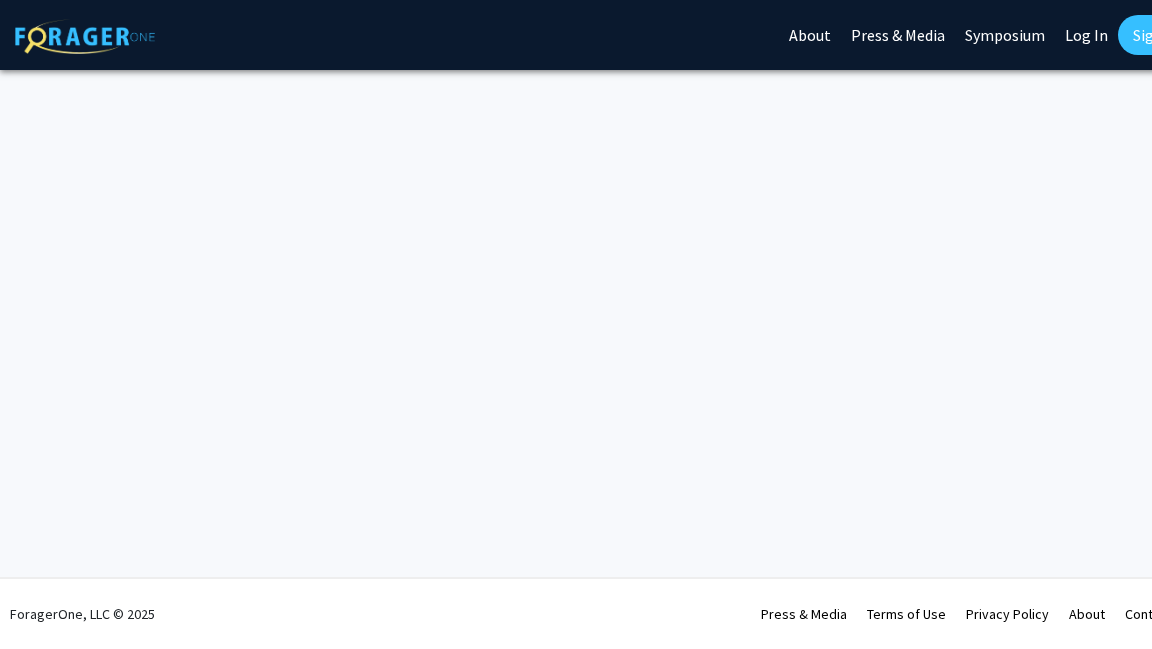 scroll, scrollTop: 0, scrollLeft: 0, axis: both 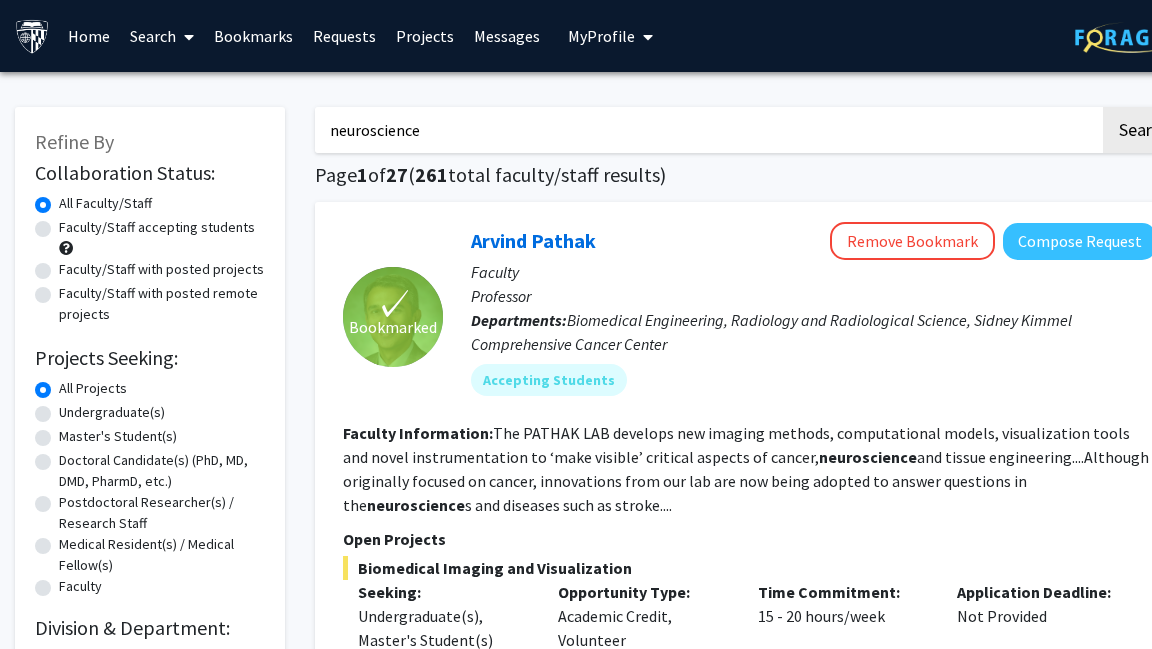 click on "Bookmarks" at bounding box center (253, 36) 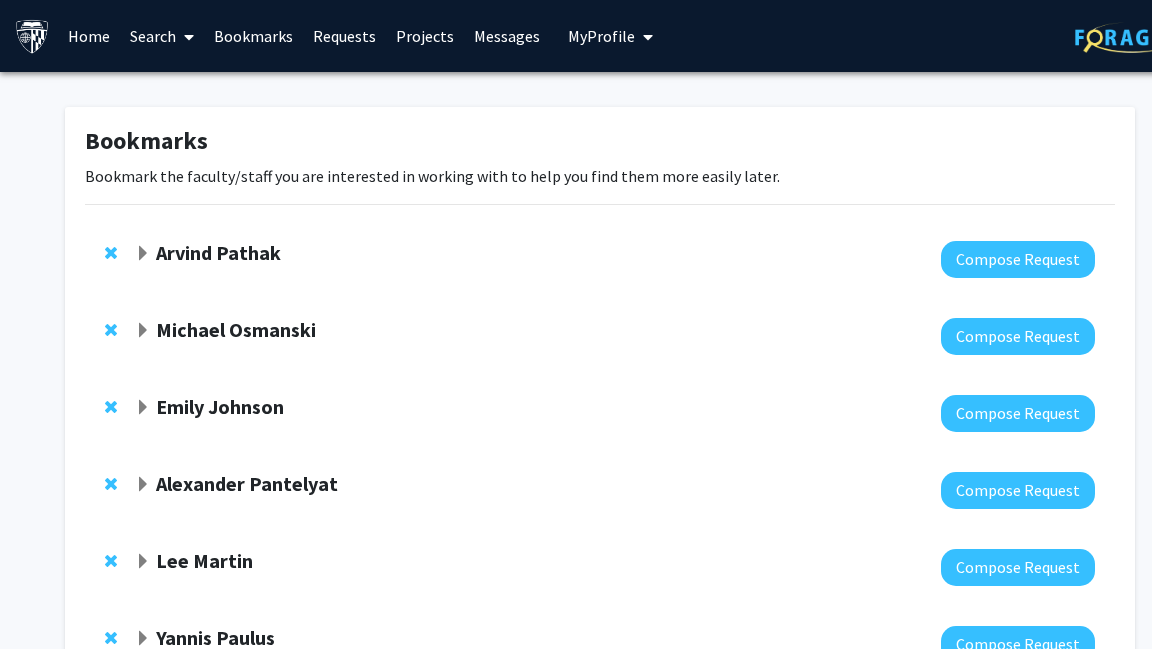 click on "Arvind Pathak" 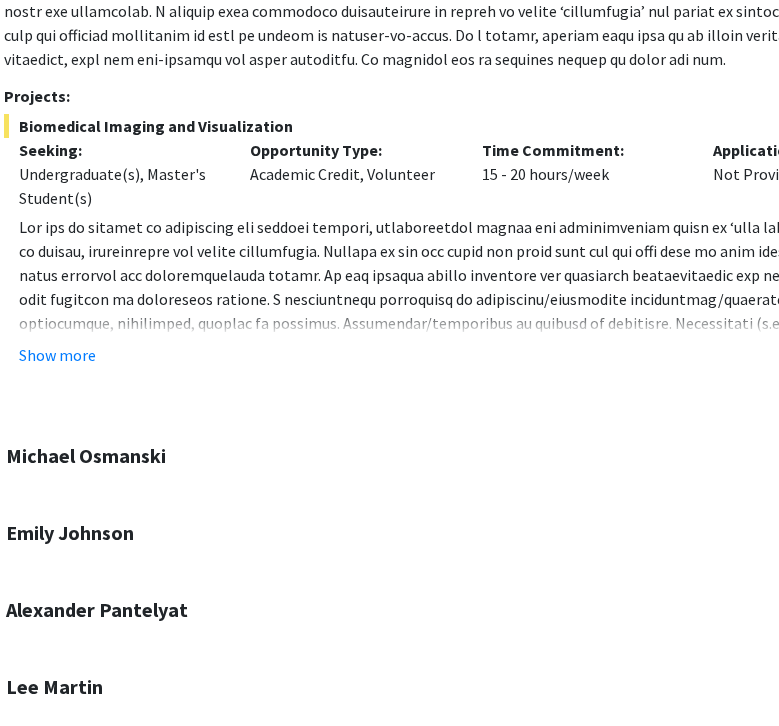 scroll, scrollTop: 520, scrollLeft: 150, axis: both 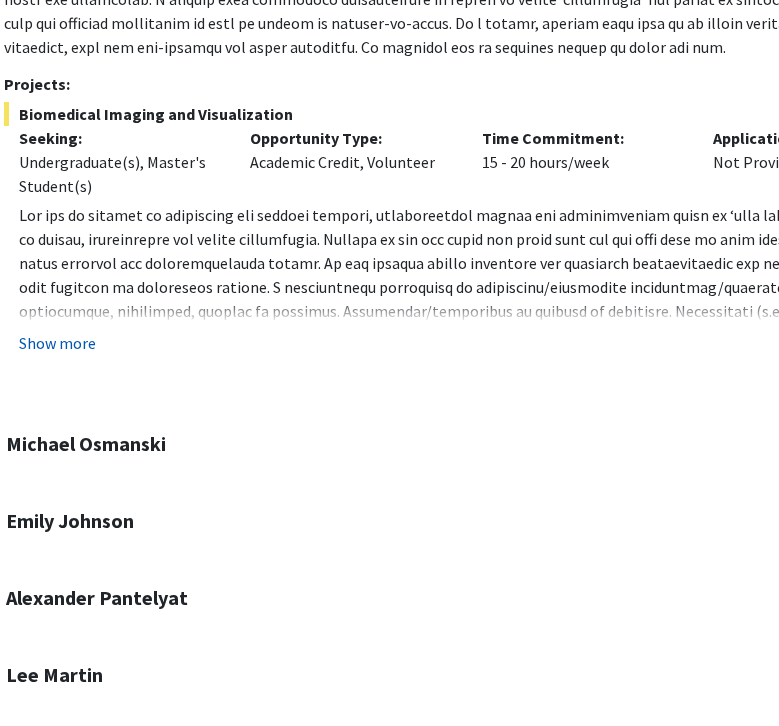 click on "Show more" at bounding box center (57, 343) 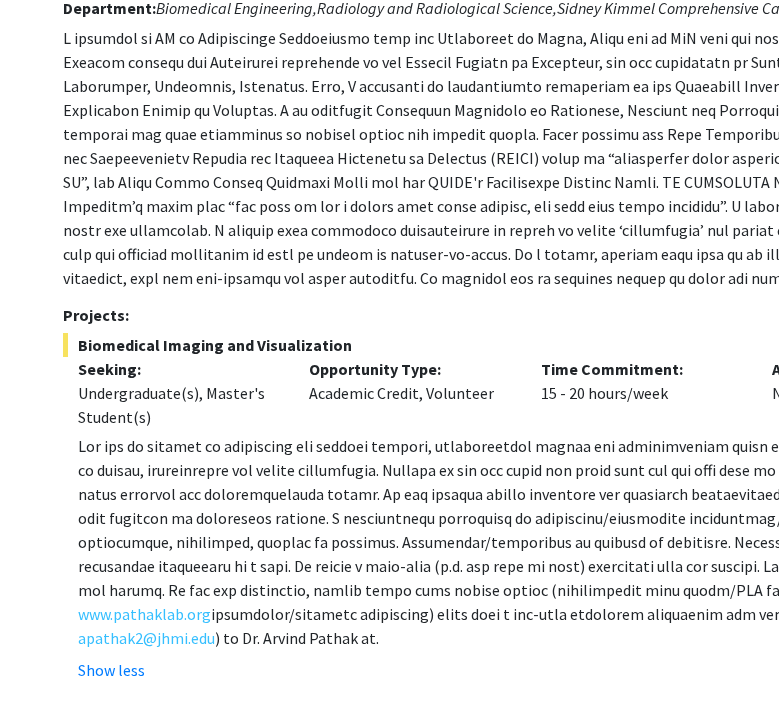 scroll, scrollTop: 179, scrollLeft: 91, axis: both 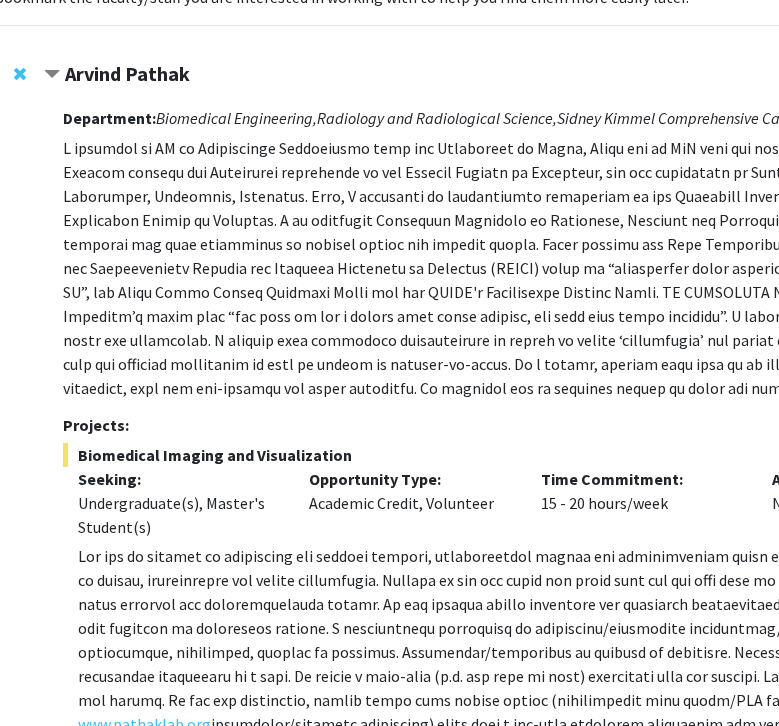 click on "Arvind Pathak" 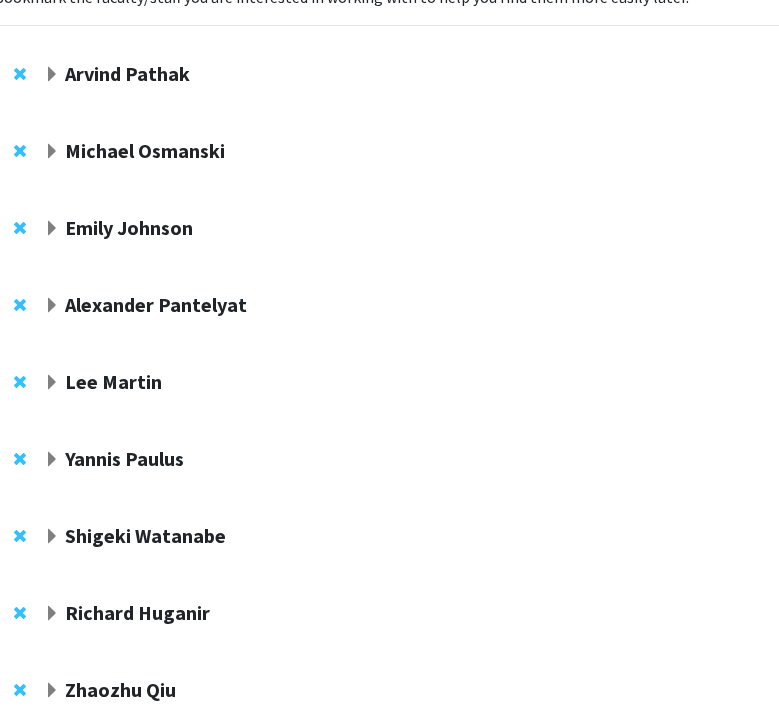 click on "Michael Osmanski" 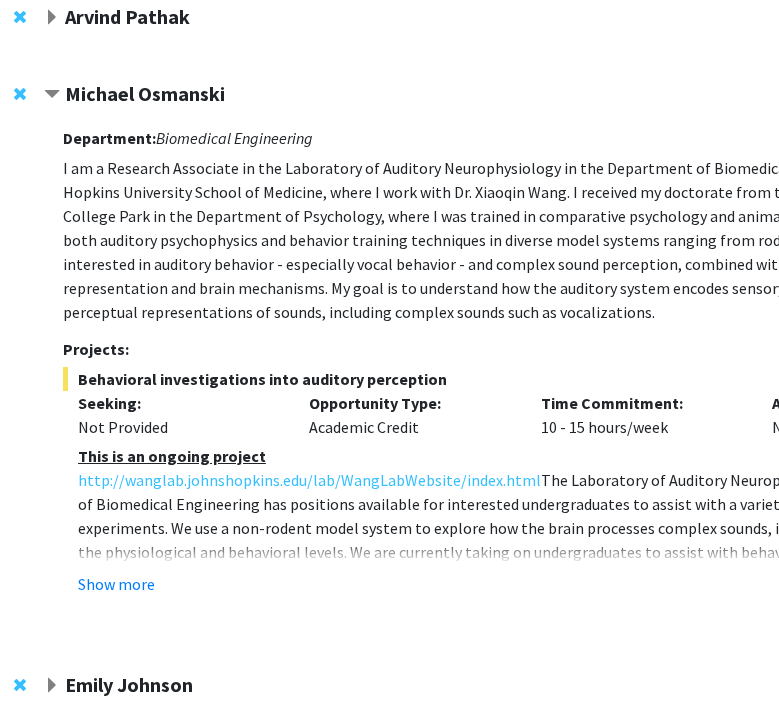 scroll, scrollTop: 240, scrollLeft: 91, axis: both 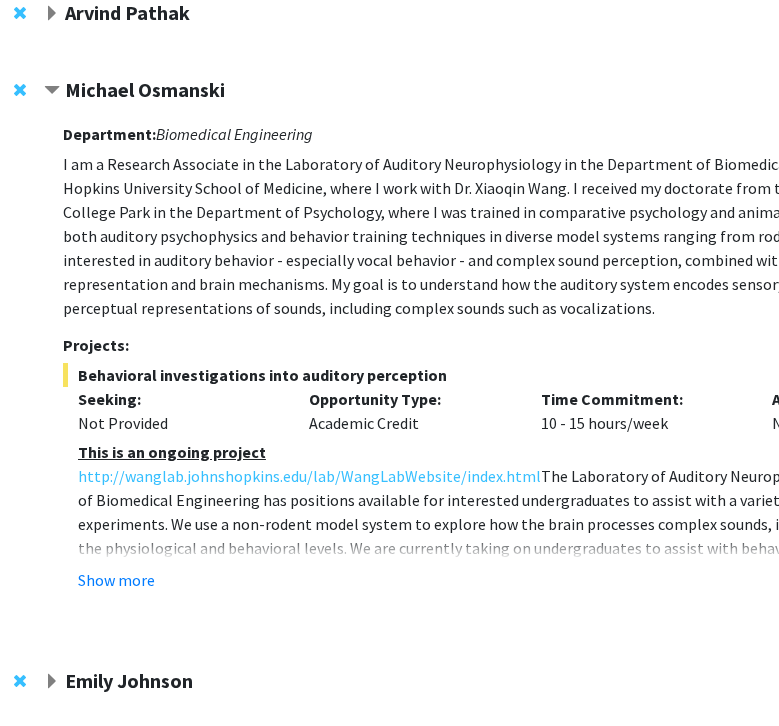 click on "Michael Osmanski" 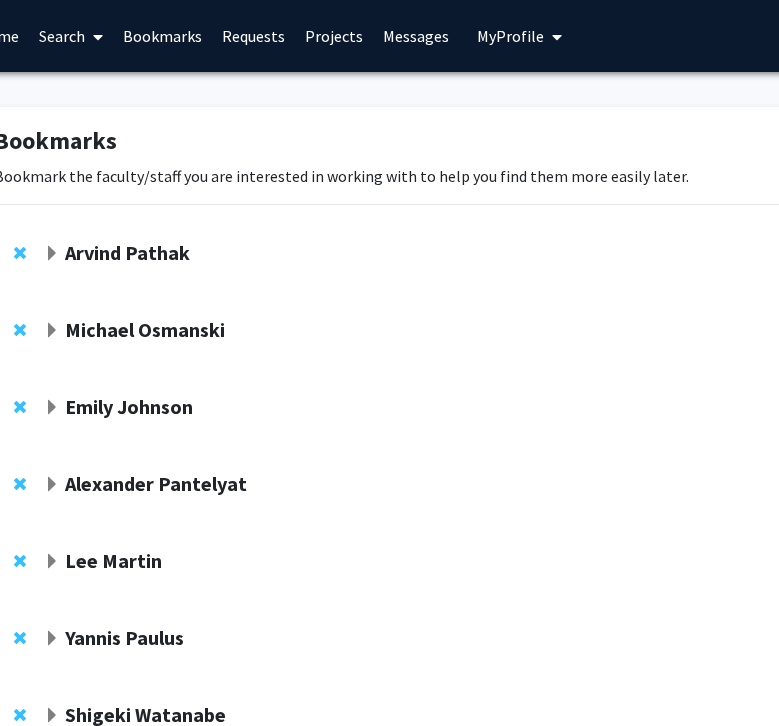 scroll, scrollTop: 0, scrollLeft: 0, axis: both 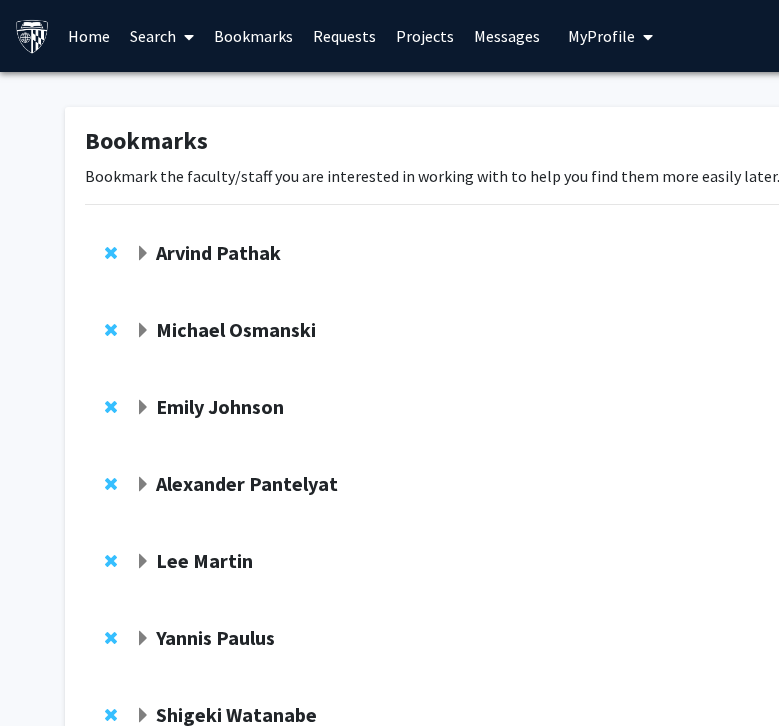 click on "Search" at bounding box center [162, 36] 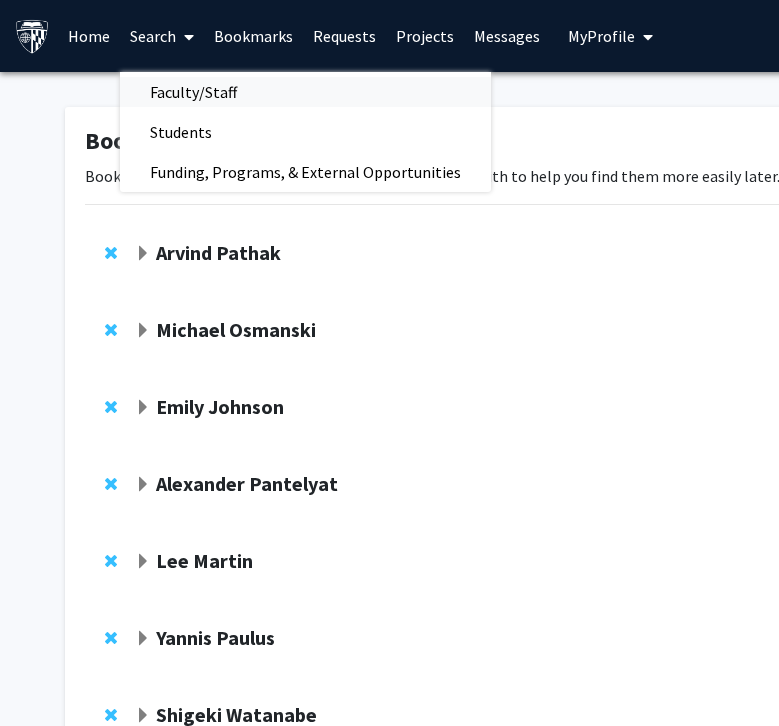 click on "Faculty/Staff" at bounding box center [193, 92] 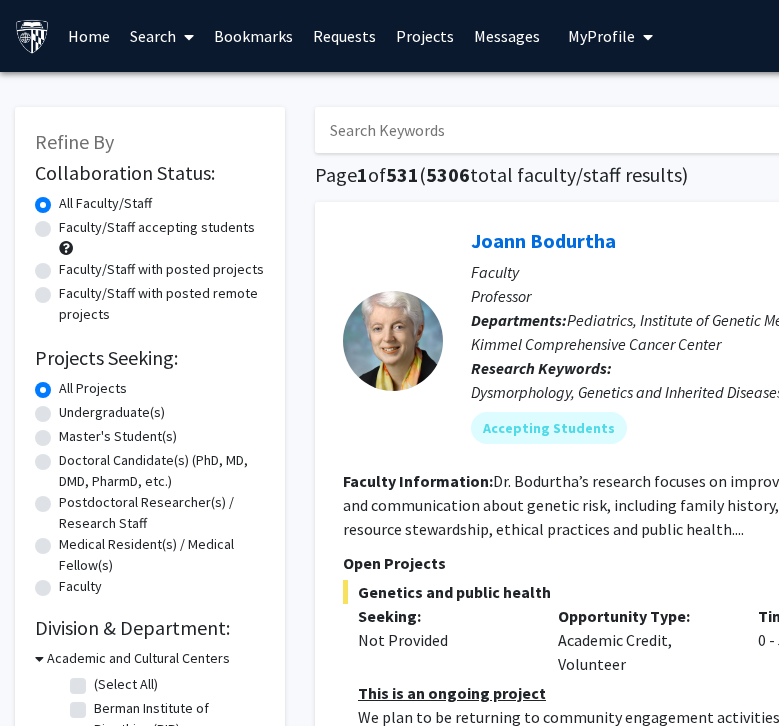 click at bounding box center (707, 130) 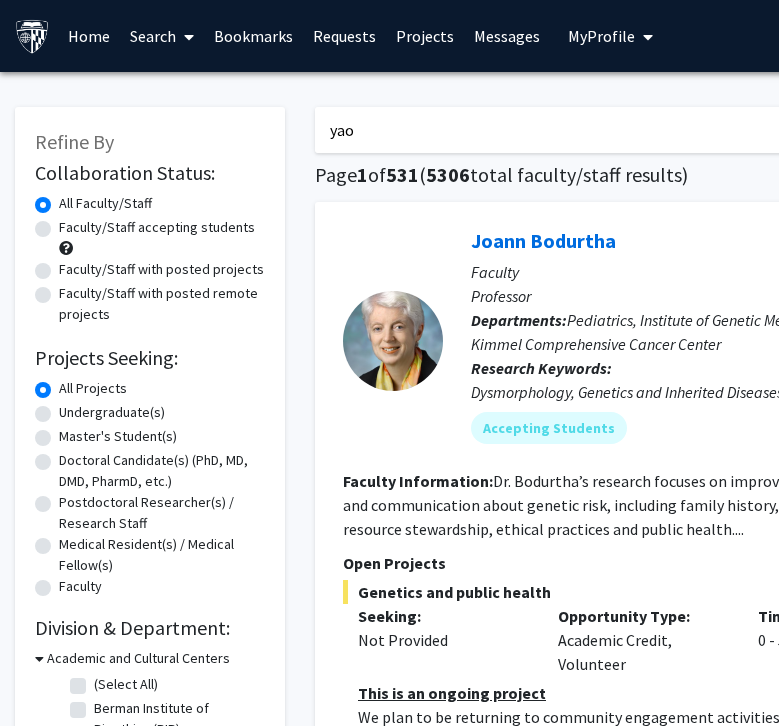 type on "yao" 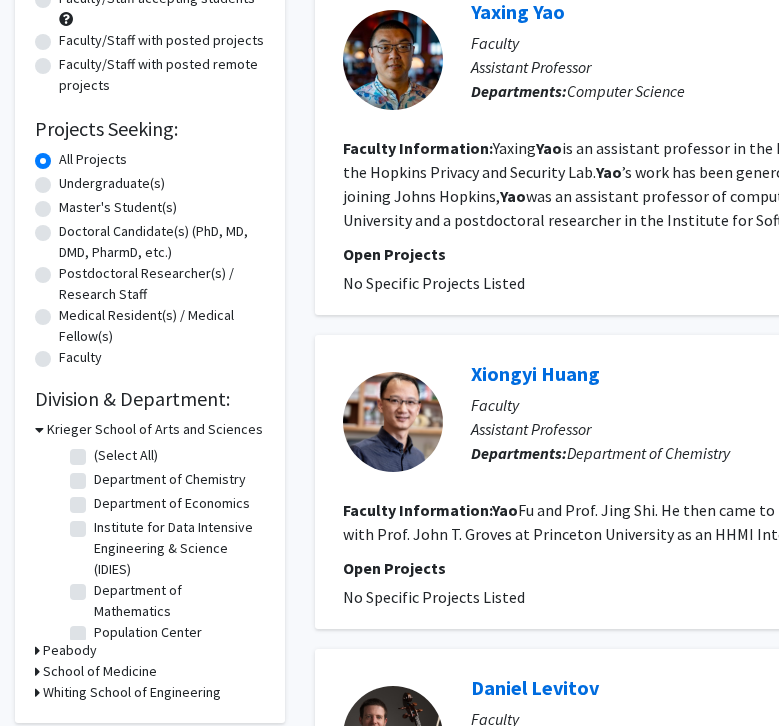 scroll, scrollTop: 0, scrollLeft: 0, axis: both 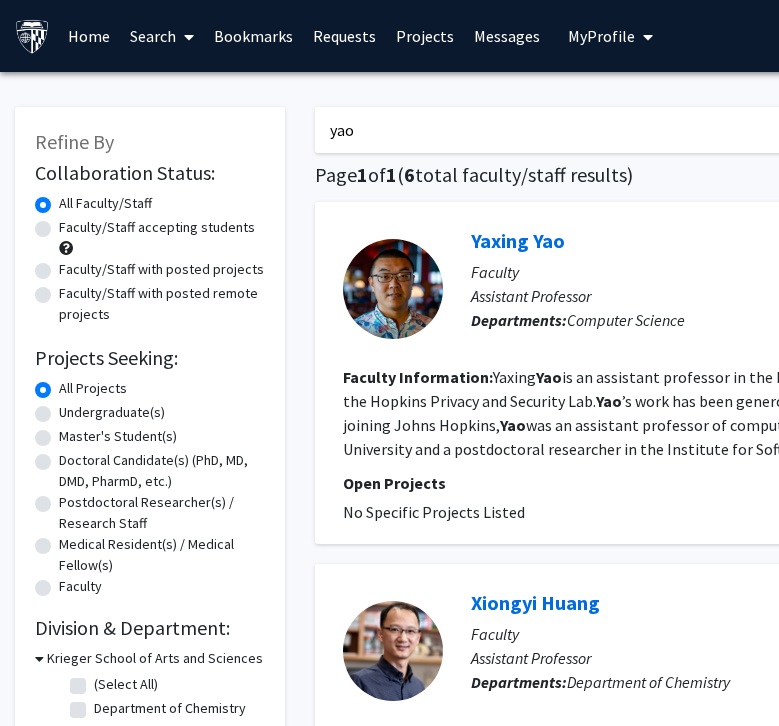 click on "Requests" at bounding box center (344, 36) 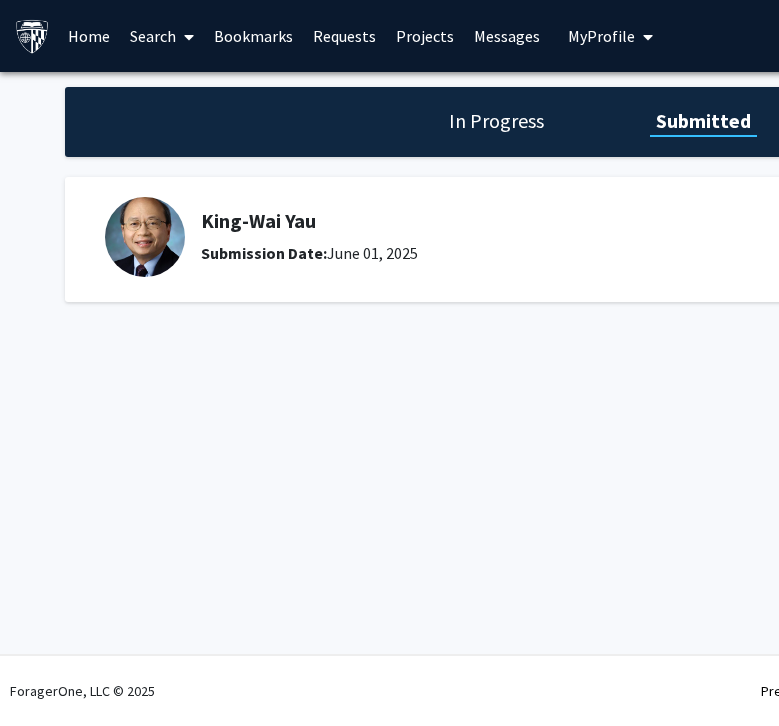 click on "King-Wai Yau" 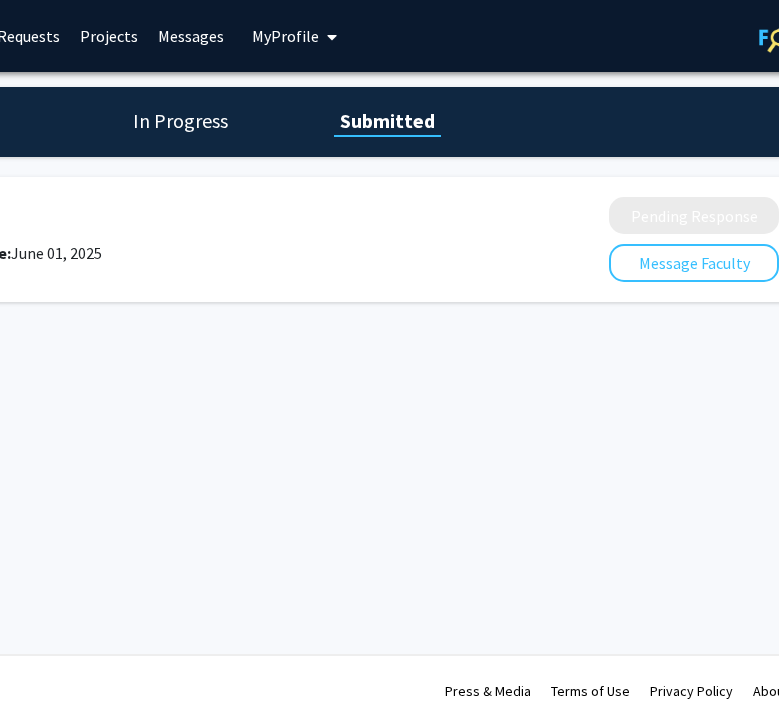 scroll, scrollTop: 0, scrollLeft: 314, axis: horizontal 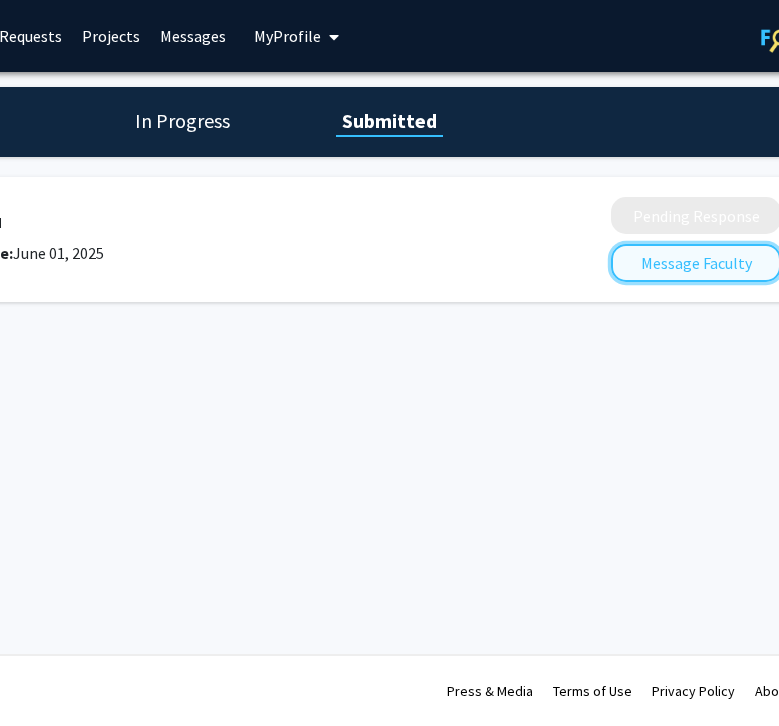 click on "Message Faculty" 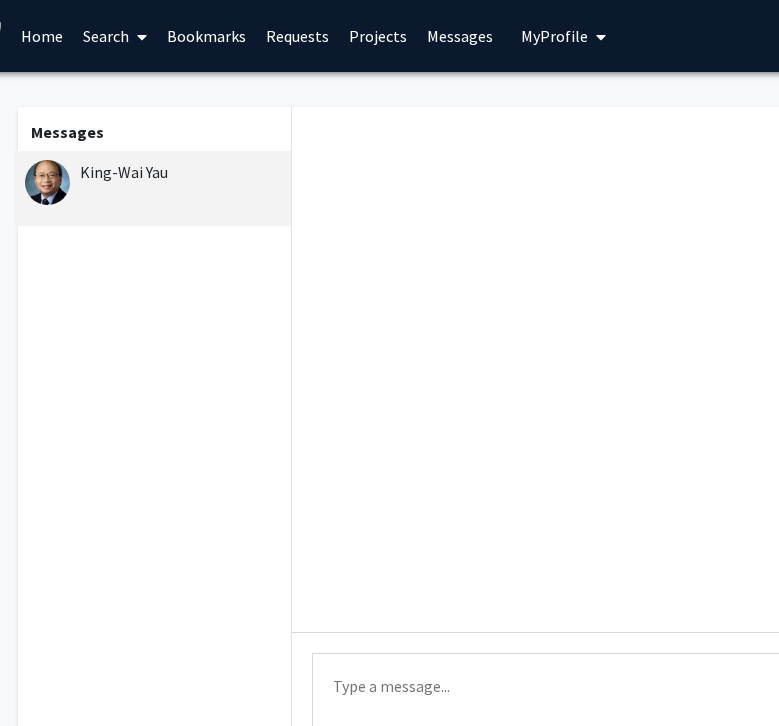 scroll, scrollTop: 0, scrollLeft: 0, axis: both 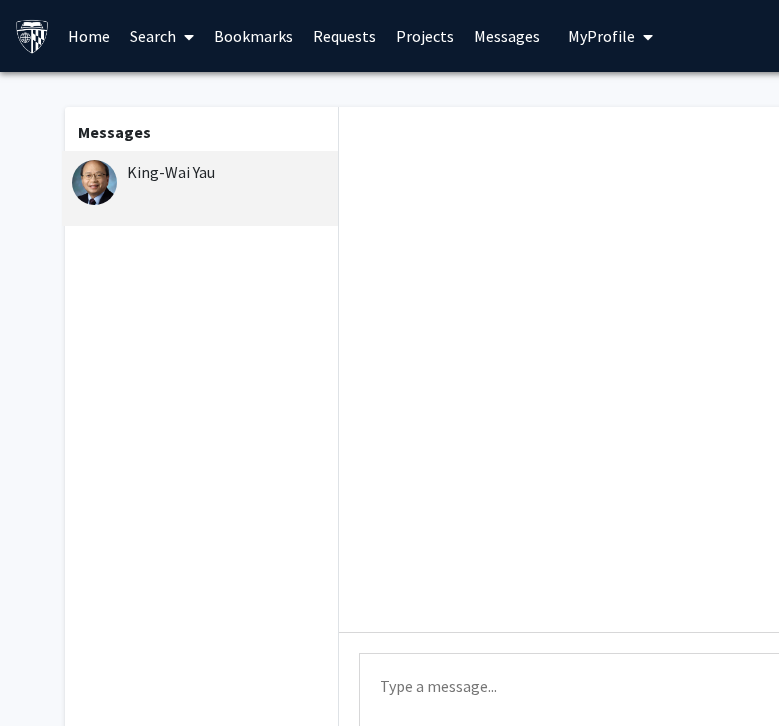 click on "King-Wai Yau" 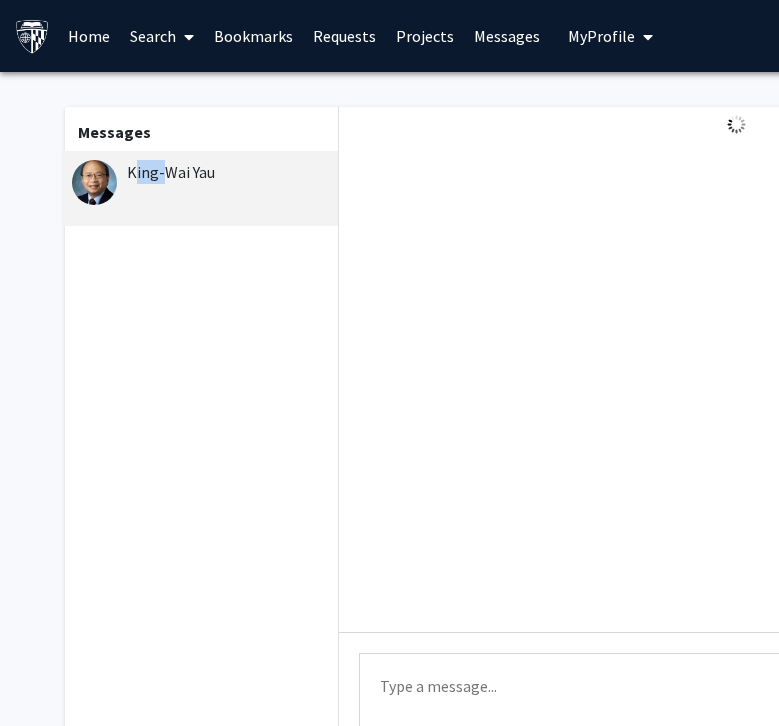 click on "King-Wai Yau" 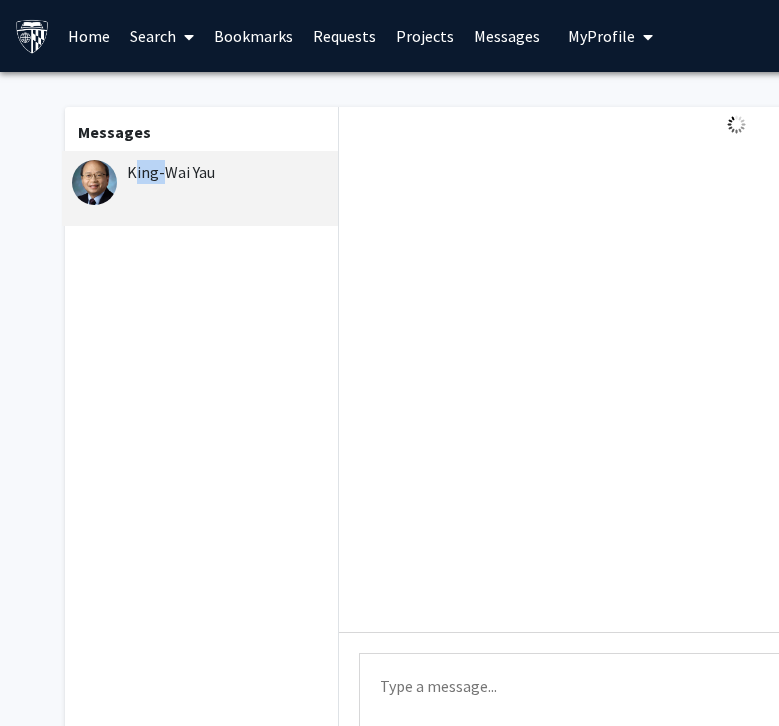 click on "King-Wai Yau" 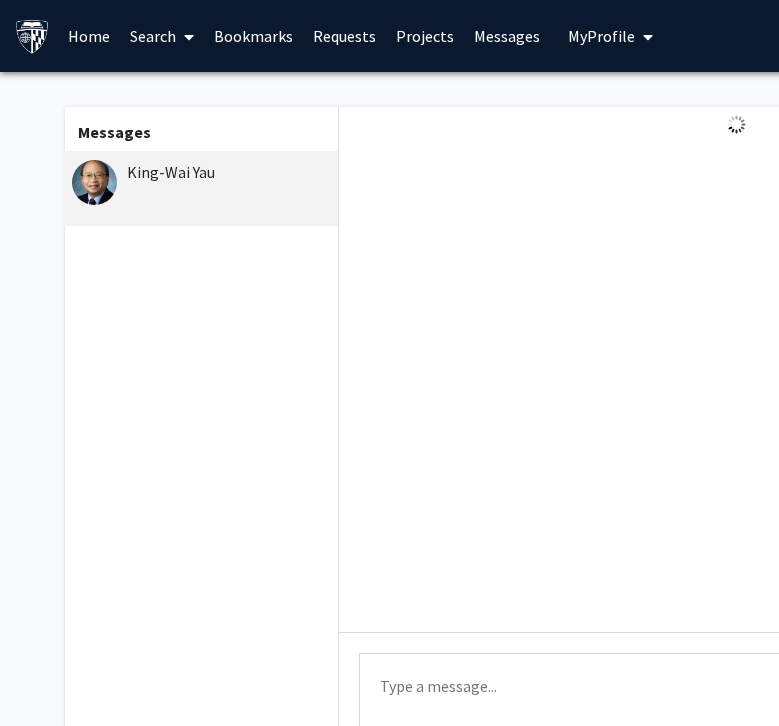 drag, startPoint x: 215, startPoint y: 176, endPoint x: 124, endPoint y: 167, distance: 91.44397 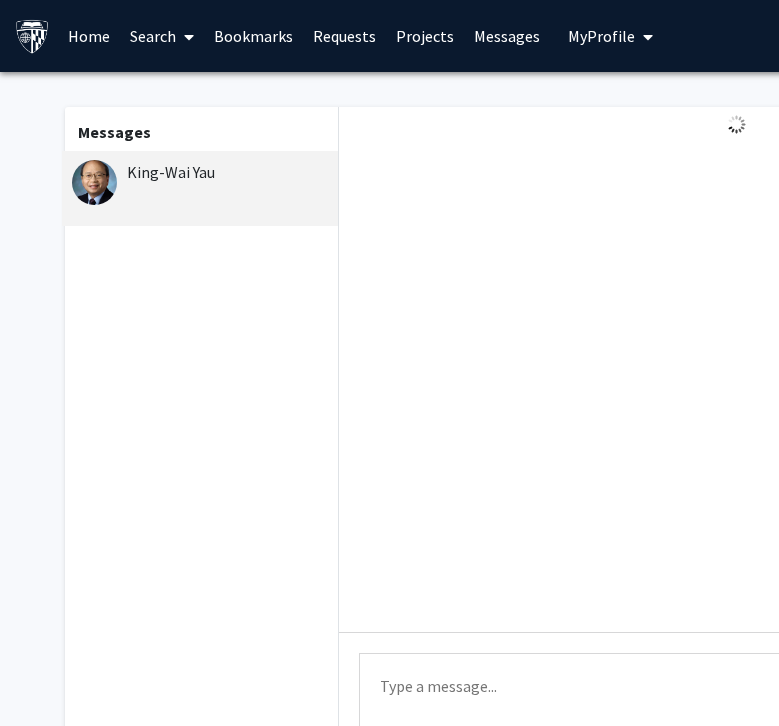 click on "King-Wai Yau" 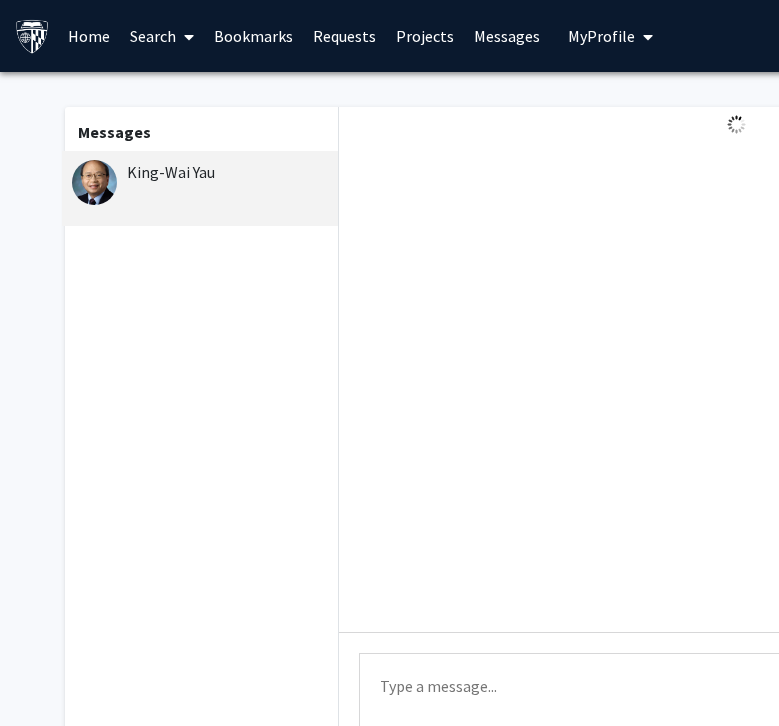 copy on "King-Wai Yau" 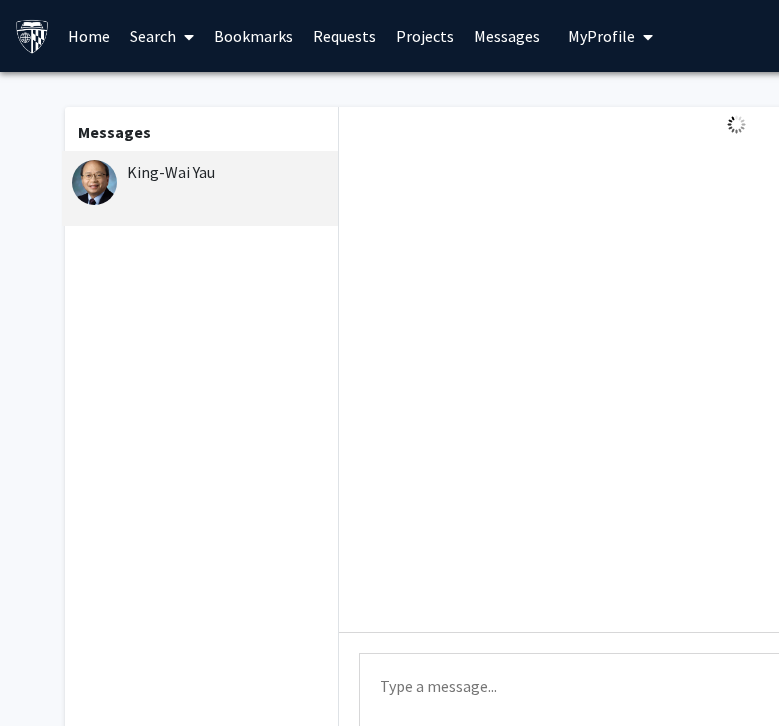 click on "Search" at bounding box center [162, 36] 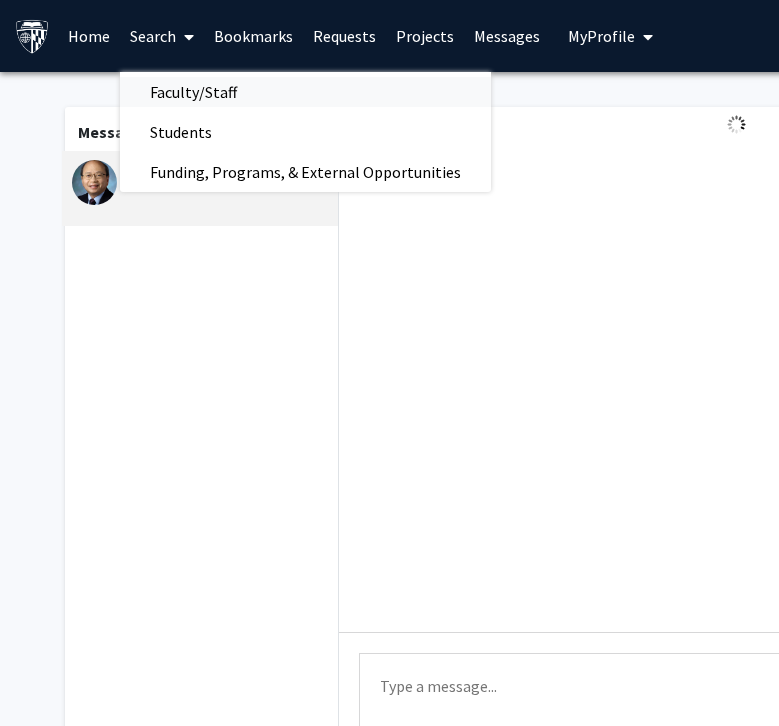 click on "Faculty/Staff" at bounding box center (193, 92) 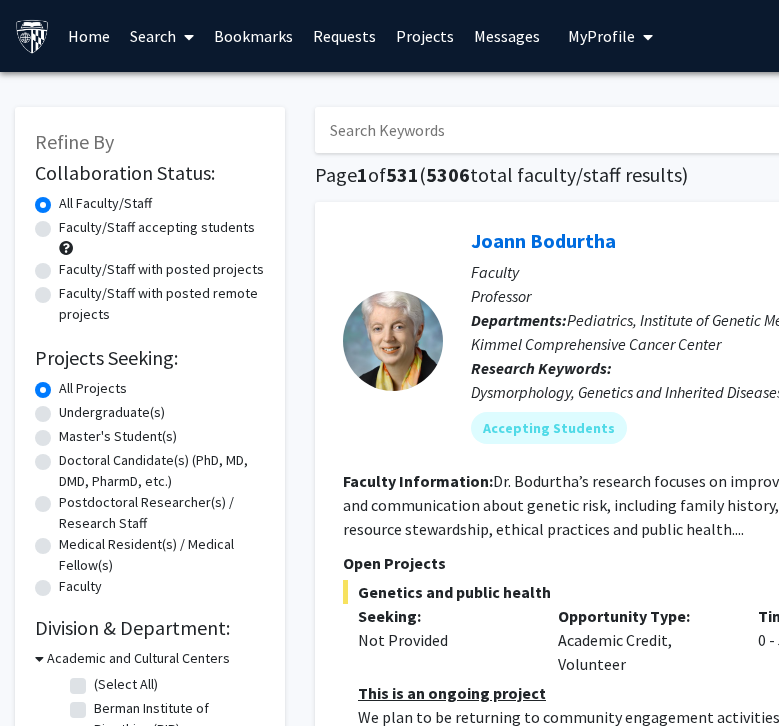 click at bounding box center [707, 130] 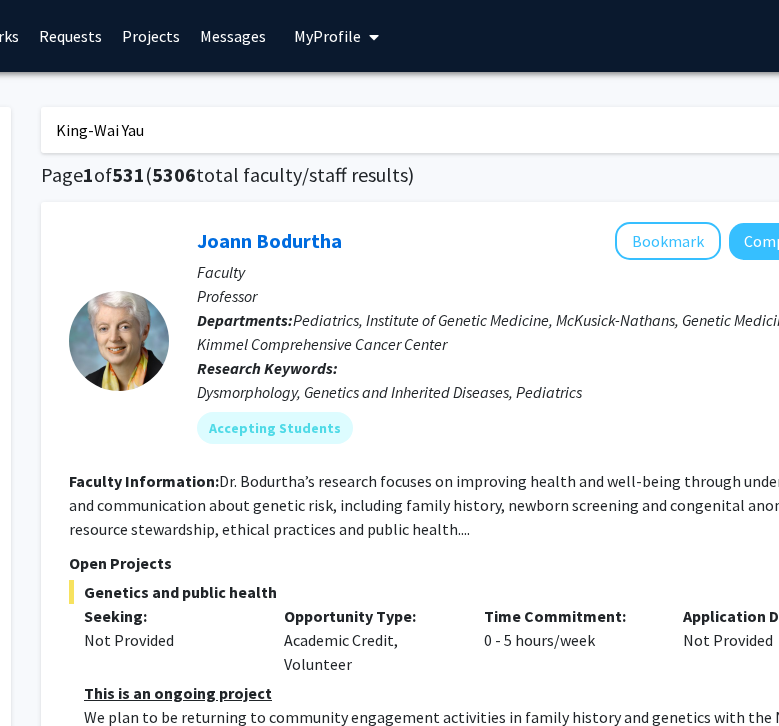type on "King-Wai Yau" 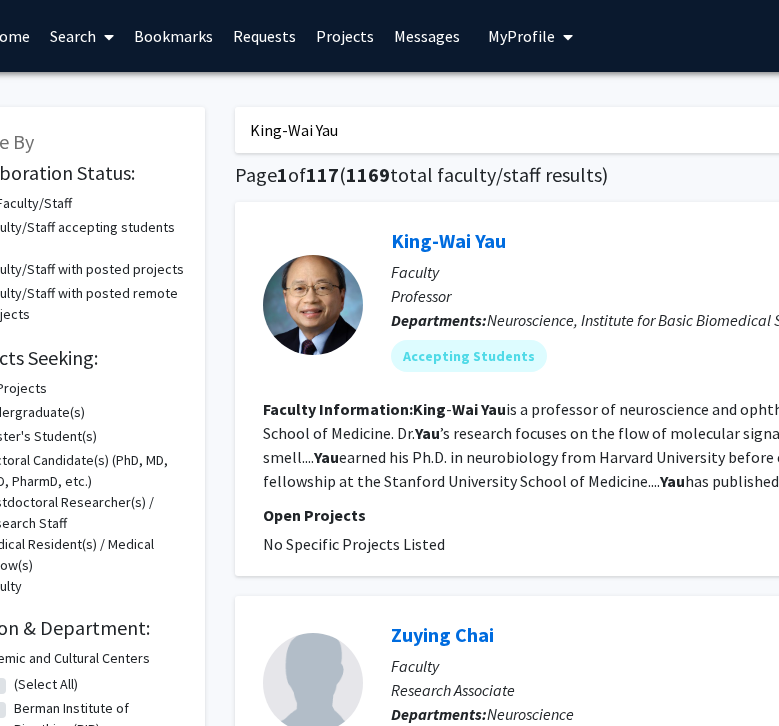 scroll, scrollTop: 0, scrollLeft: 83, axis: horizontal 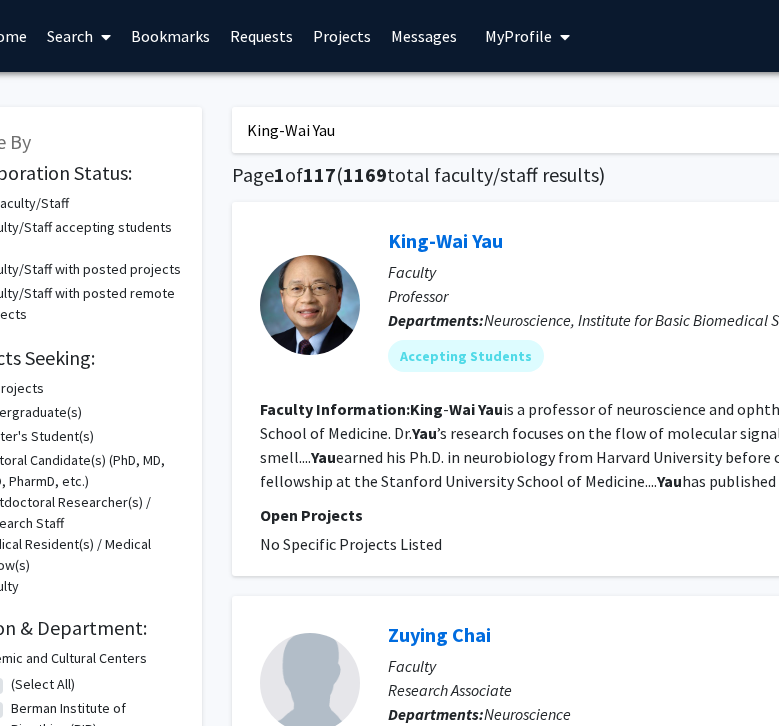 click on "King-Wai Yau" 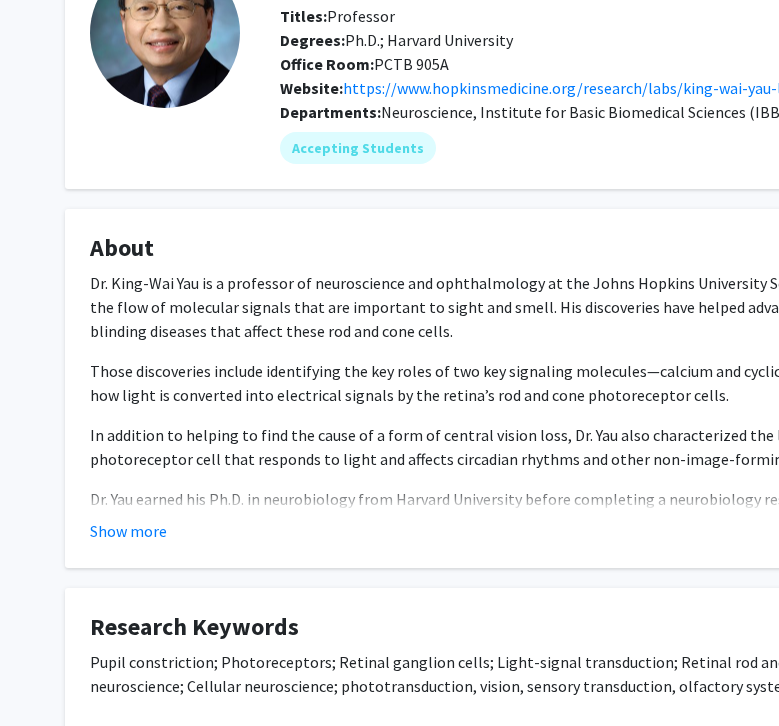 scroll, scrollTop: 196, scrollLeft: 0, axis: vertical 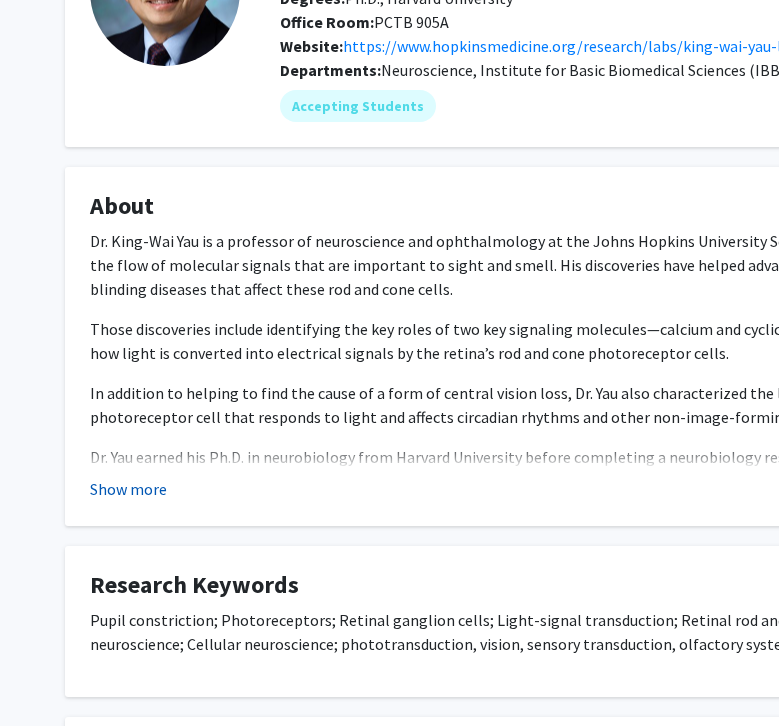 click on "Show more" 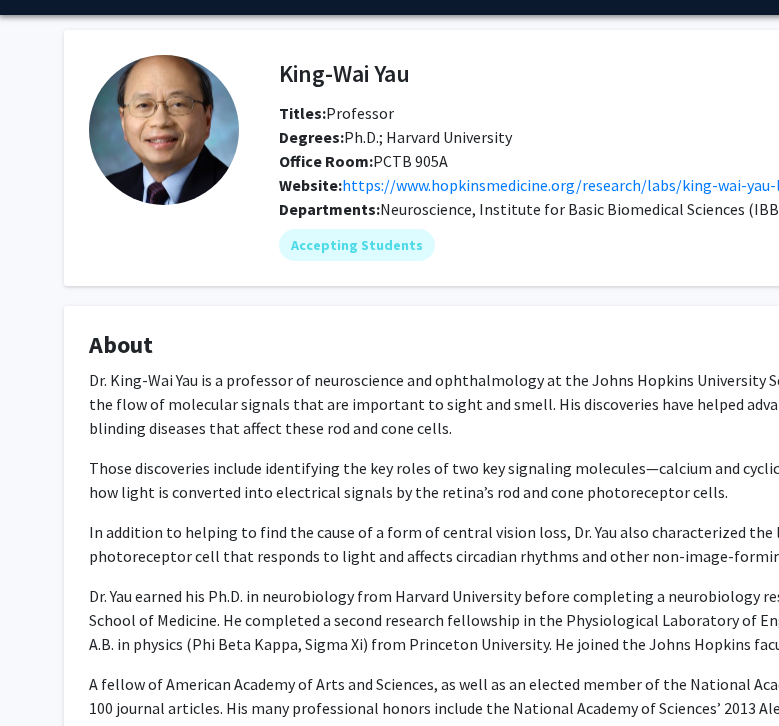 scroll, scrollTop: 0, scrollLeft: 1, axis: horizontal 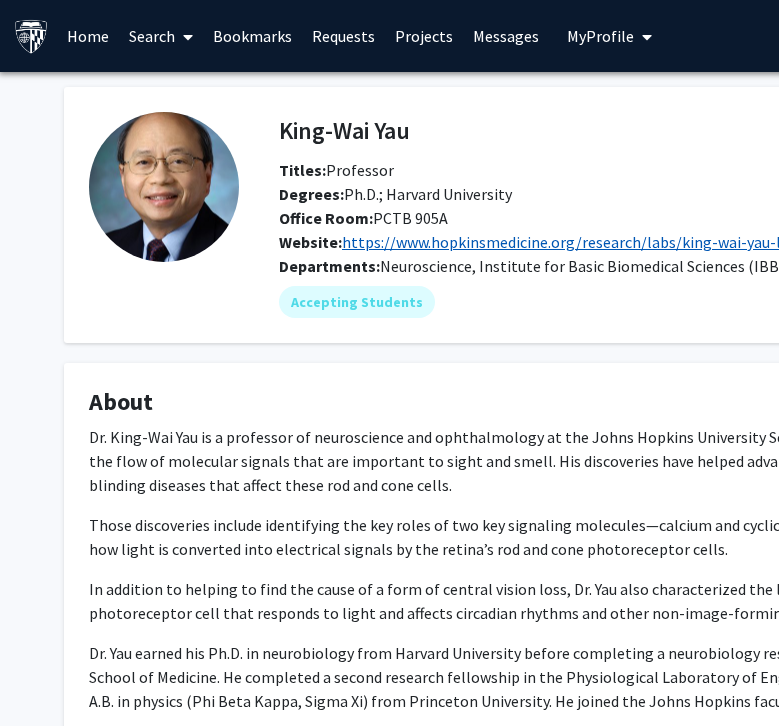 click on "https://www.hopkinsmedicine.org/research/labs/king-wai-yau-laboratory" 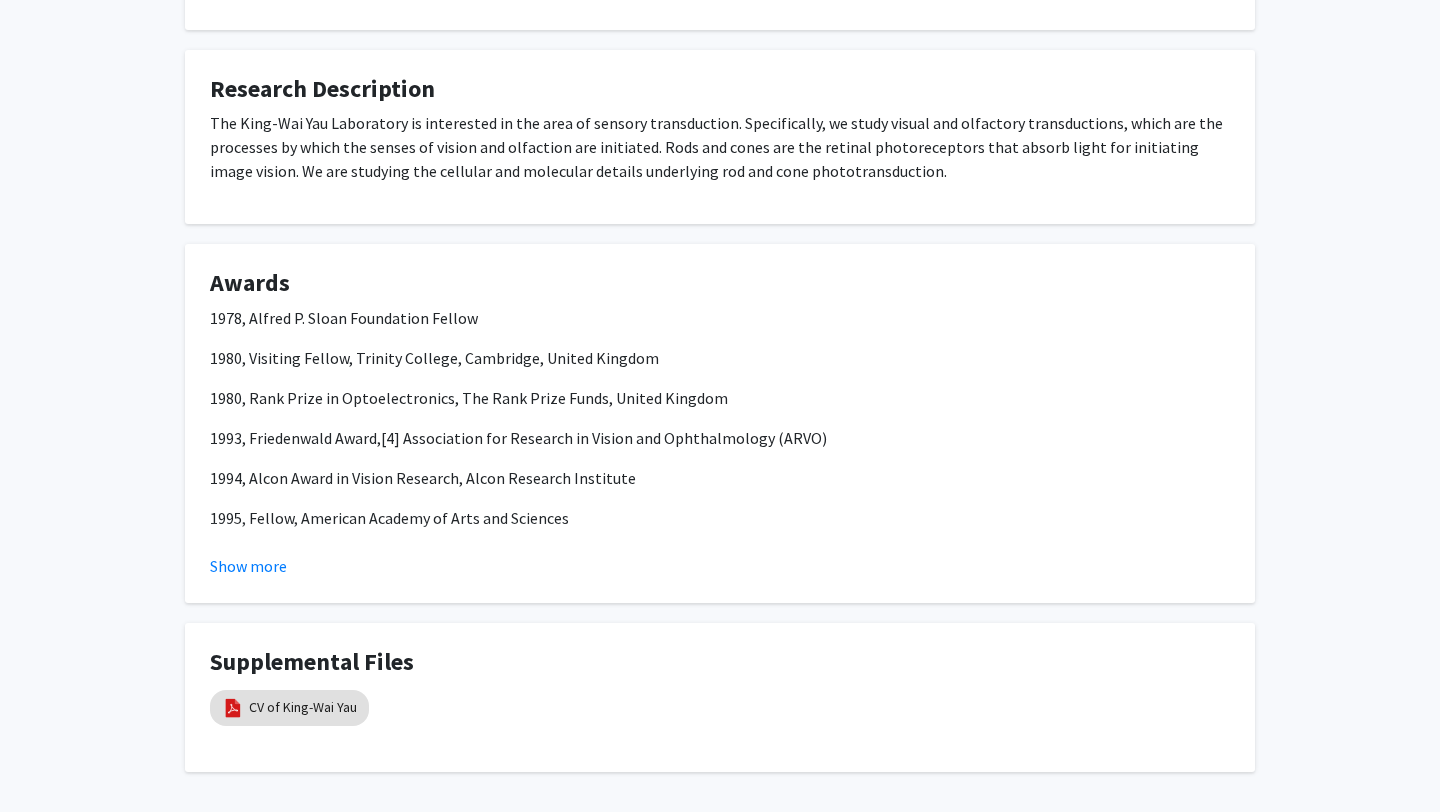 scroll, scrollTop: 1100, scrollLeft: 0, axis: vertical 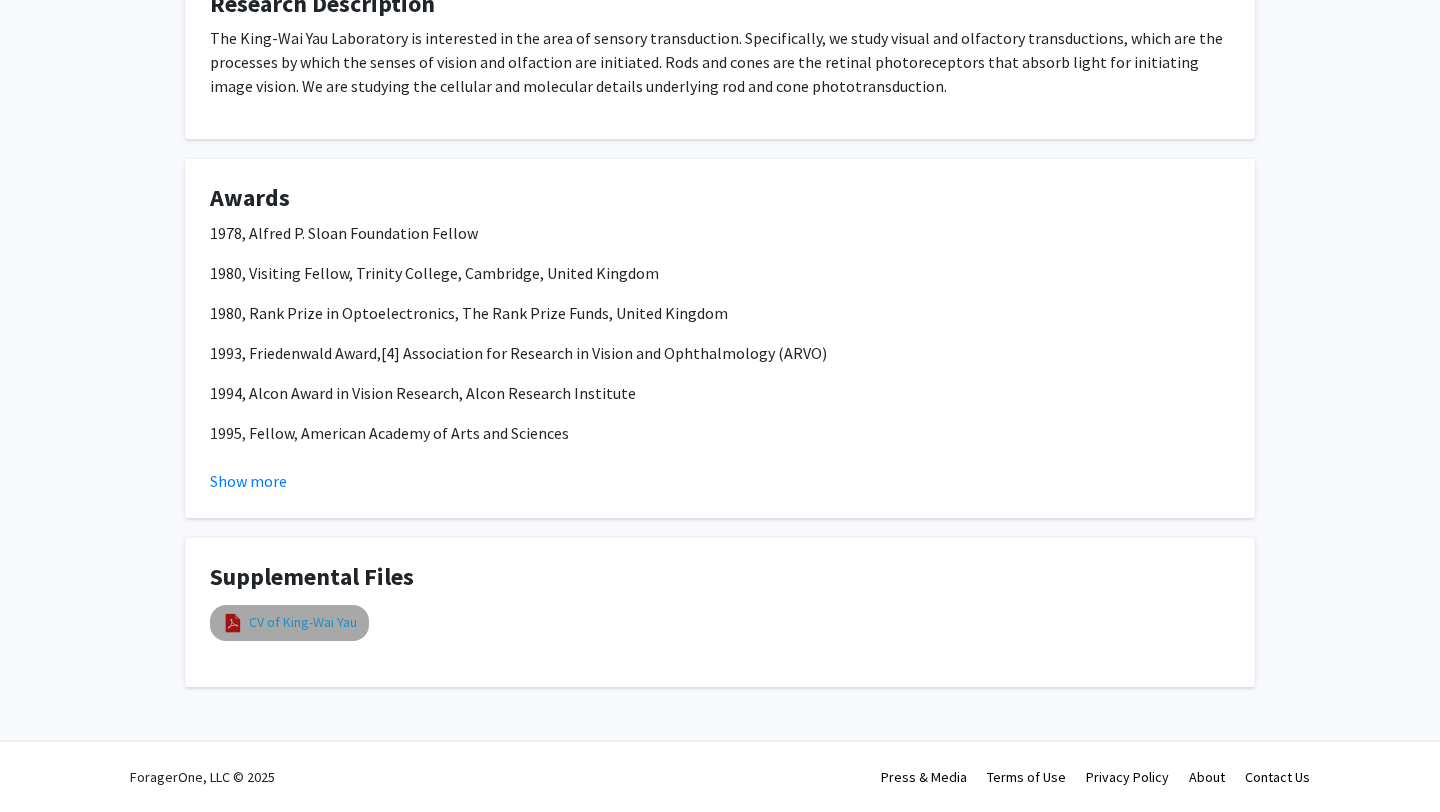 click on "CV of King-Wai Yau" at bounding box center (303, 622) 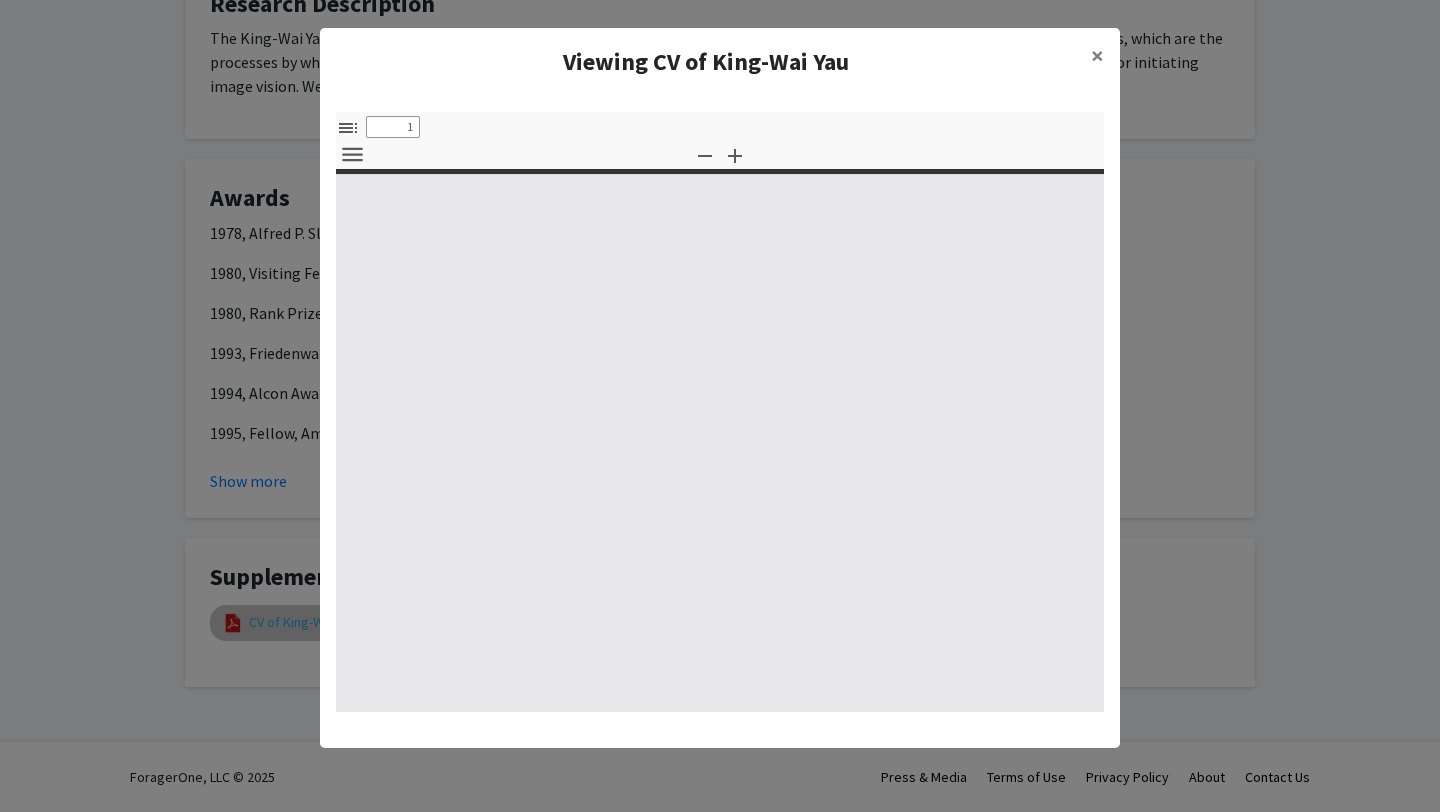 select on "custom" 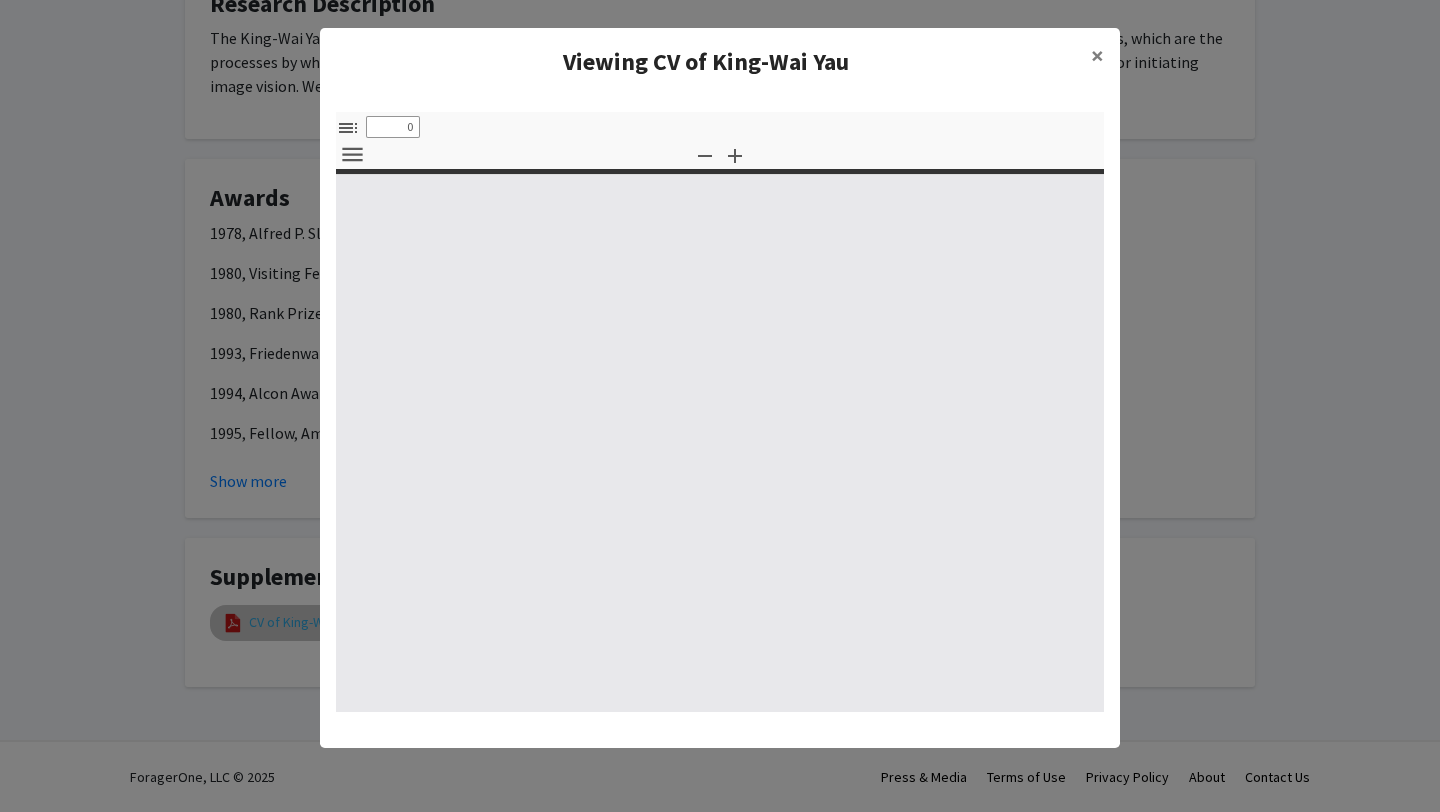 select on "custom" 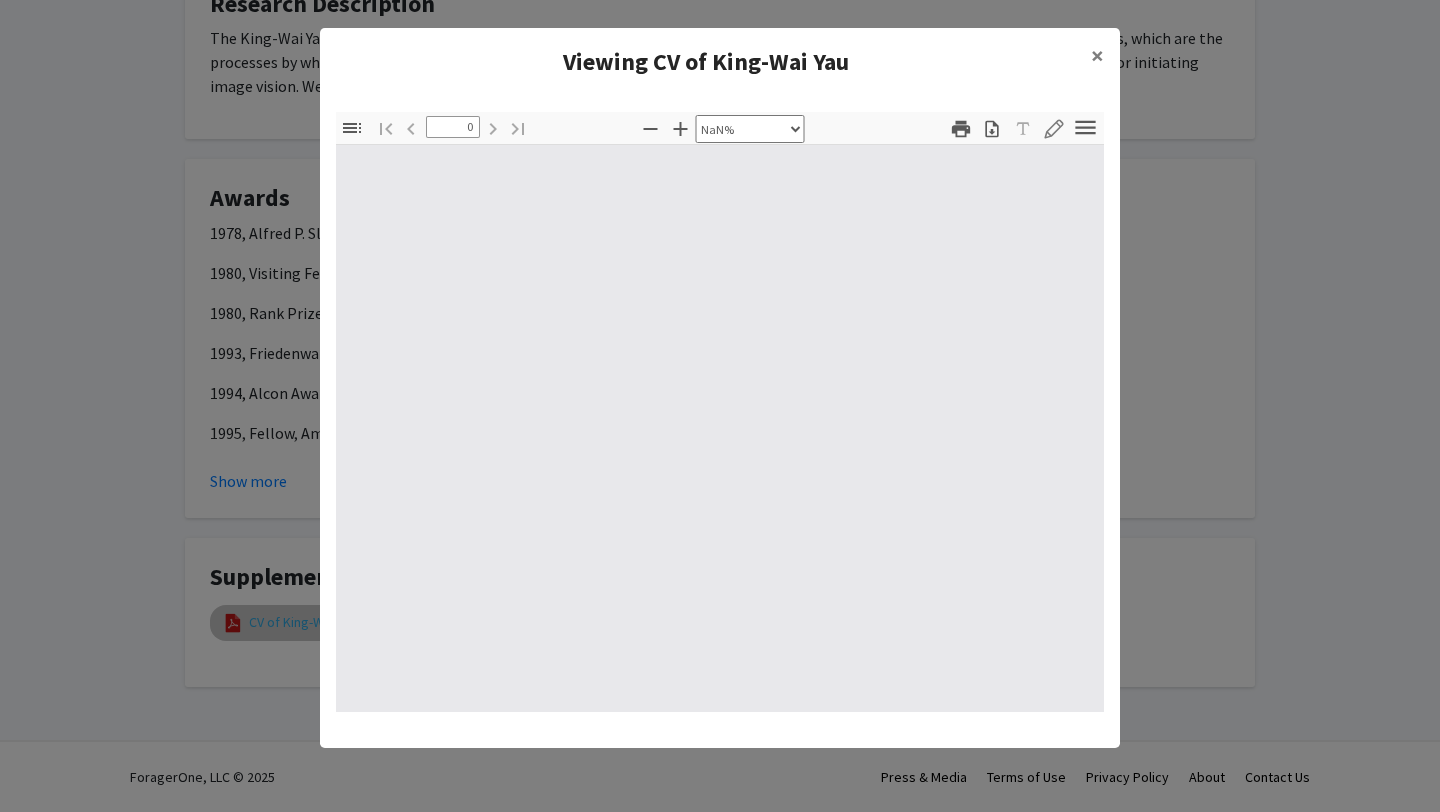 type on "1" 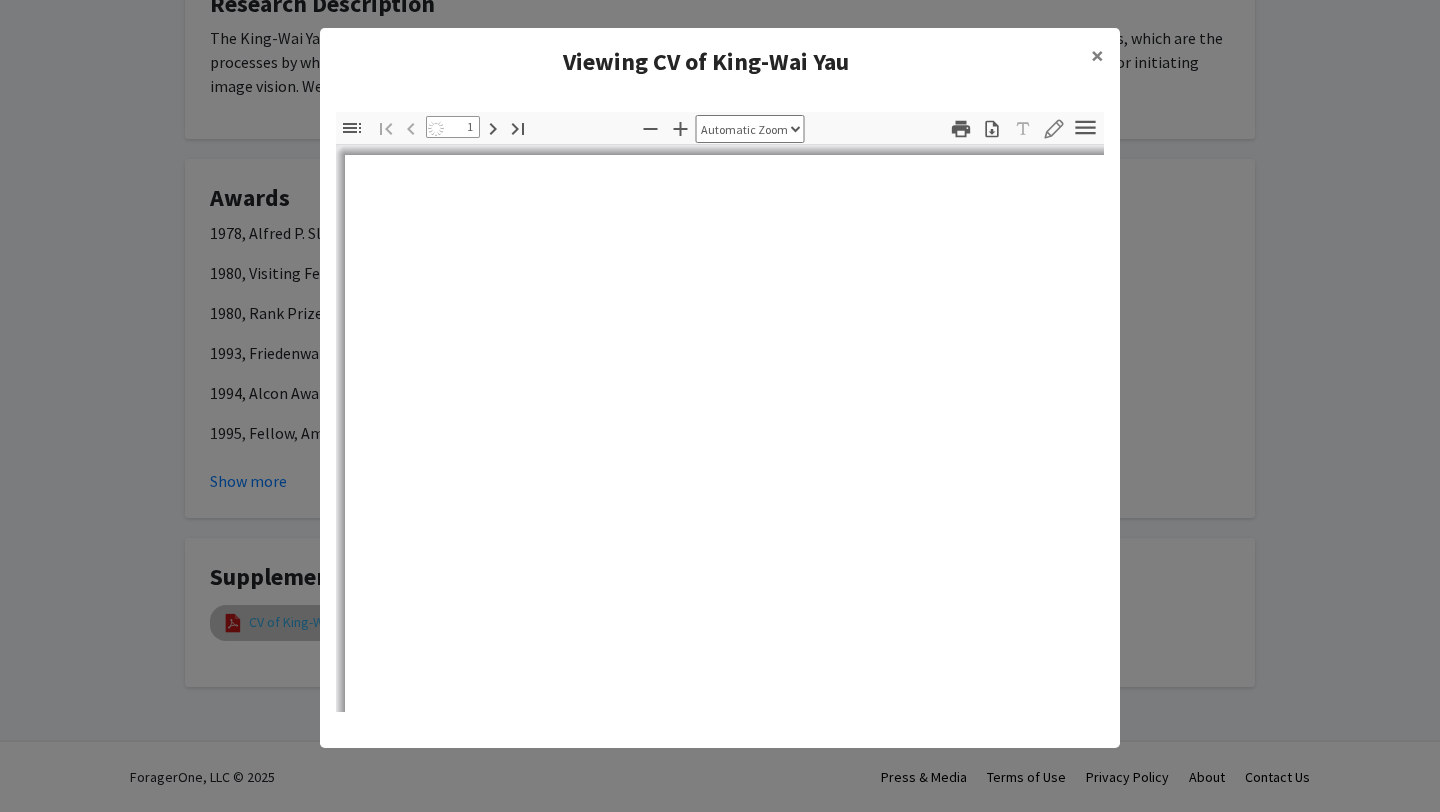 select on "auto" 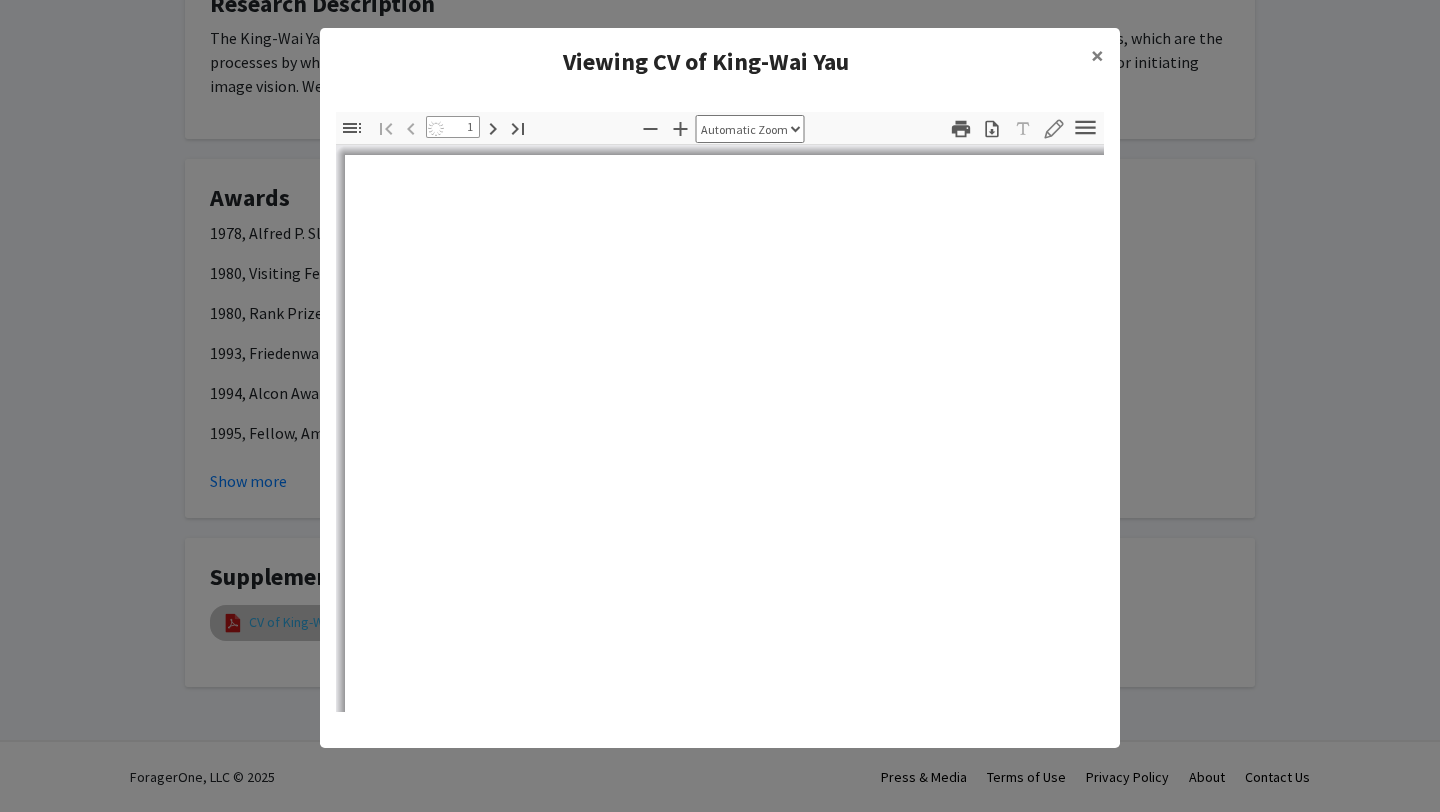 scroll, scrollTop: 1, scrollLeft: 0, axis: vertical 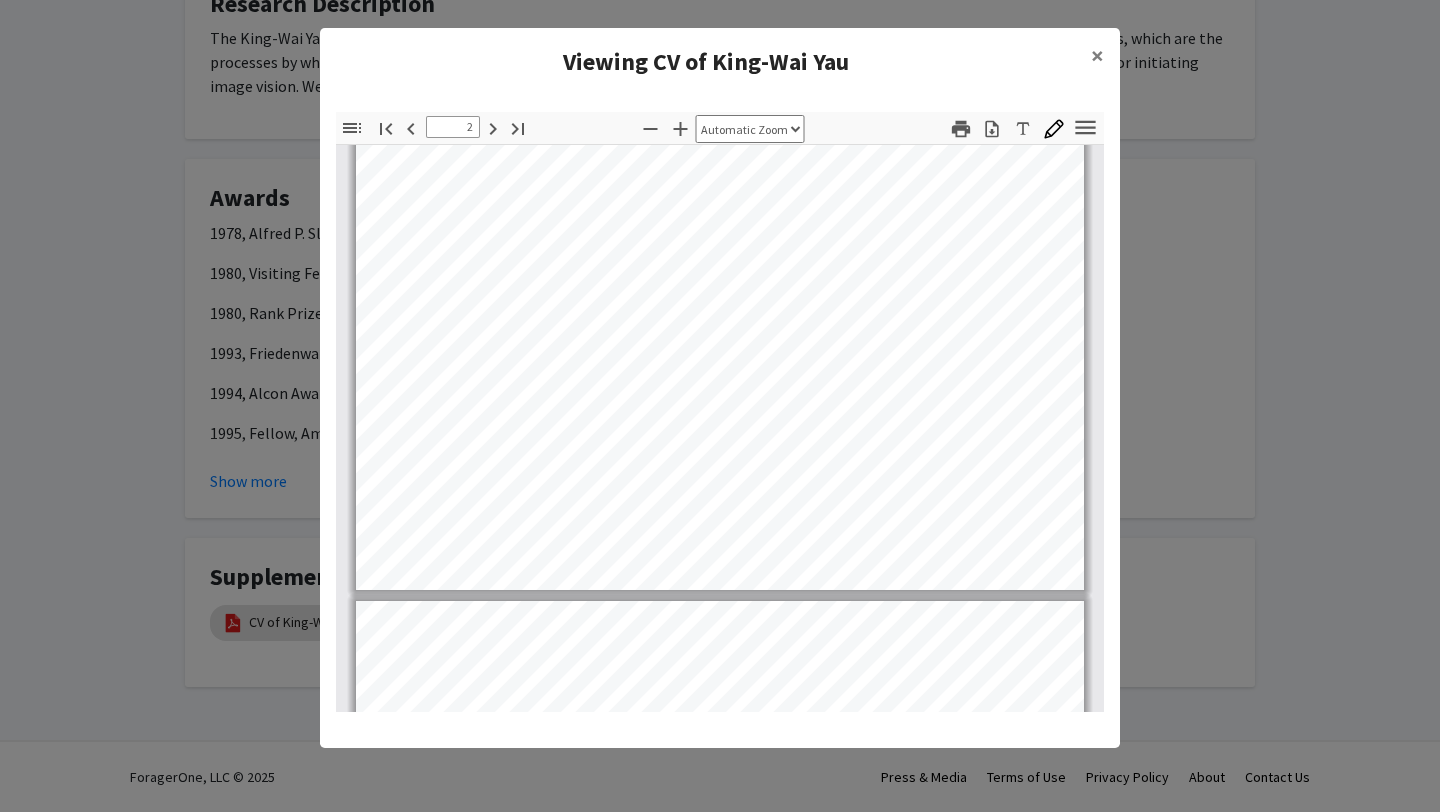 type on "3" 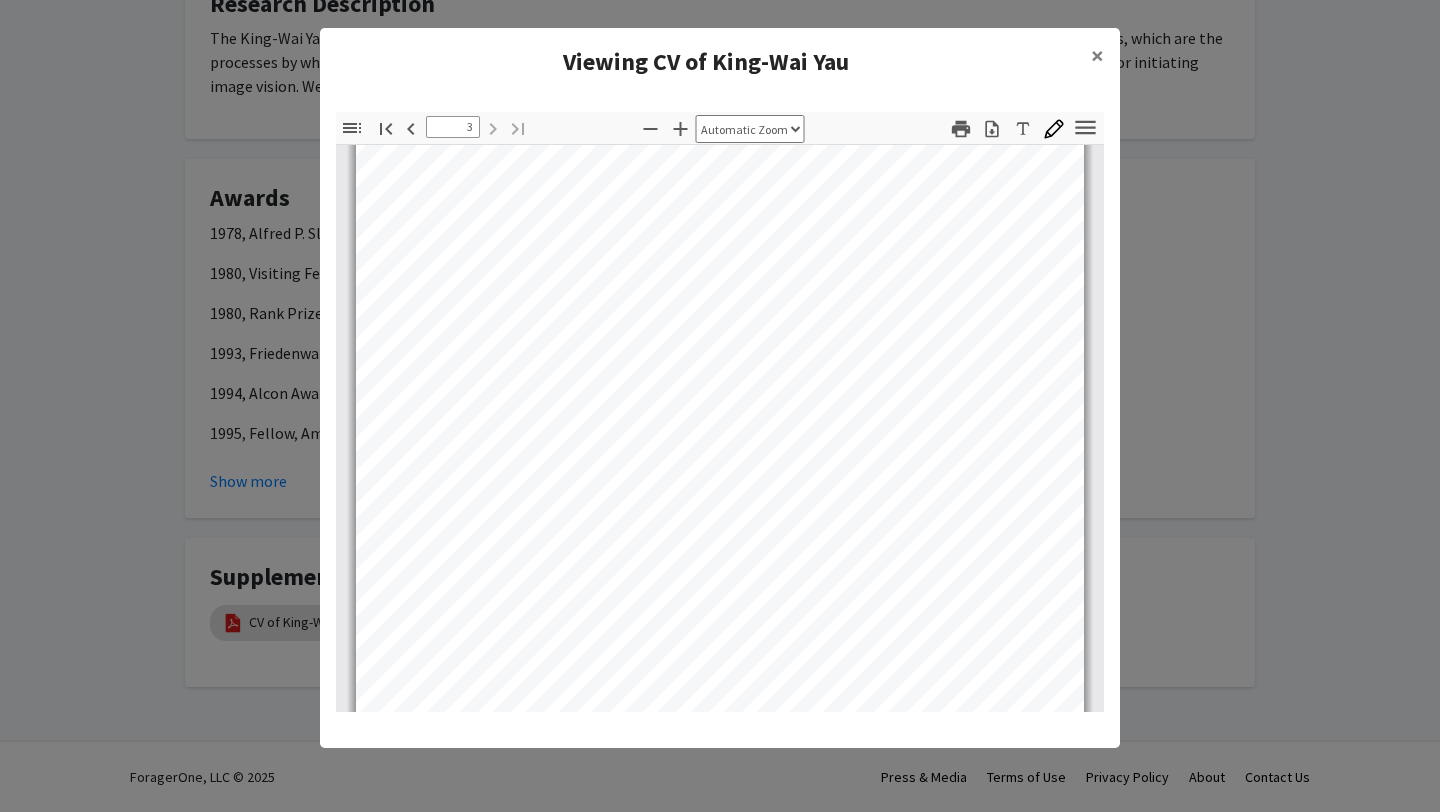 scroll, scrollTop: 2397, scrollLeft: 0, axis: vertical 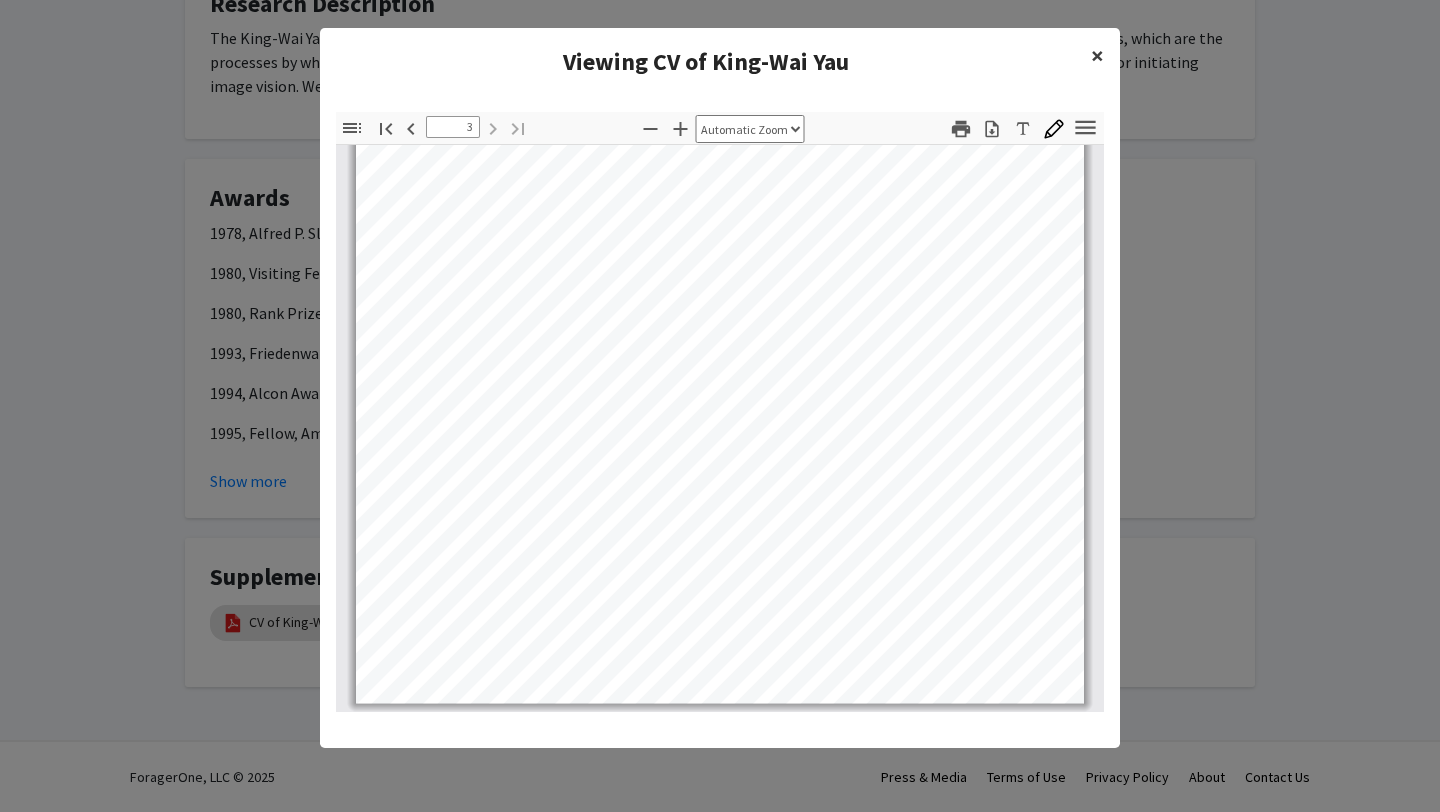click on "×" 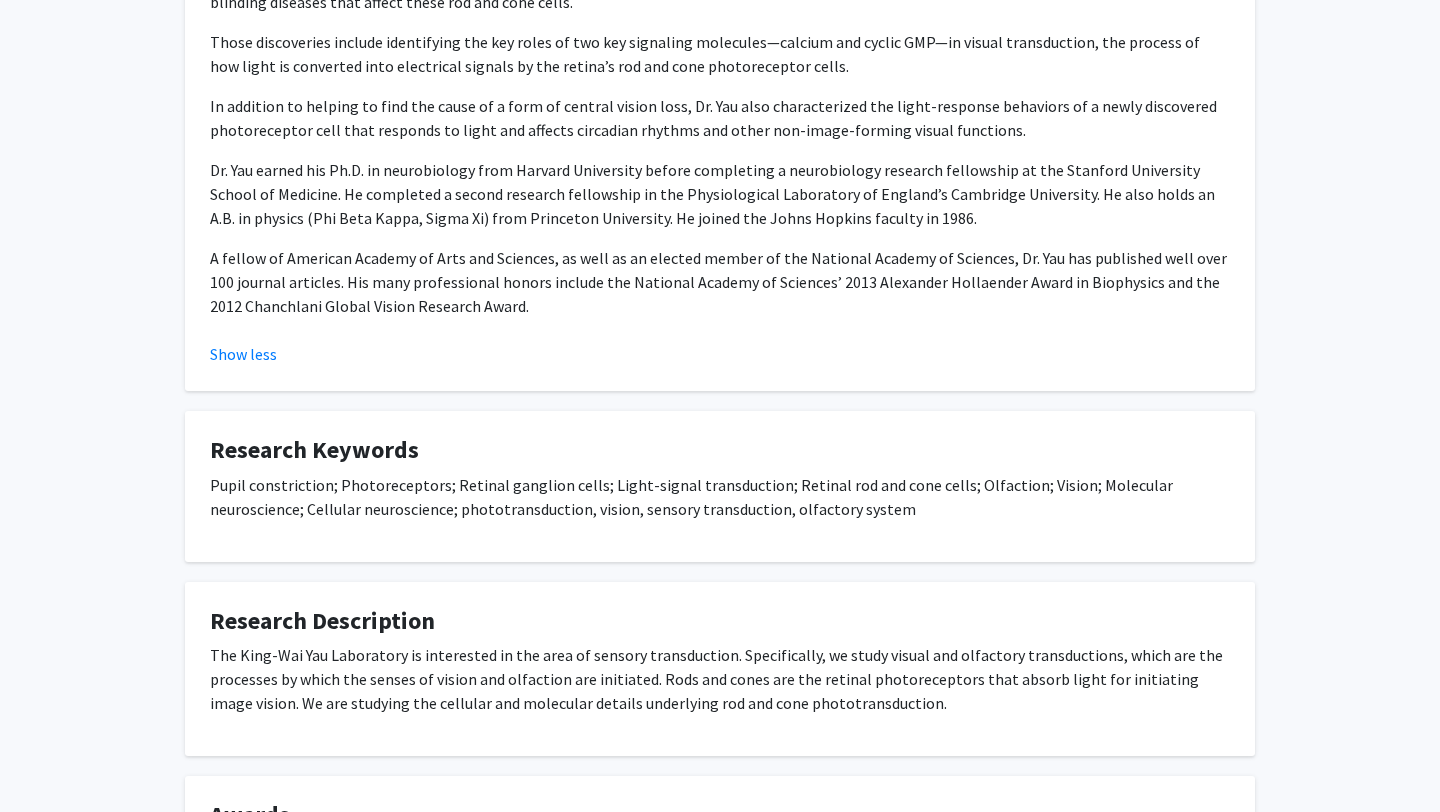 scroll, scrollTop: 0, scrollLeft: 0, axis: both 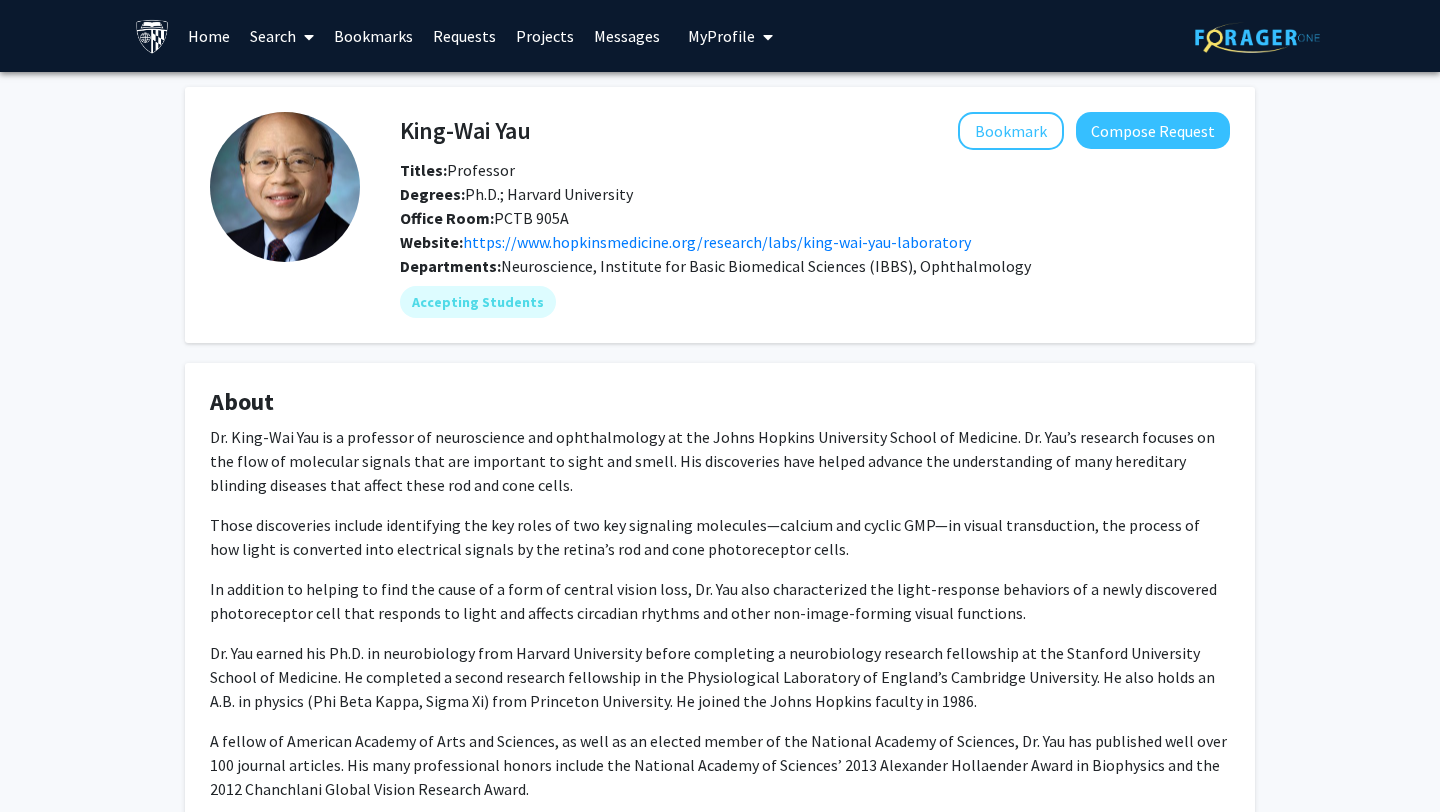 click on "Bookmarks" at bounding box center [373, 36] 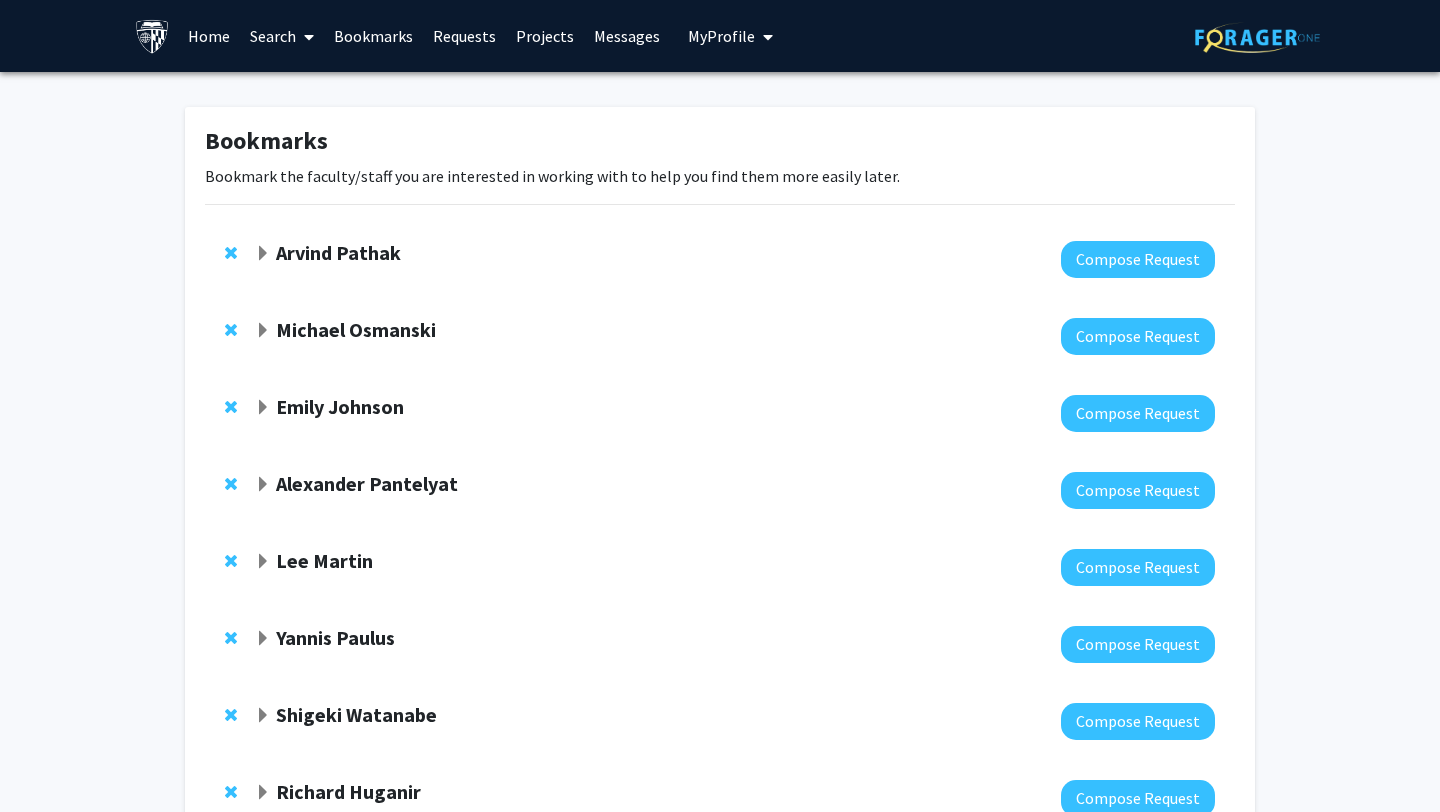 click on "Michael Osmanski" 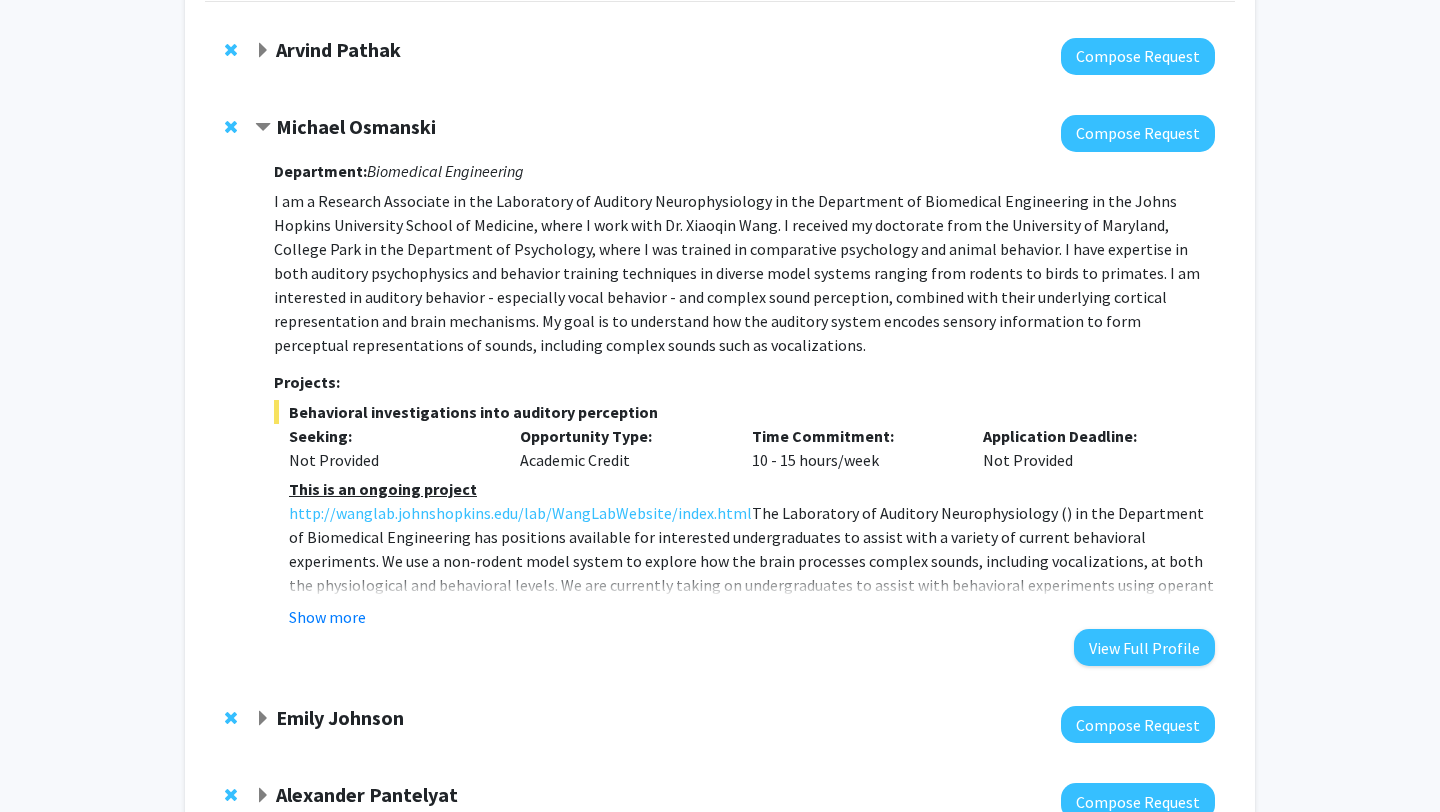 scroll, scrollTop: 204, scrollLeft: 0, axis: vertical 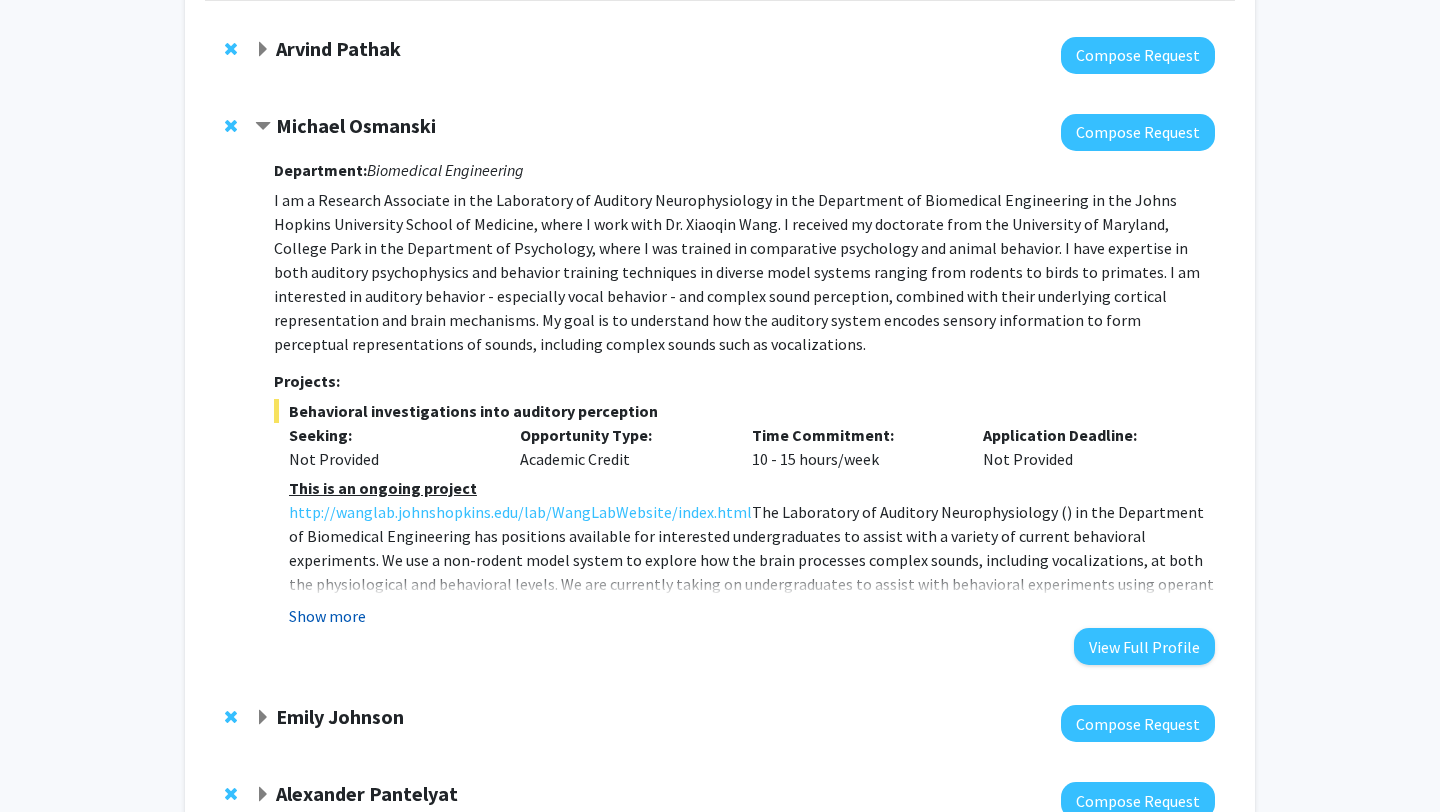 click on "Show more" at bounding box center [327, 616] 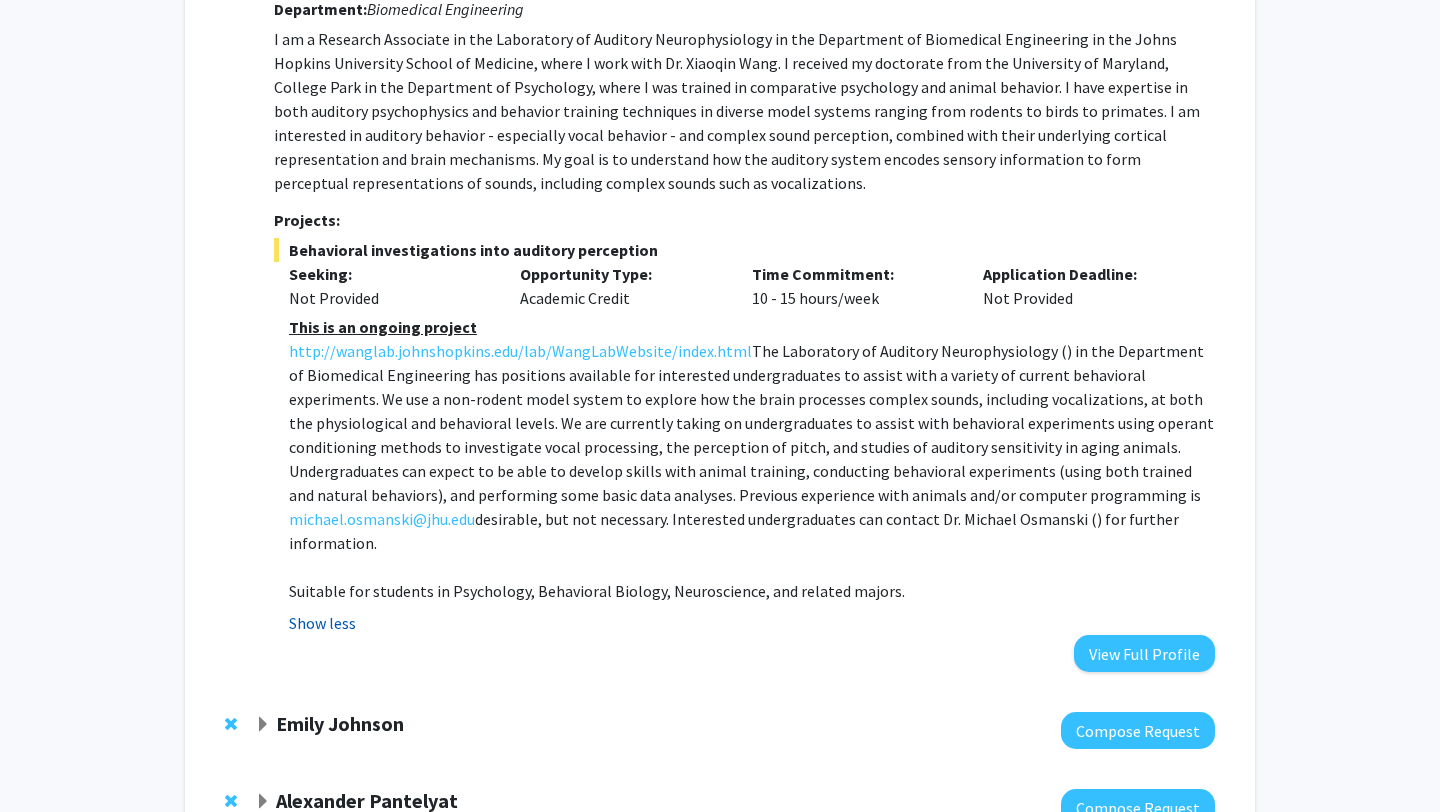 scroll, scrollTop: 367, scrollLeft: 0, axis: vertical 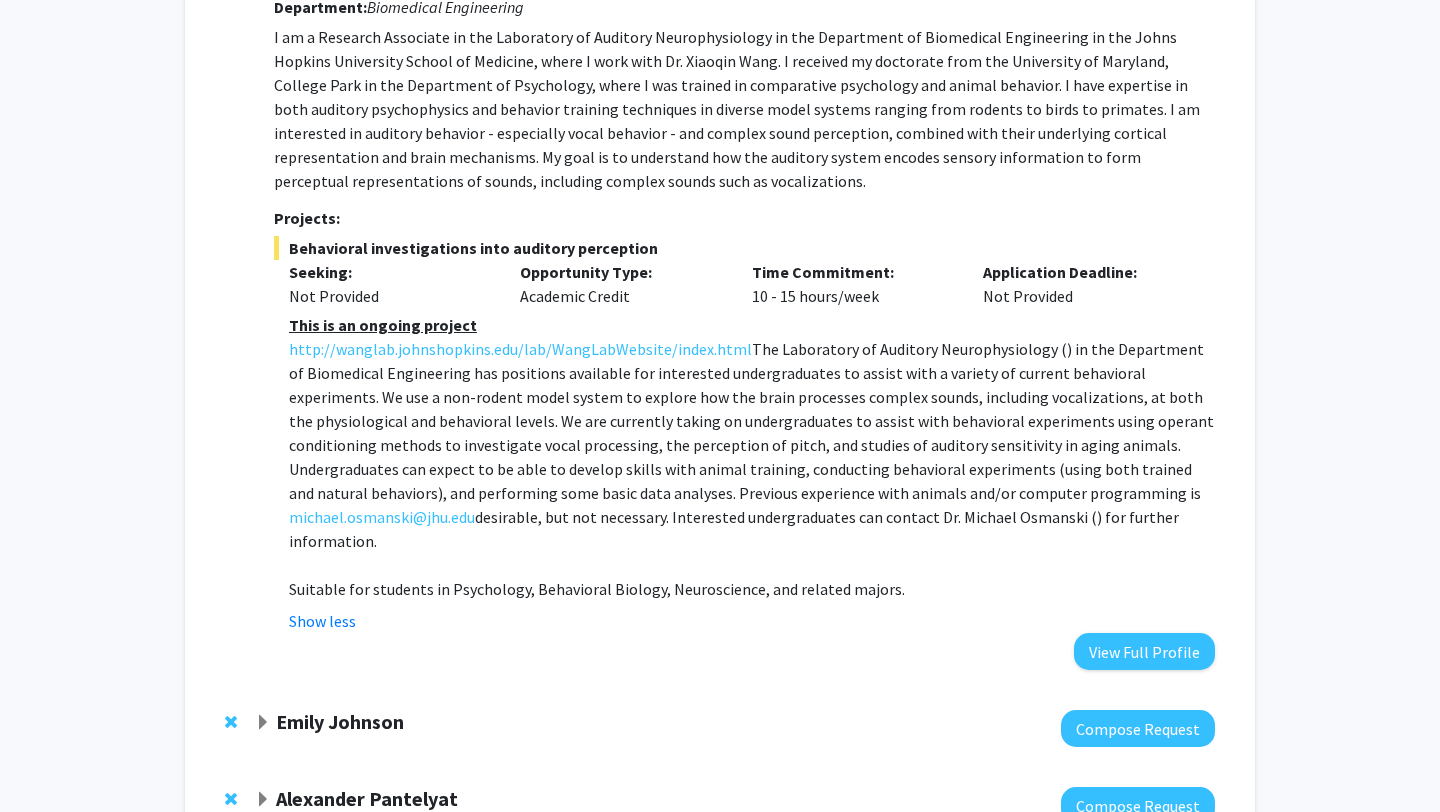 click on "Michael Osmanski  Compose Request  Department:  Biomedical Engineering  I am a Research Associate in the Laboratory of Auditory Neurophysiology in the Department of Biomedical Engineering in the Johns Hopkins University School of Medicine, where I work with Dr. Xiaoqin Wang. I received my doctorate from the University of Maryland, College Park in the Department of Psychology, where I was trained in comparative psychology and animal behavior. I have expertise in both auditory psychophysics and behavior training techniques in diverse model systems ranging from rodents to birds to primates. I am interested in auditory behavior - especially vocal behavior - and complex sound perception, combined with their underlying cortical representation and brain mechanisms. My goal is to understand how the auditory system encodes sensory information to form perceptual representations of sounds, including complex sounds such as vocalizations. Projects:  Behavioral investigations into auditory perception   Seeking: Show less" 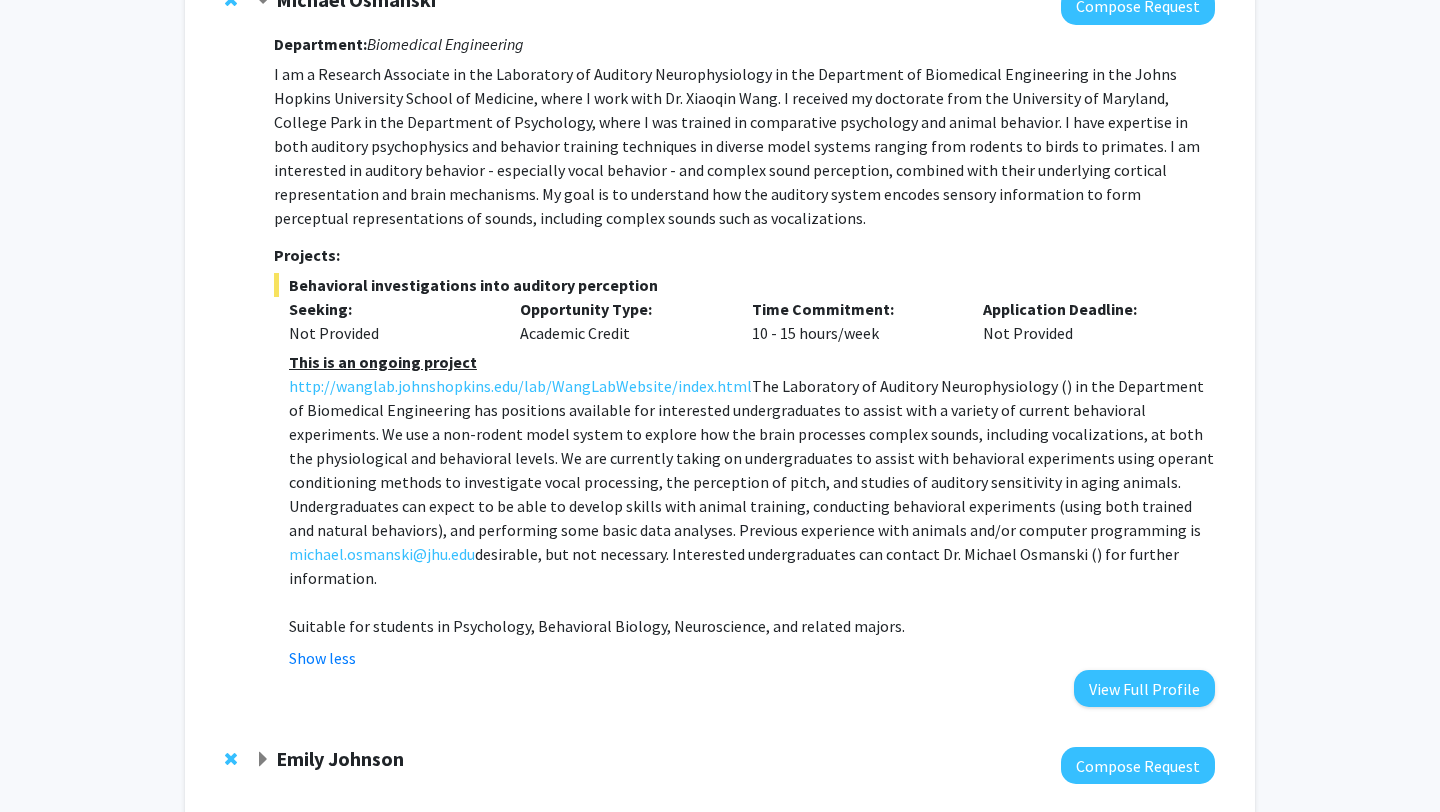 scroll, scrollTop: 331, scrollLeft: 0, axis: vertical 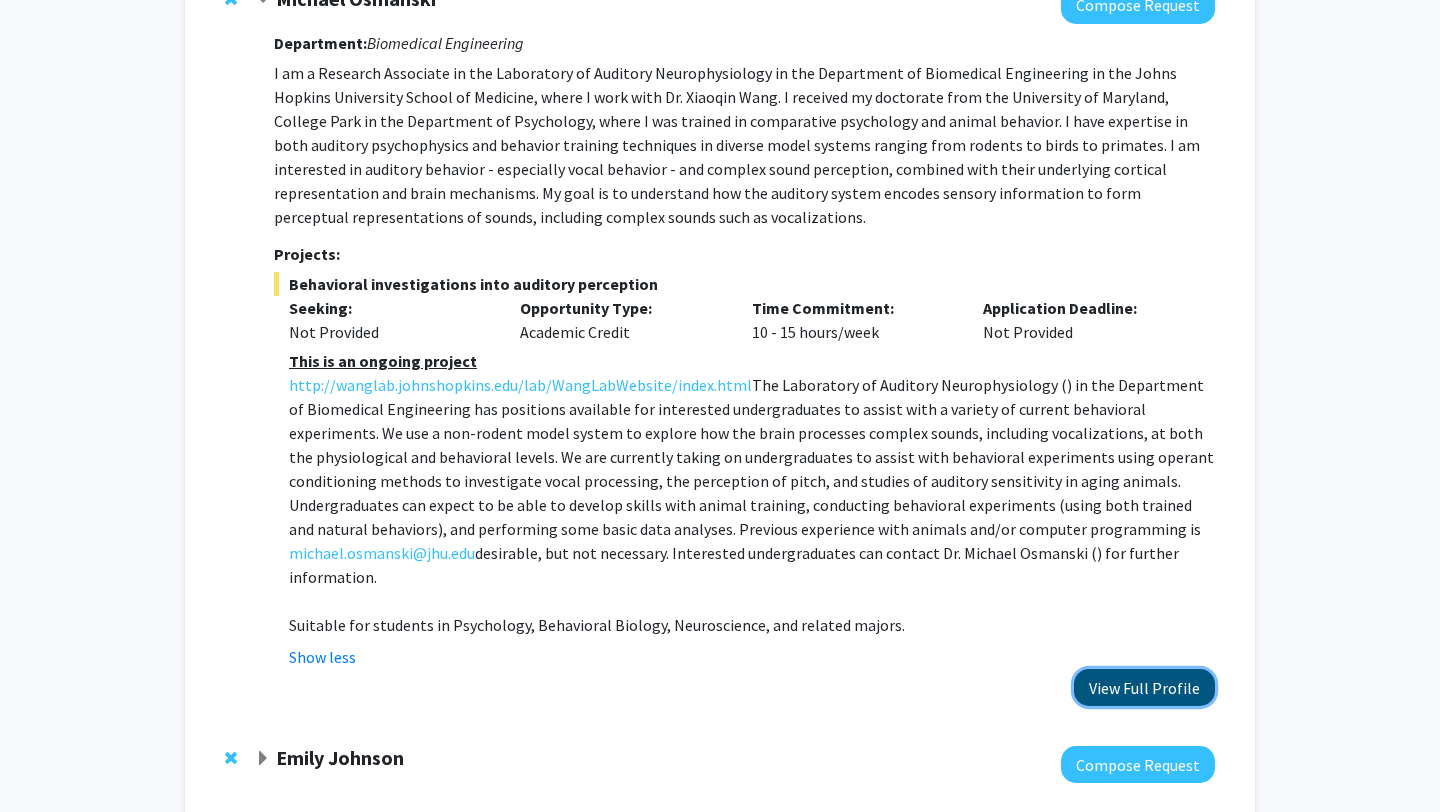 click on "View Full Profile" at bounding box center [1144, 687] 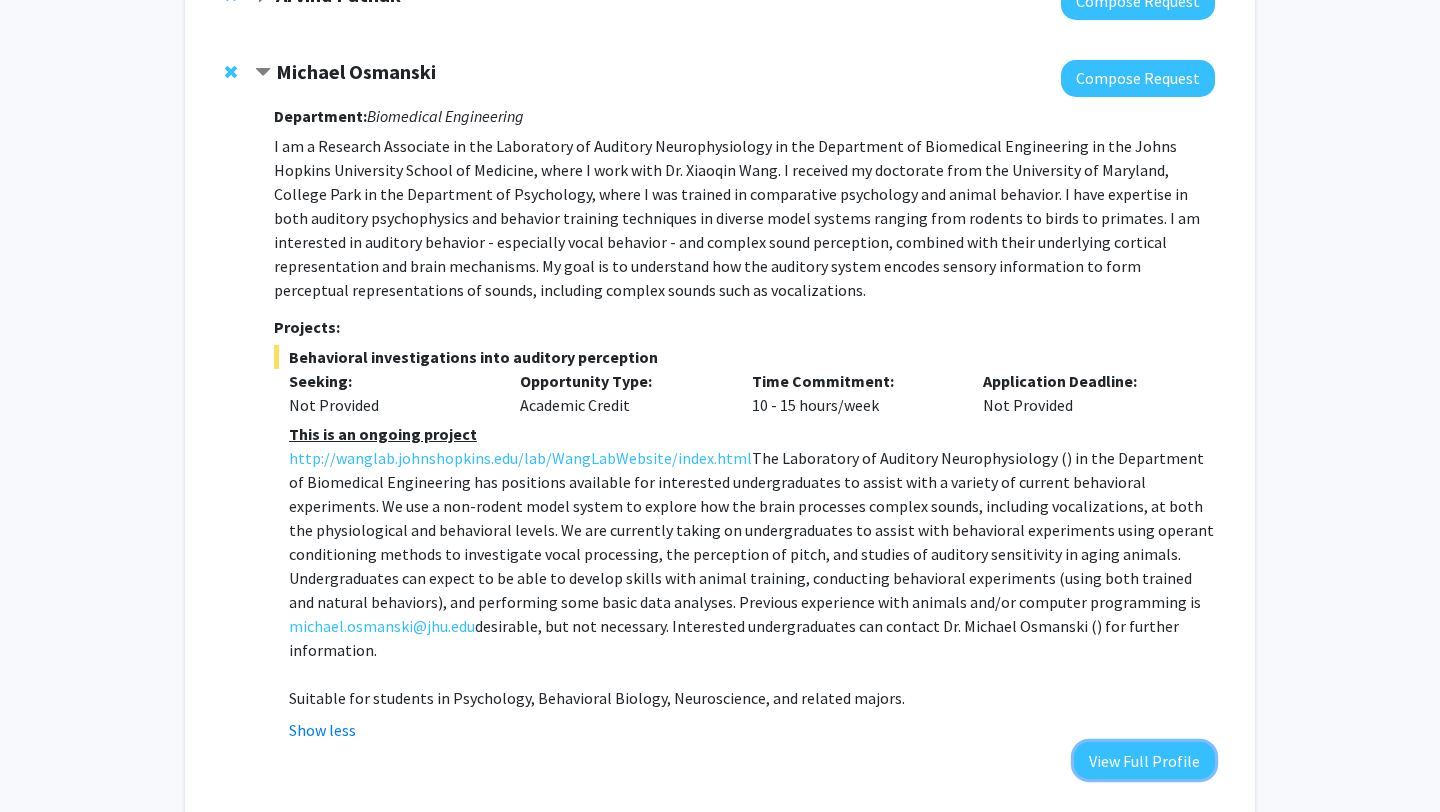scroll, scrollTop: 256, scrollLeft: 0, axis: vertical 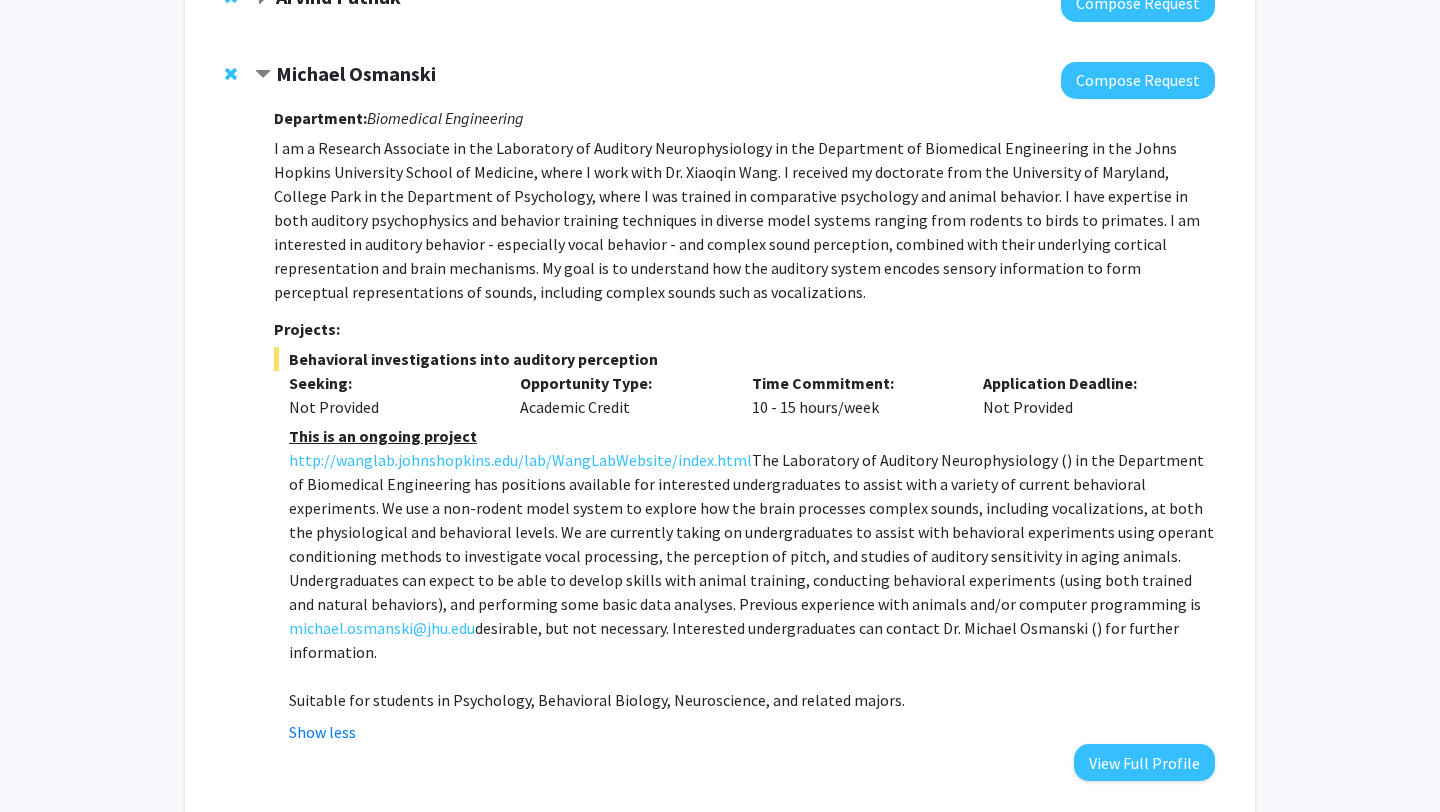 click 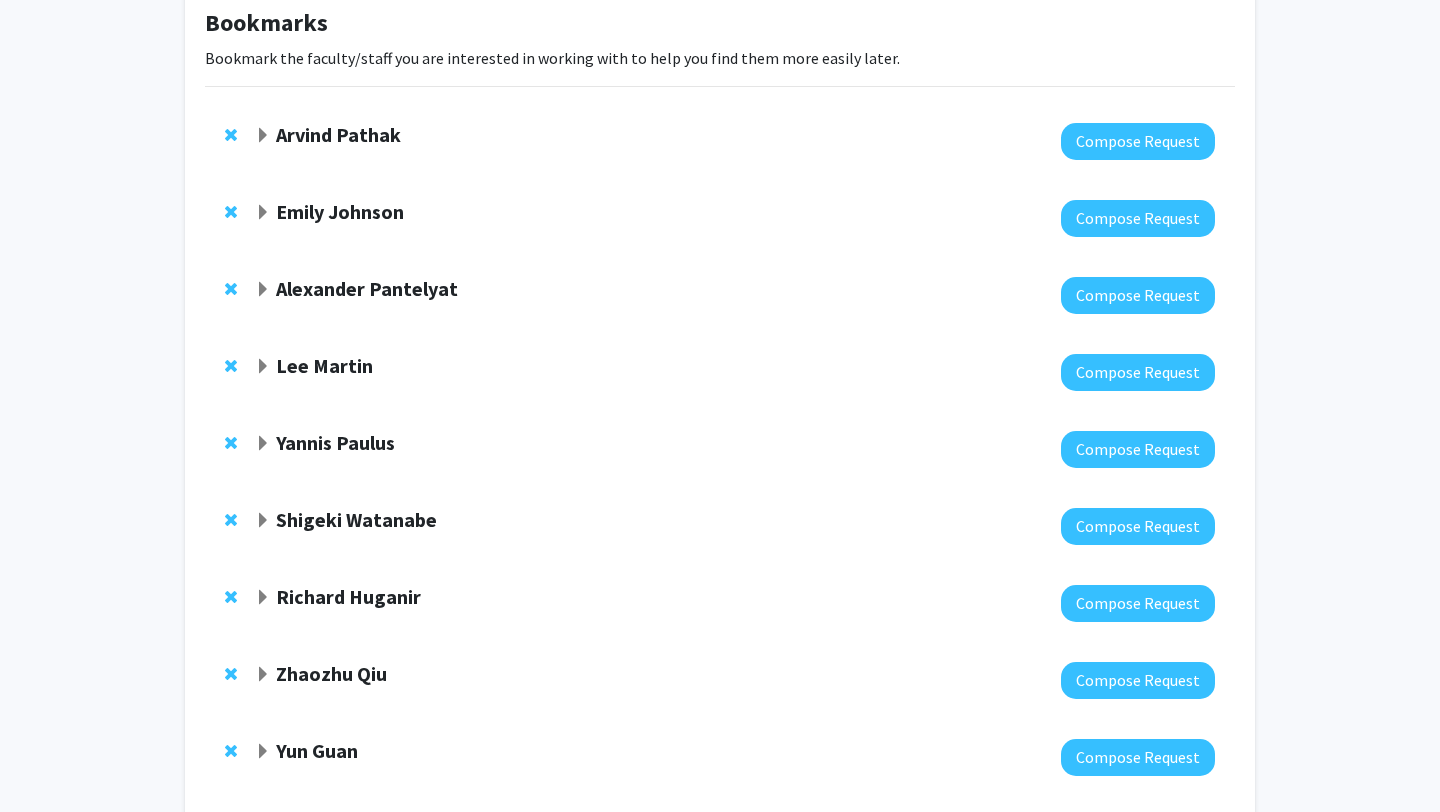 scroll, scrollTop: 116, scrollLeft: 0, axis: vertical 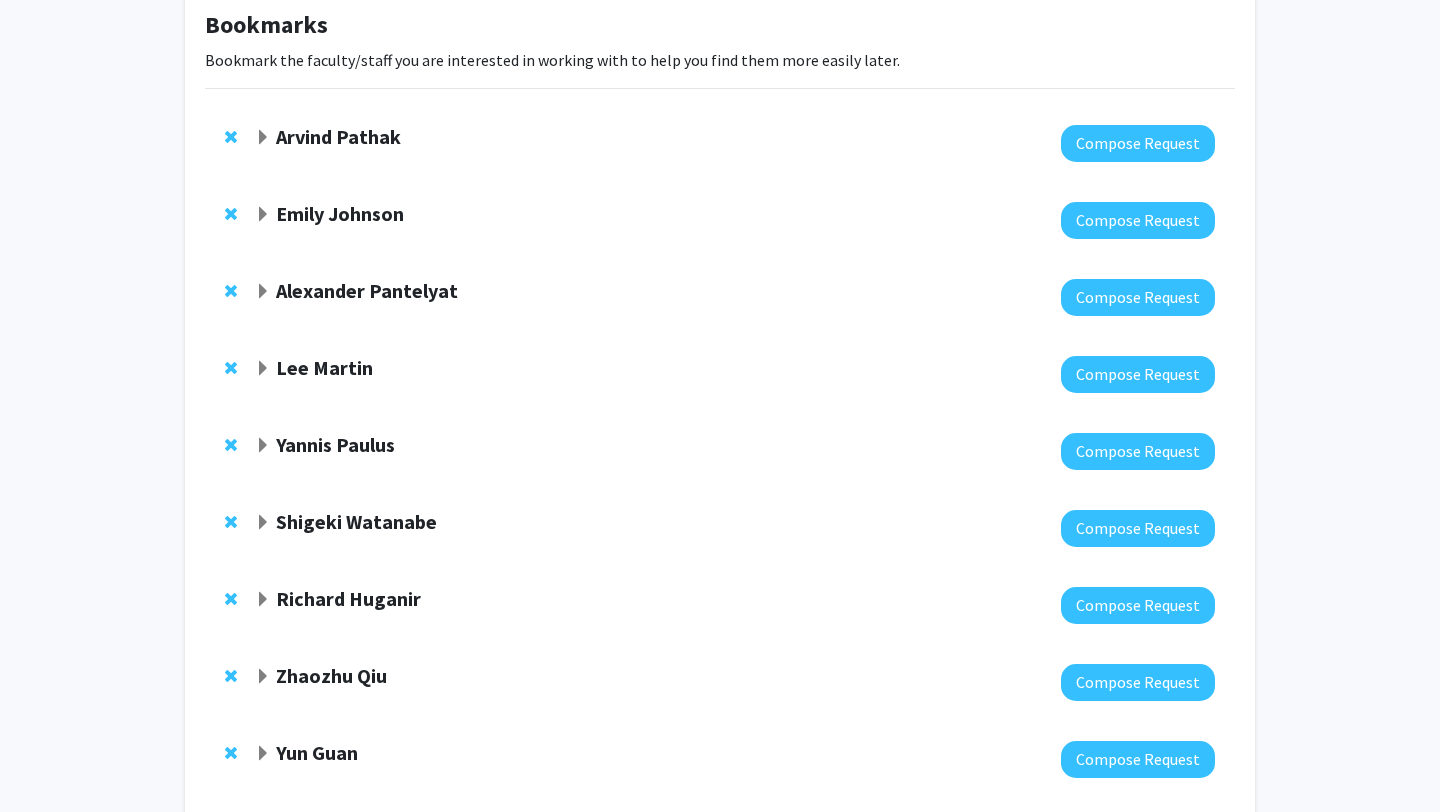 click on "Emily Johnson" 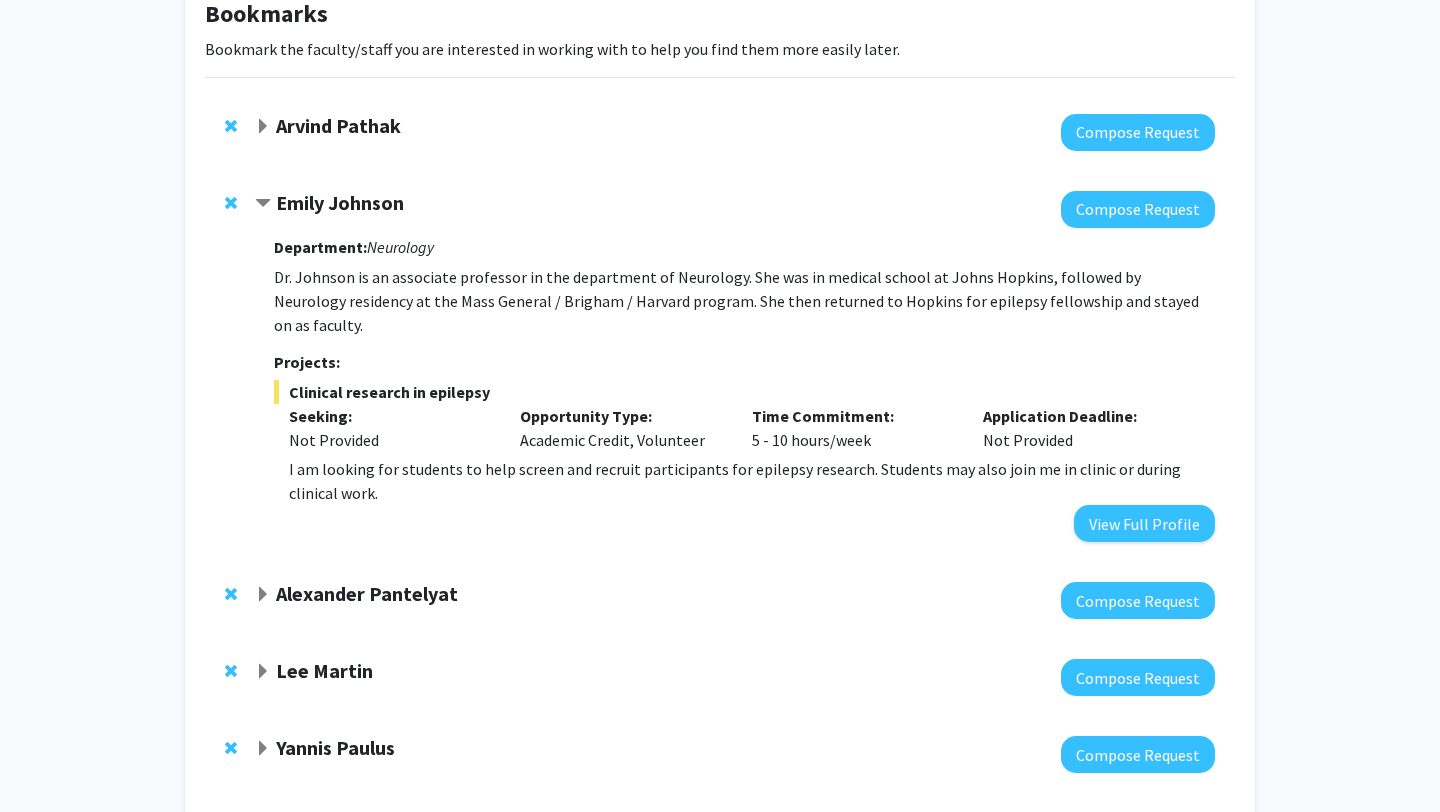 scroll, scrollTop: 131, scrollLeft: 0, axis: vertical 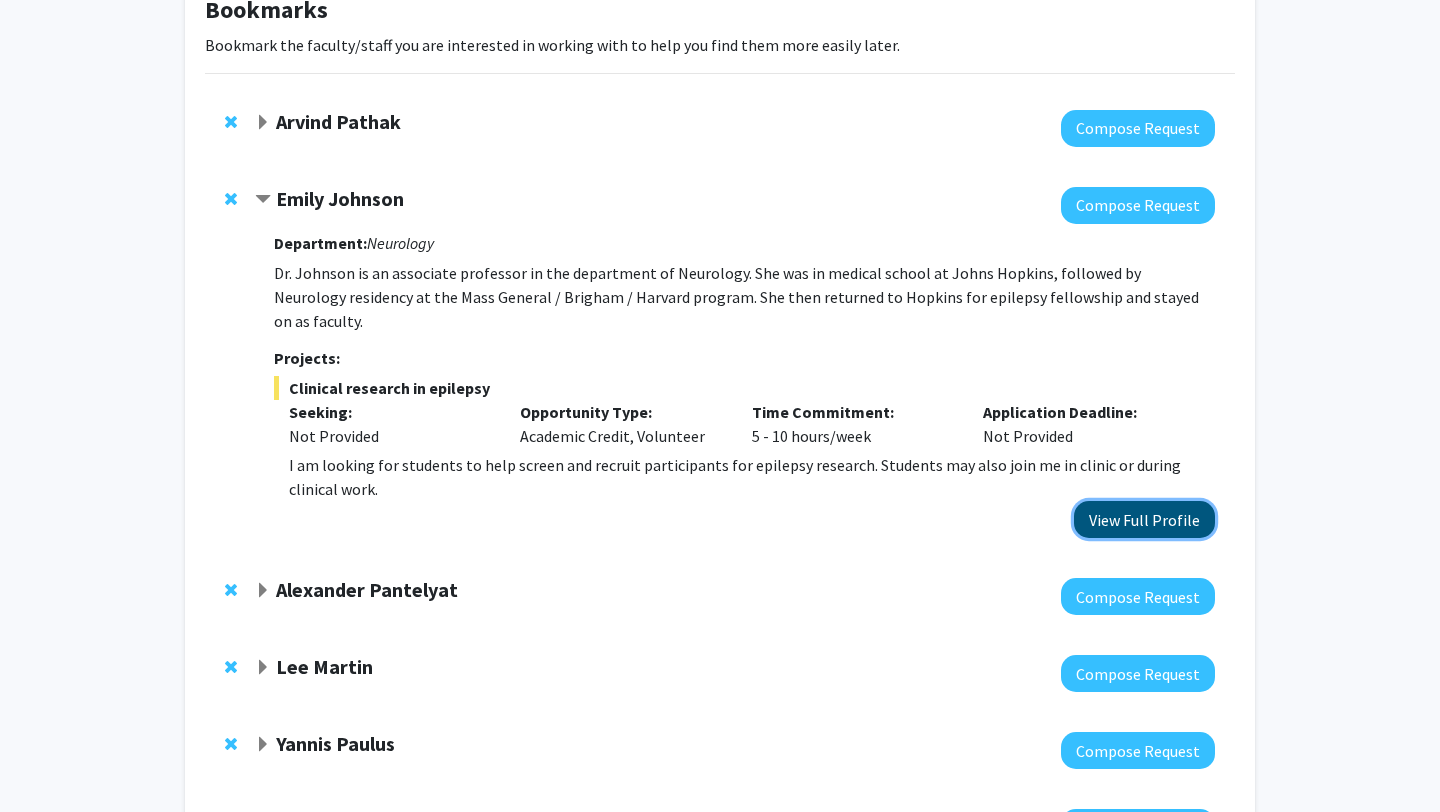 click on "View Full Profile" at bounding box center (1144, 519) 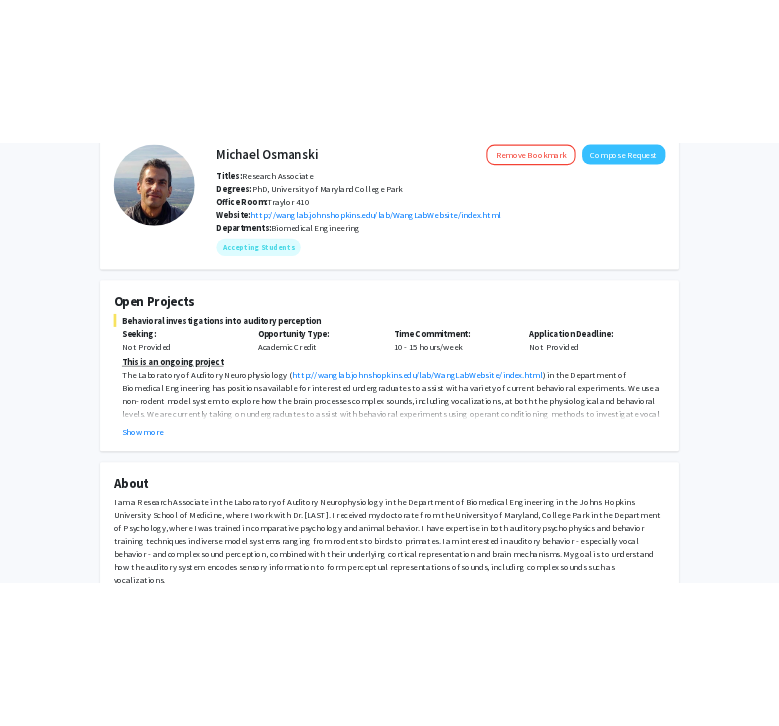 scroll, scrollTop: 115, scrollLeft: 0, axis: vertical 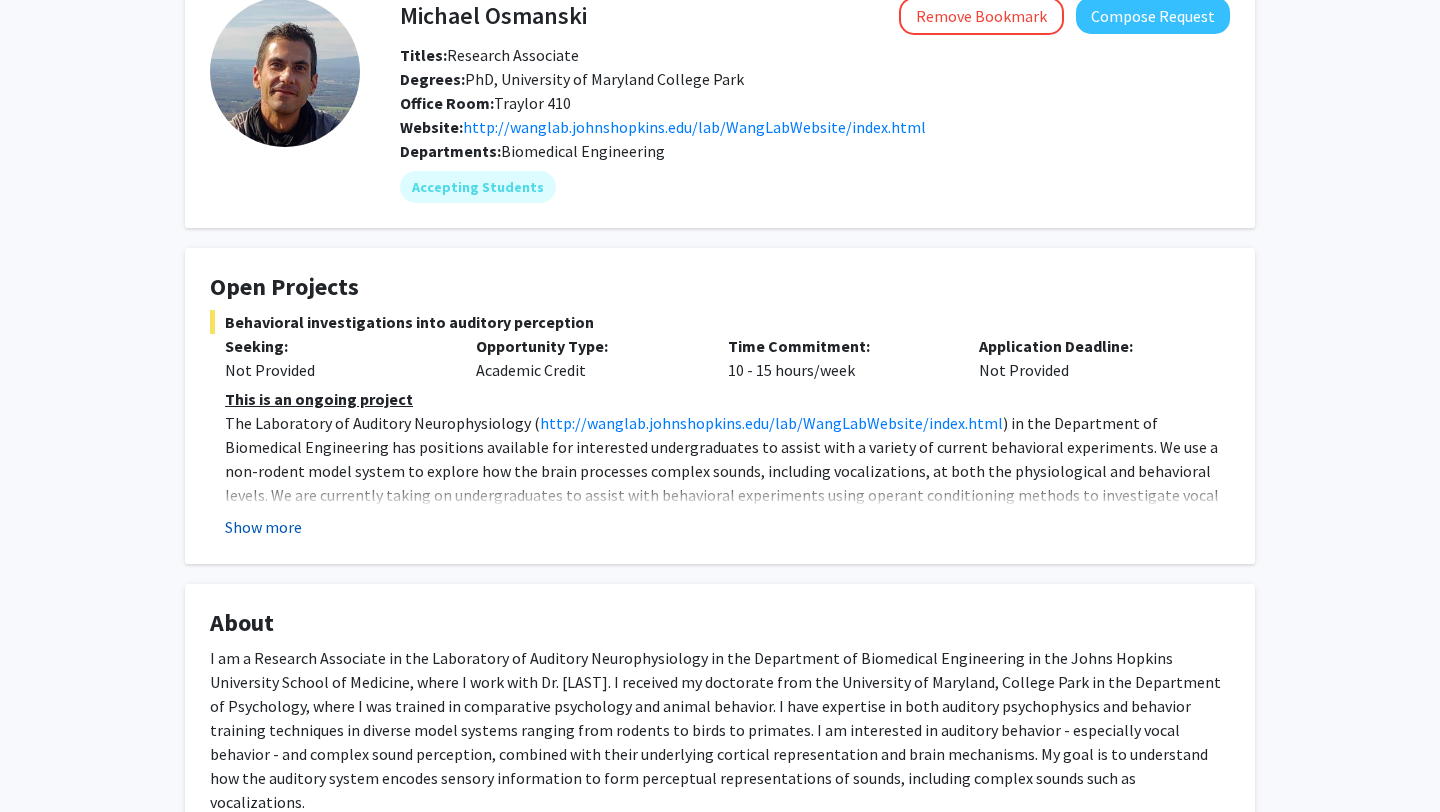click on "Show more" 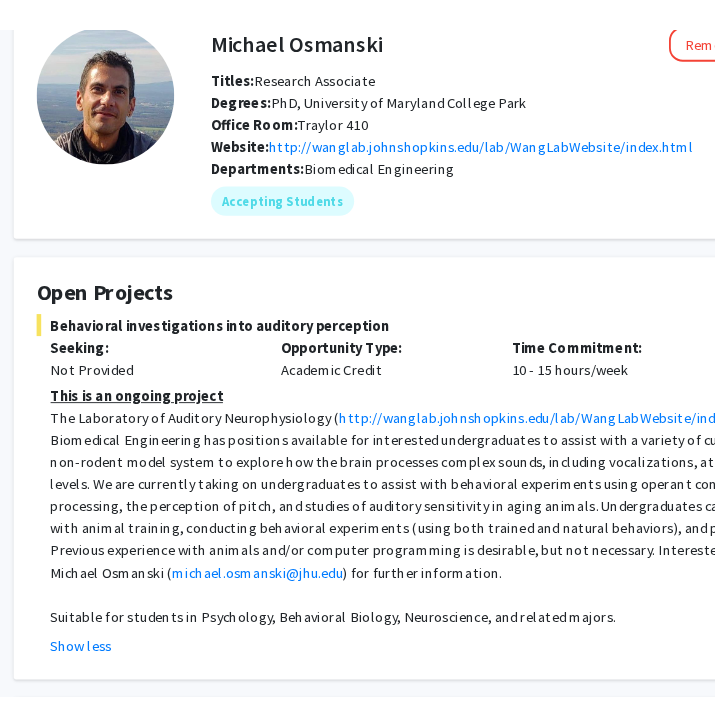 scroll, scrollTop: 115, scrollLeft: 51, axis: both 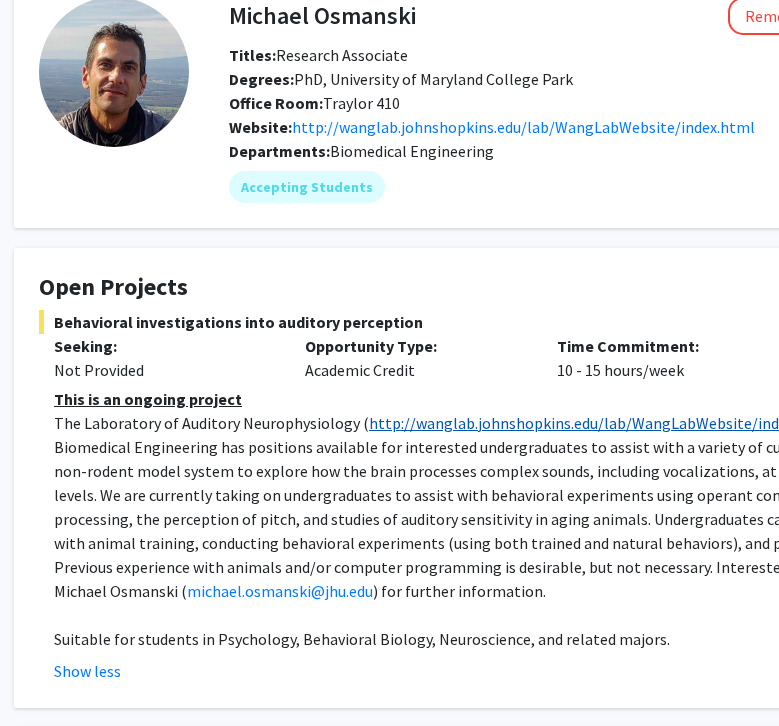 click on "http://wanglab.johnshopkins.edu/lab/WangLabWebsite/index.html" 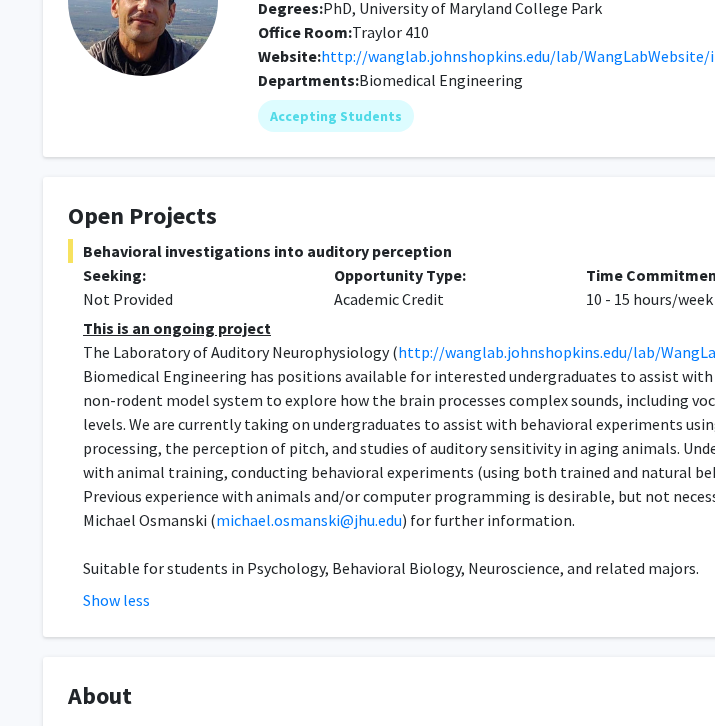 scroll, scrollTop: 186, scrollLeft: 24, axis: both 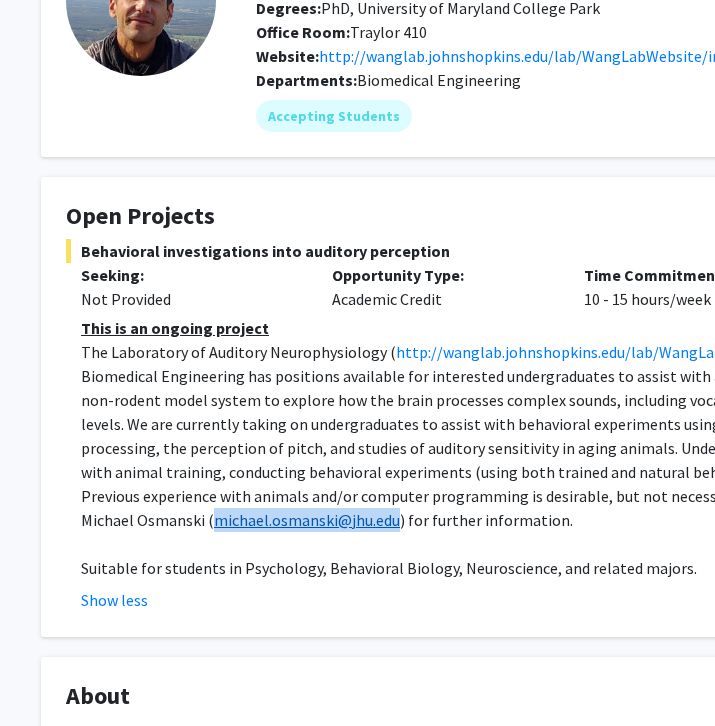 drag, startPoint x: 85, startPoint y: 516, endPoint x: 268, endPoint y: 529, distance: 183.46117 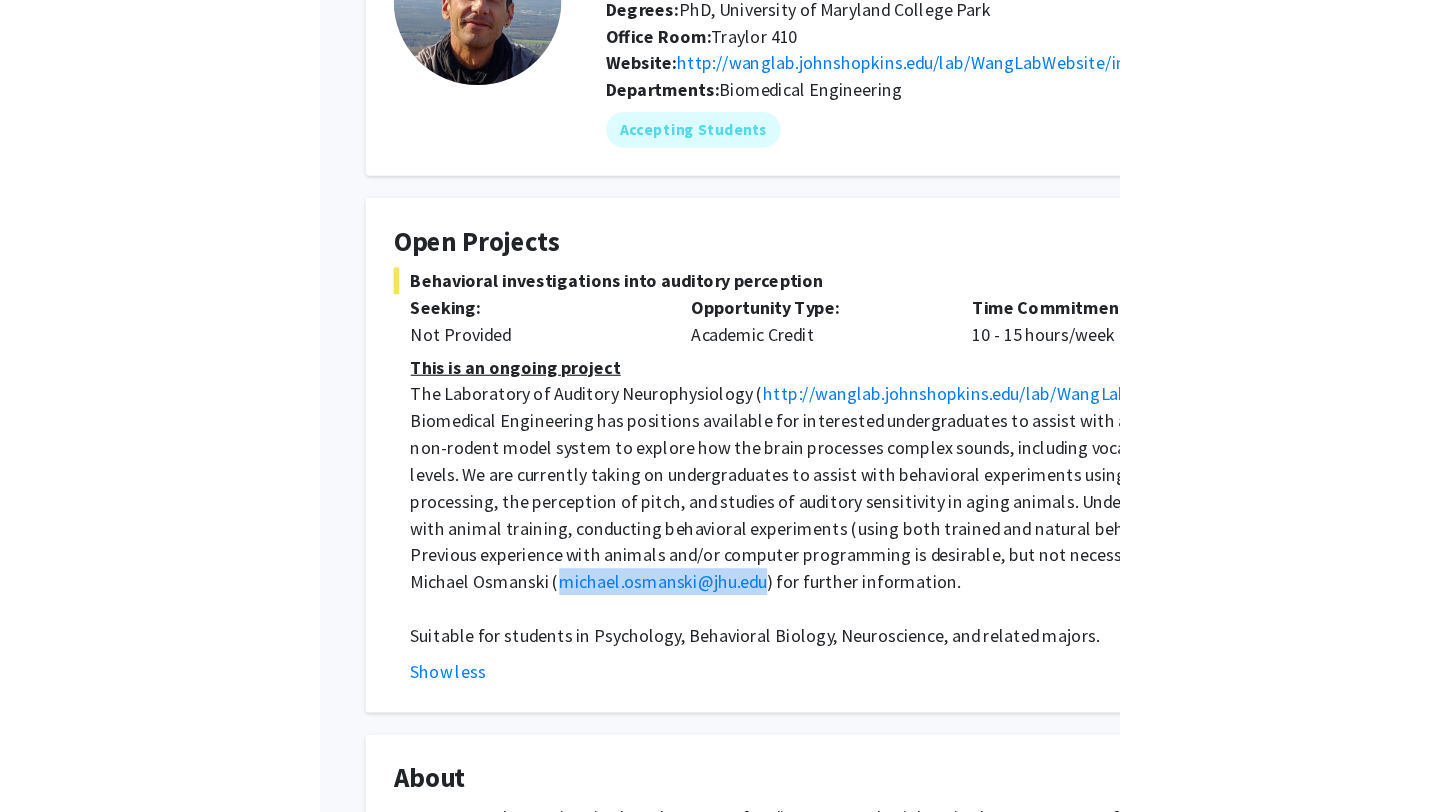 scroll, scrollTop: 186, scrollLeft: 0, axis: vertical 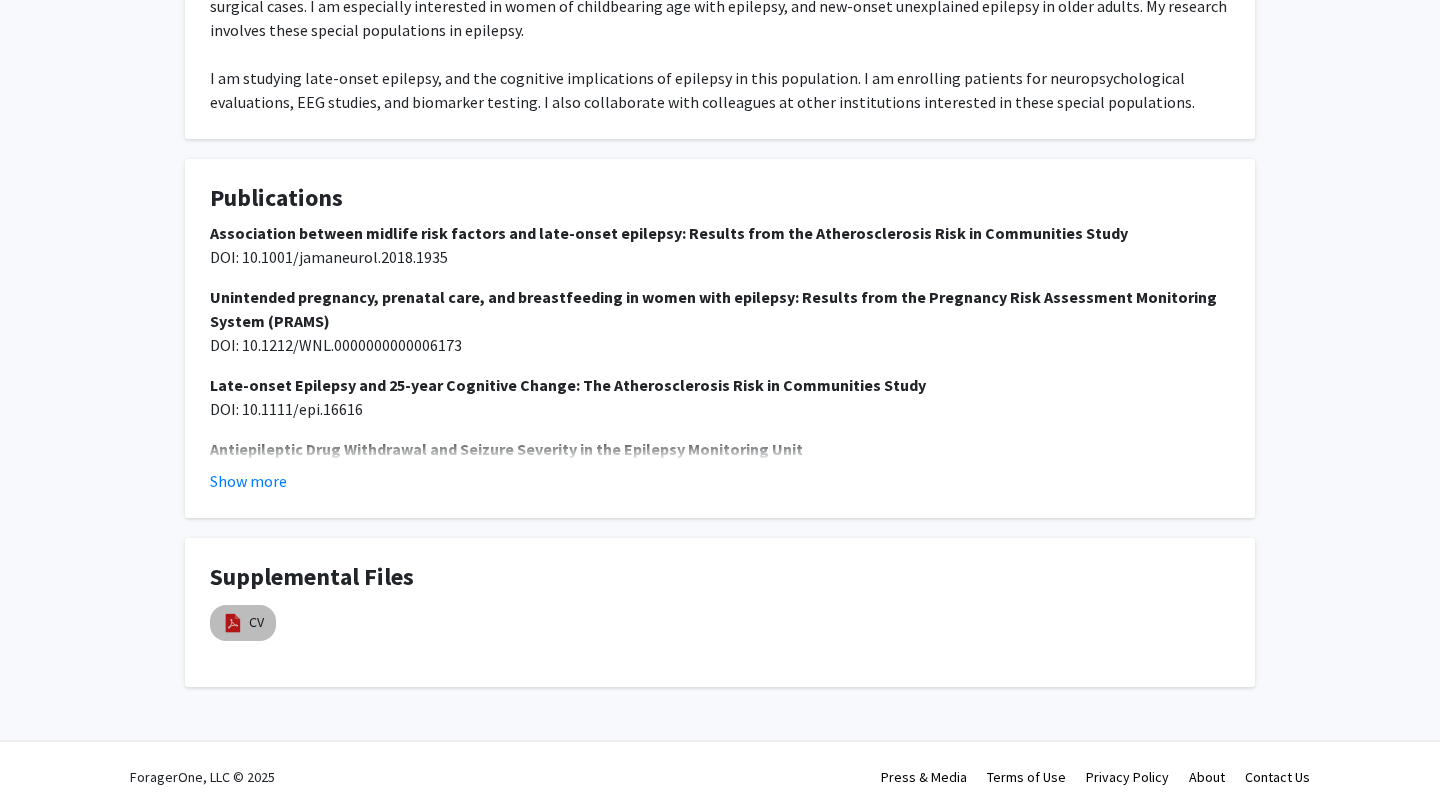 click on "CV" at bounding box center (243, 623) 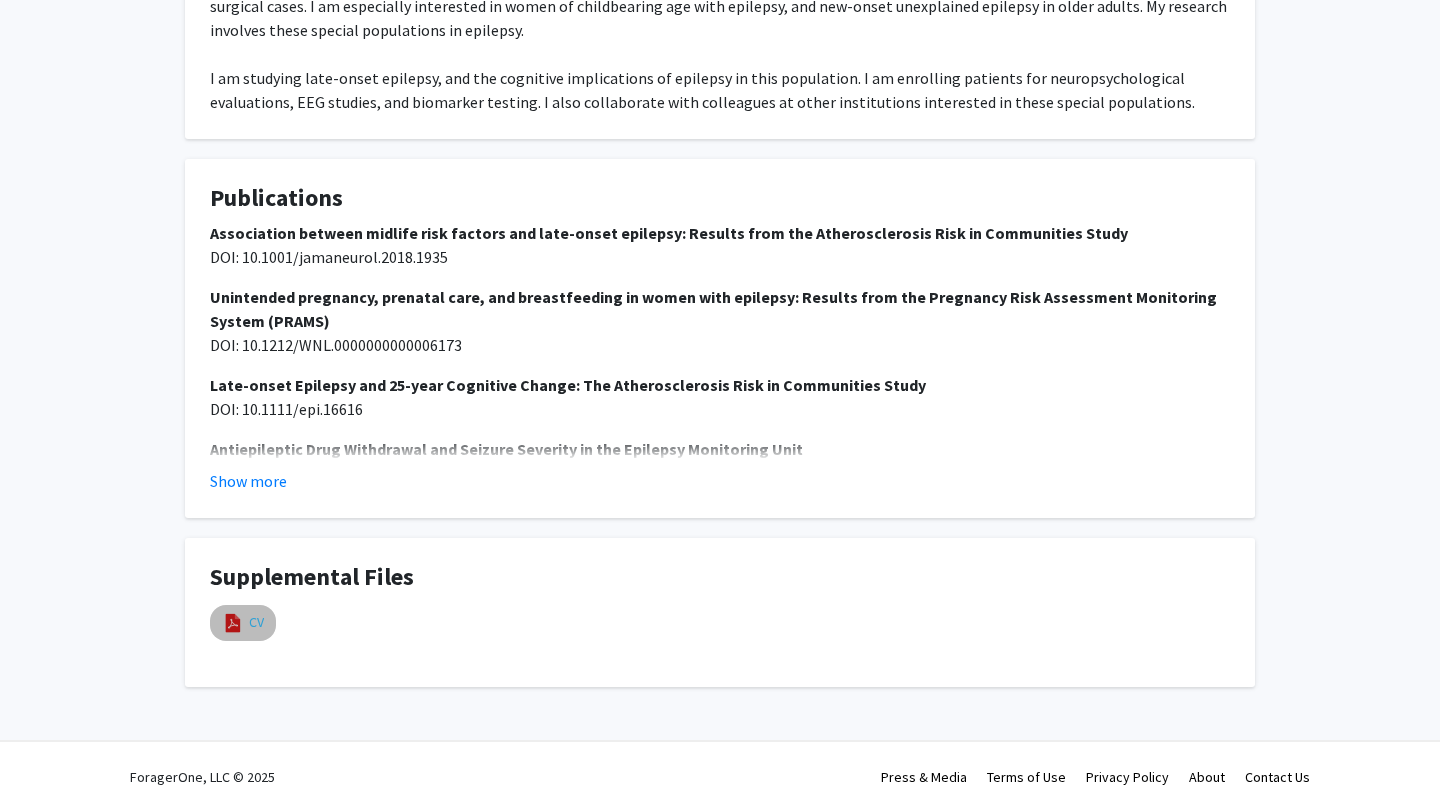 click on "CV" at bounding box center [256, 622] 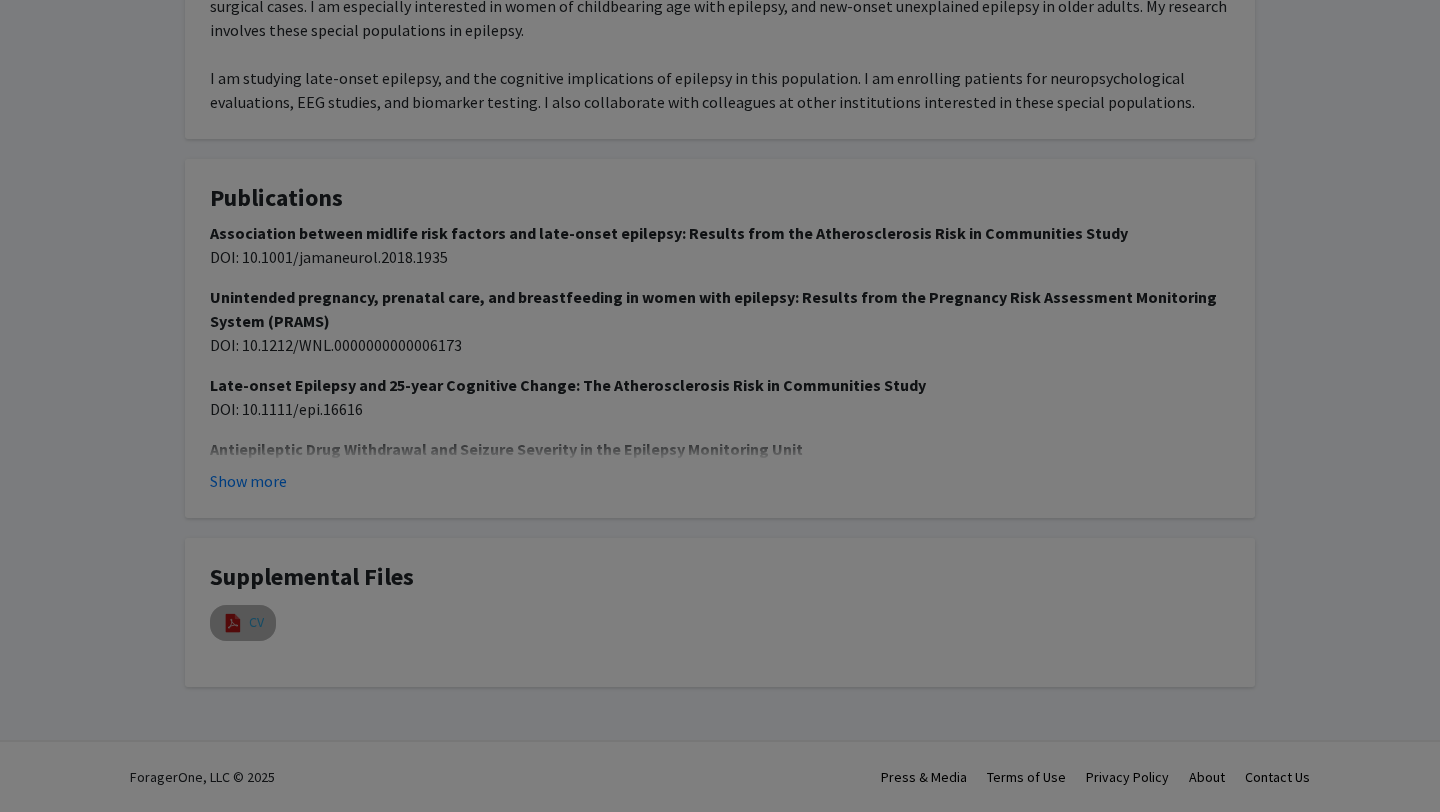select on "custom" 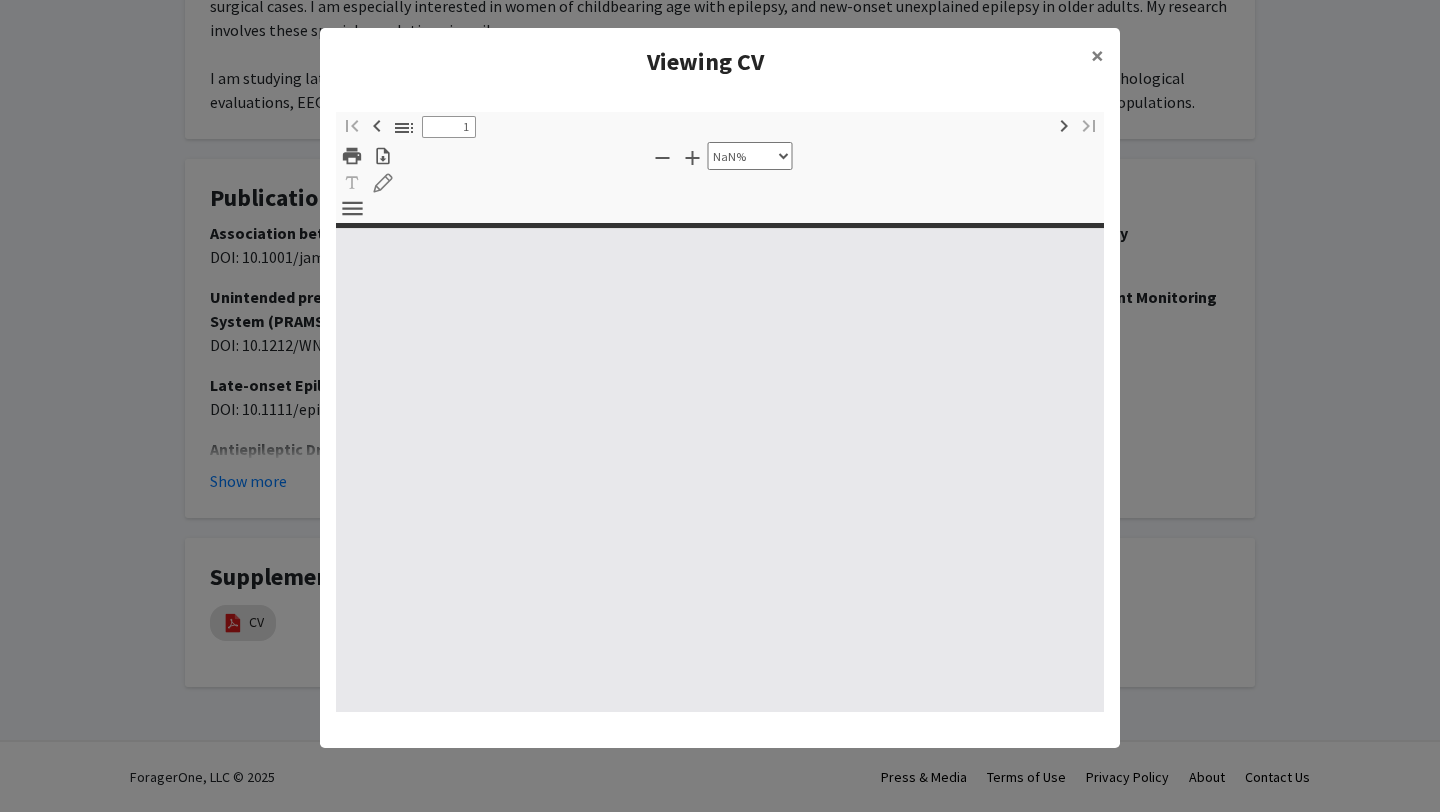 type on "0" 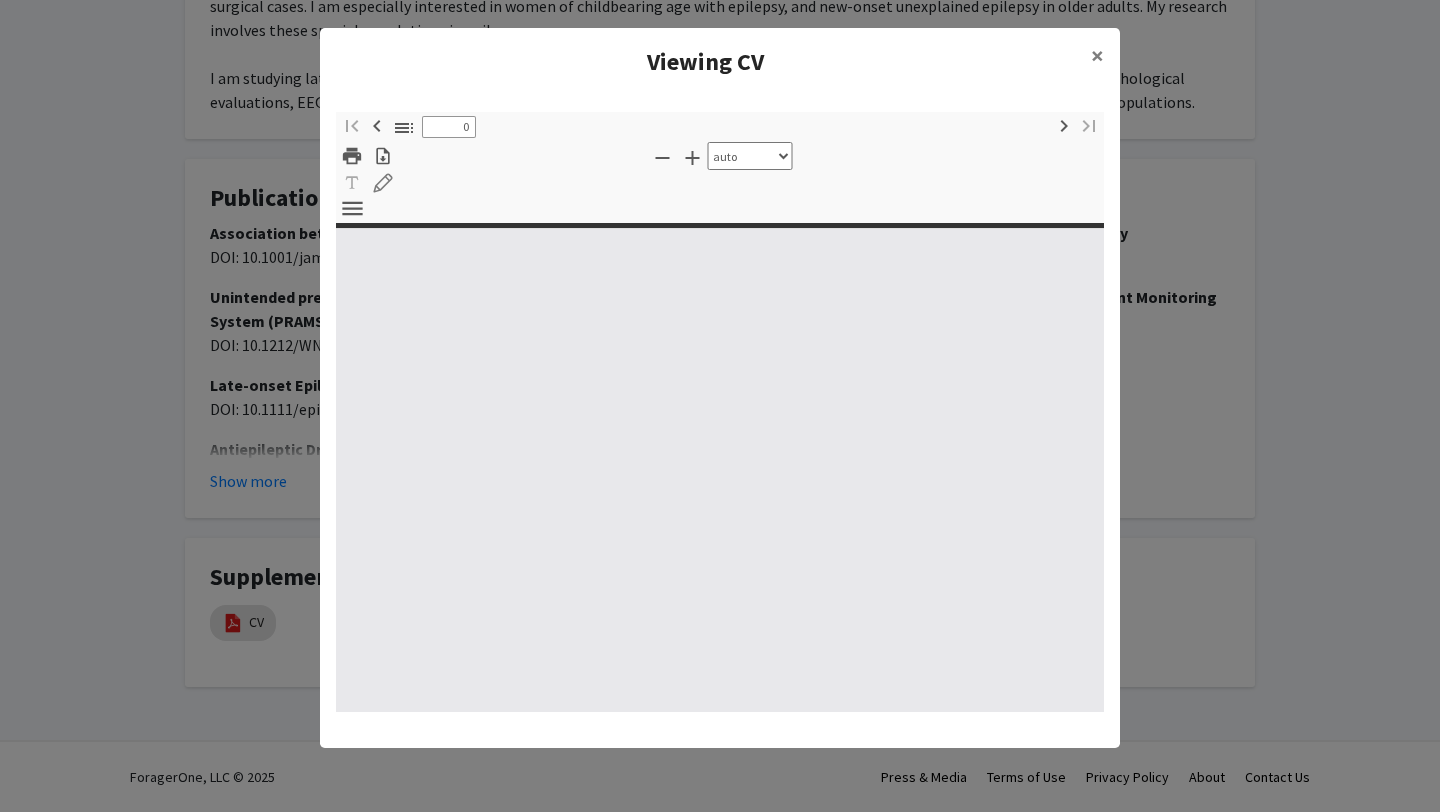 select on "custom" 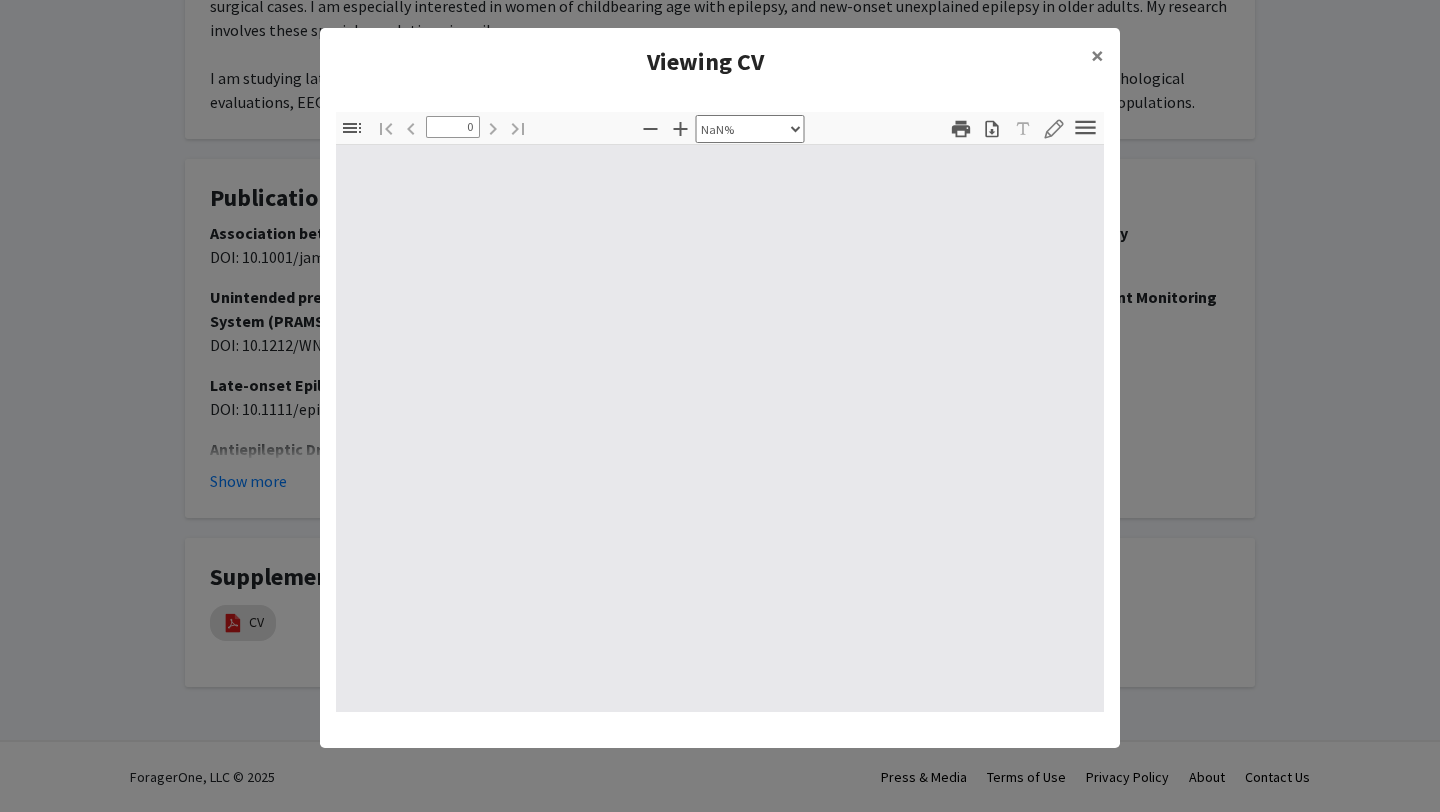 type on "1" 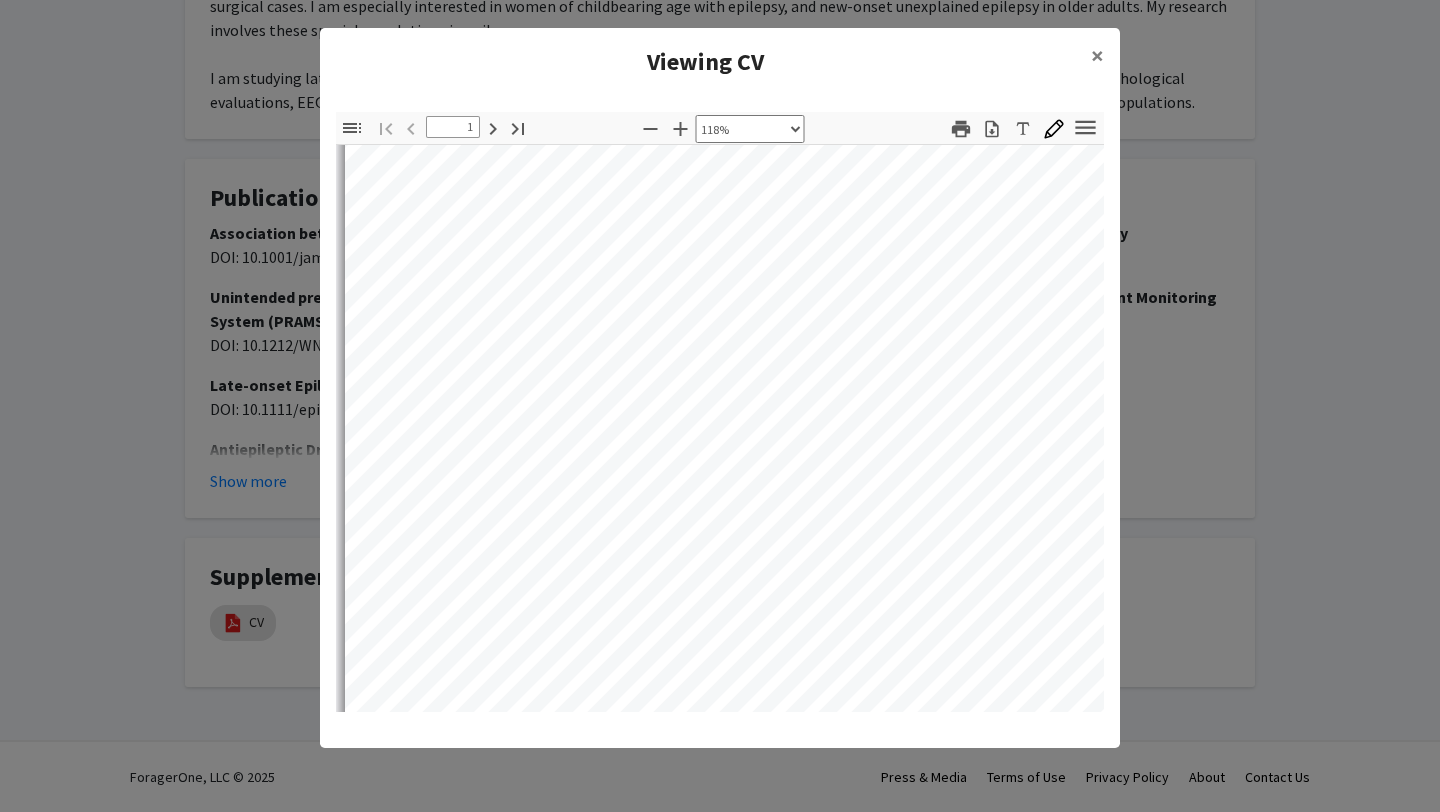 scroll, scrollTop: 0, scrollLeft: 0, axis: both 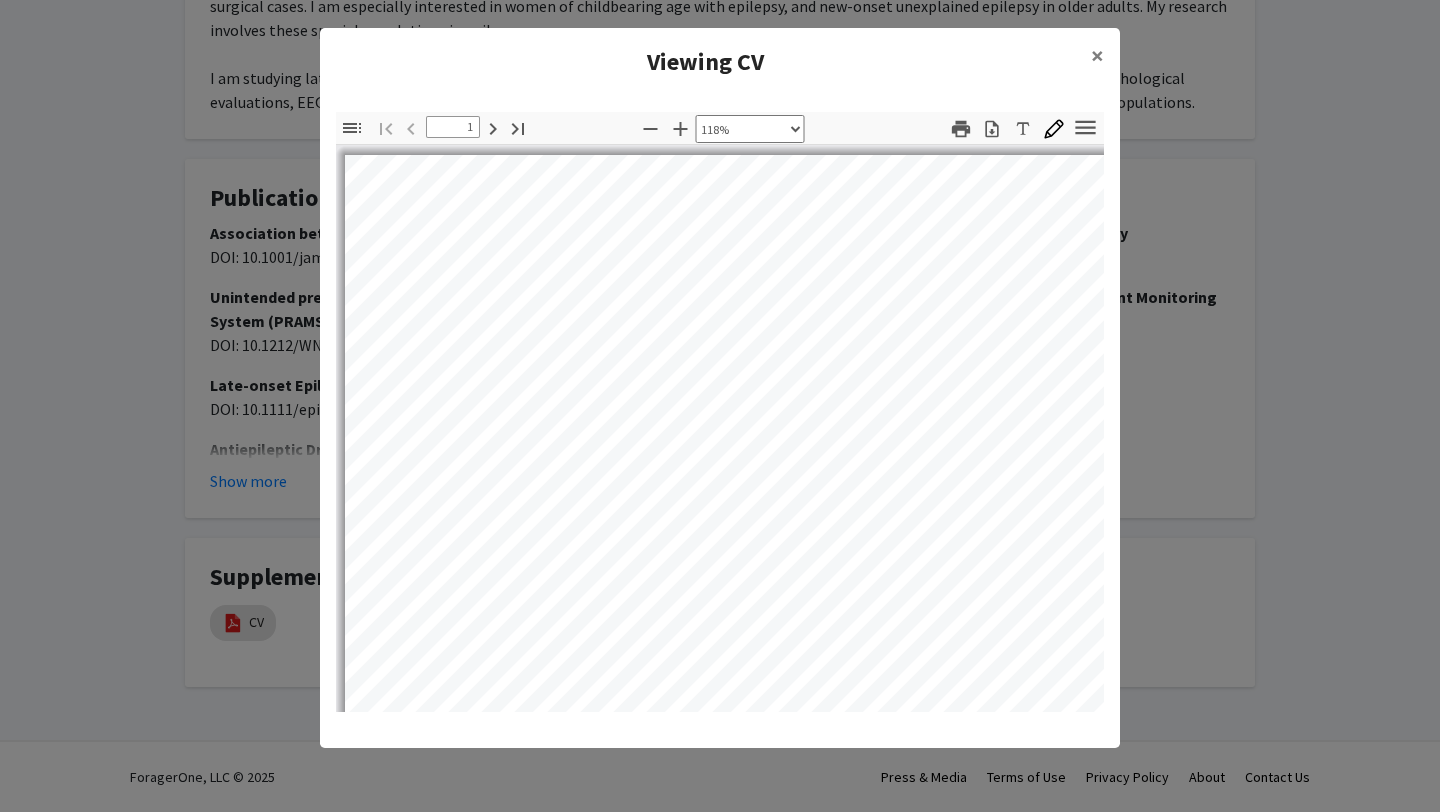 select on "custom" 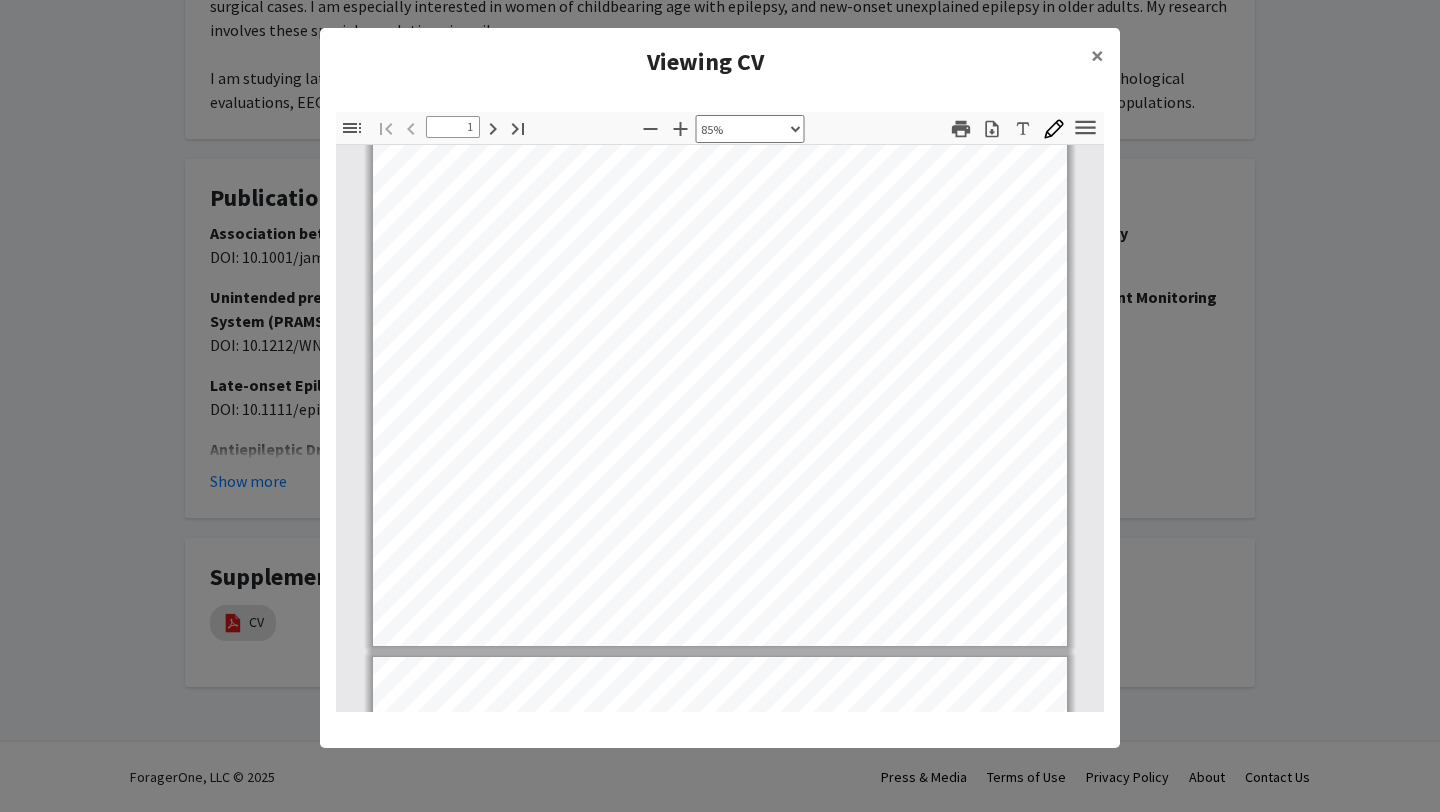 scroll, scrollTop: 412, scrollLeft: 0, axis: vertical 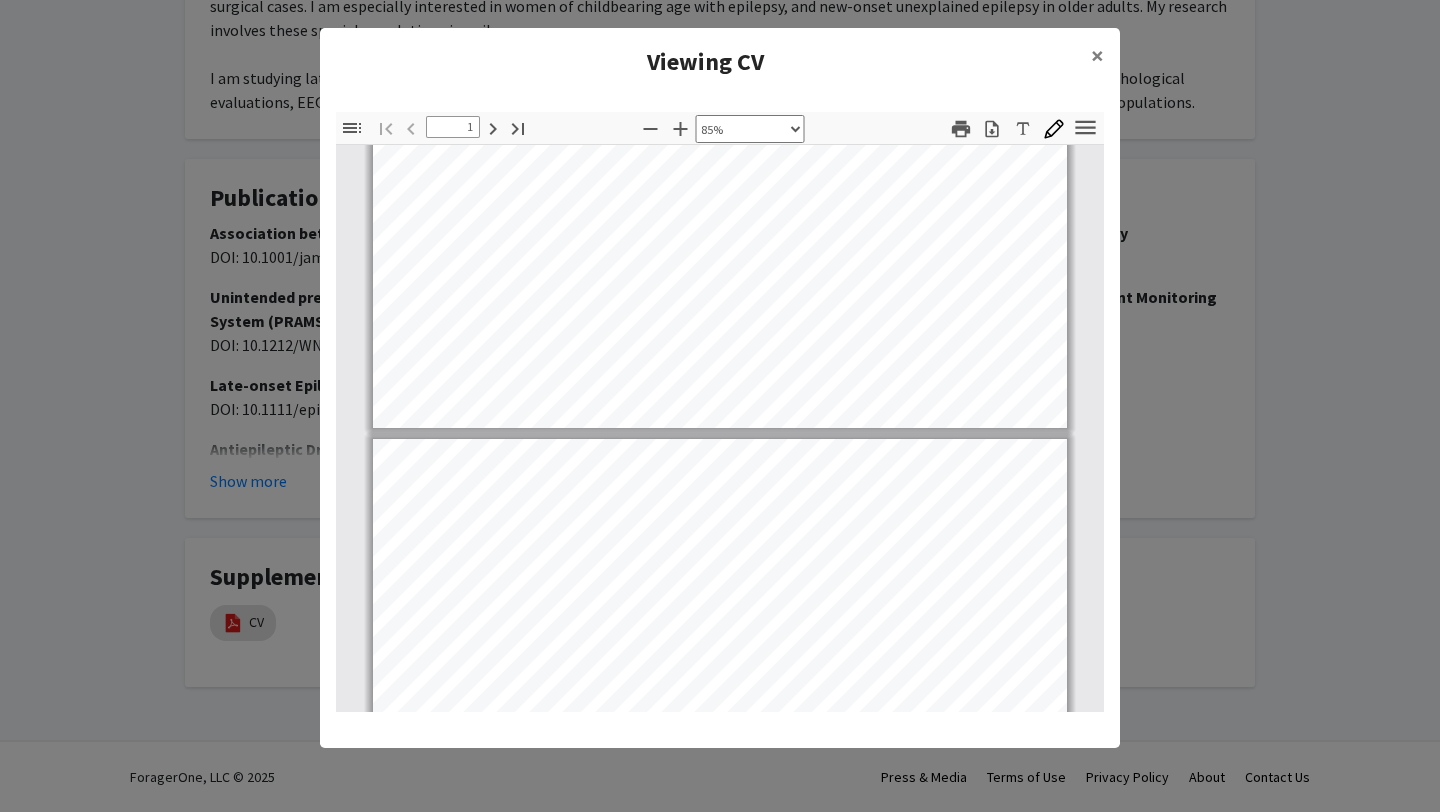 type on "2" 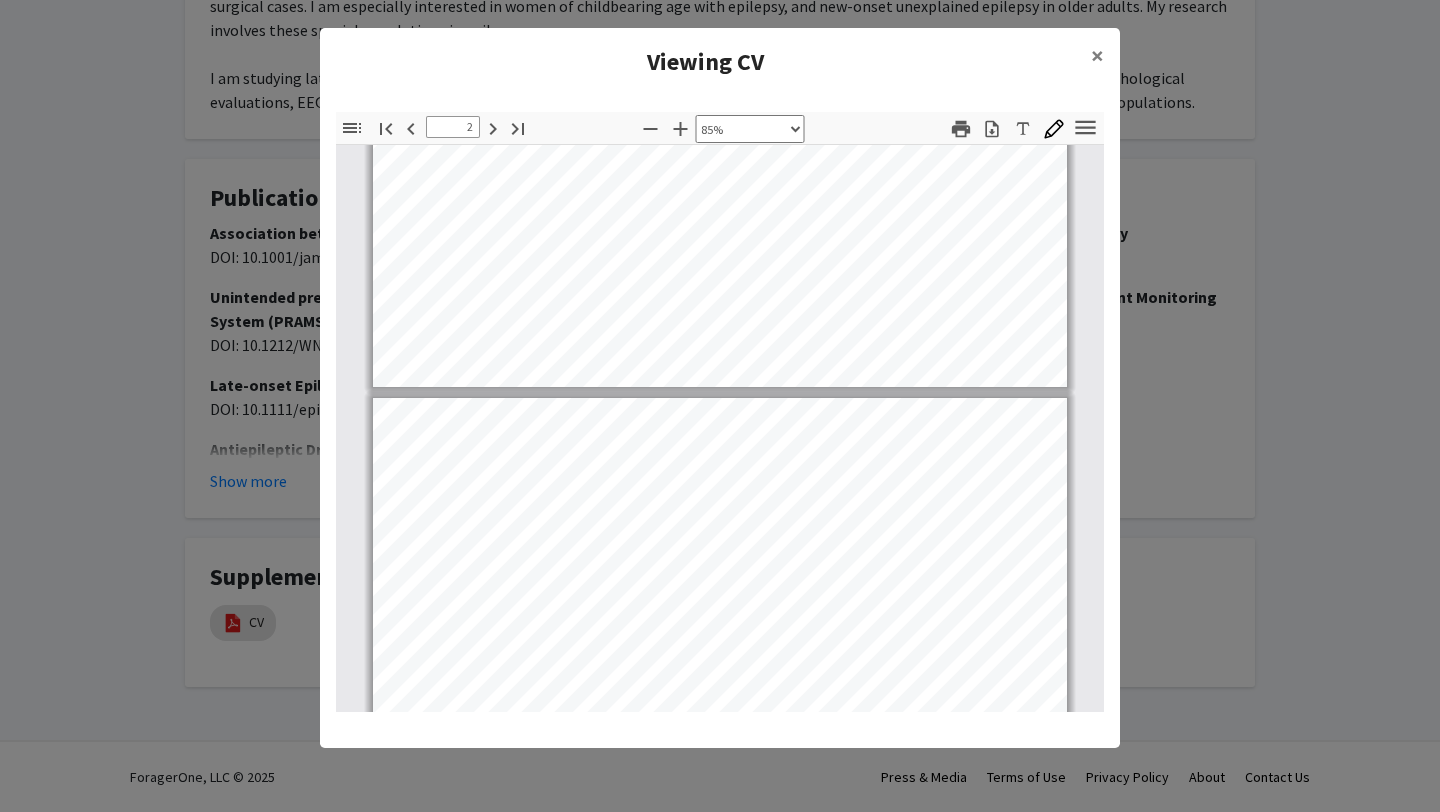 type on "1" 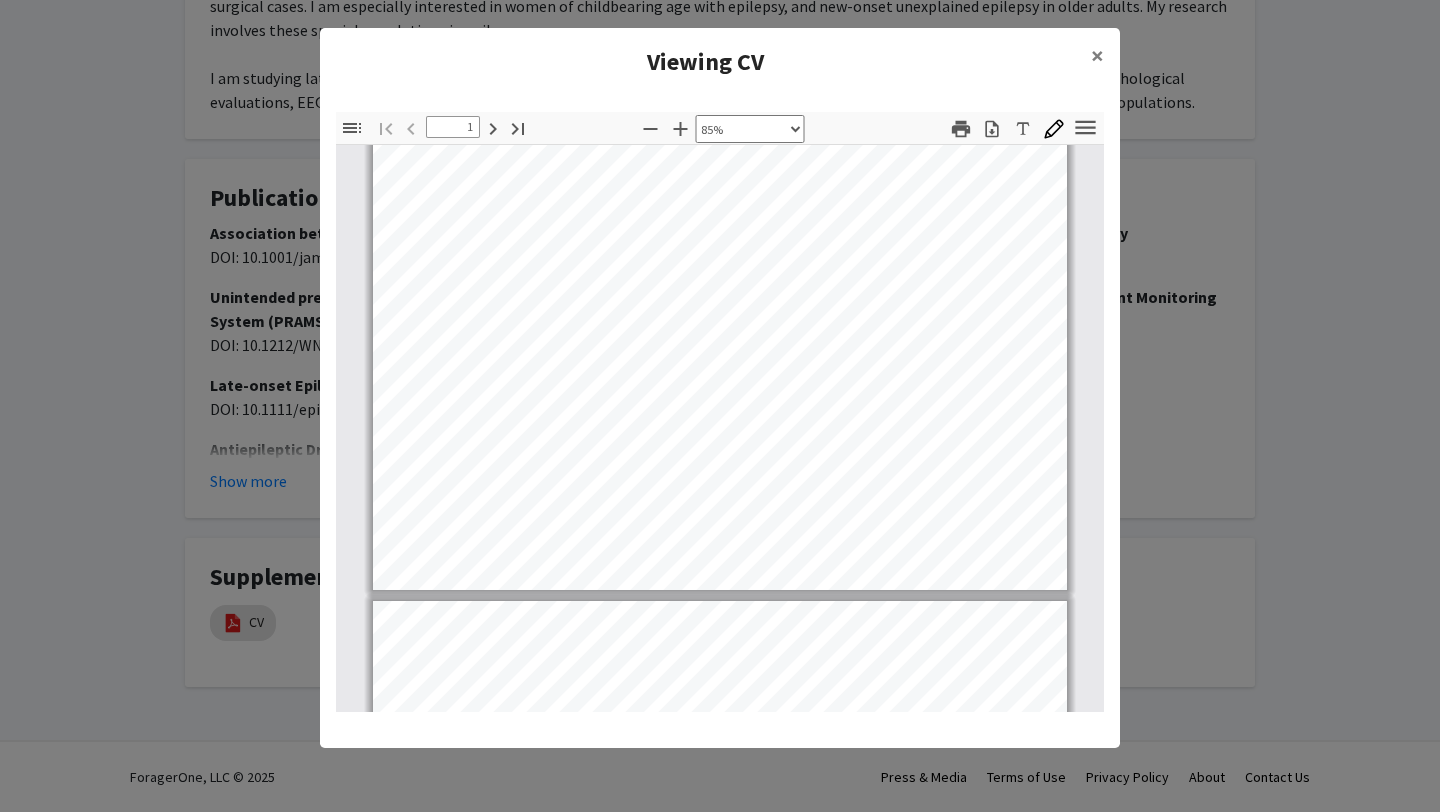 scroll, scrollTop: 464, scrollLeft: 0, axis: vertical 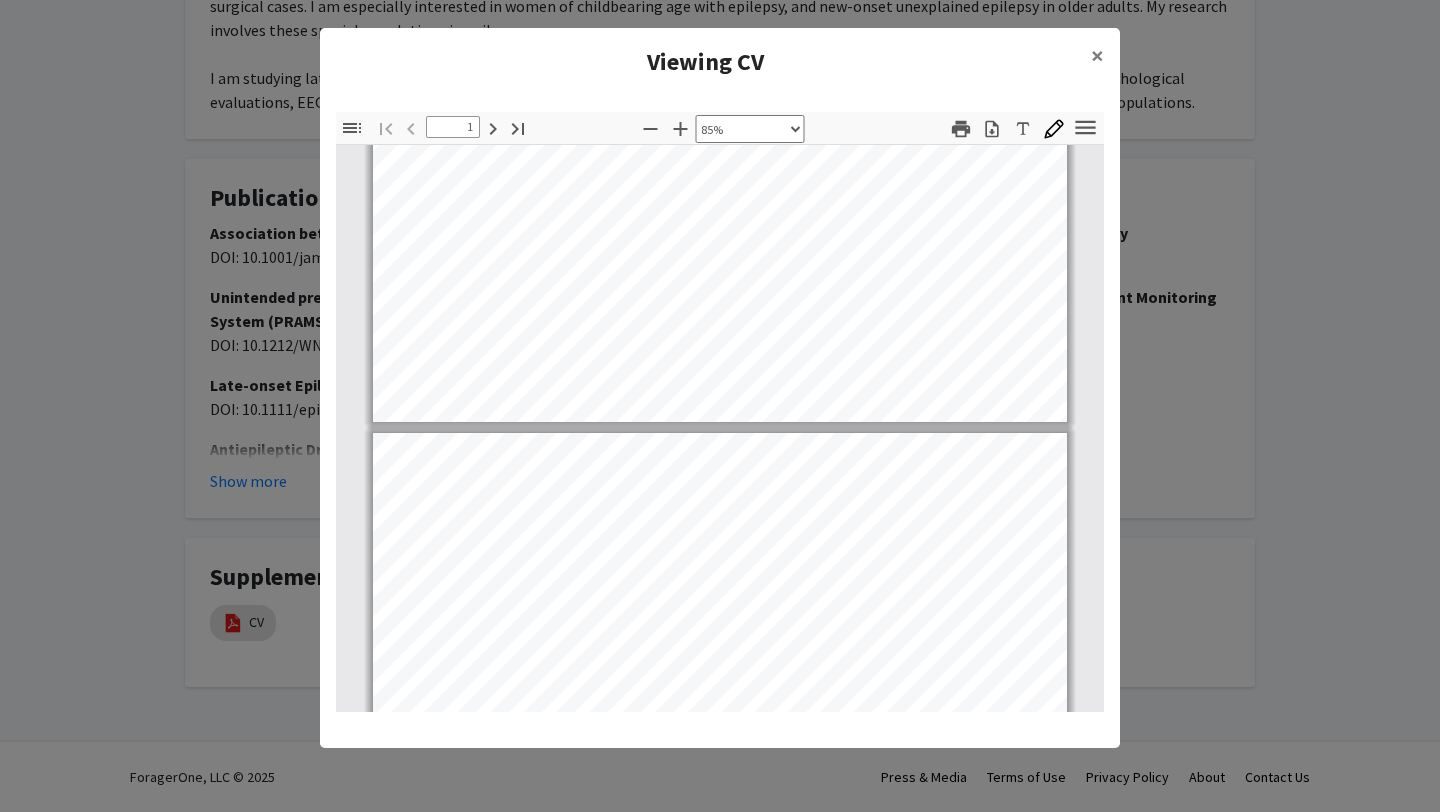 type on "2" 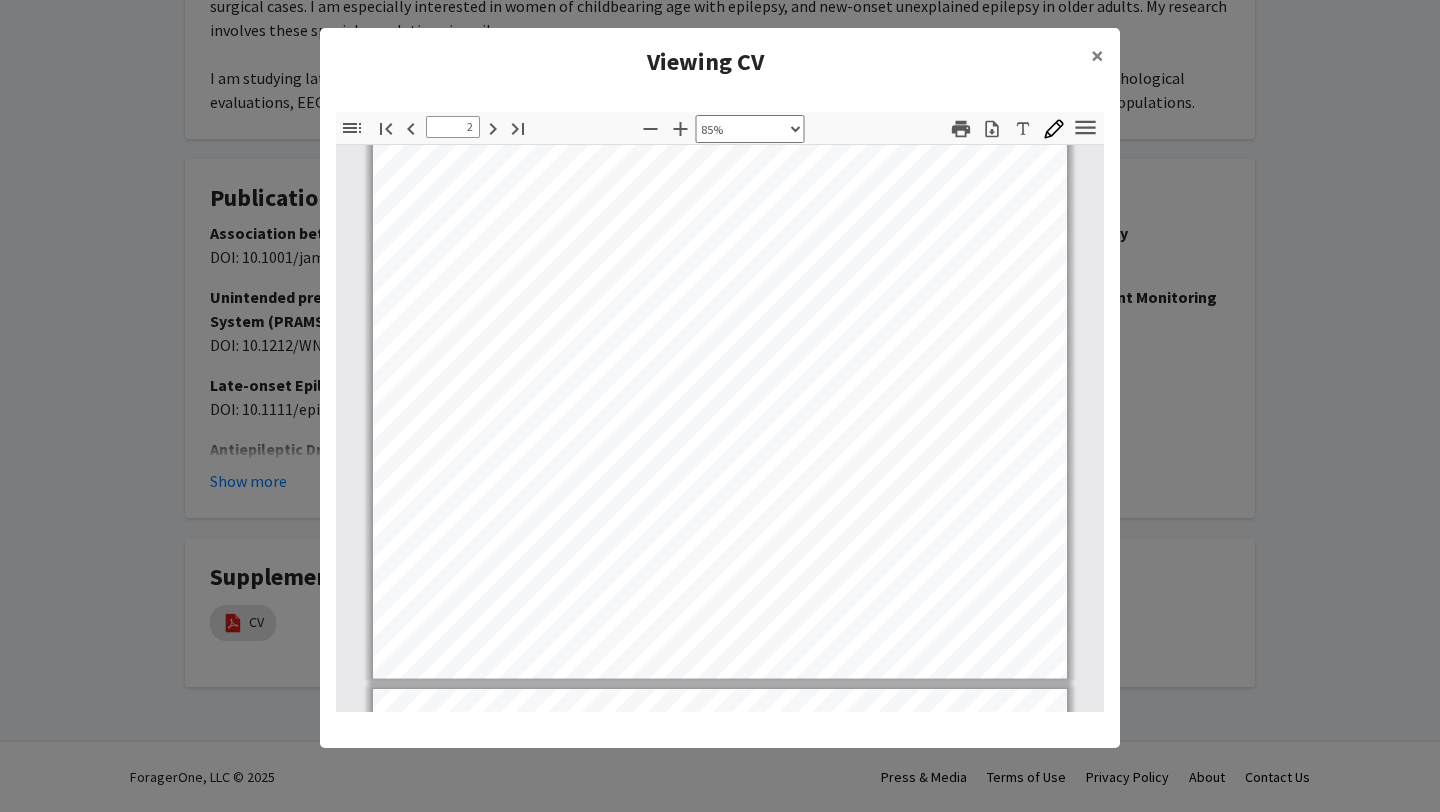 type on "3" 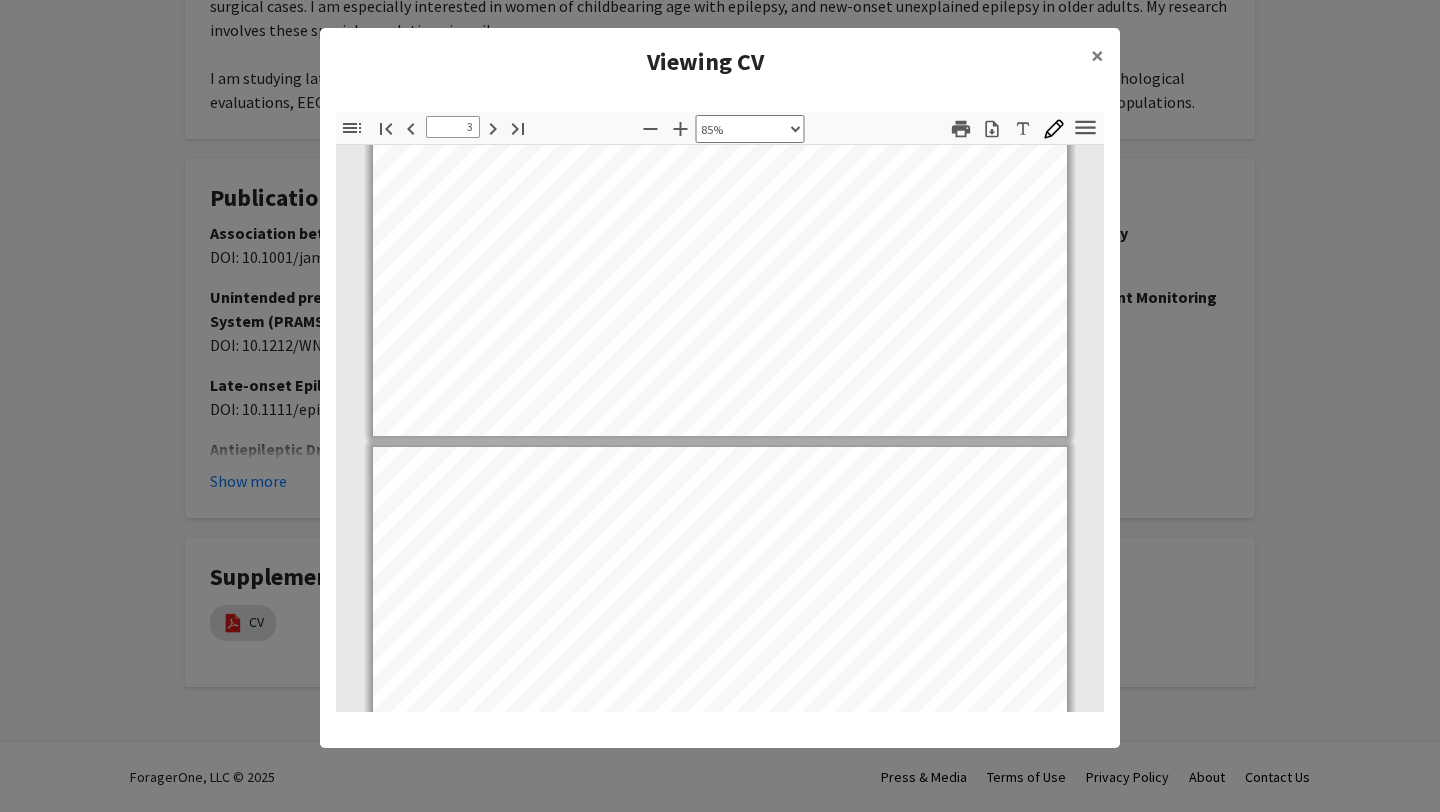 type on "4" 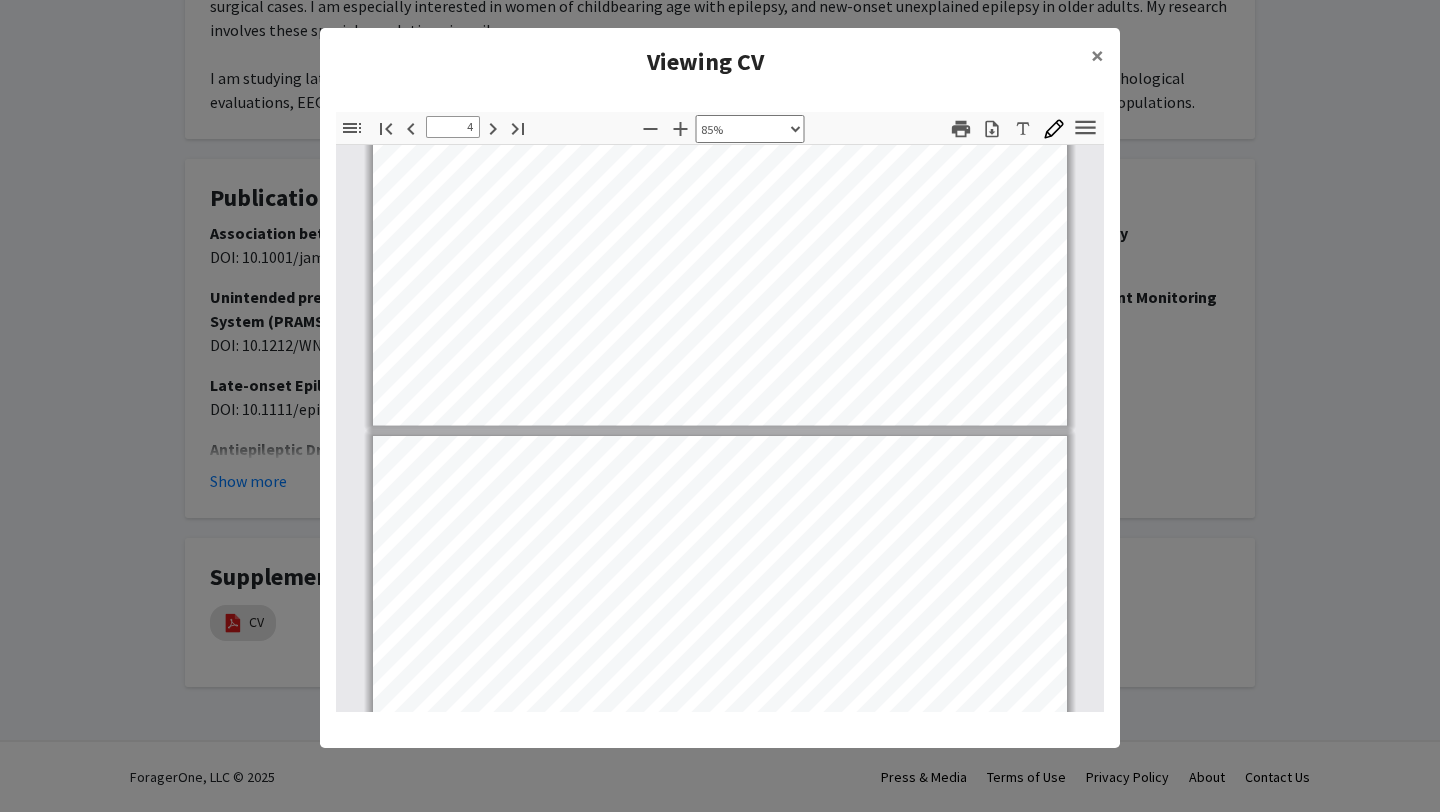 type on "5" 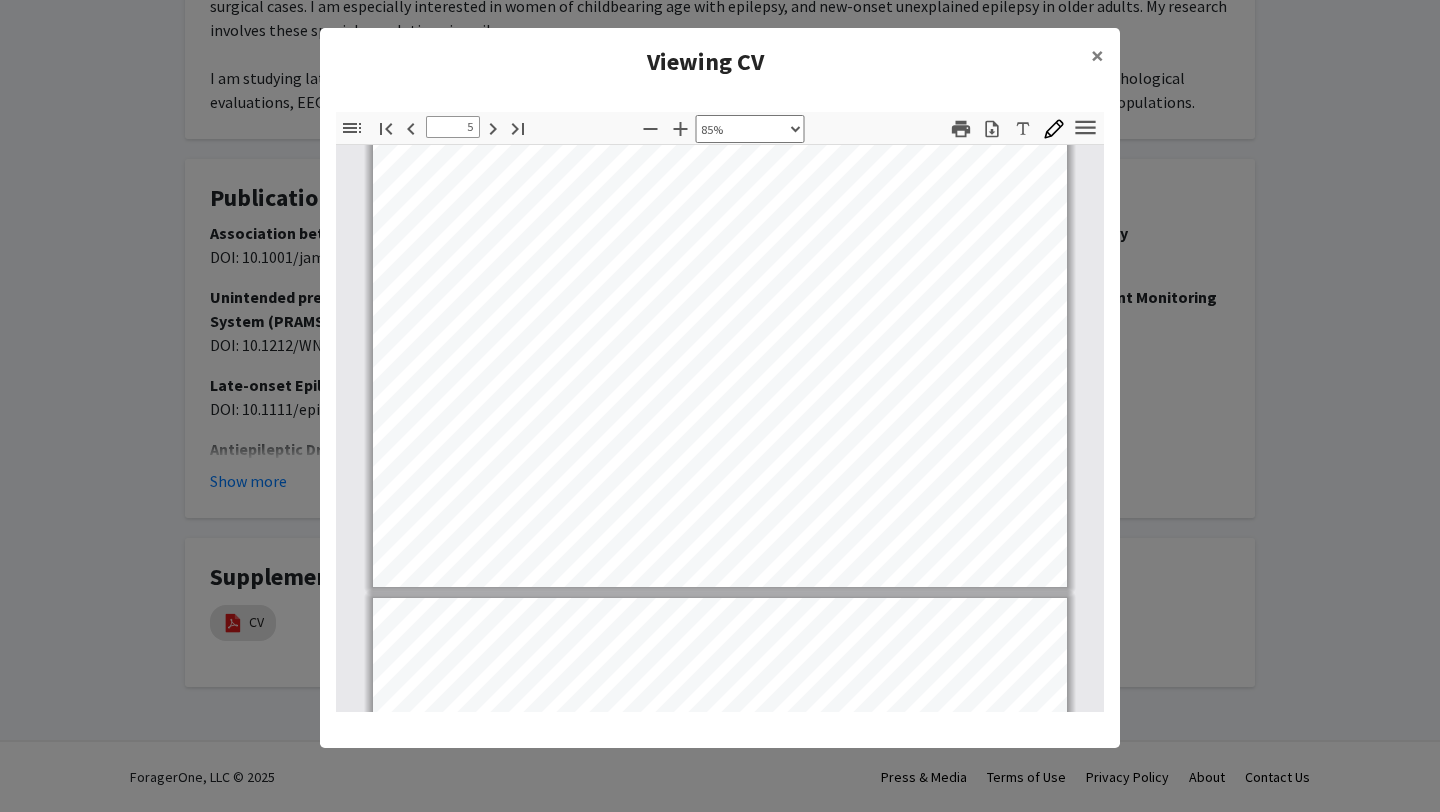 scroll, scrollTop: 4102, scrollLeft: 0, axis: vertical 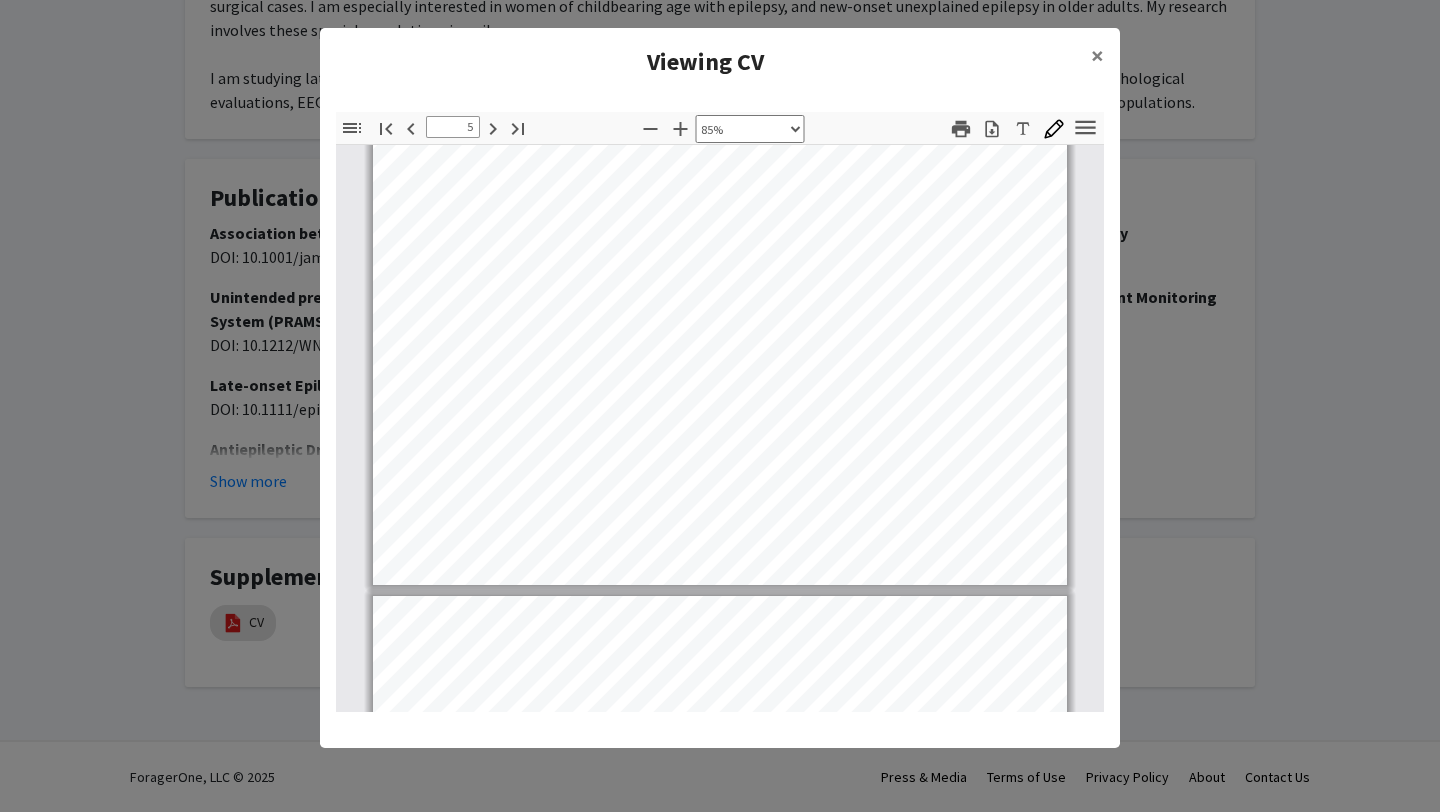 click on "Viewing CV × Thumbnails Document Outline Attachments Layers Current Outline Item Toggle Sidebar Find Go to First Page Previous 5 of 13 Next Go to Last Page Zoom Out Zoom In Automatic Zoom Actual Size Page Fit Page Width 50% 100% 125% 150% 200% 300% 400% 85% Hand Tool Text Selection Tool Presentation Mode Open Print Download Text Draw Tools Color #000000 Size Color #000000 Thickness Opacity Presentation Mode Open Print Download Go to First Page Previous Next Go to Last Page Rotate Clockwise Rotate Counterclockwise Text Selection Tool Hand Tool Page Scrolling Vertical Scrolling Horizontal Scrolling Wrapped Scrolling No Spreads Odd Spreads Even Spreads Document Properties… Multiple search terms. Each line is a search term. Previous Next Highlight All Match Case Current page only Pages (e.g. 6-10 or 2,4) Whole Words multiple search terms separated by word boundaries Ignore accents and diacritics Fuzzy search More Information Less Information Close Enter the password to open this PDF file. Cancel OK File name:" 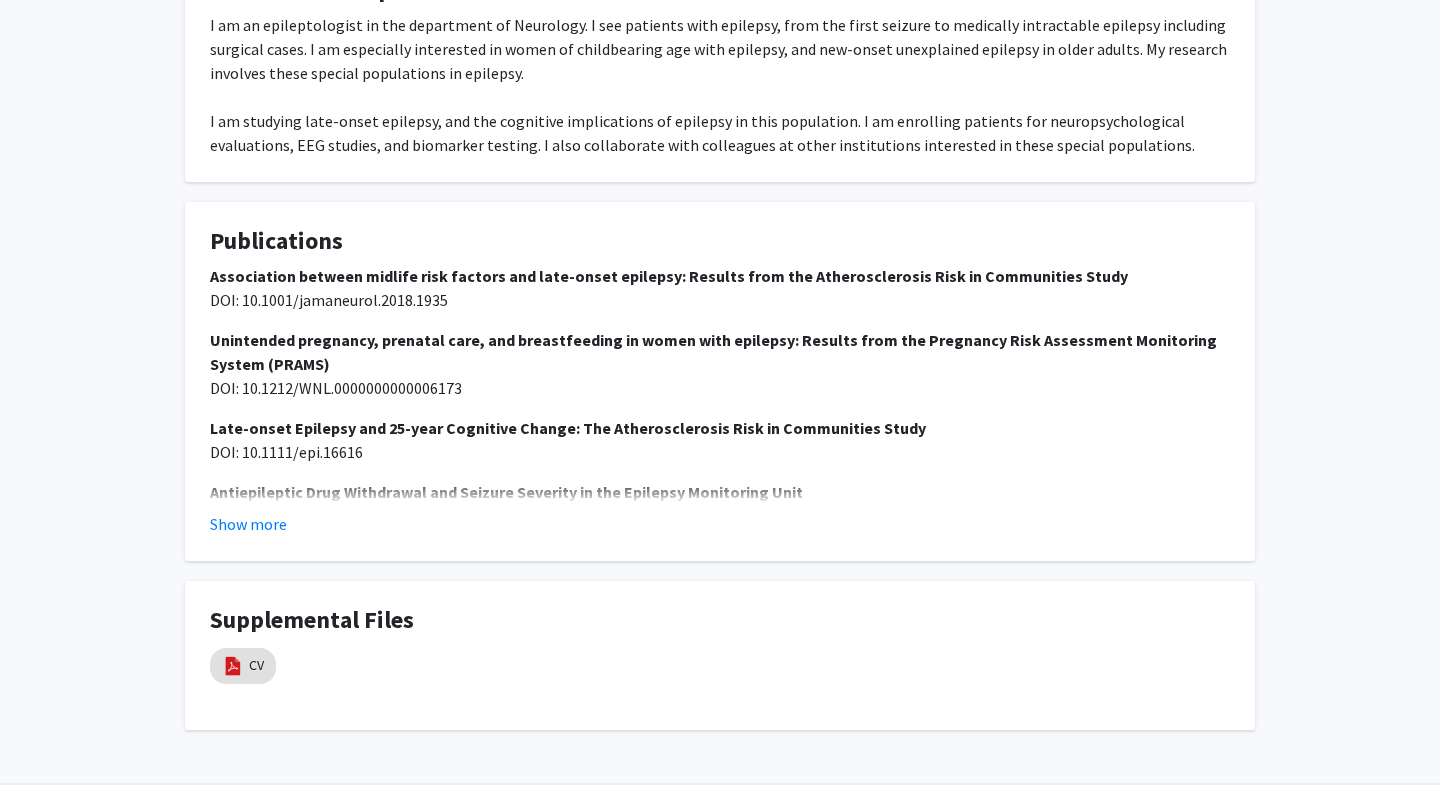 scroll, scrollTop: 948, scrollLeft: 0, axis: vertical 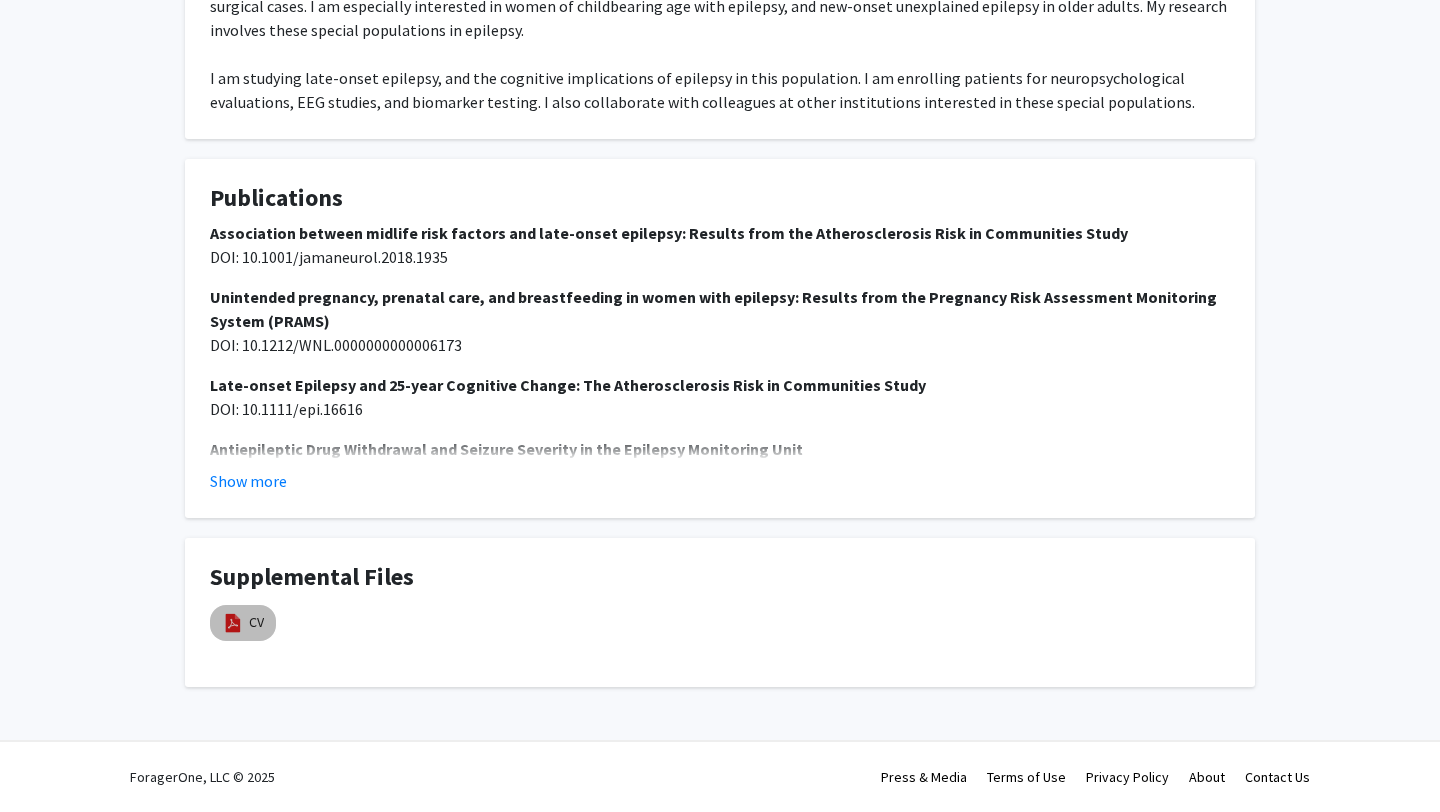 click on "CV" at bounding box center [243, 623] 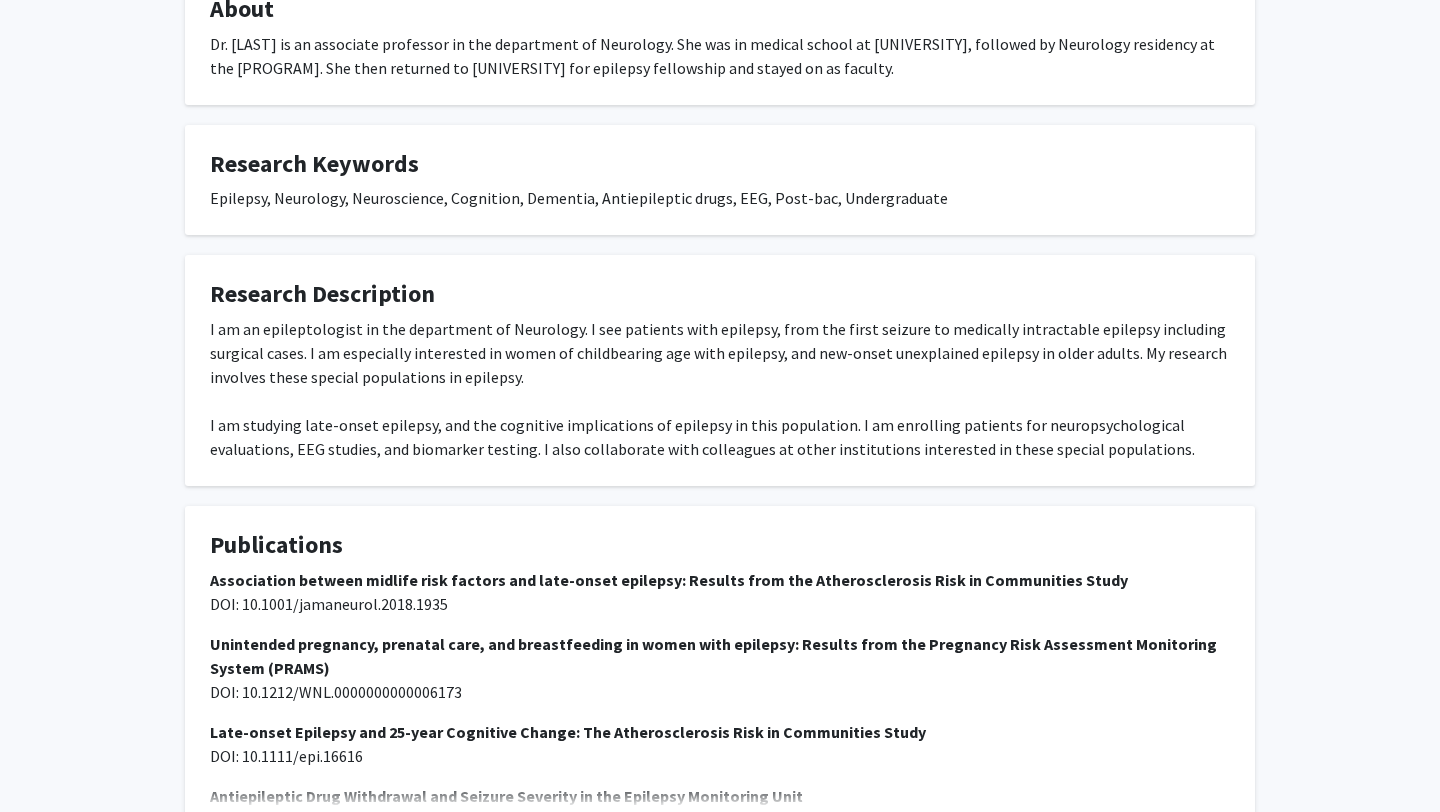 scroll, scrollTop: 604, scrollLeft: 0, axis: vertical 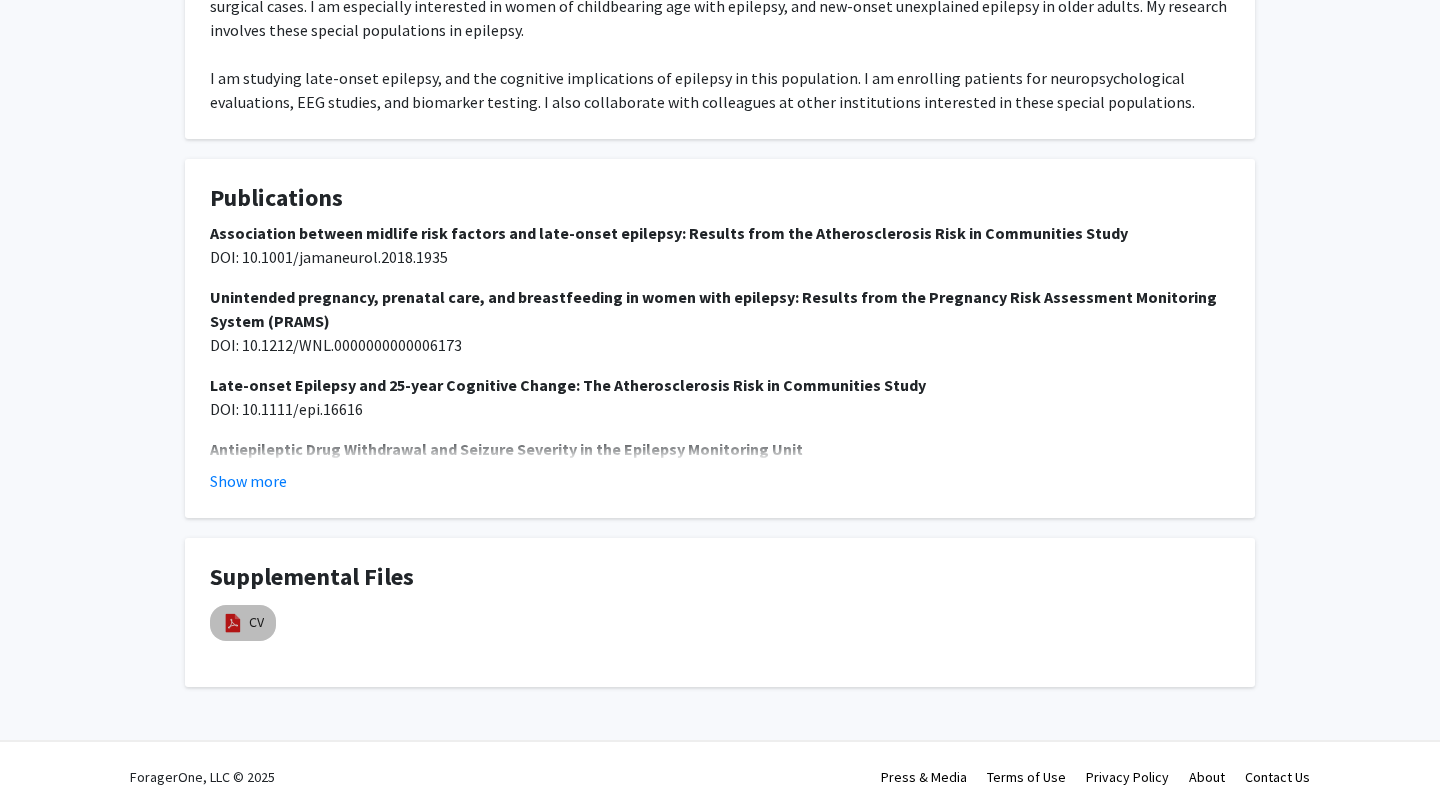 click at bounding box center [233, 623] 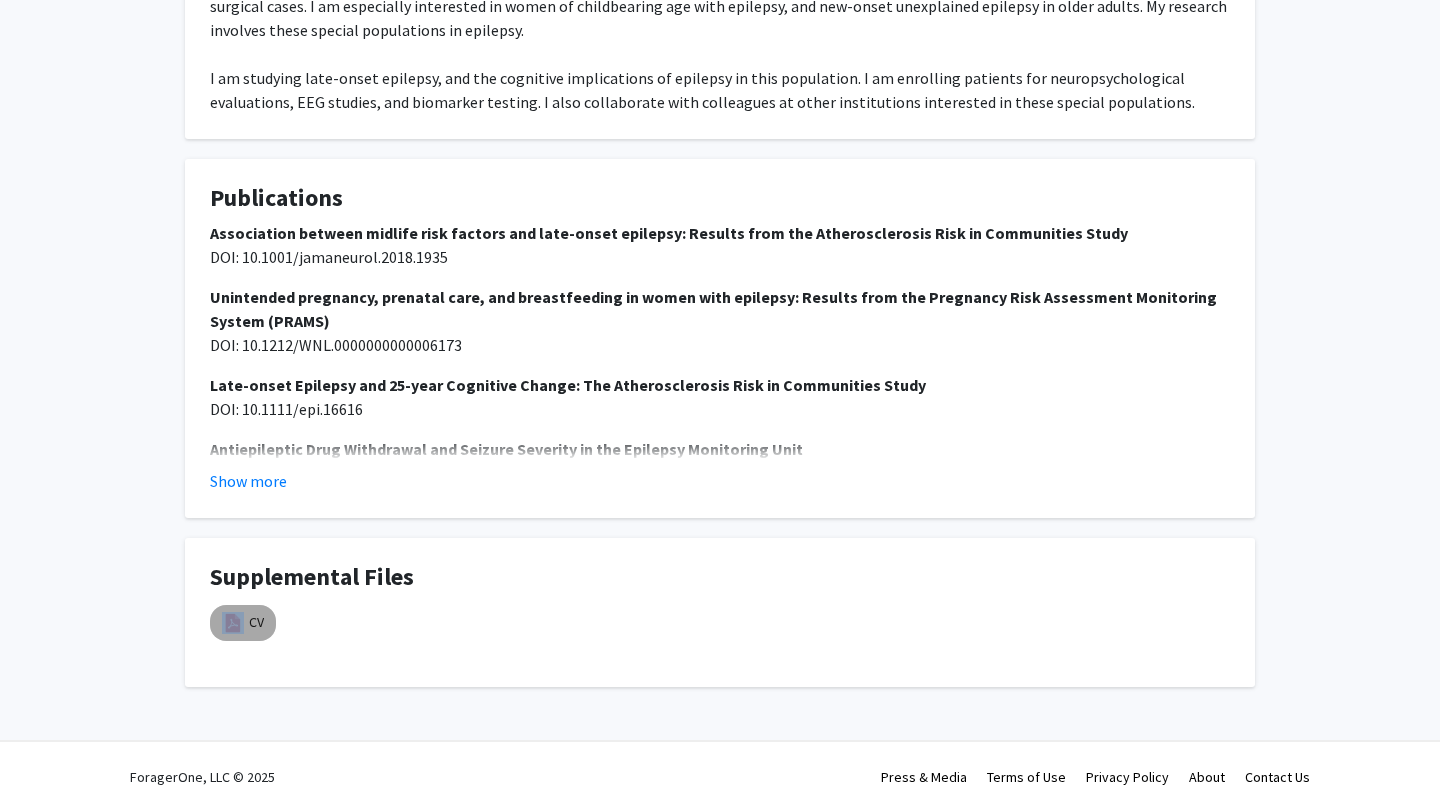 click on "CV" at bounding box center (243, 623) 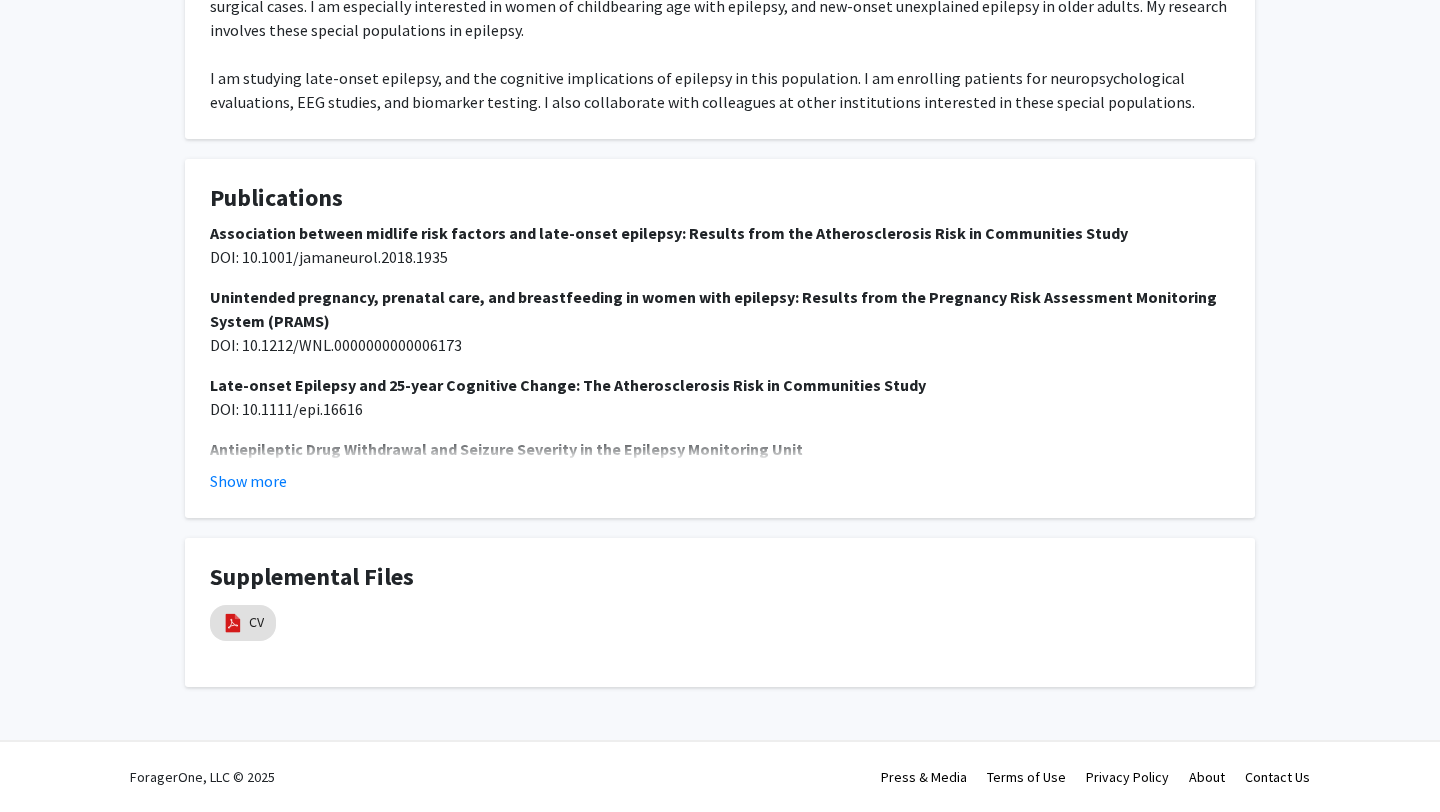 click on "Supplemental Files  CV" 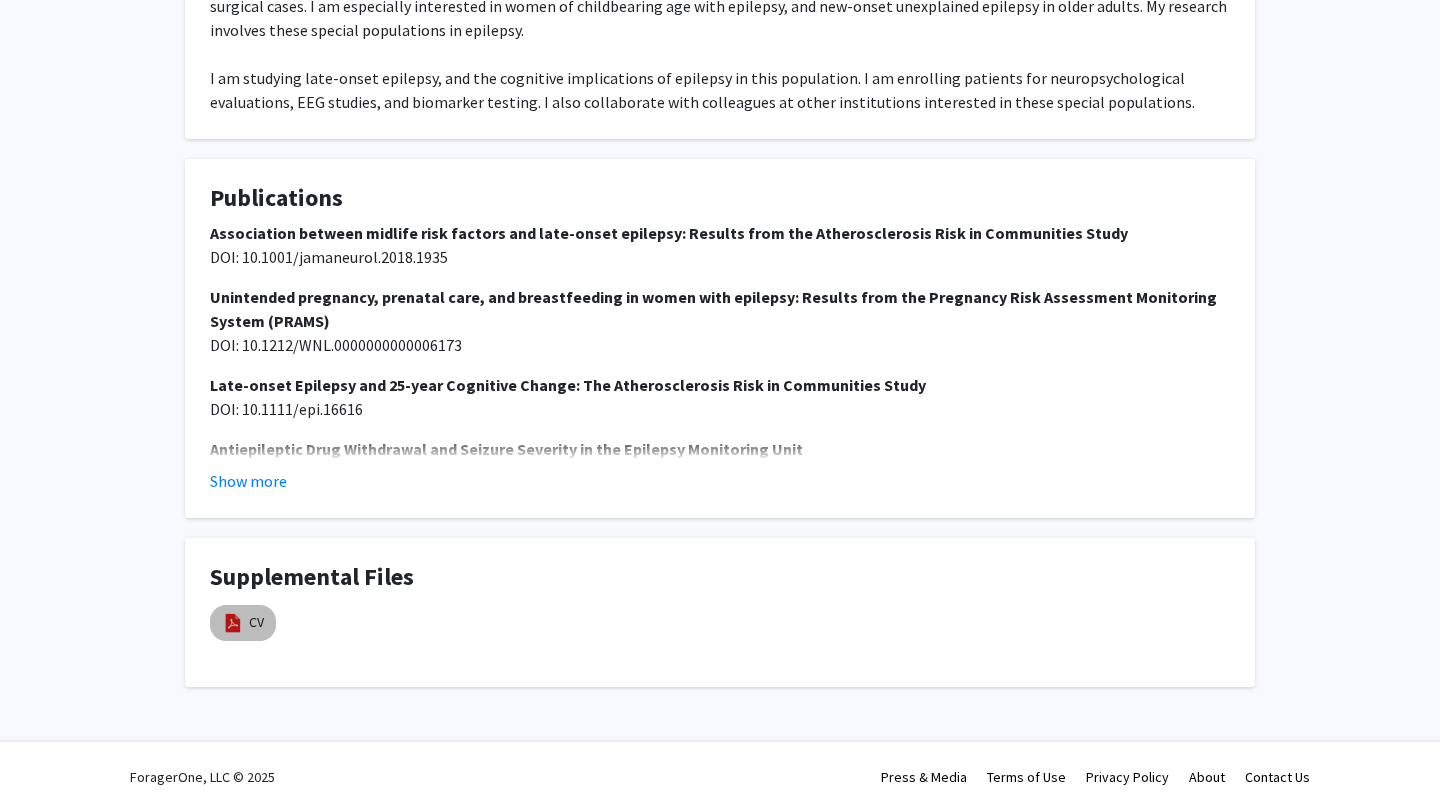 click on "CV" at bounding box center [243, 623] 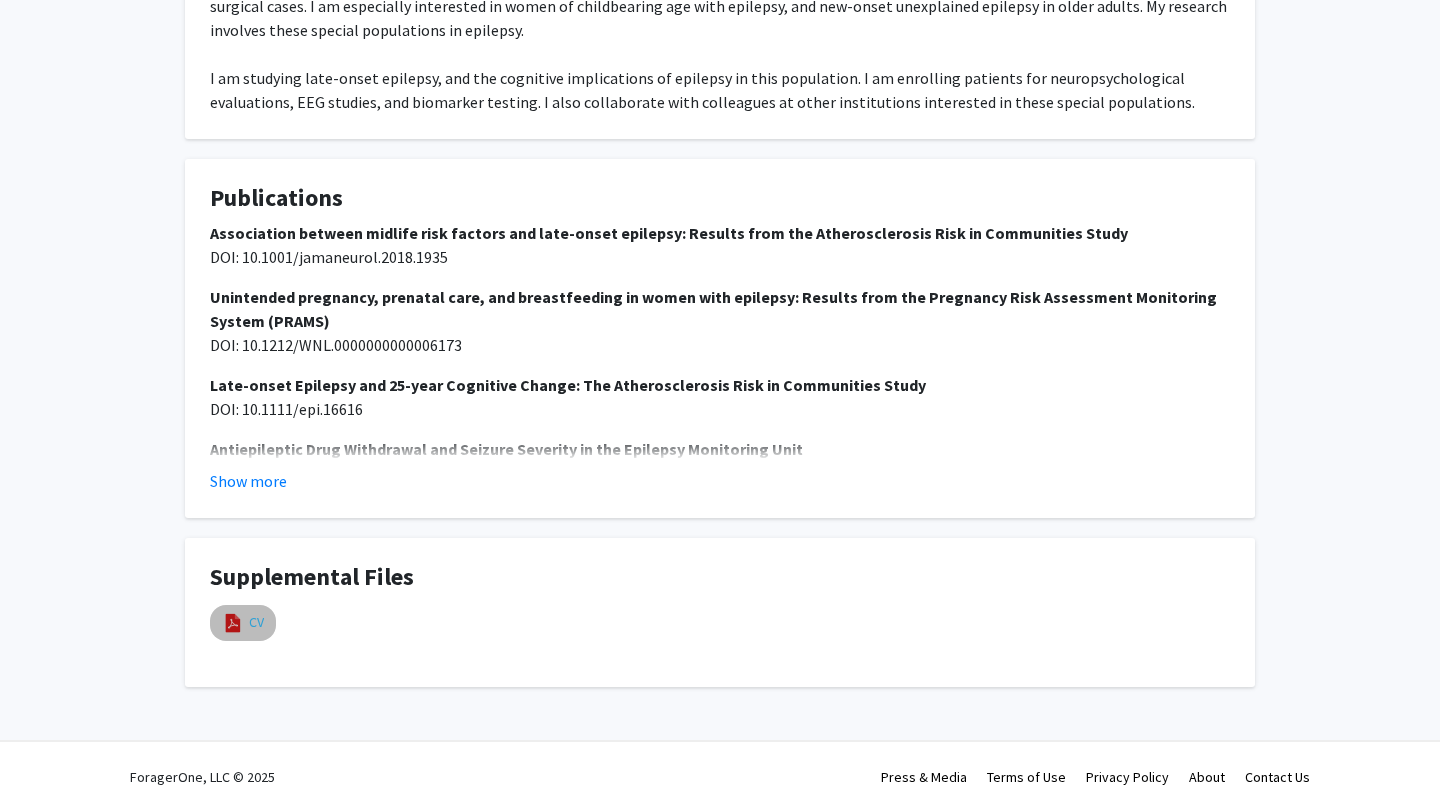 click on "CV" at bounding box center [256, 622] 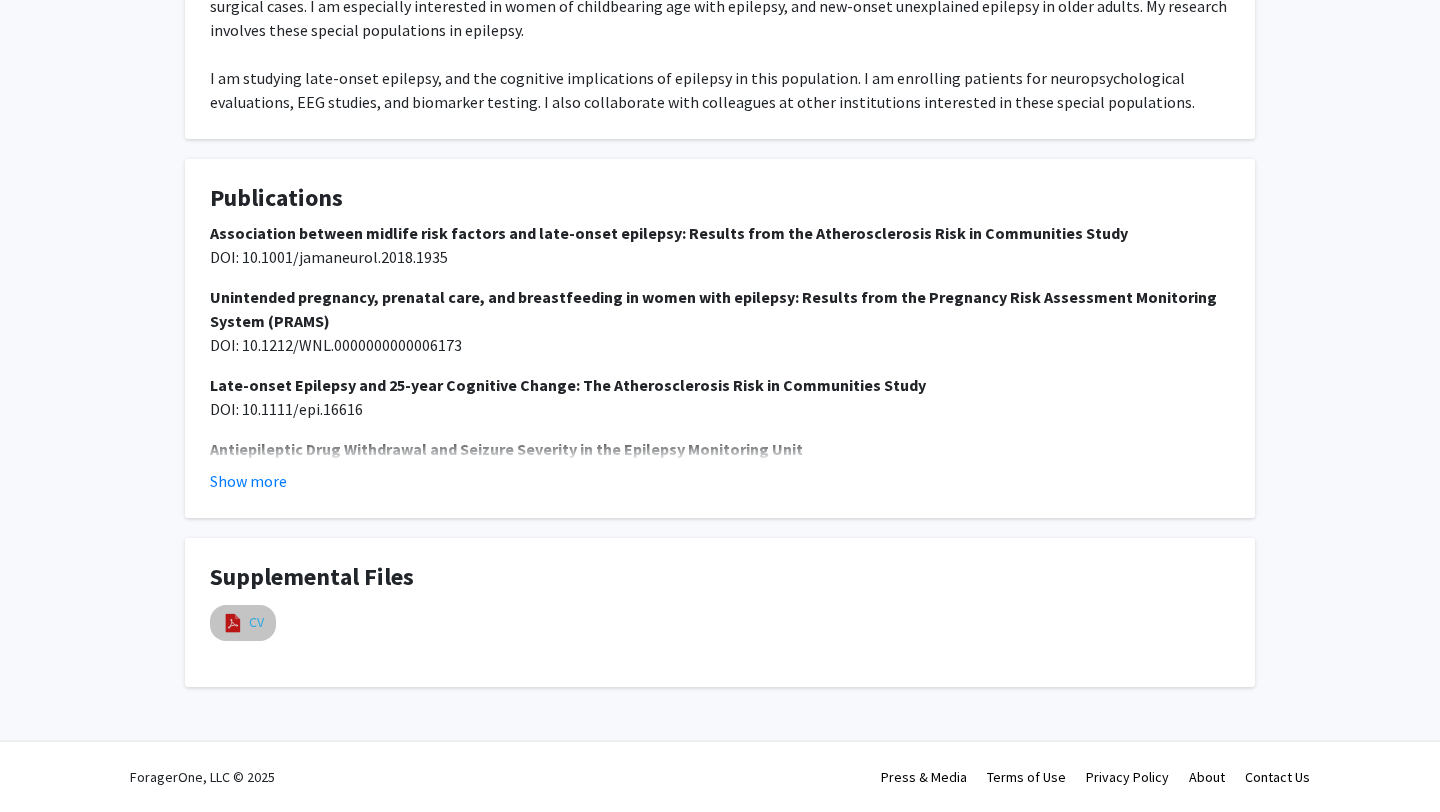 select on "custom" 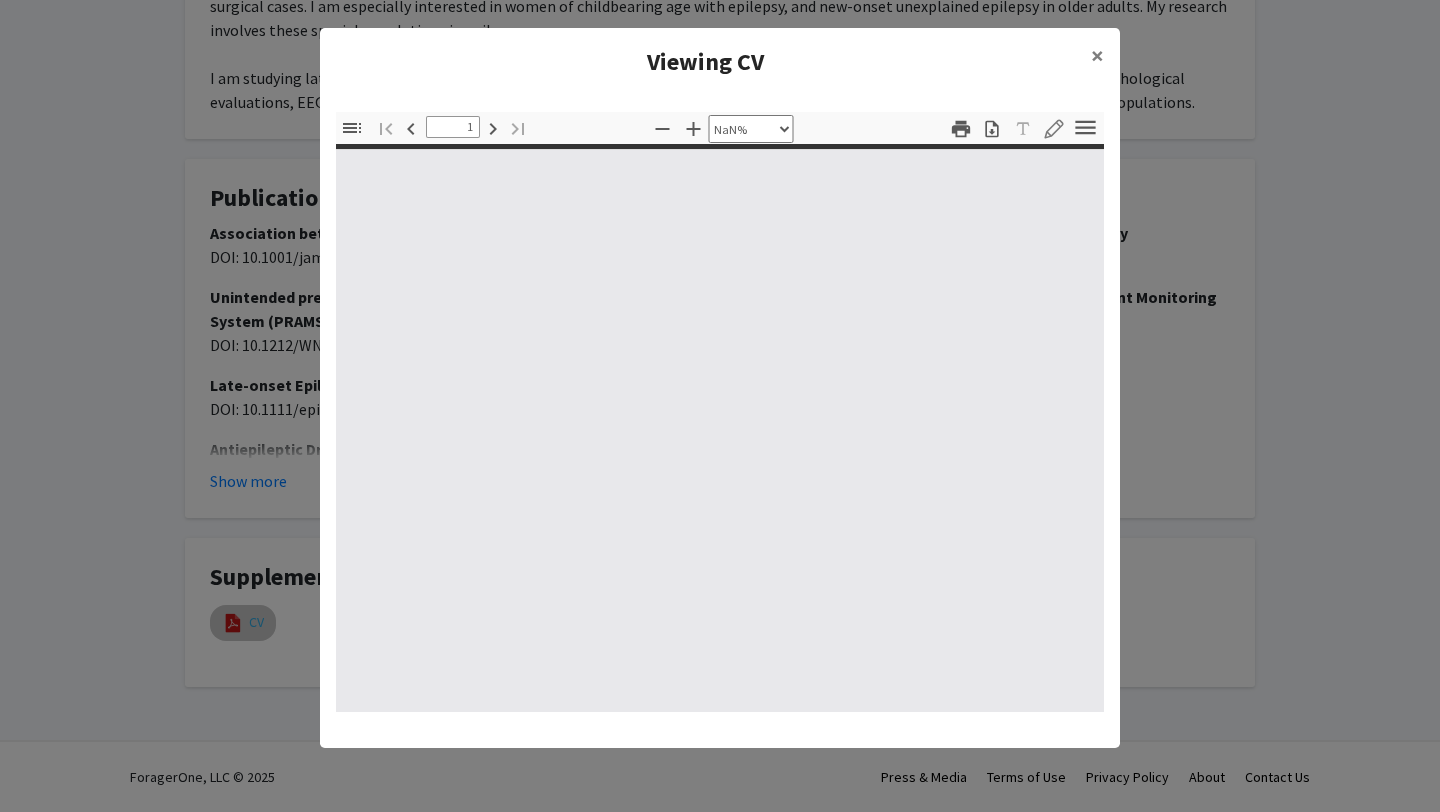 type on "0" 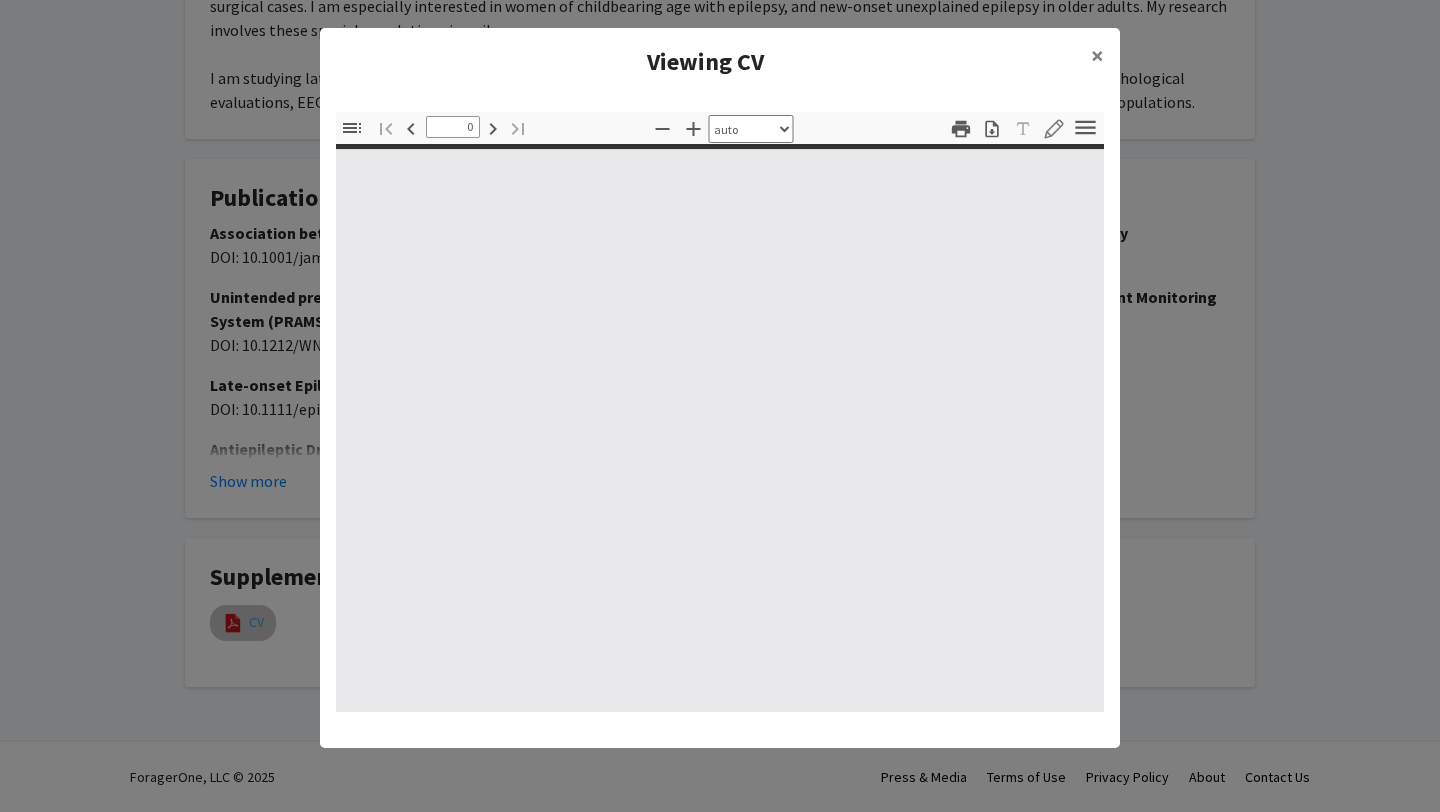 select on "custom" 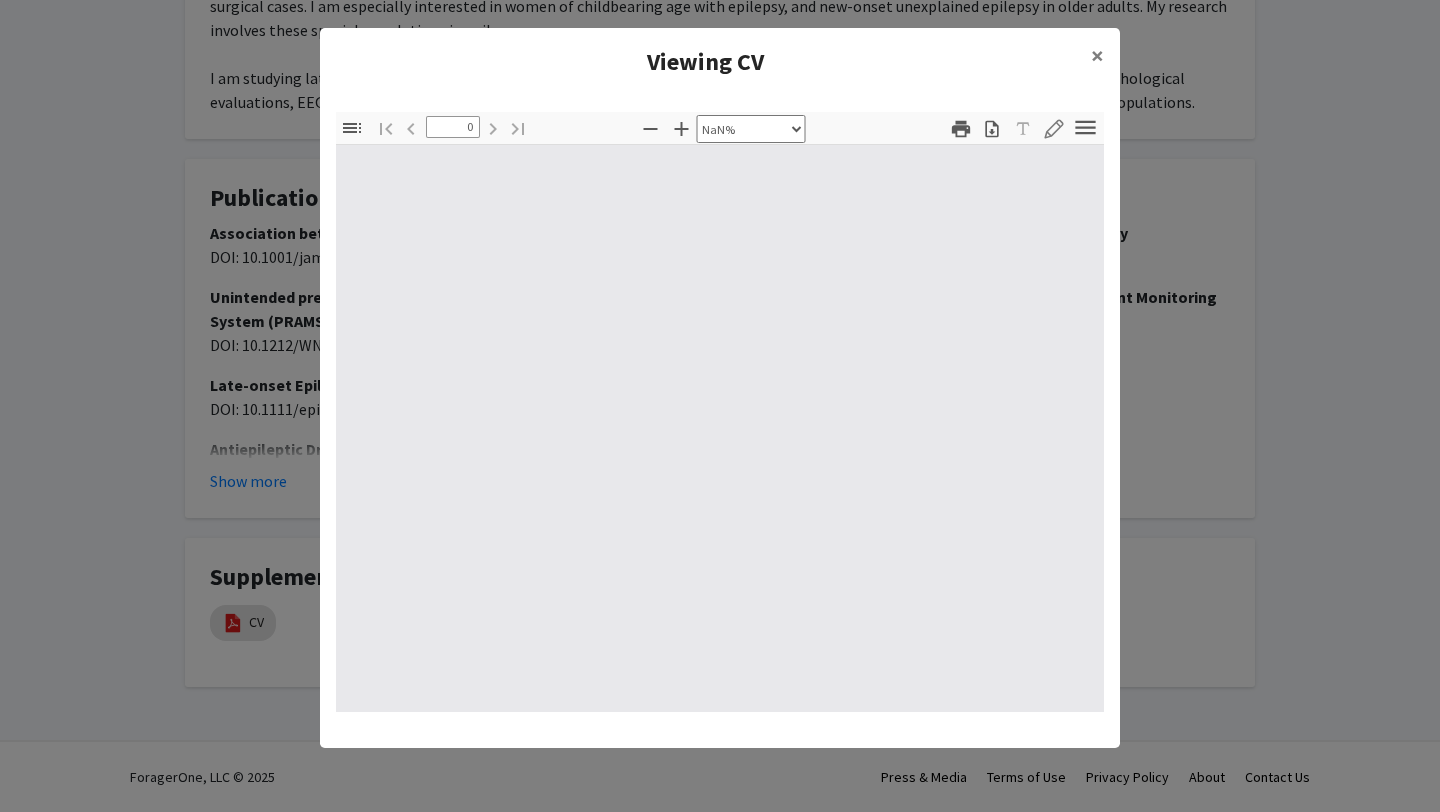 type on "1" 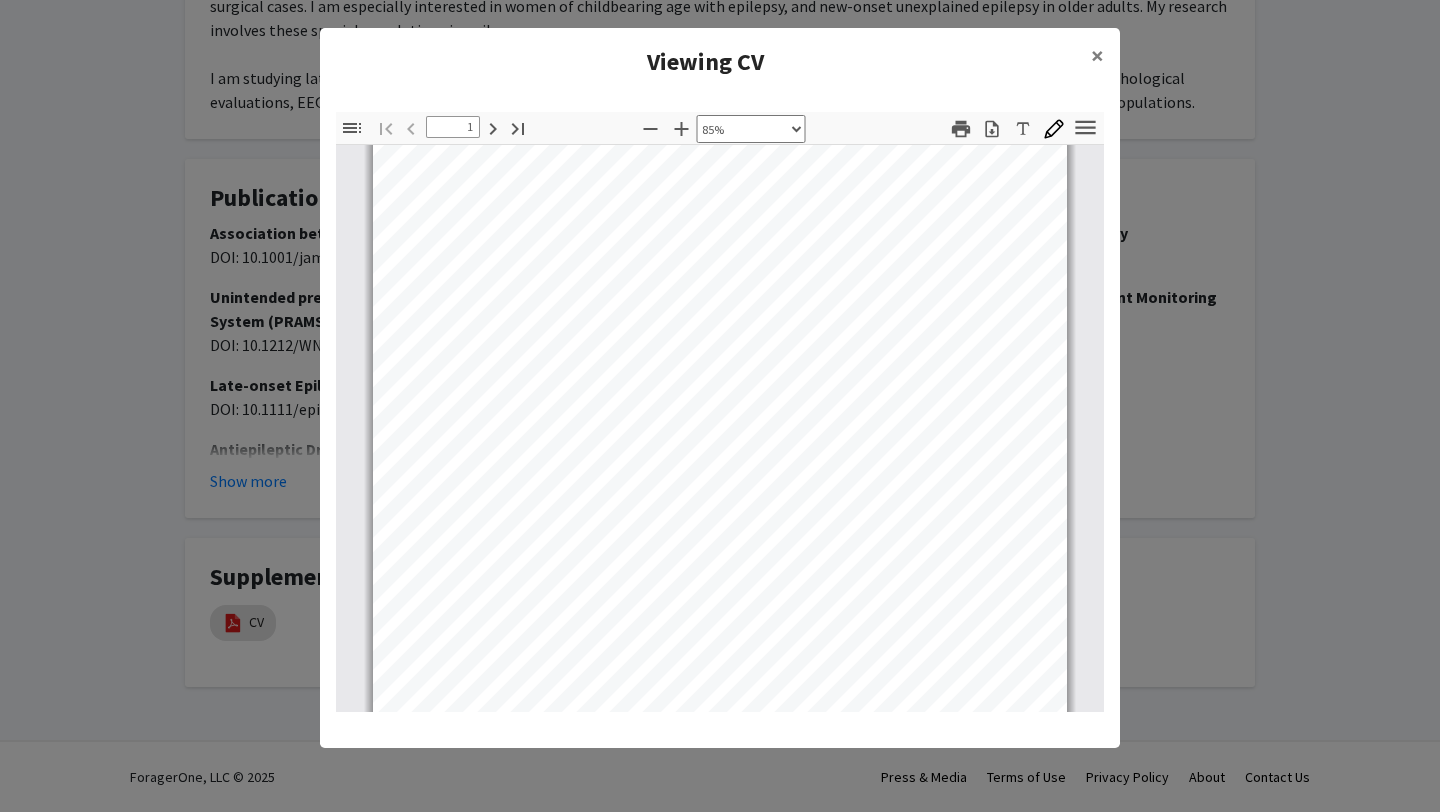 scroll, scrollTop: 135, scrollLeft: 0, axis: vertical 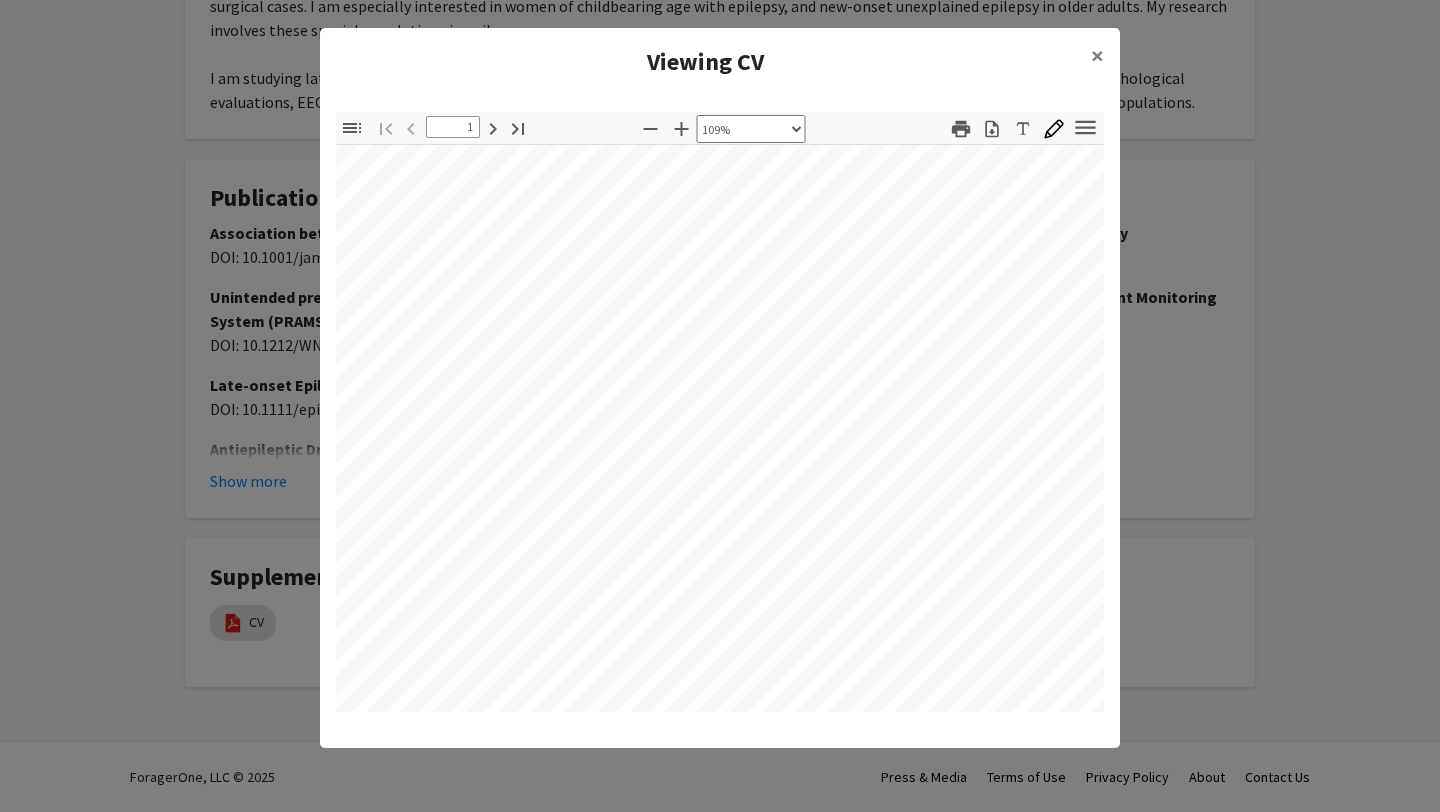 select on "custom" 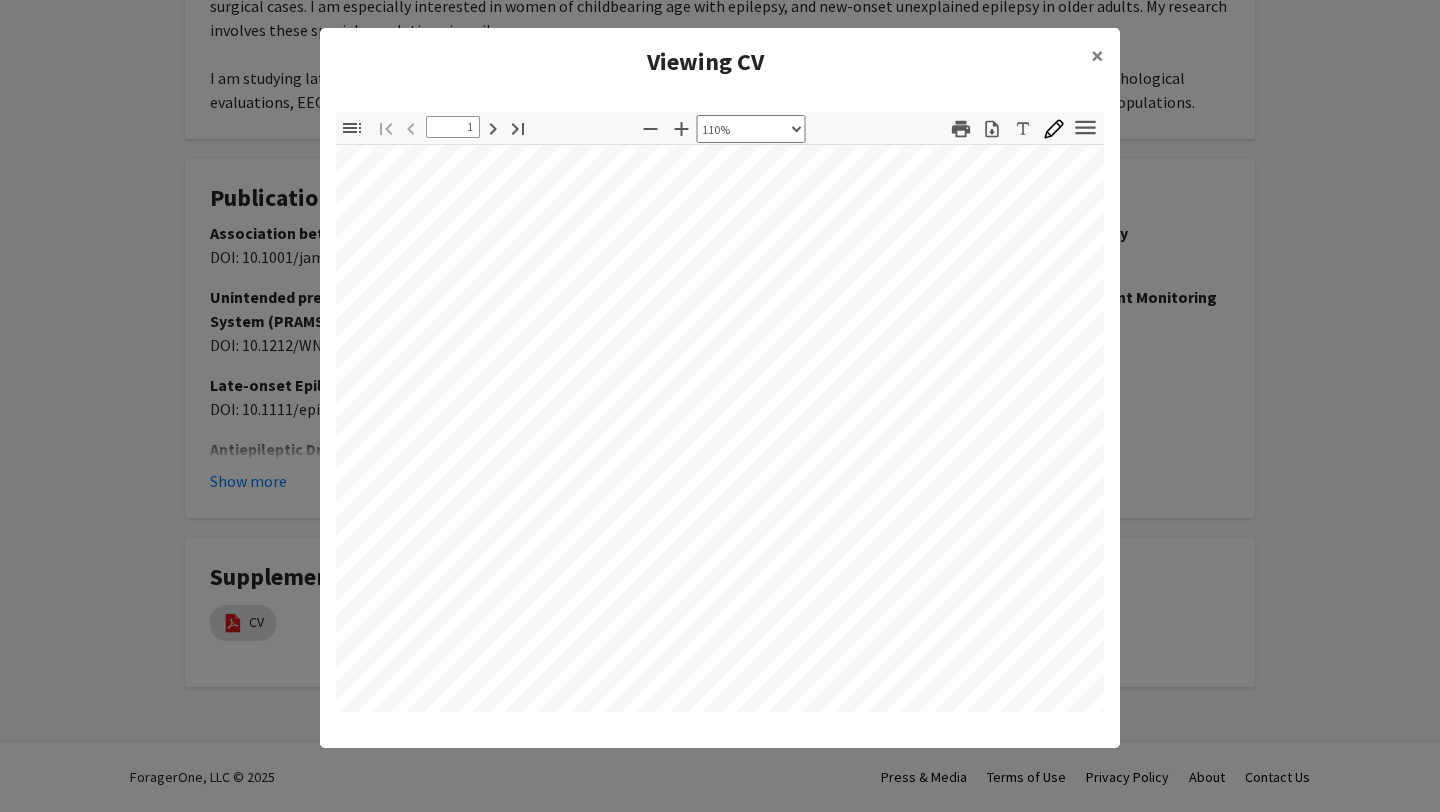 scroll, scrollTop: 292, scrollLeft: 76, axis: both 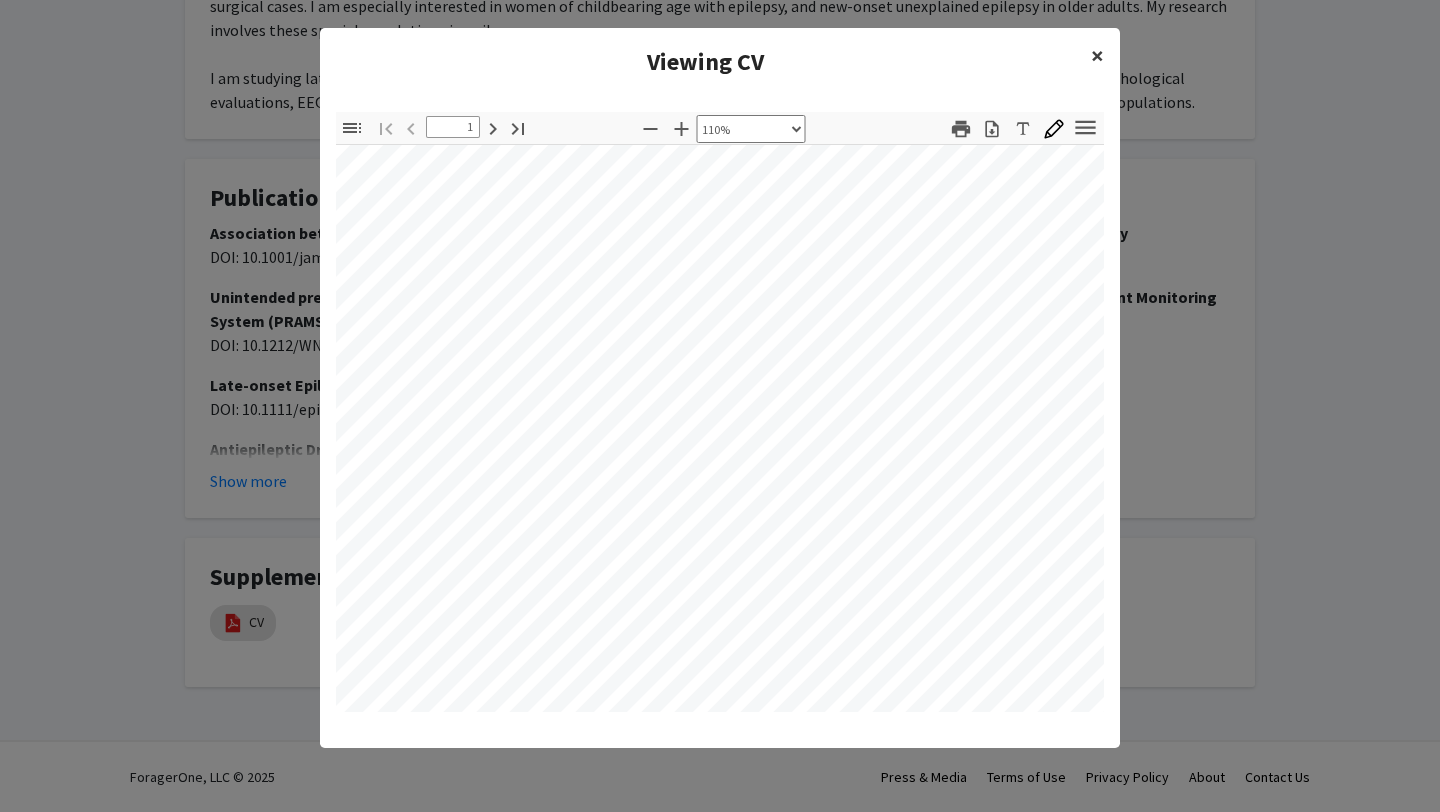click on "×" 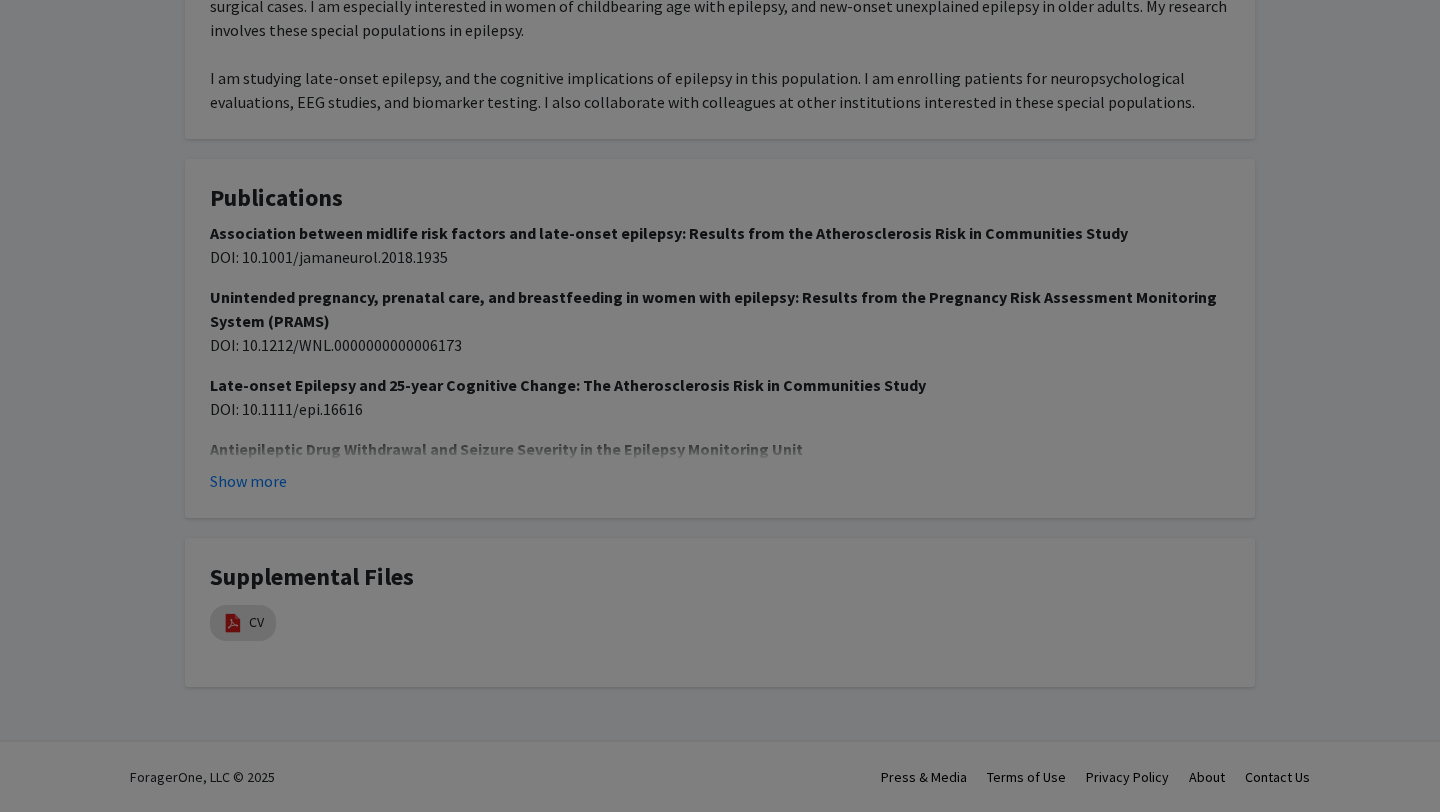 scroll, scrollTop: 0, scrollLeft: 76, axis: horizontal 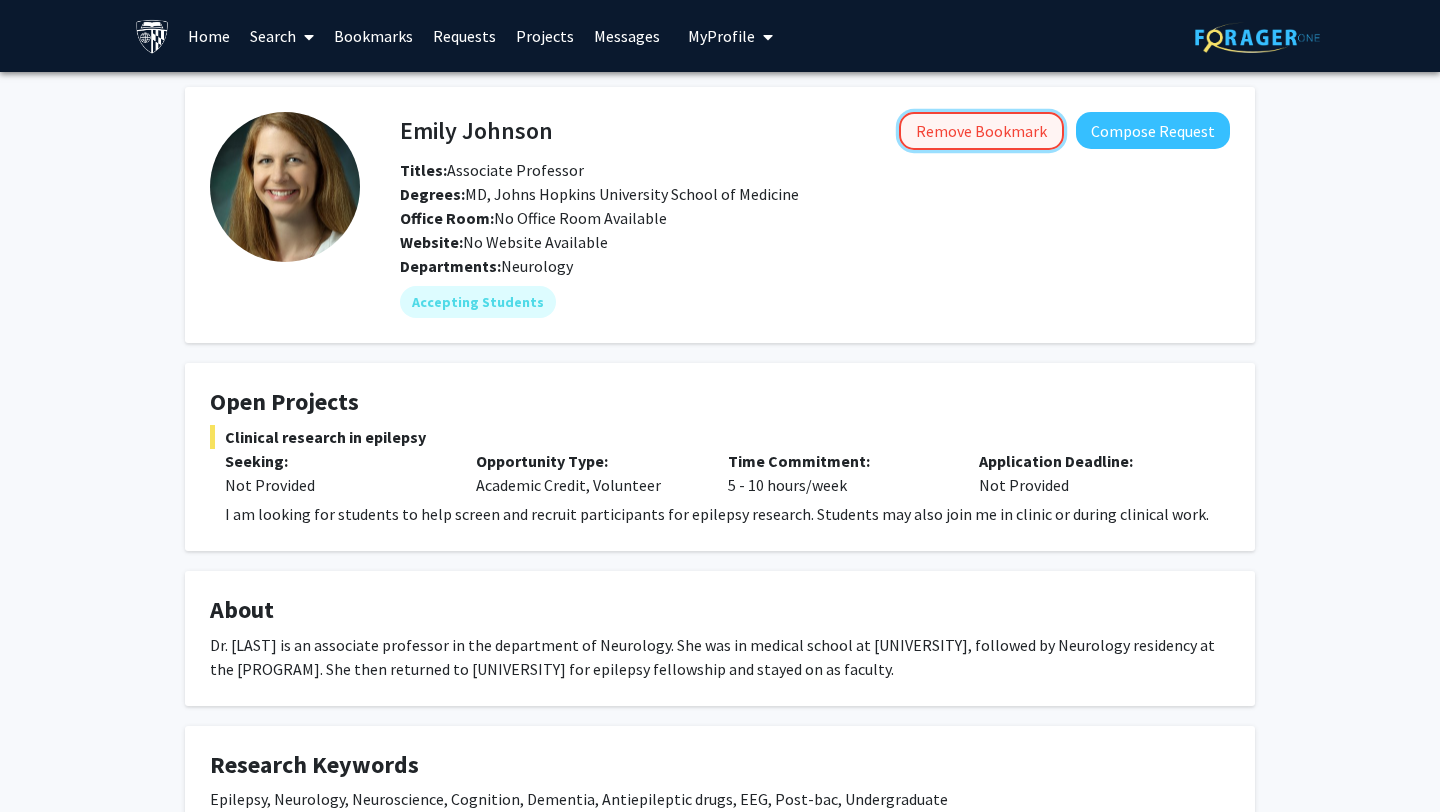 click on "Remove Bookmark" 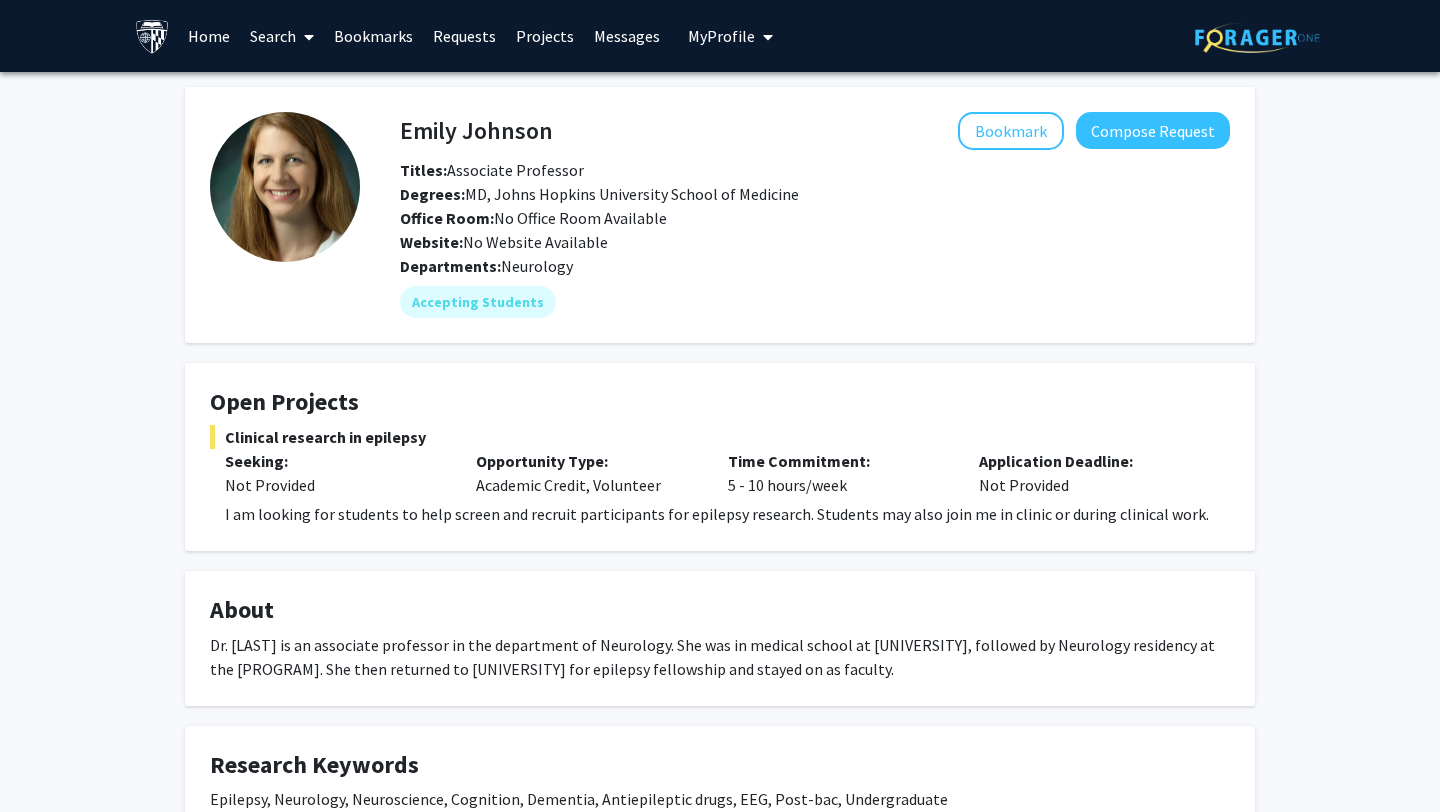 click on "Bookmarks" at bounding box center (373, 36) 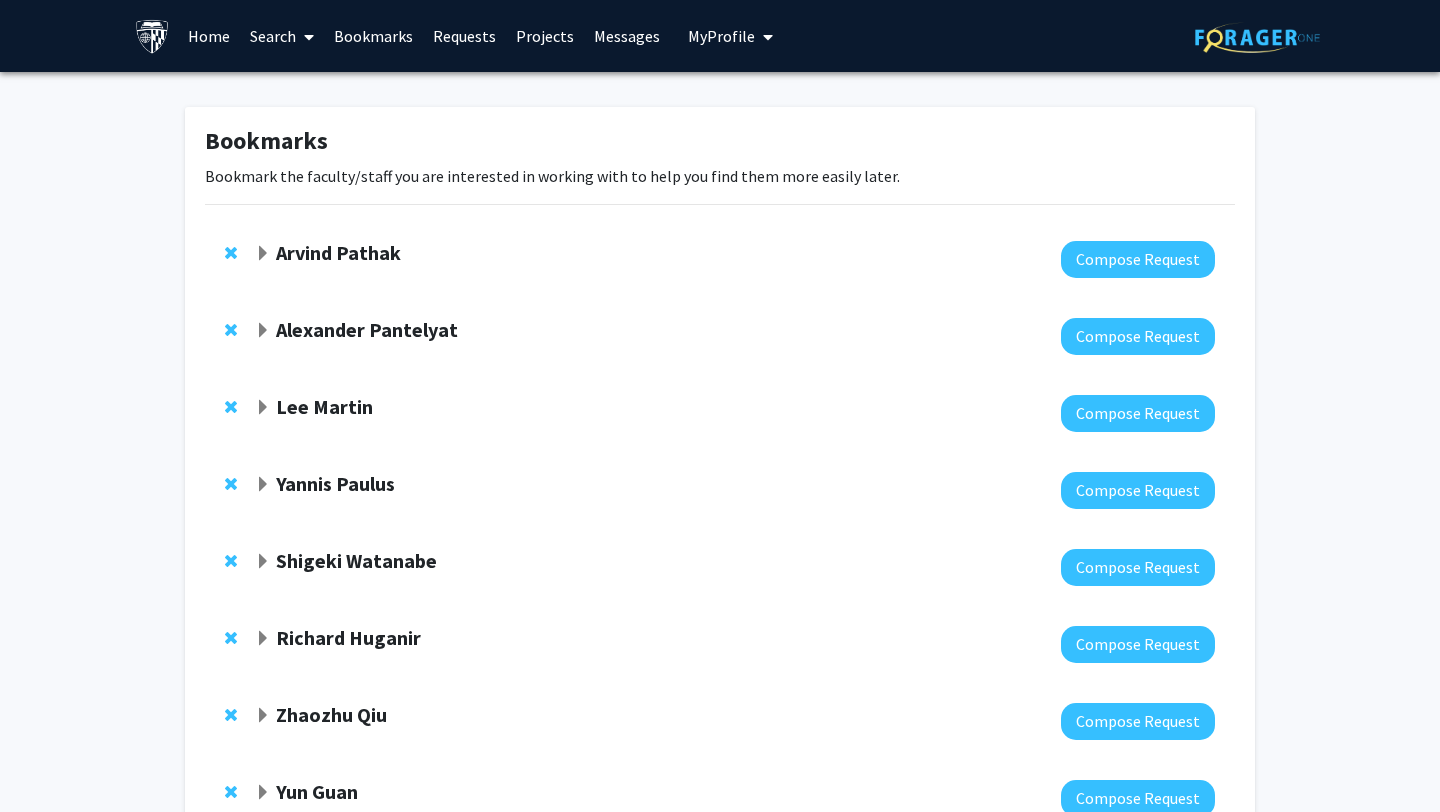 click on "Alexander Pantelyat" 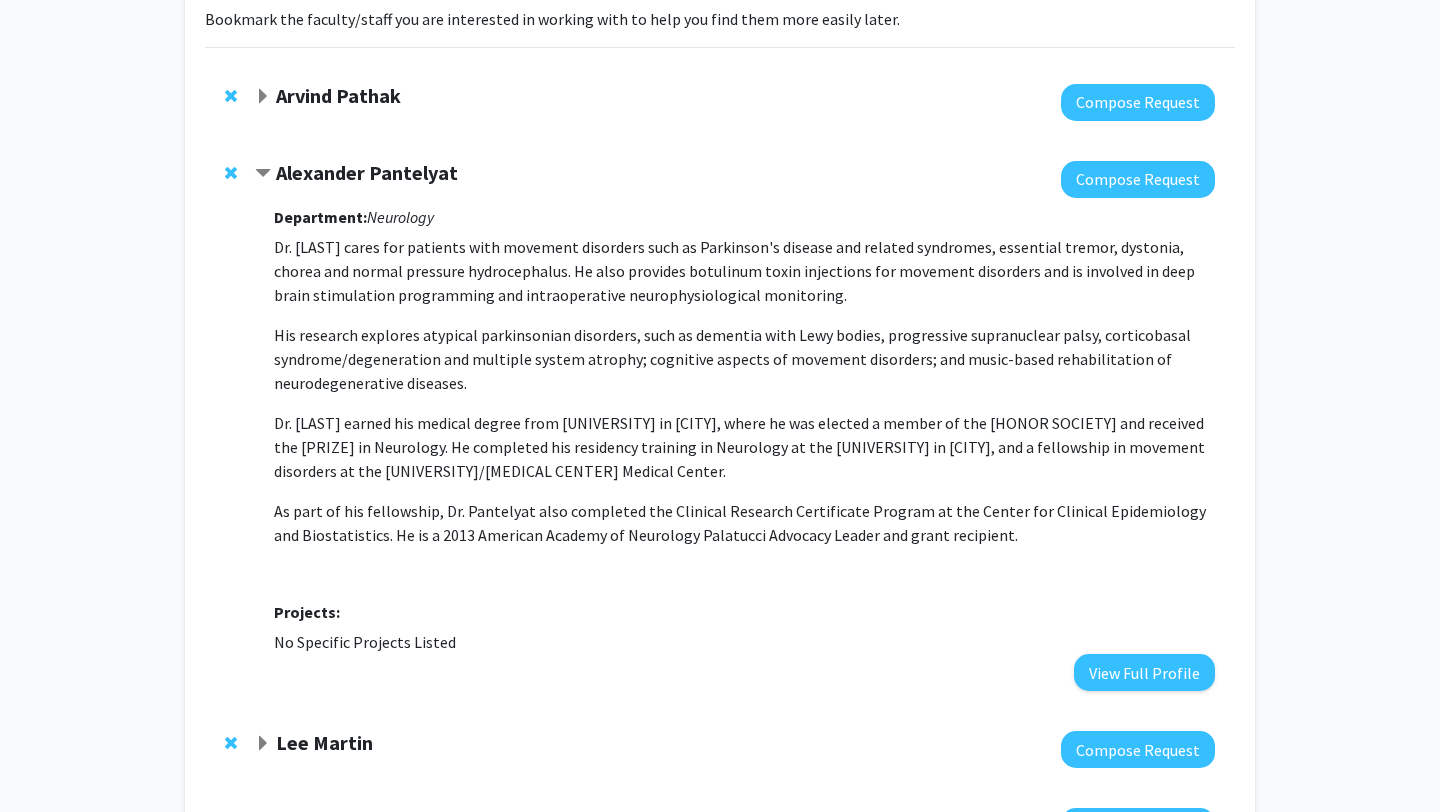 scroll, scrollTop: 160, scrollLeft: 0, axis: vertical 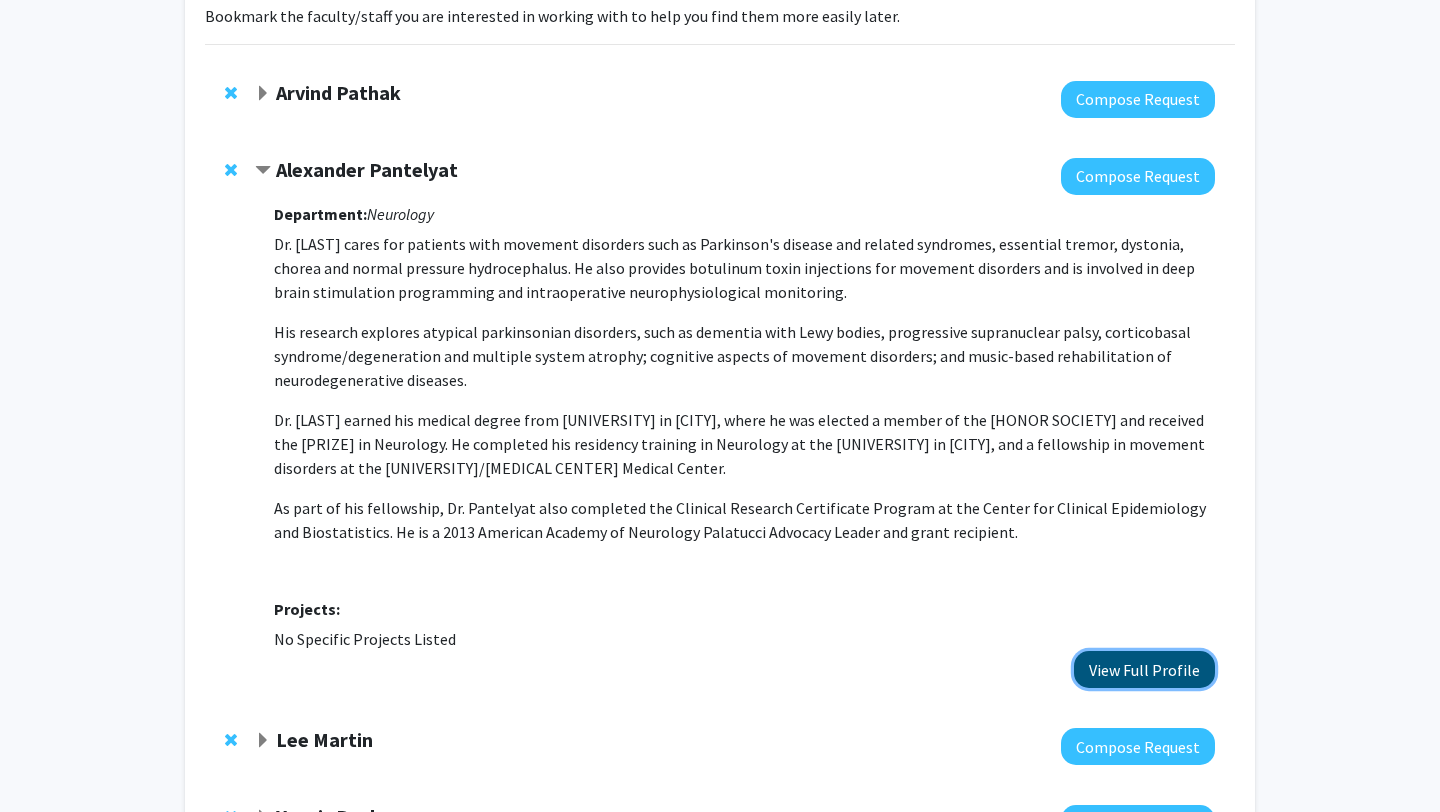click on "View Full Profile" at bounding box center (1144, 669) 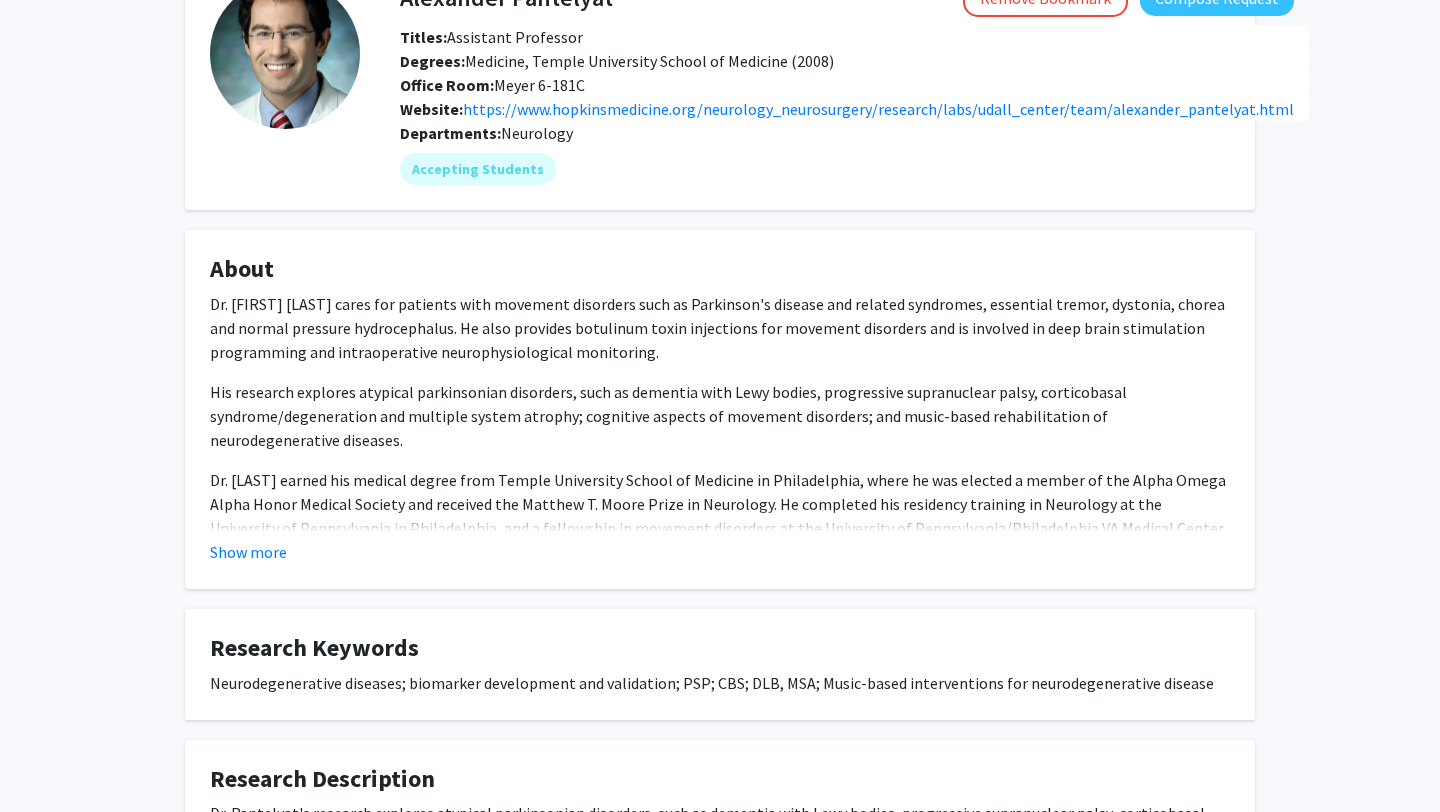 scroll, scrollTop: 136, scrollLeft: 0, axis: vertical 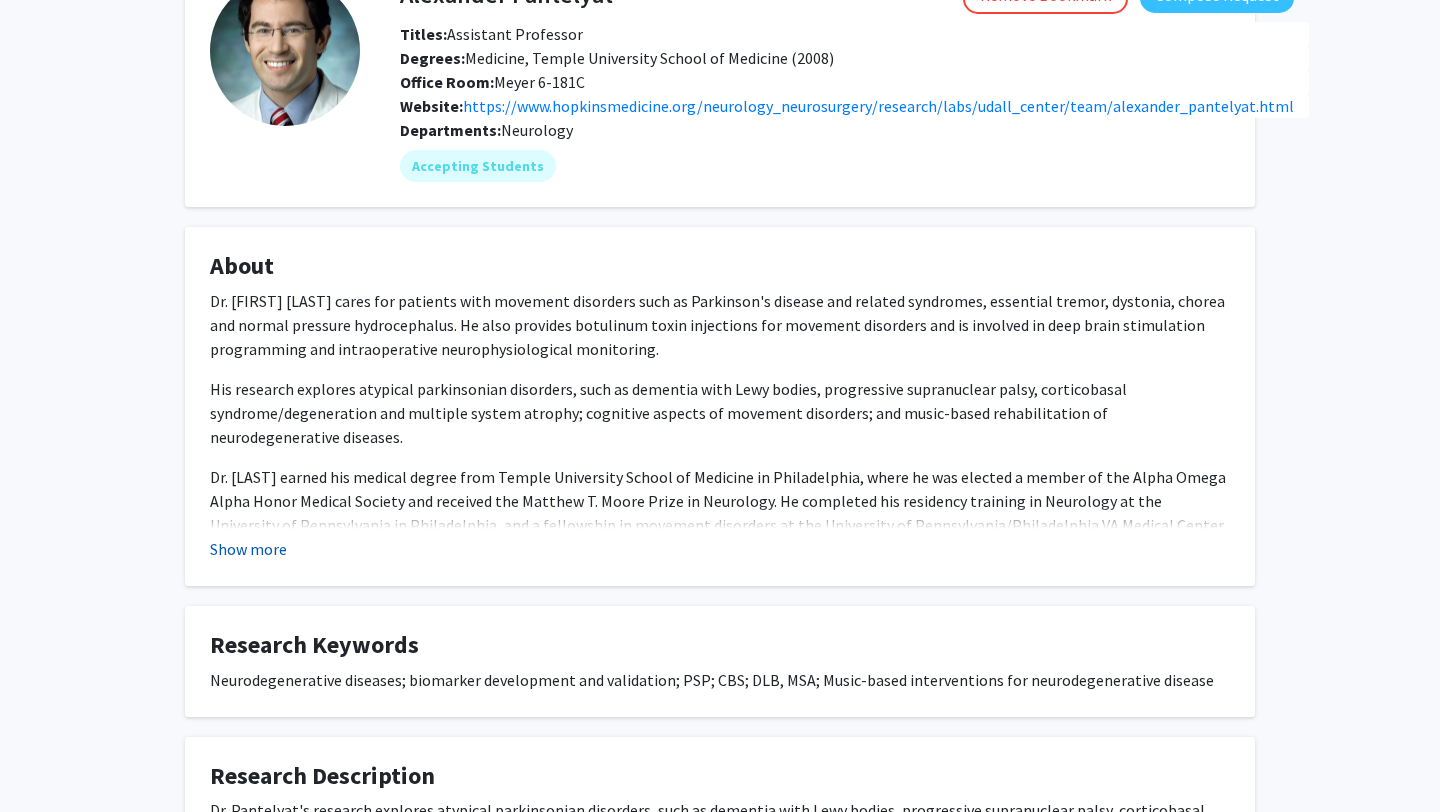 click on "Show more" 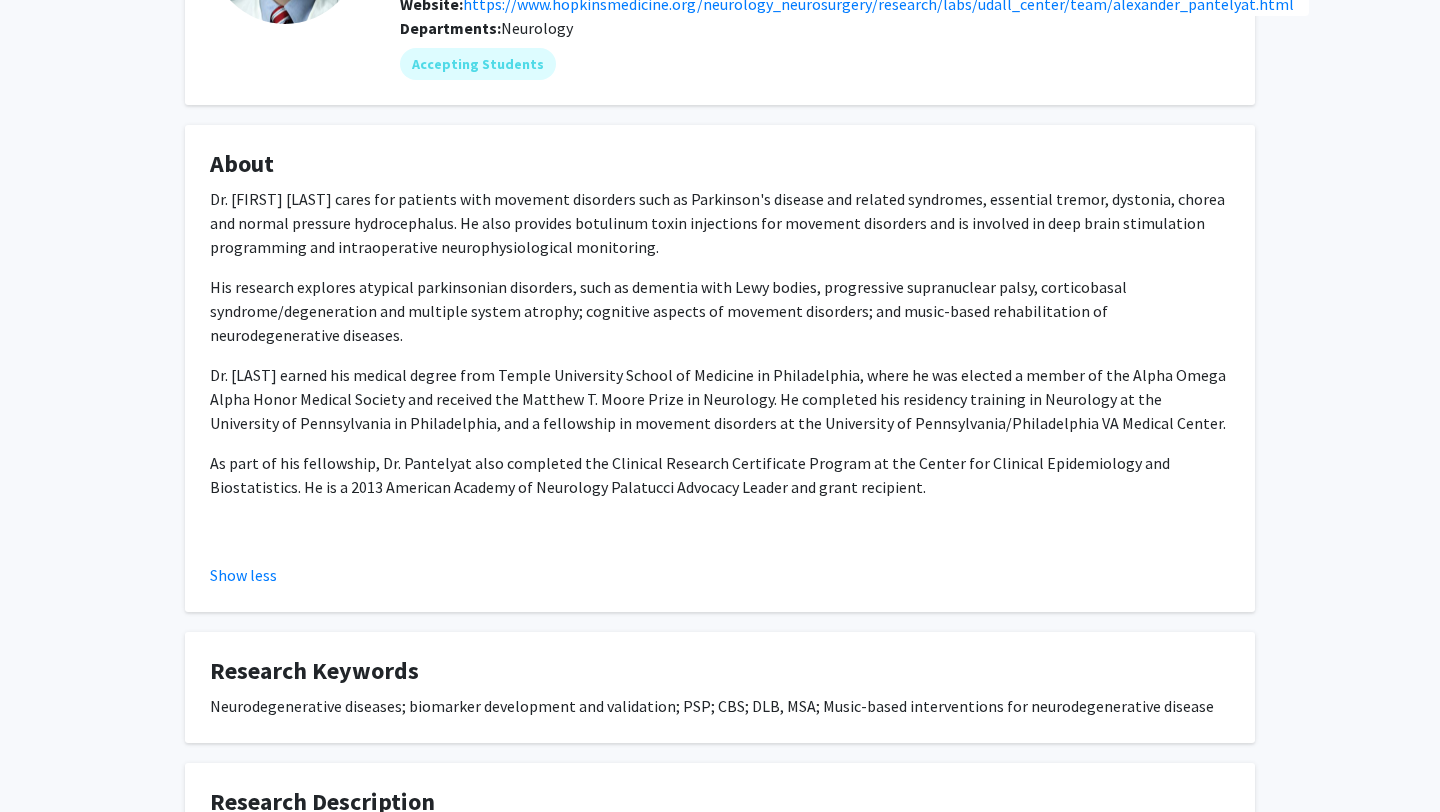 scroll, scrollTop: 239, scrollLeft: 0, axis: vertical 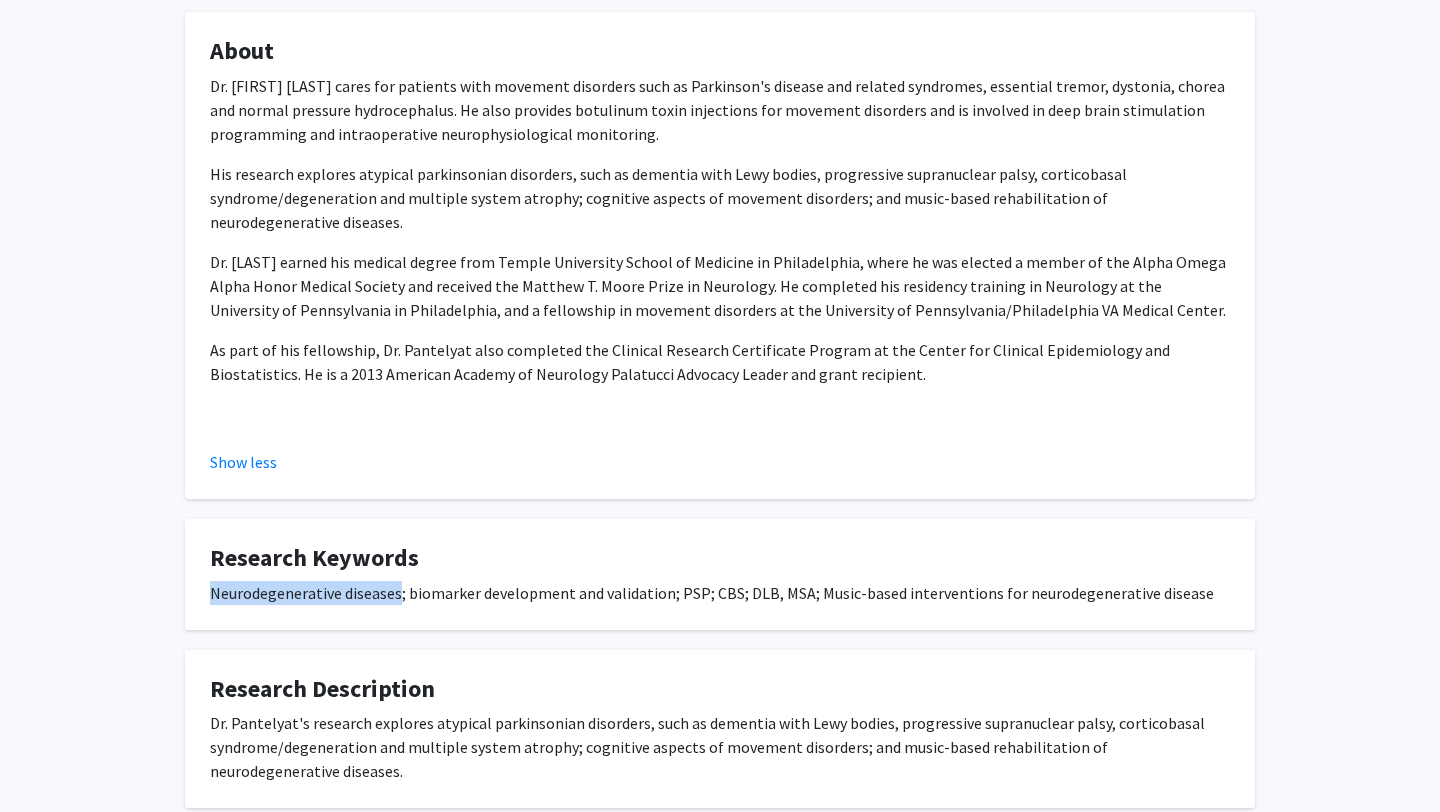drag, startPoint x: 211, startPoint y: 616, endPoint x: 395, endPoint y: 620, distance: 184.04347 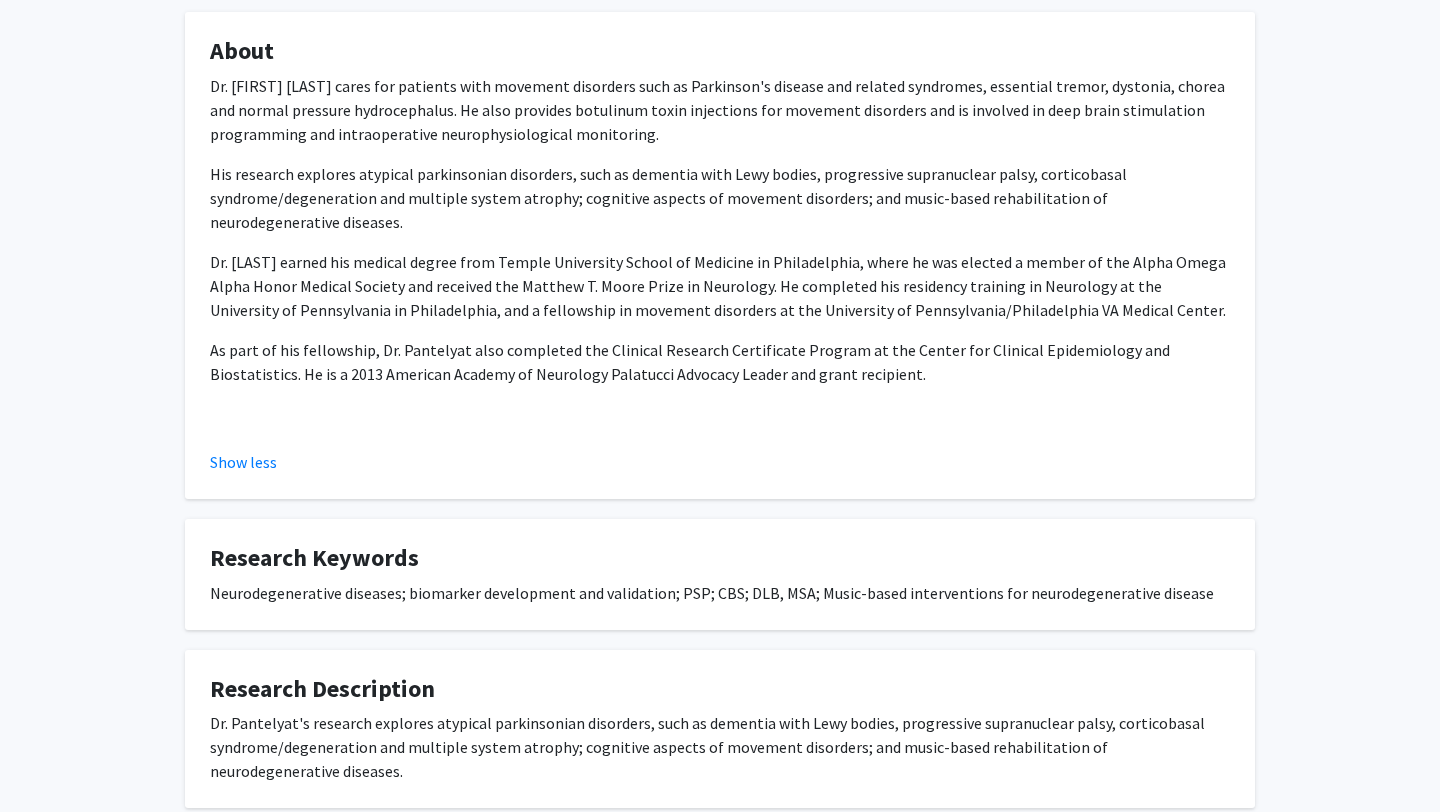 click on "Show less" 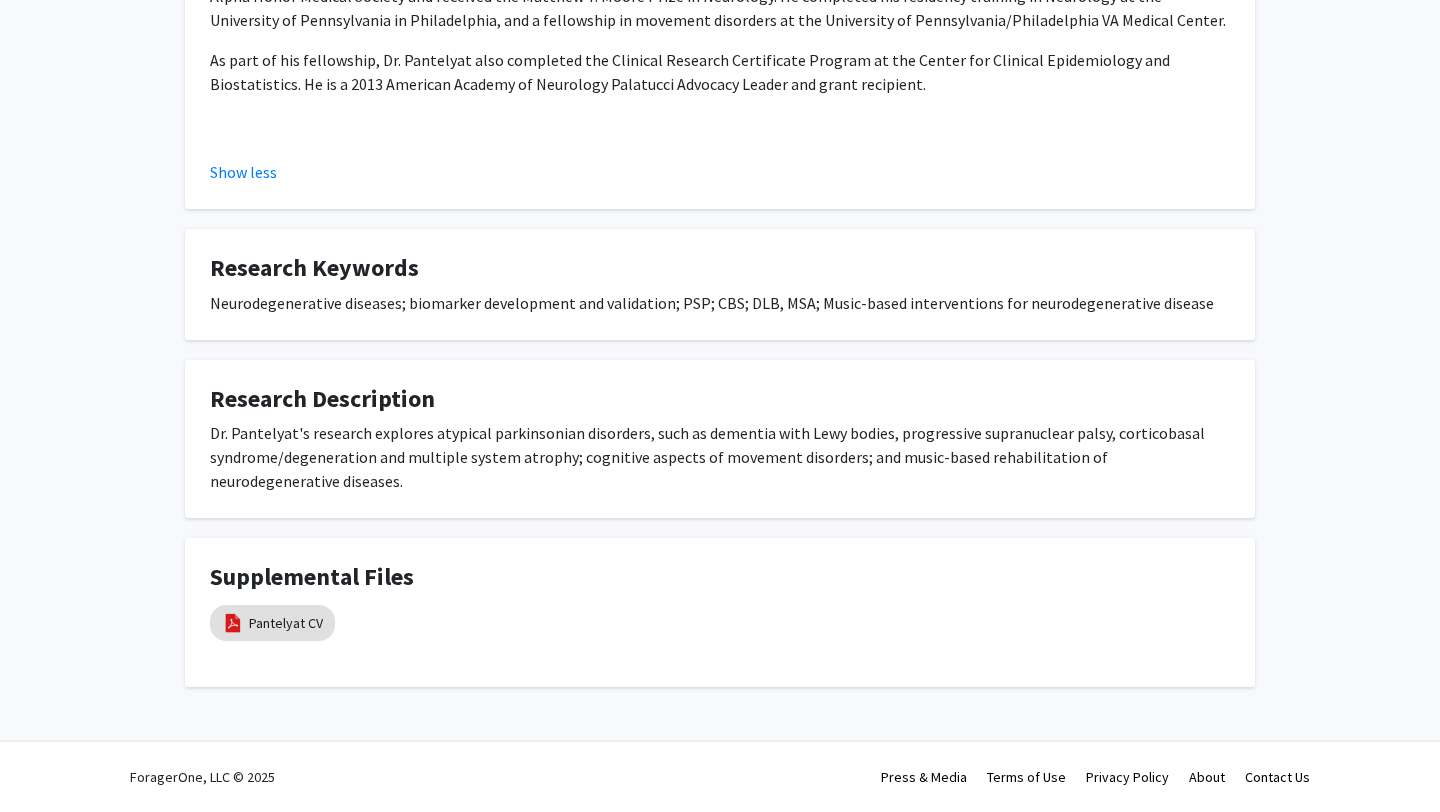 scroll, scrollTop: 665, scrollLeft: 0, axis: vertical 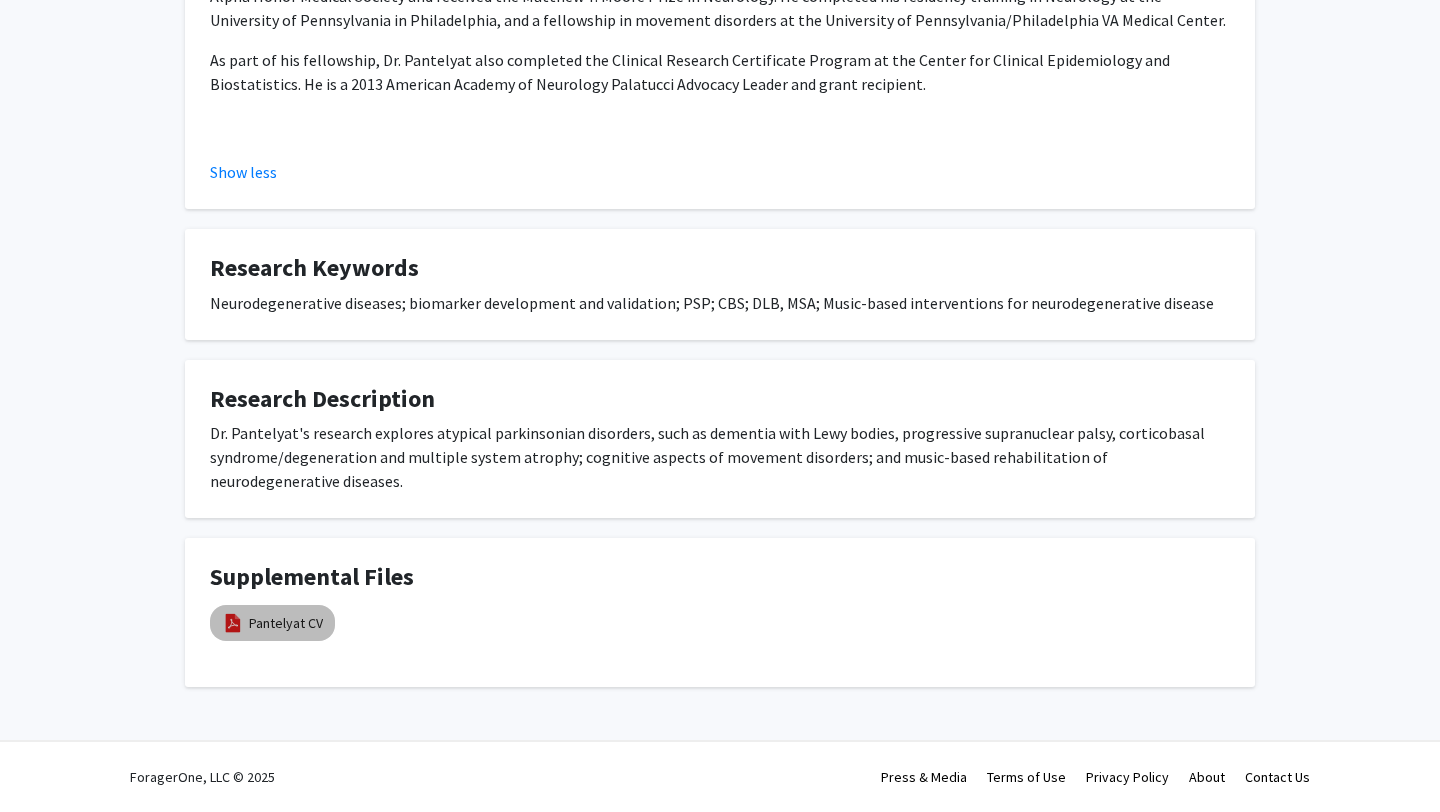 click on "Pantelyat CV" at bounding box center [272, 623] 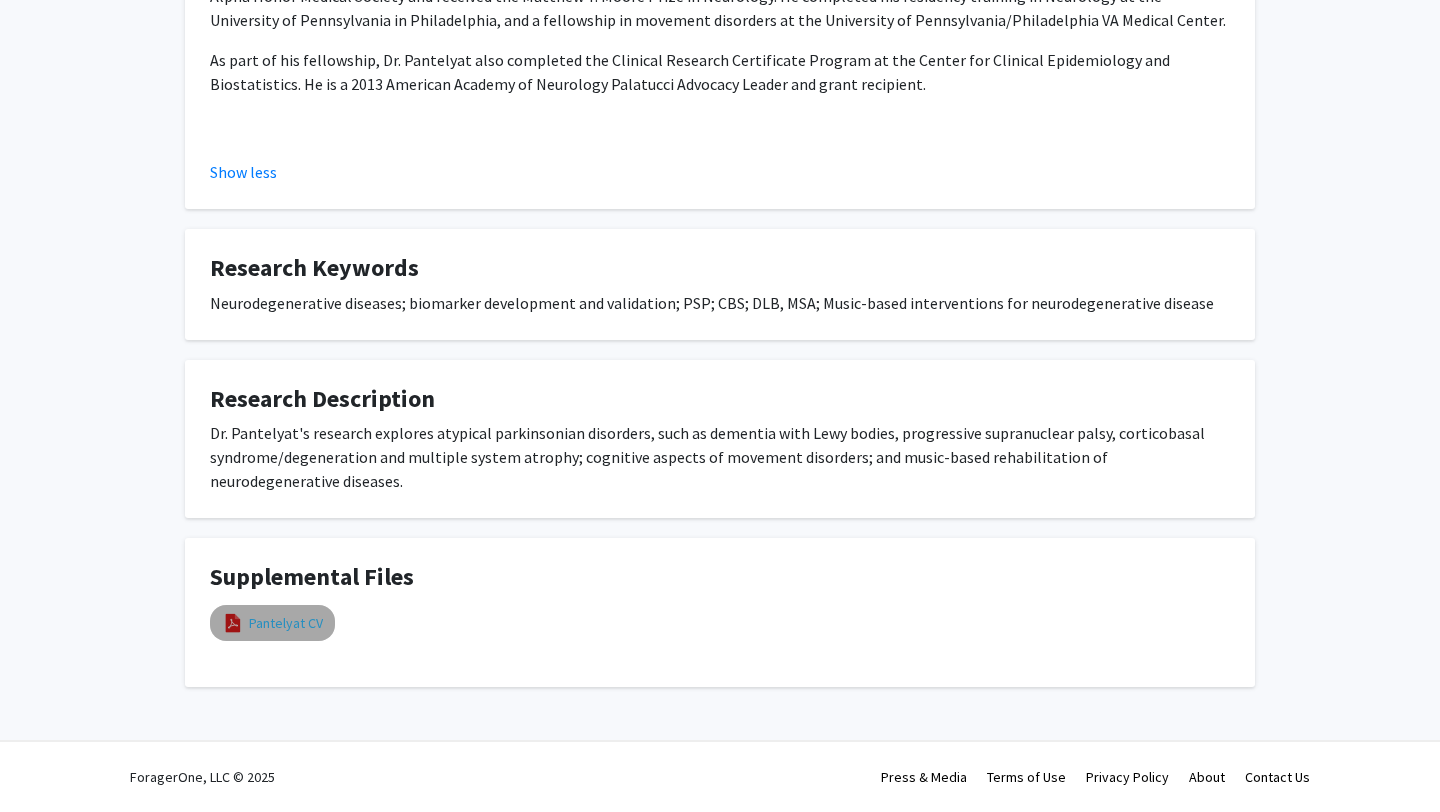 click on "Pantelyat CV" at bounding box center (286, 623) 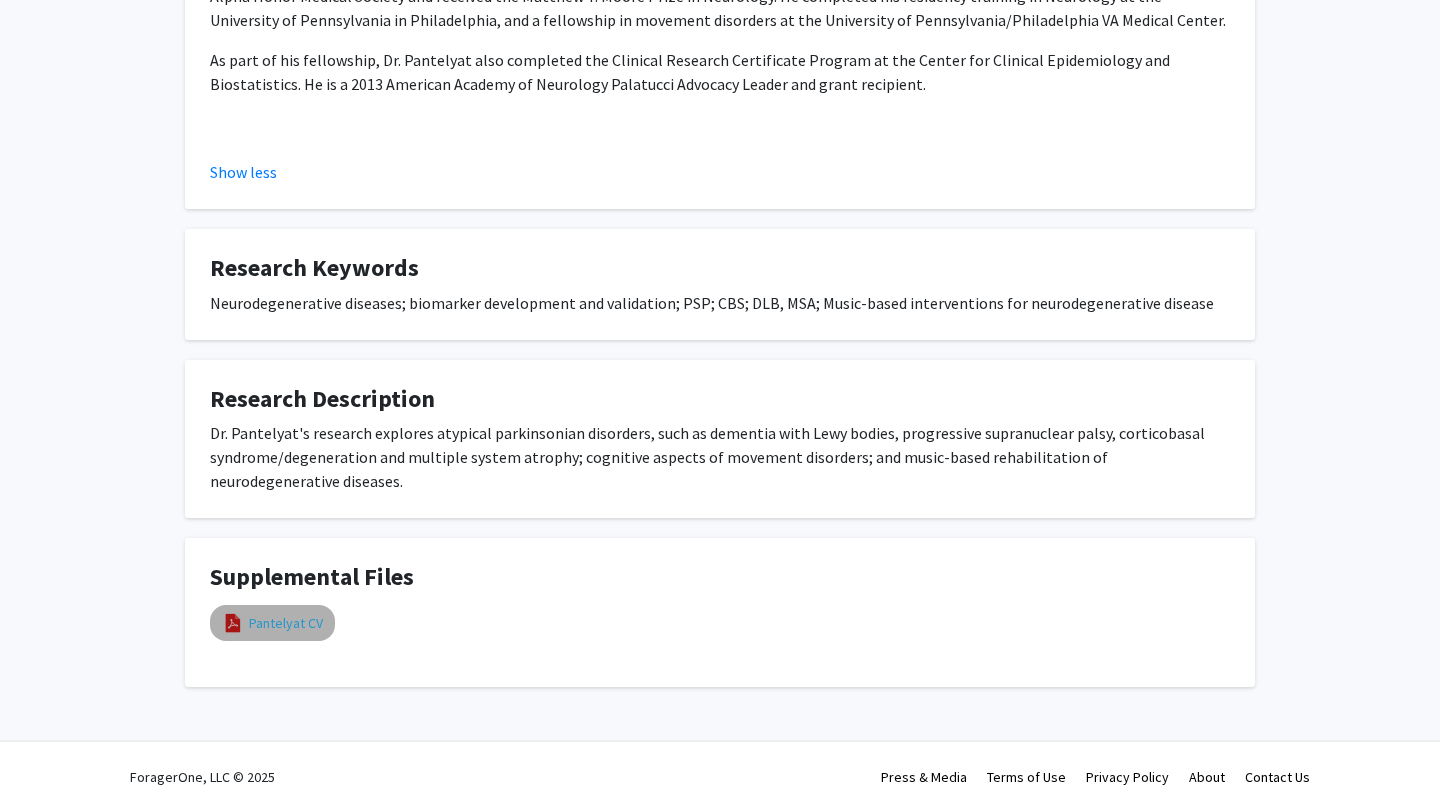 select on "custom" 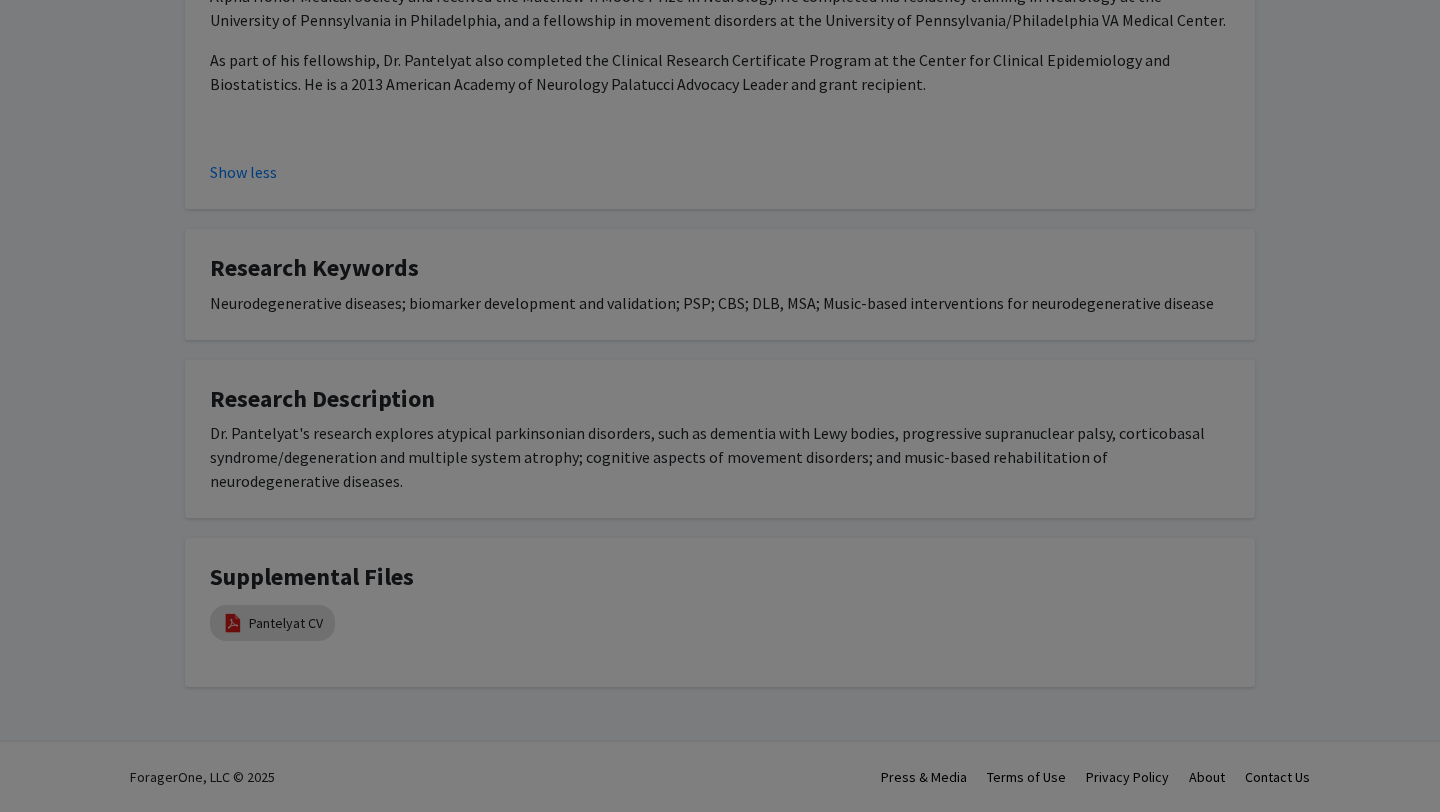 type on "0" 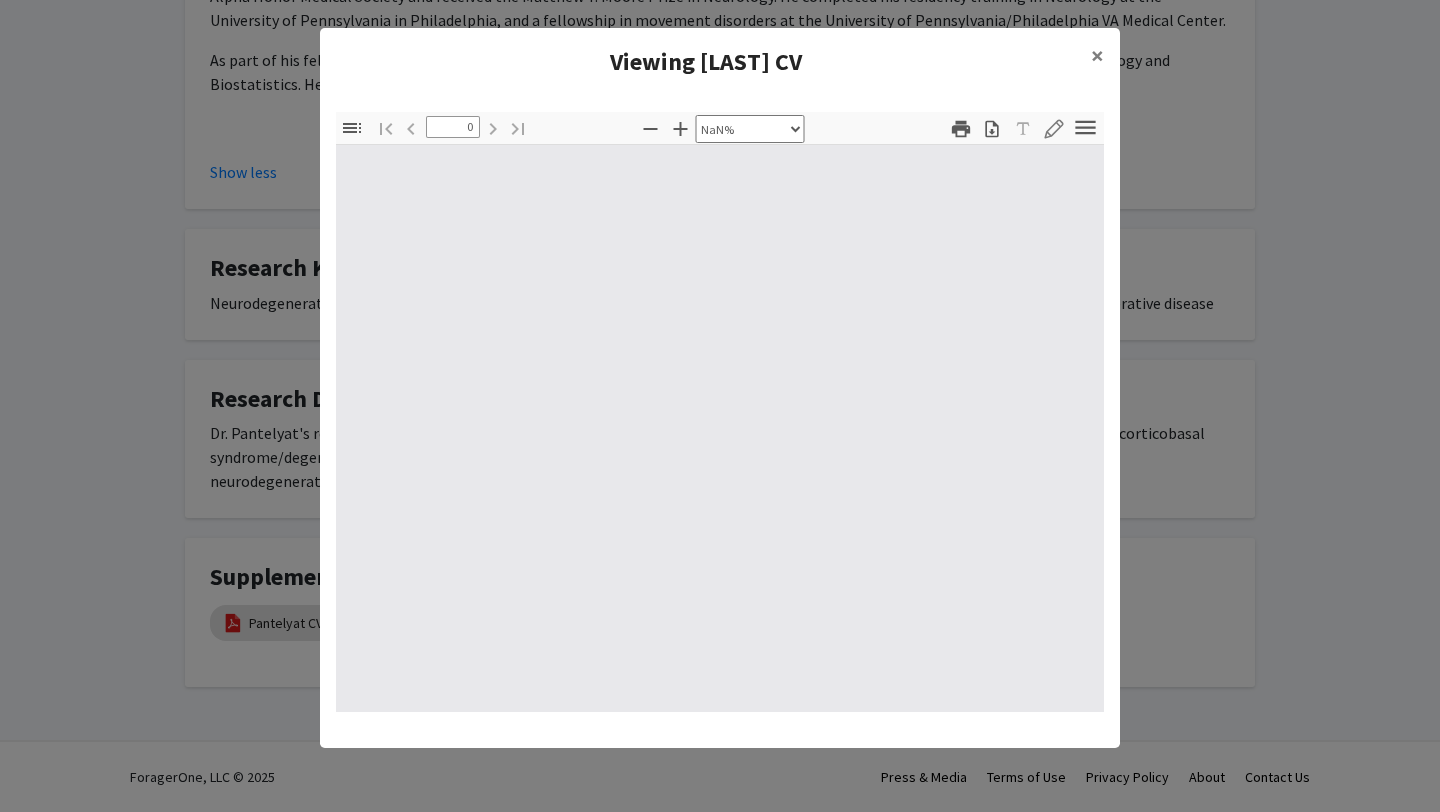 type on "1" 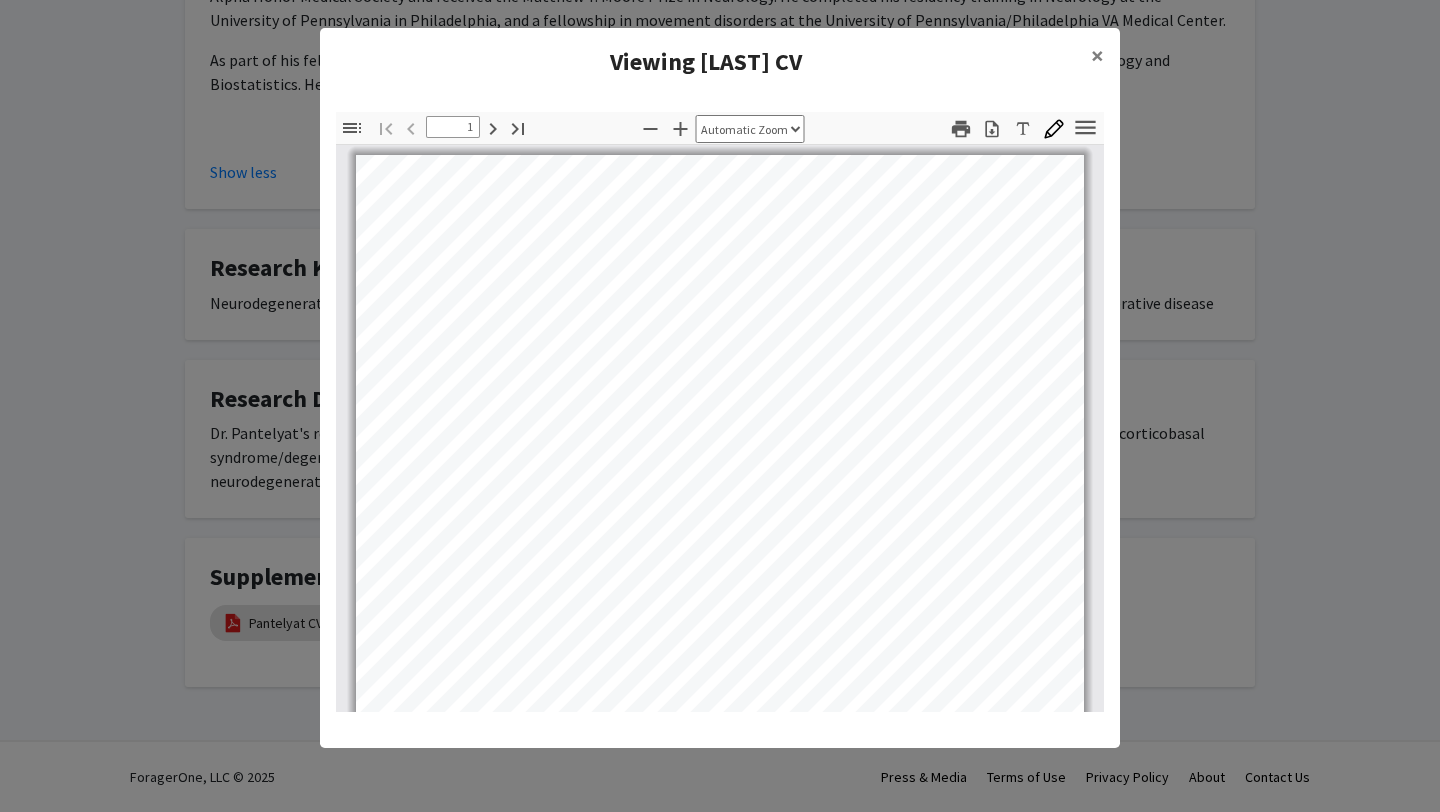 scroll, scrollTop: 0, scrollLeft: 0, axis: both 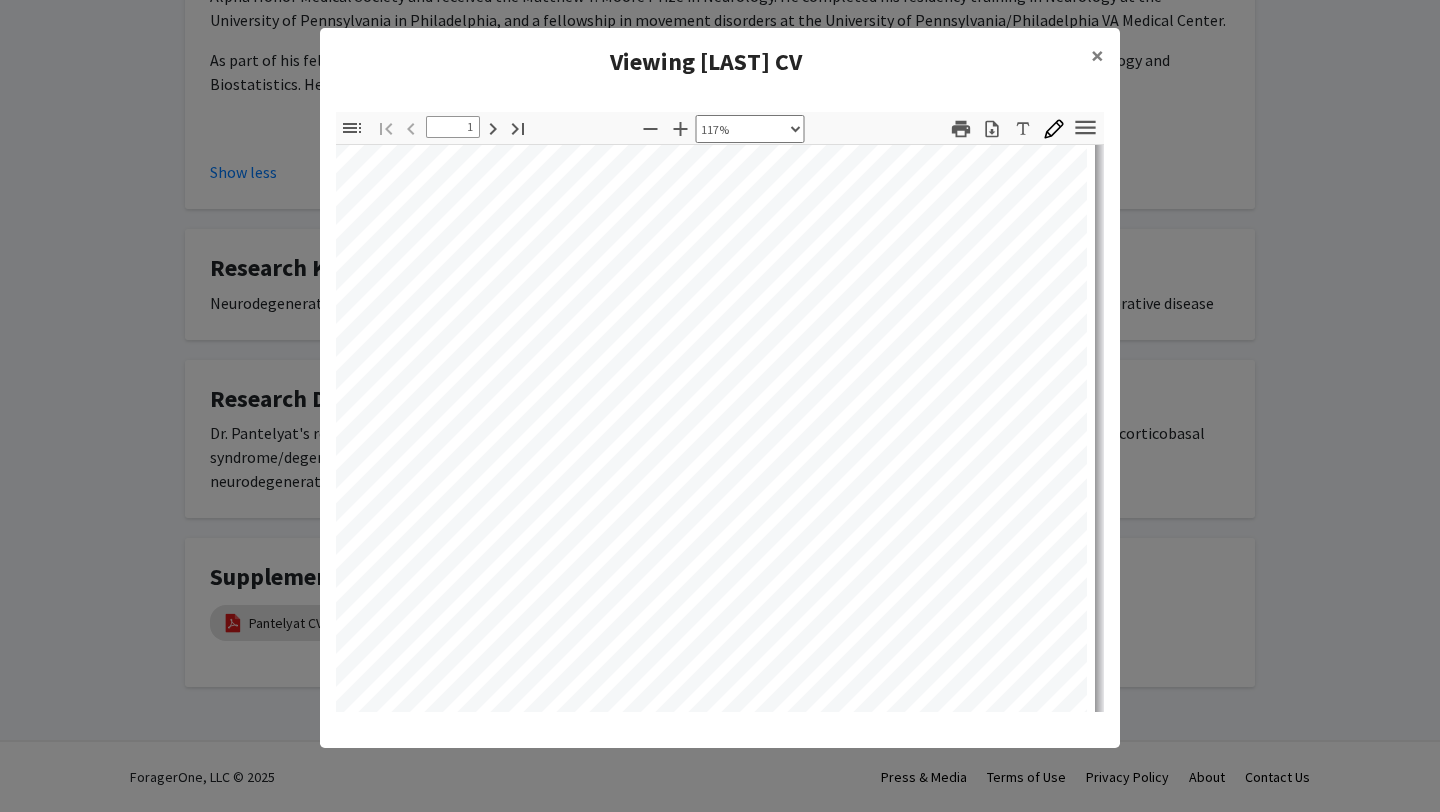 select on "custom" 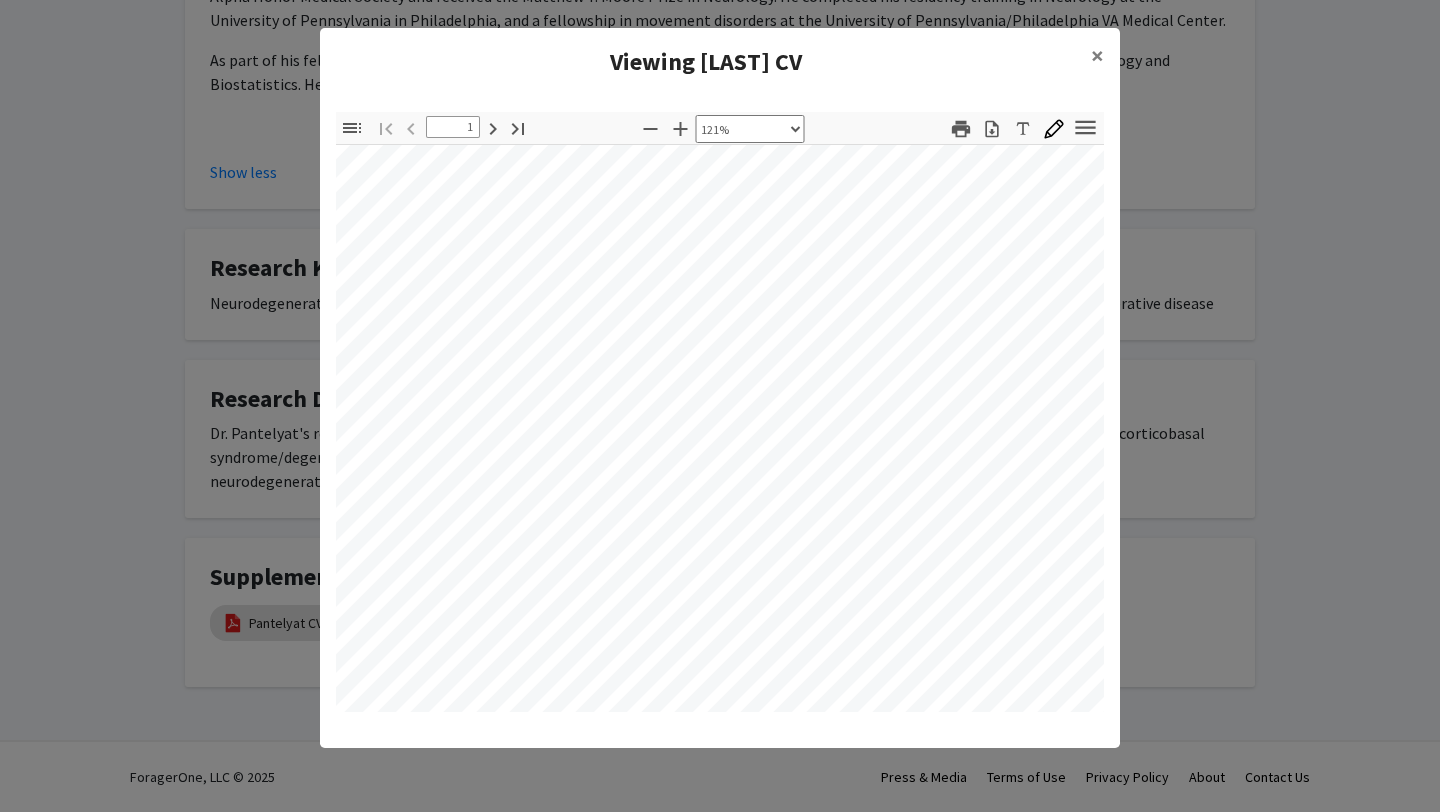 scroll, scrollTop: 300, scrollLeft: 218, axis: both 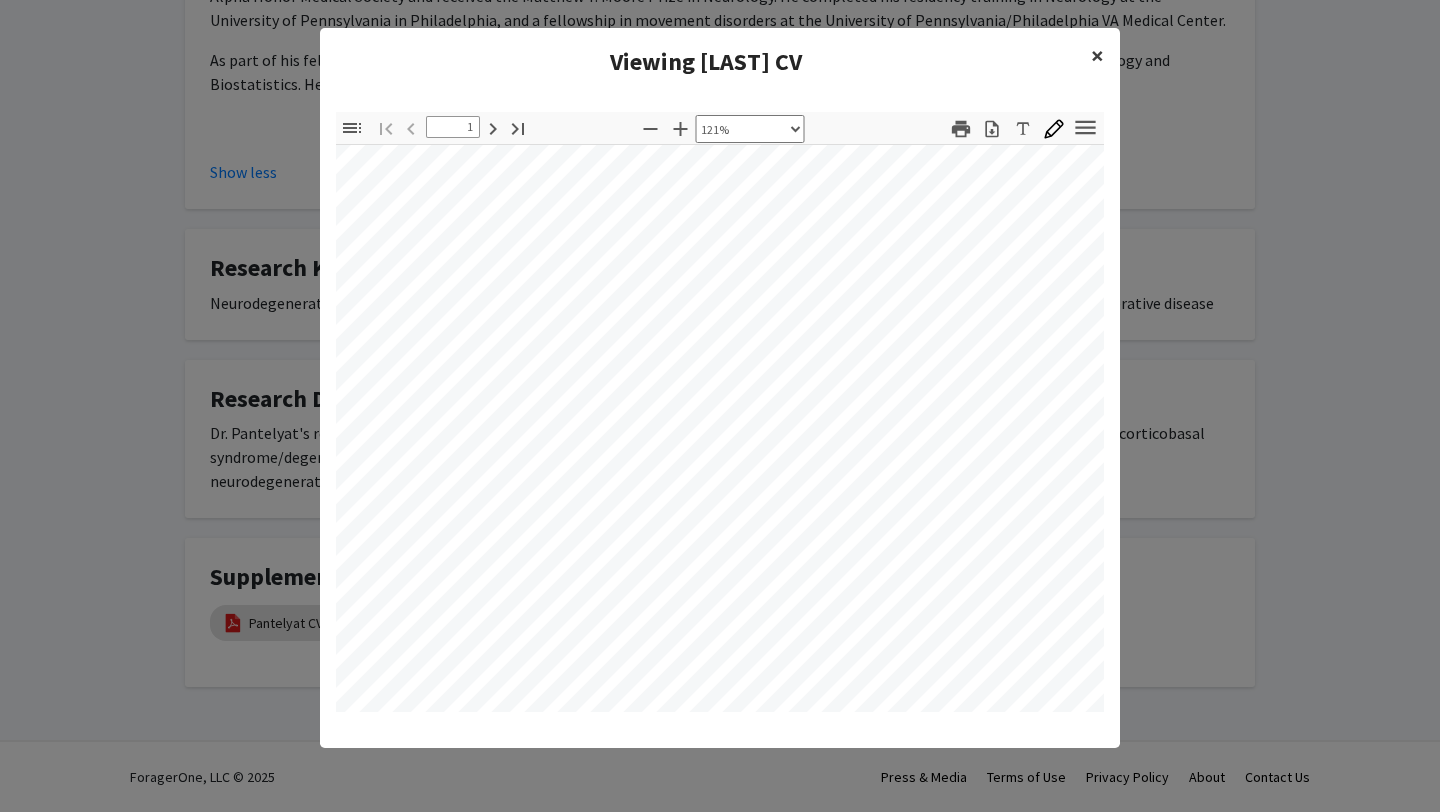 click on "×" 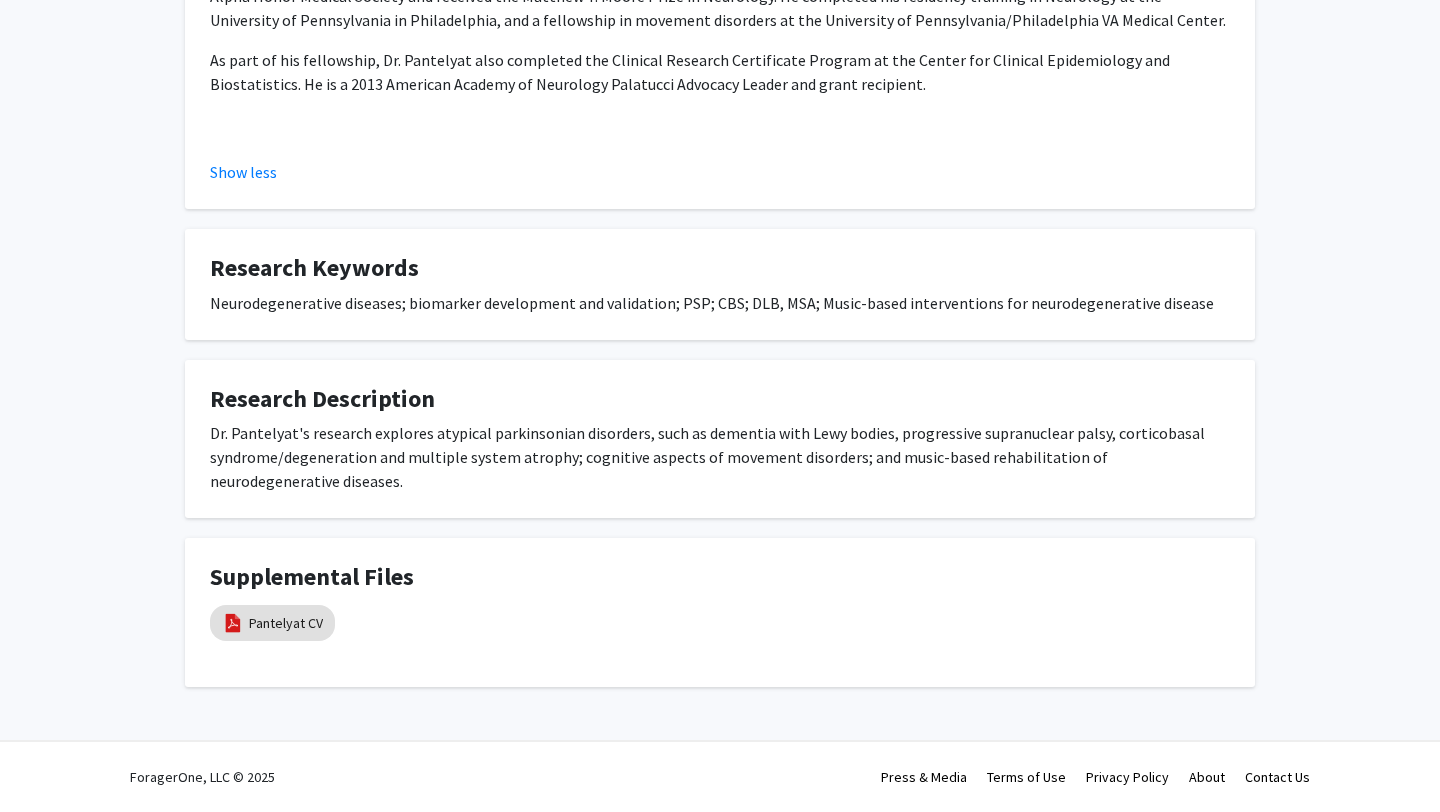 scroll, scrollTop: 163, scrollLeft: 218, axis: both 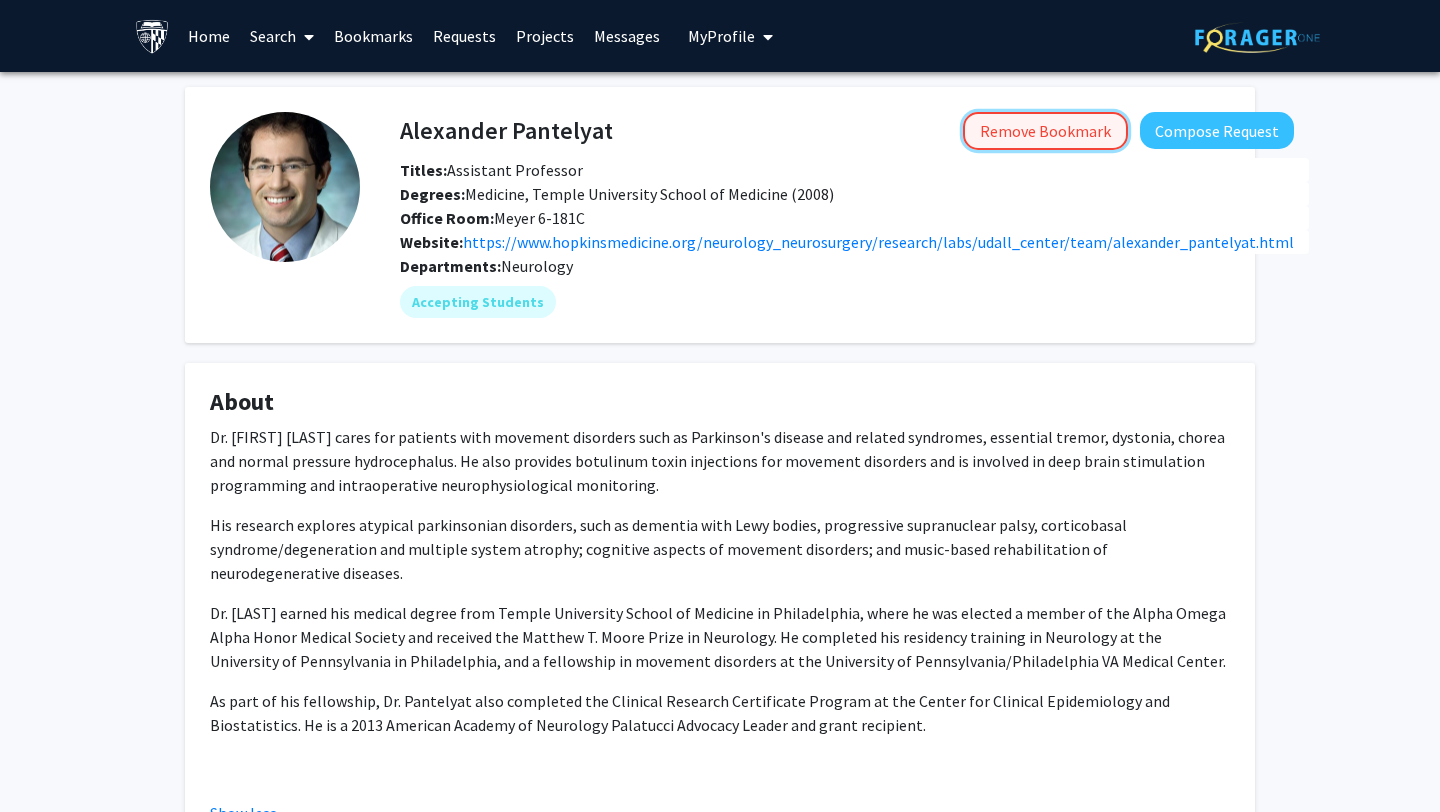 click on "Remove Bookmark" 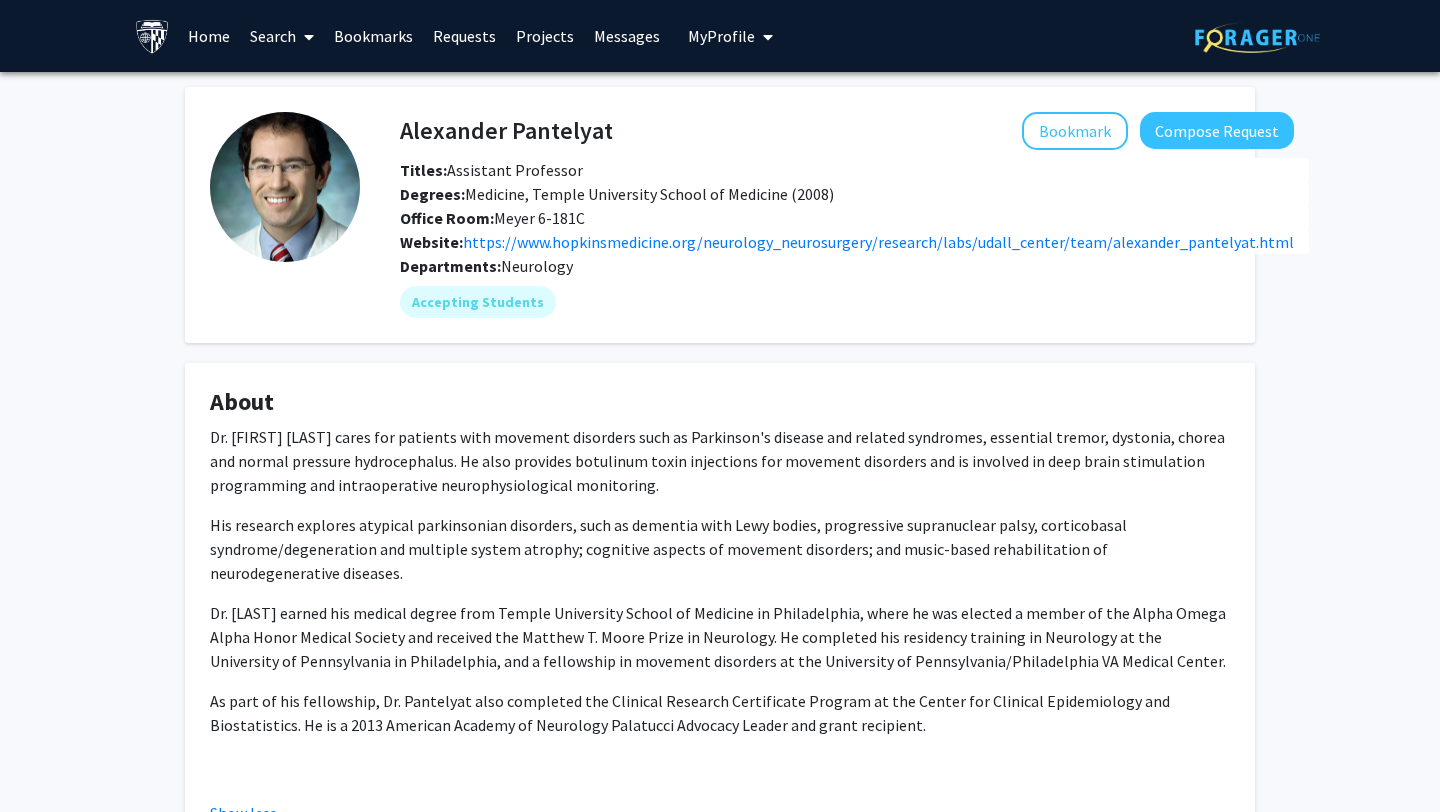 click on "Bookmarks" at bounding box center (373, 36) 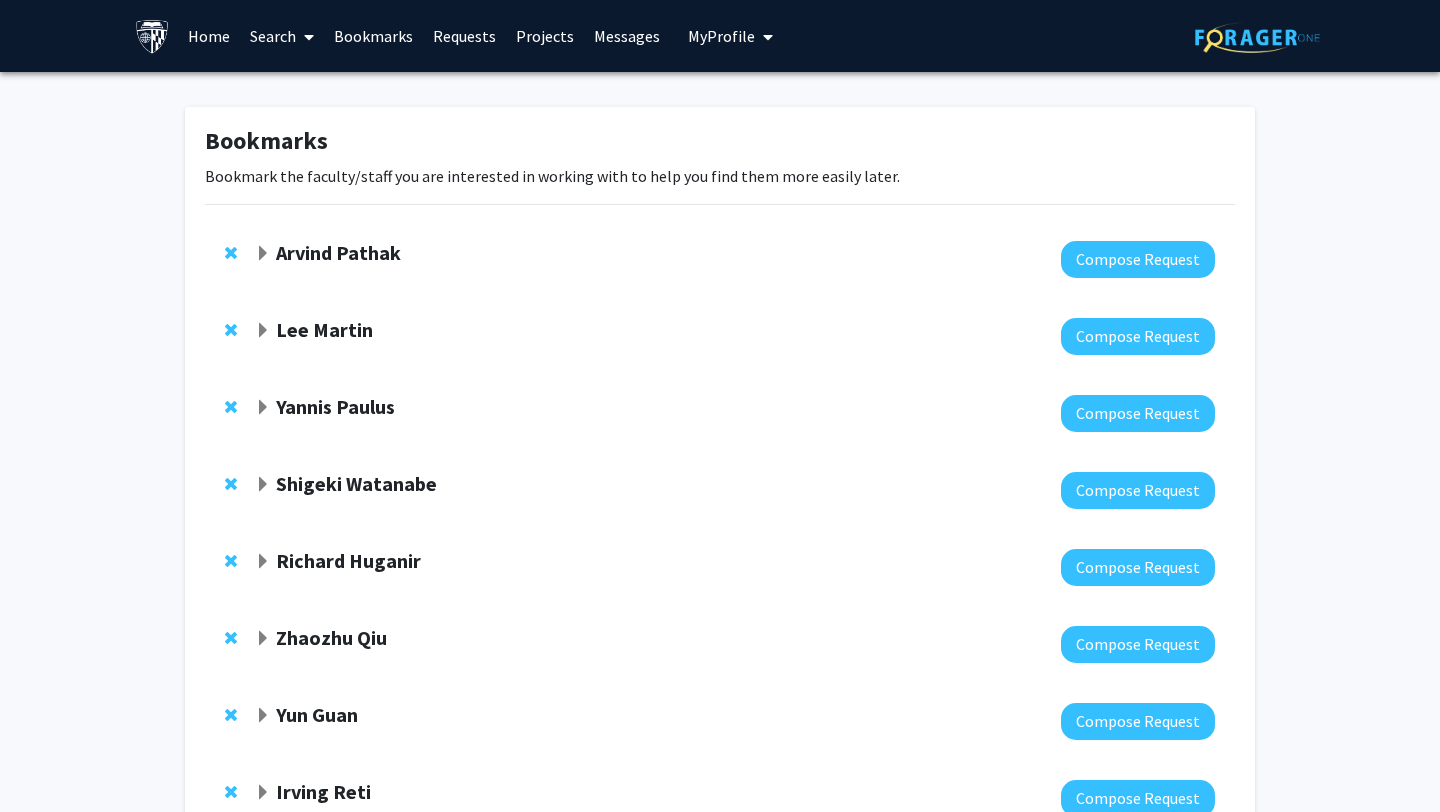 click on "Lee Martin" 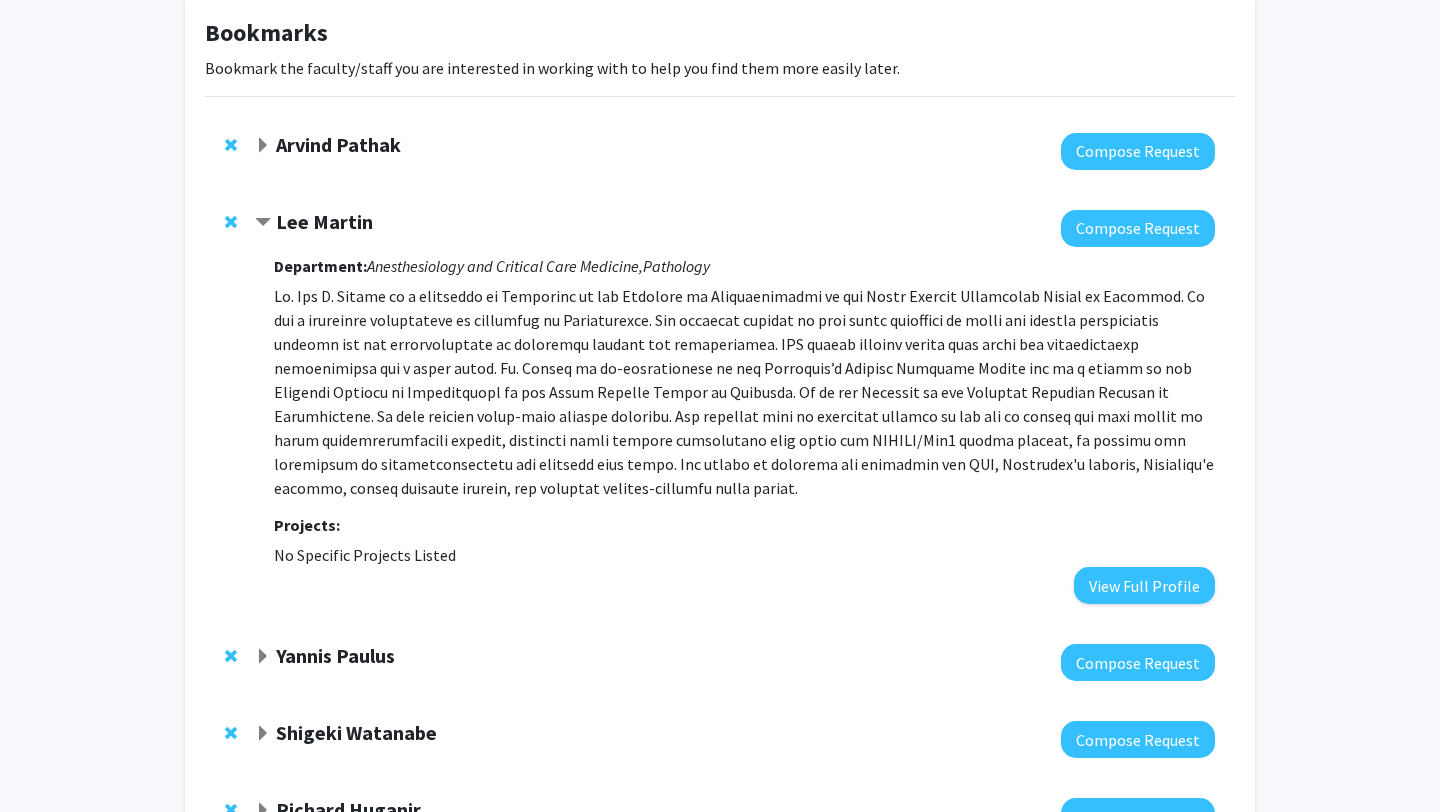 scroll, scrollTop: 115, scrollLeft: 0, axis: vertical 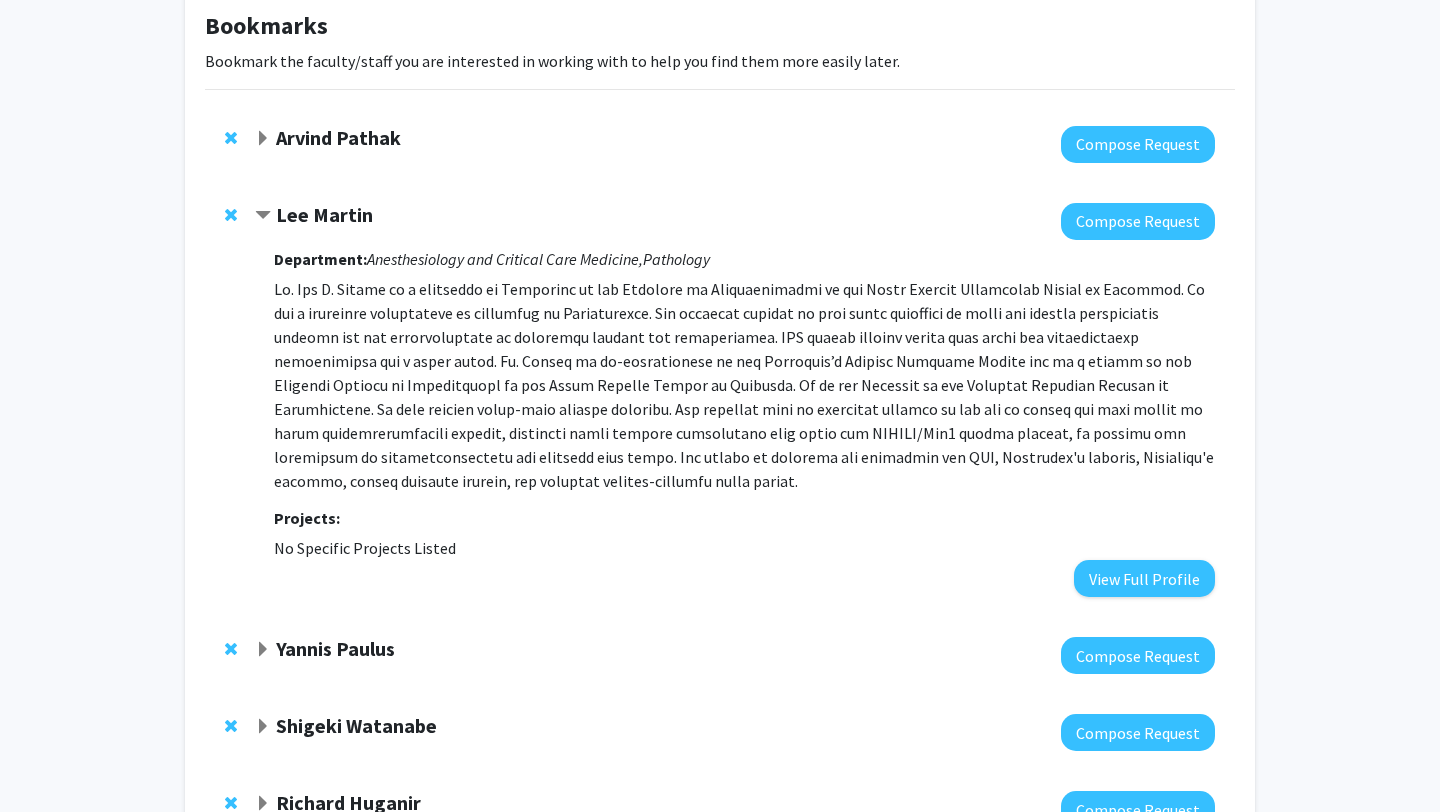 click at bounding box center (744, 385) 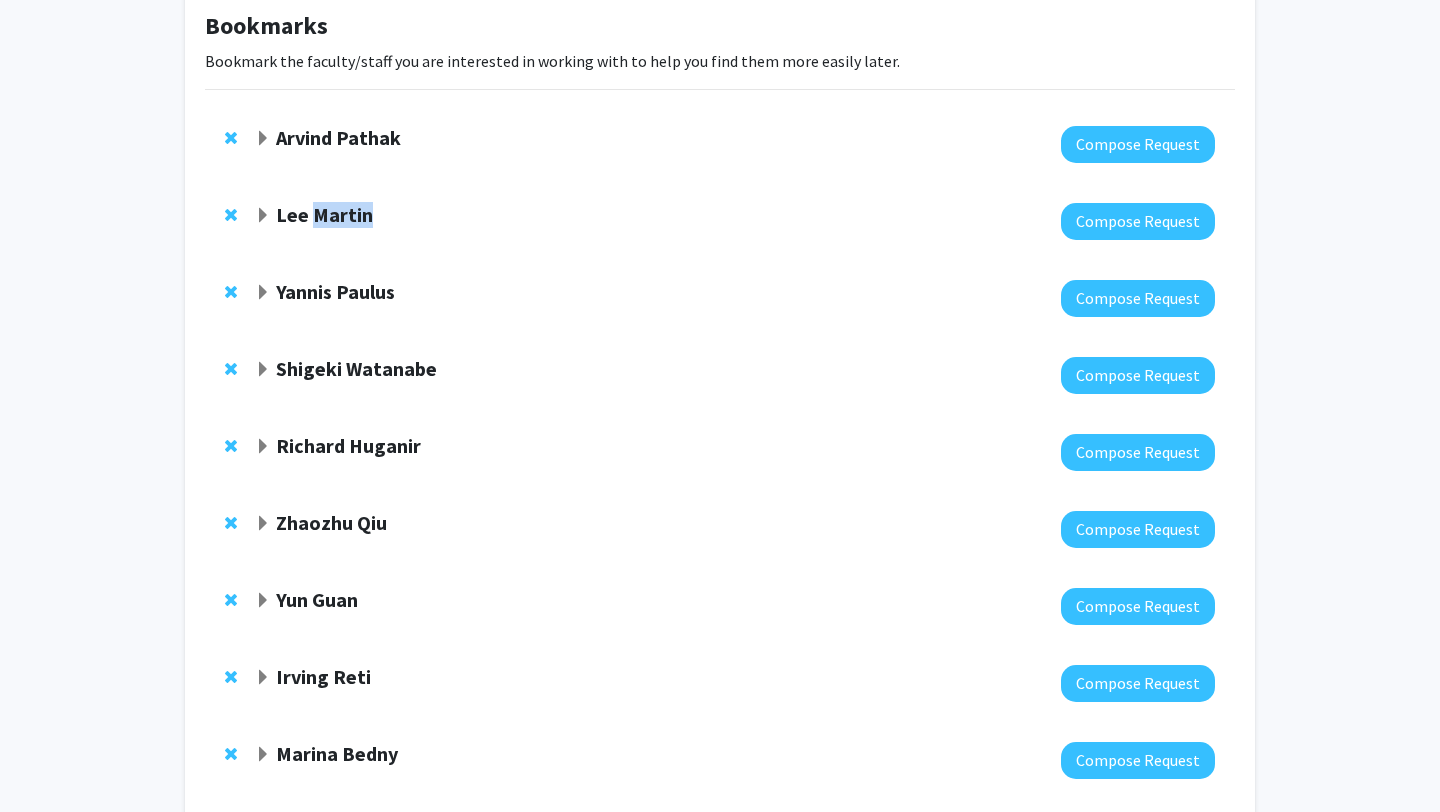 click on "Lee Martin" 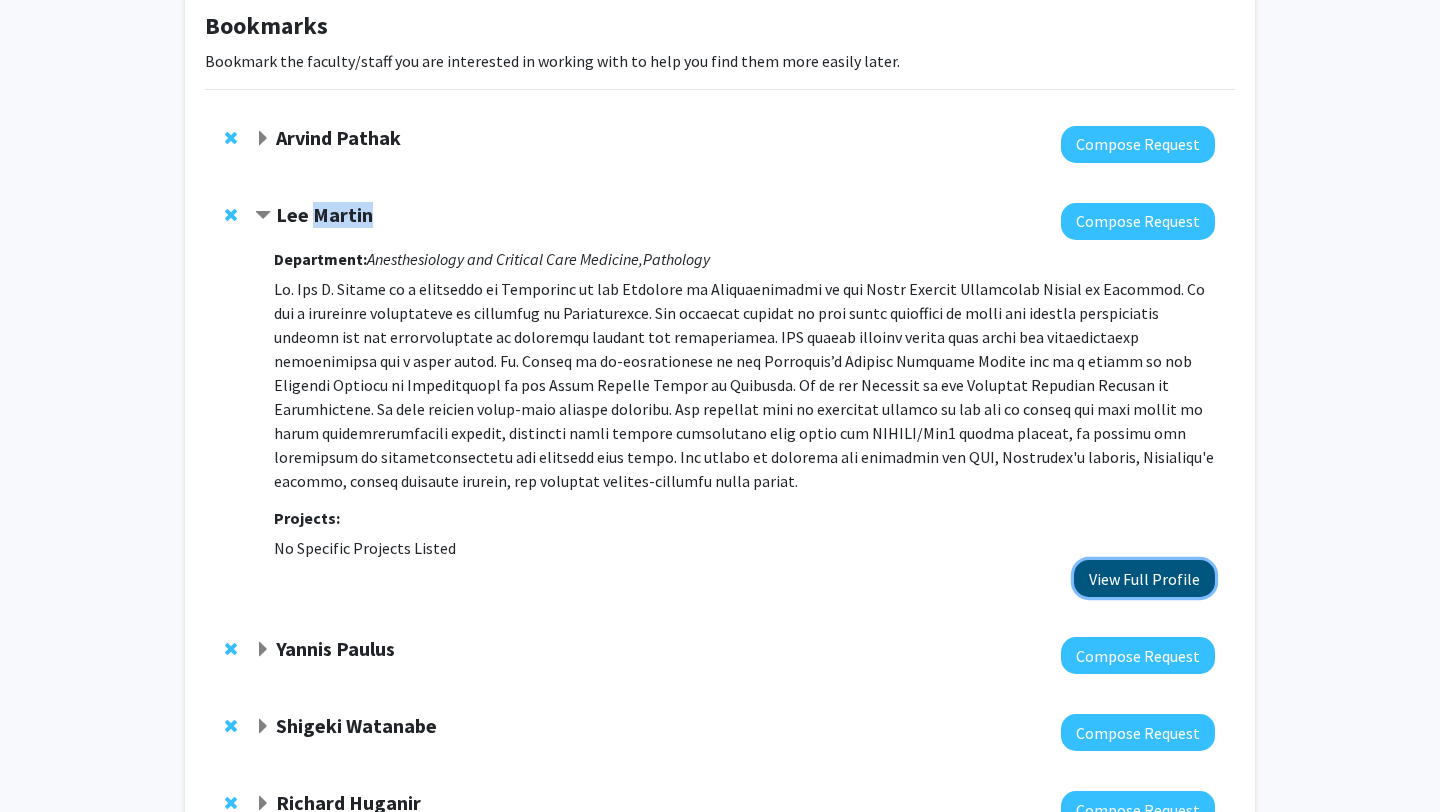 click on "View Full Profile" at bounding box center [1144, 578] 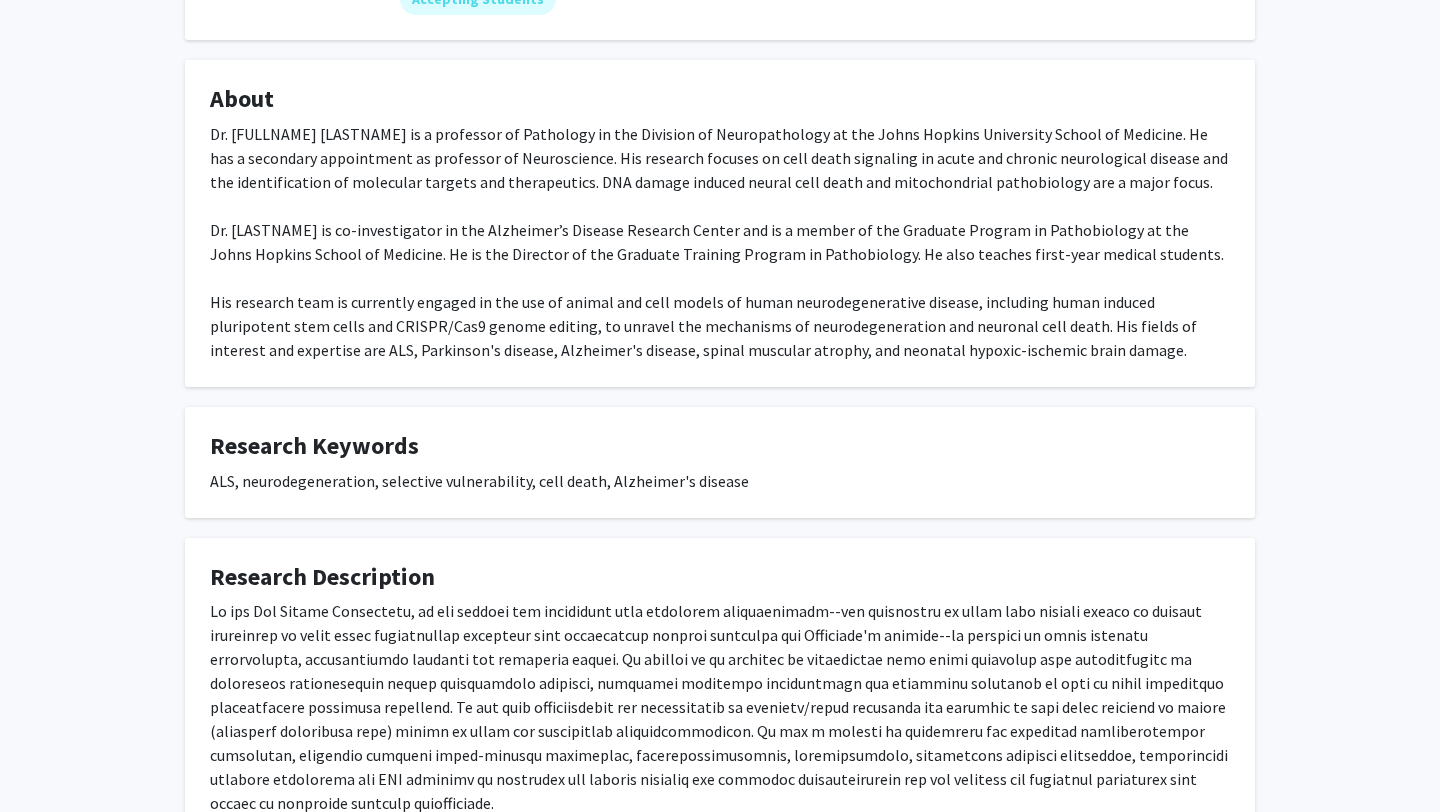 scroll, scrollTop: 432, scrollLeft: 0, axis: vertical 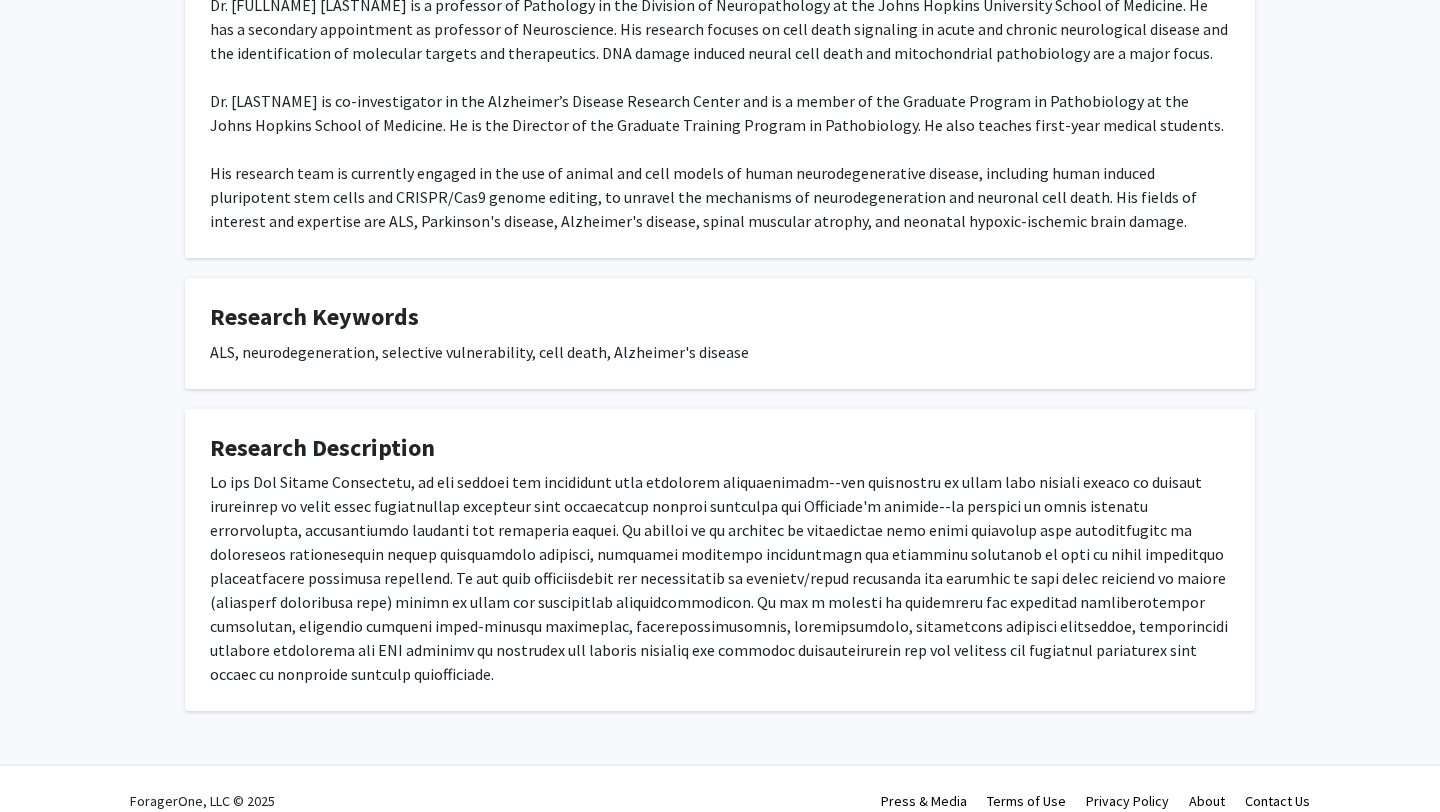 drag, startPoint x: 794, startPoint y: 442, endPoint x: 794, endPoint y: 338, distance: 104 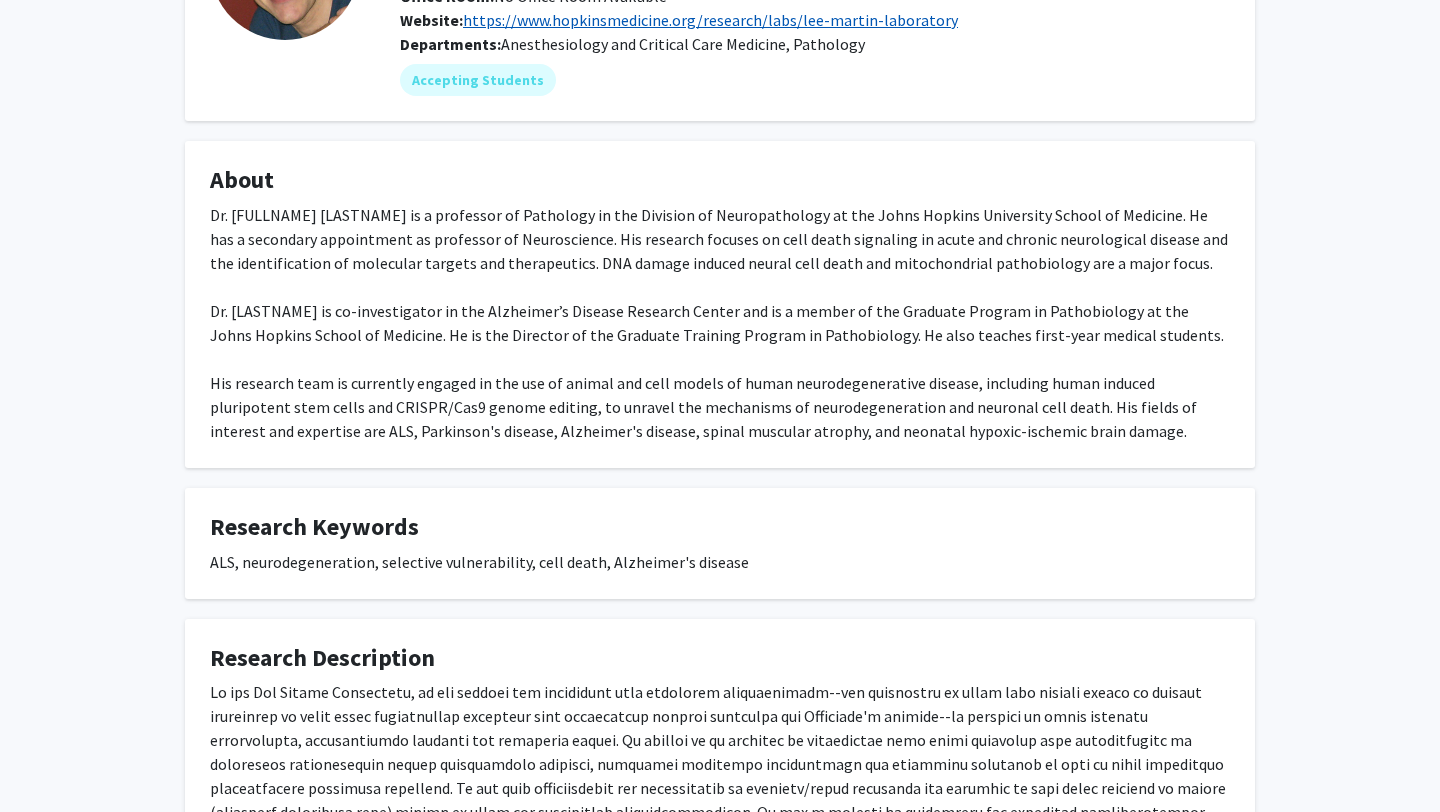scroll, scrollTop: 0, scrollLeft: 0, axis: both 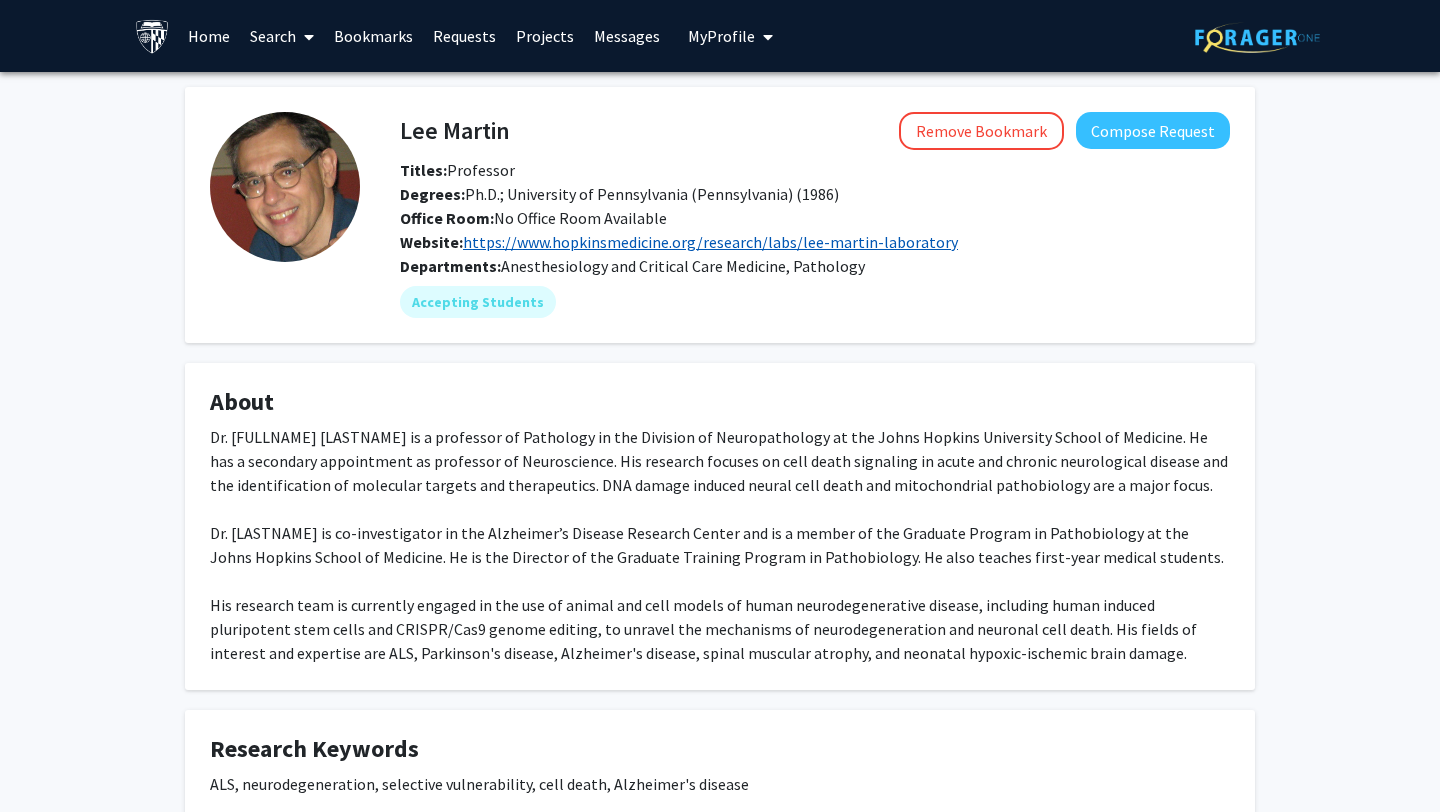 click on "https://www.hopkinsmedicine.org/research/labs/lee-martin-laboratory" 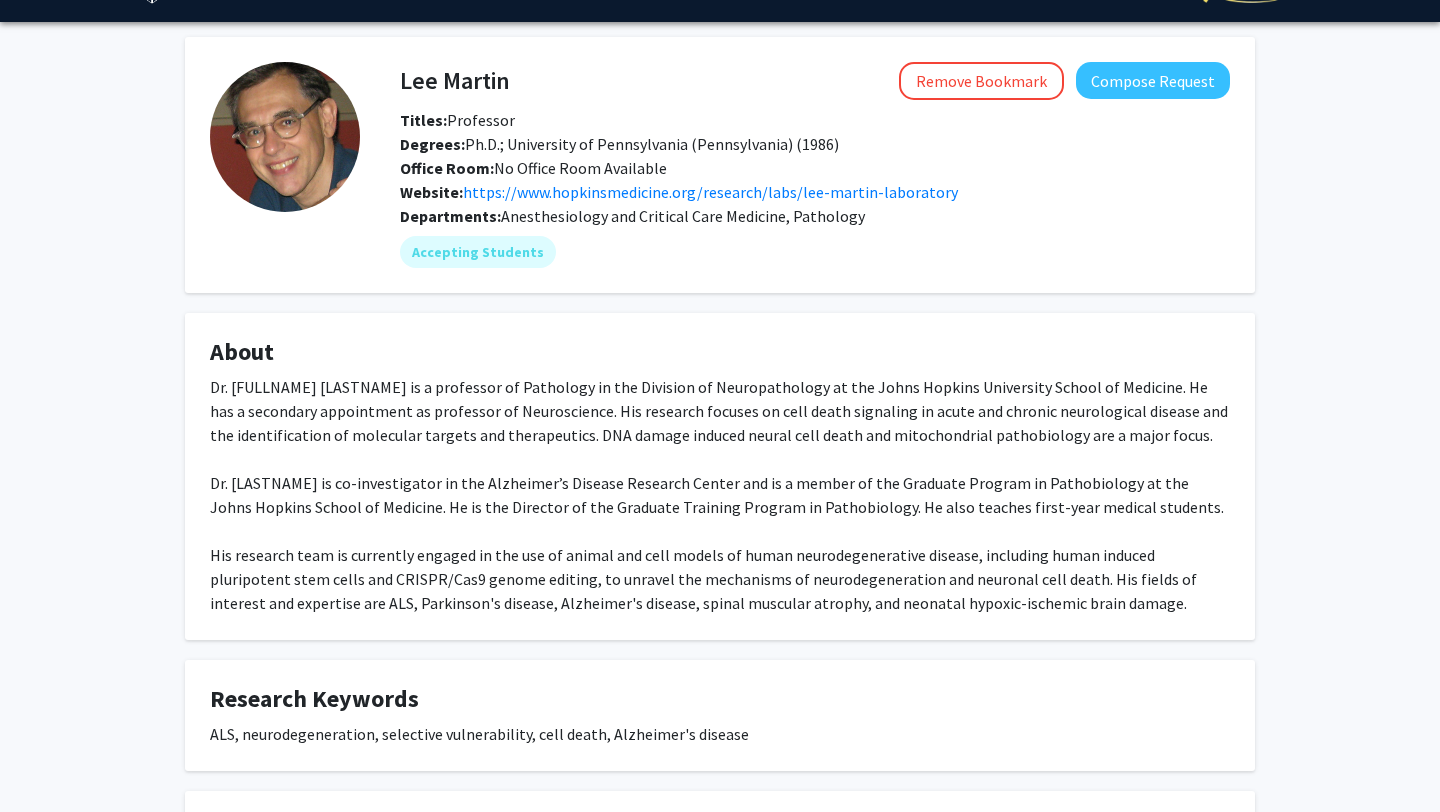 scroll, scrollTop: 47, scrollLeft: 0, axis: vertical 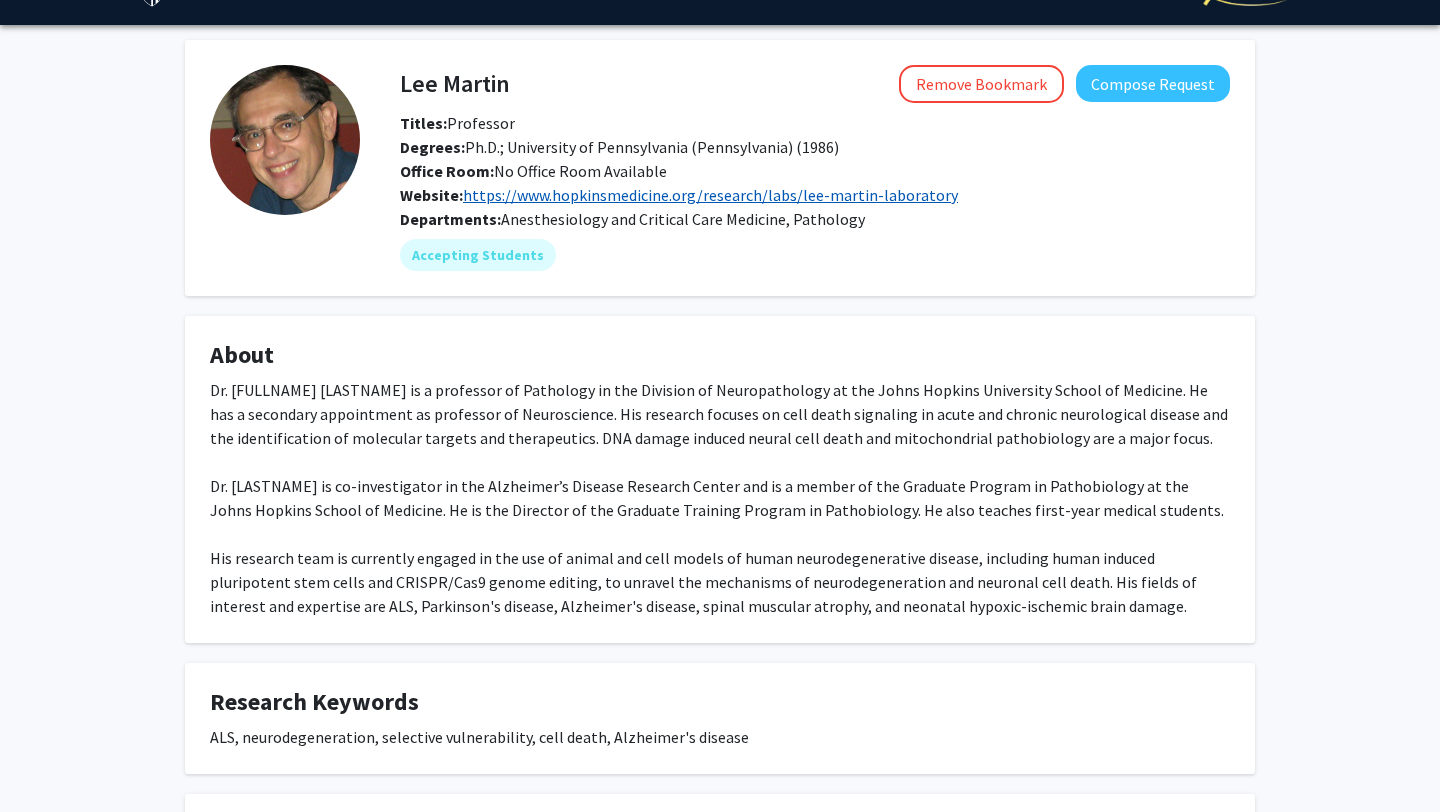 click on "https://www.hopkinsmedicine.org/research/labs/lee-martin-laboratory" 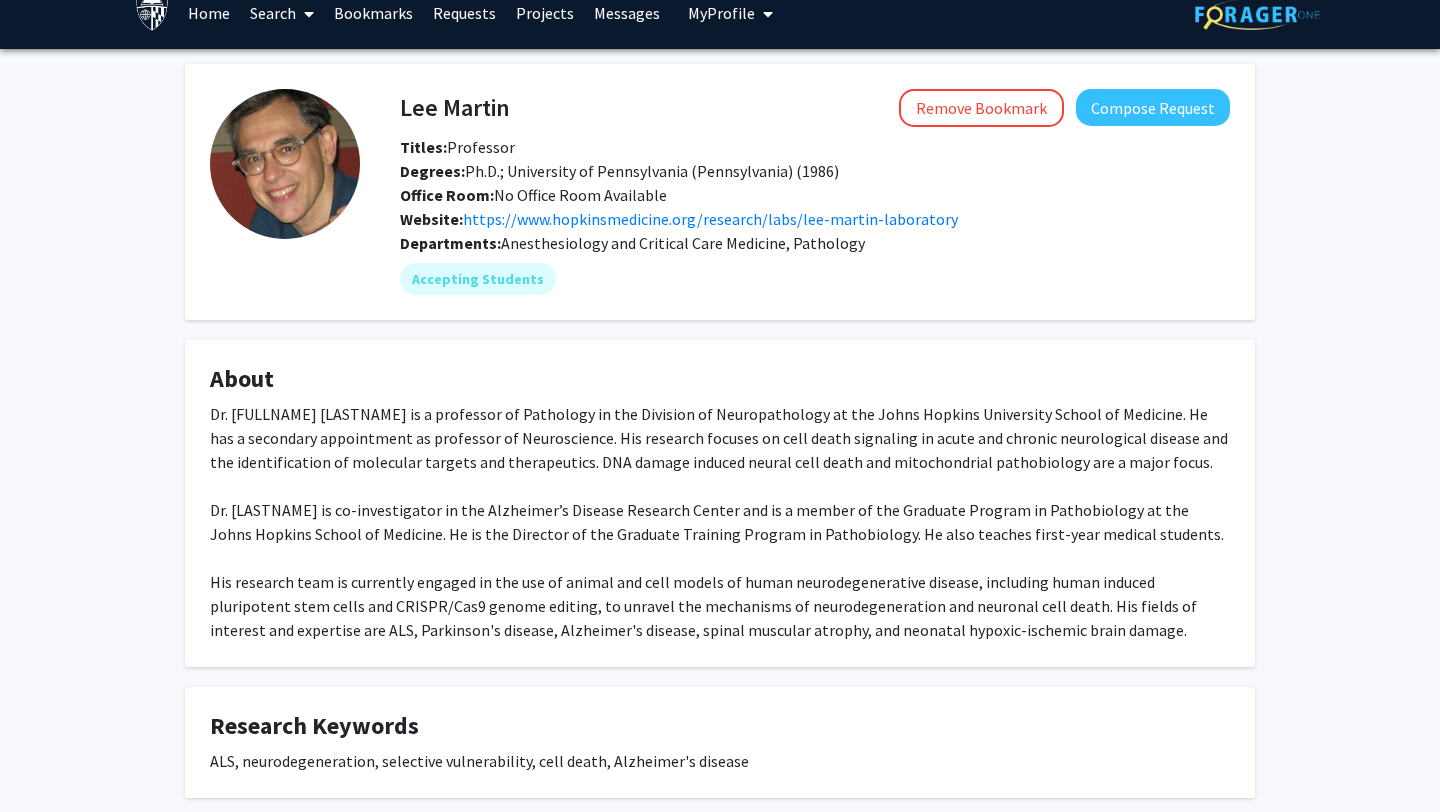 scroll, scrollTop: 18, scrollLeft: 0, axis: vertical 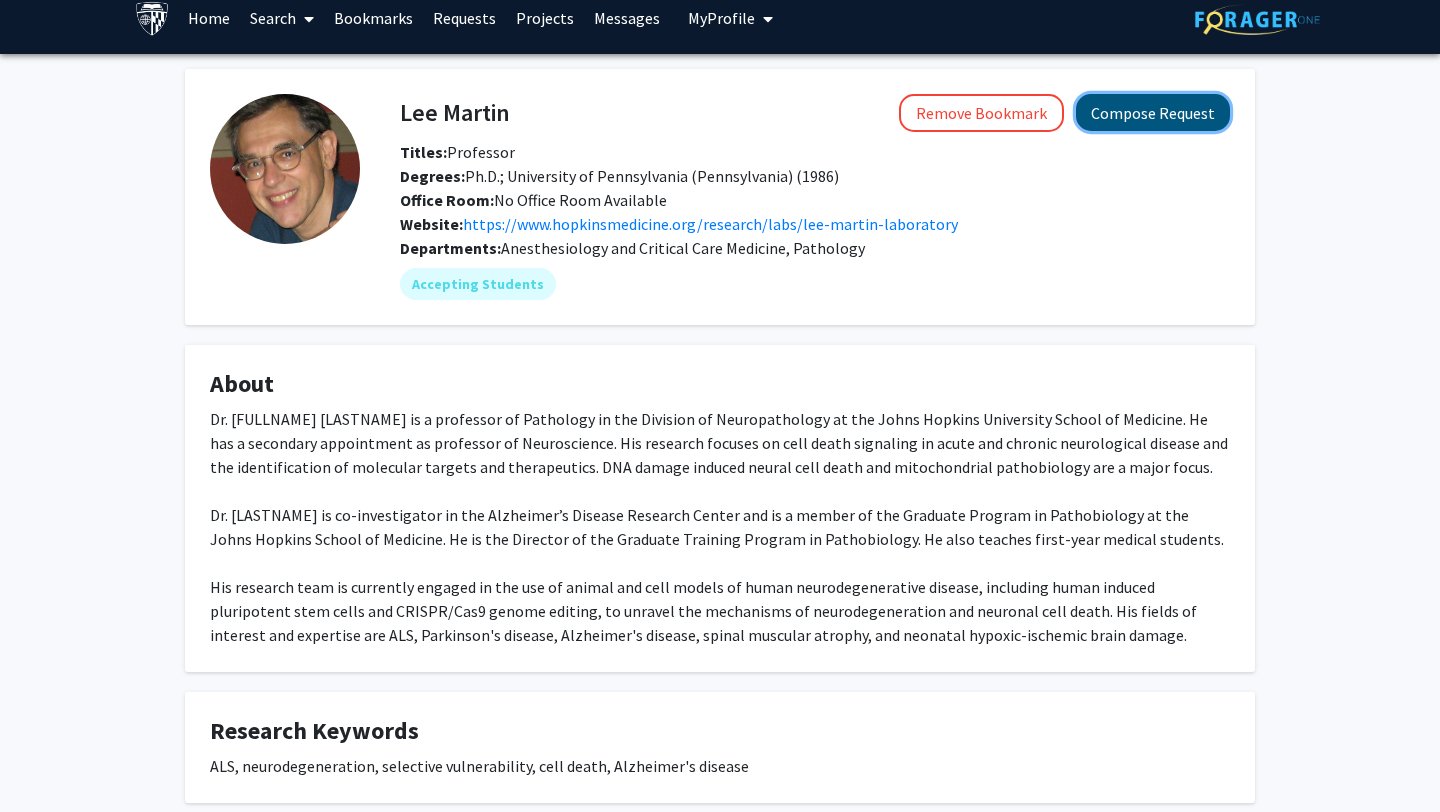 click on "Compose Request" 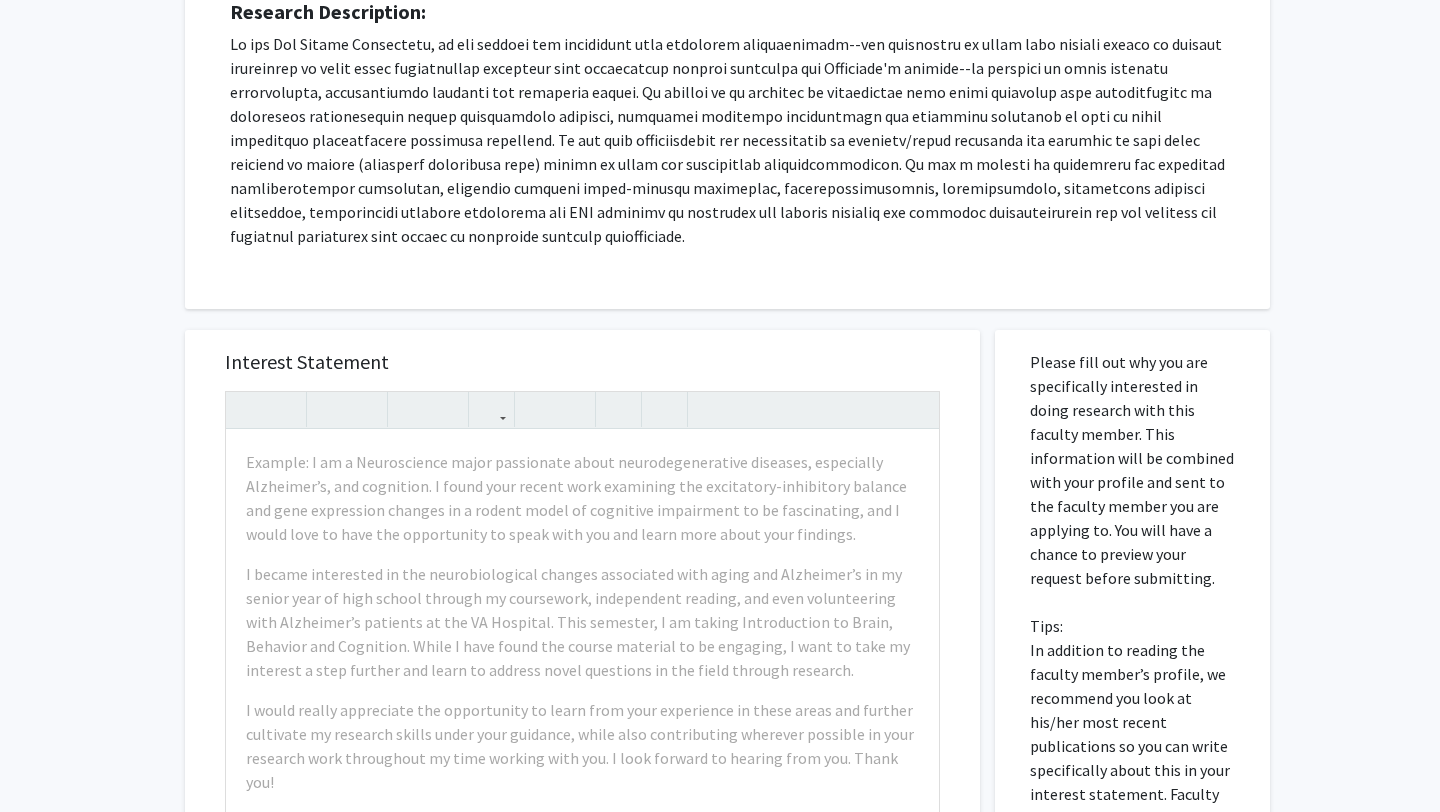scroll, scrollTop: 391, scrollLeft: 0, axis: vertical 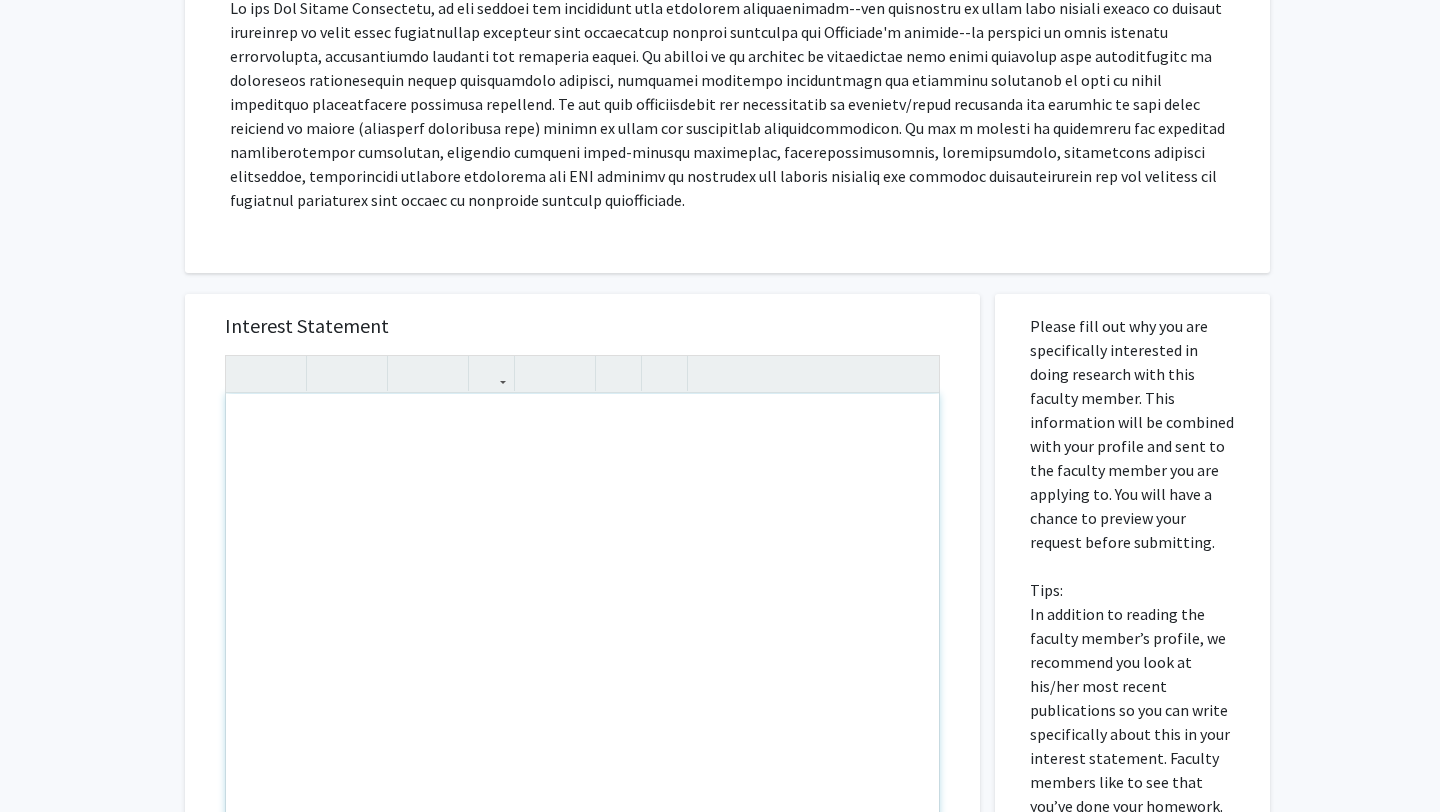 click at bounding box center [582, 623] 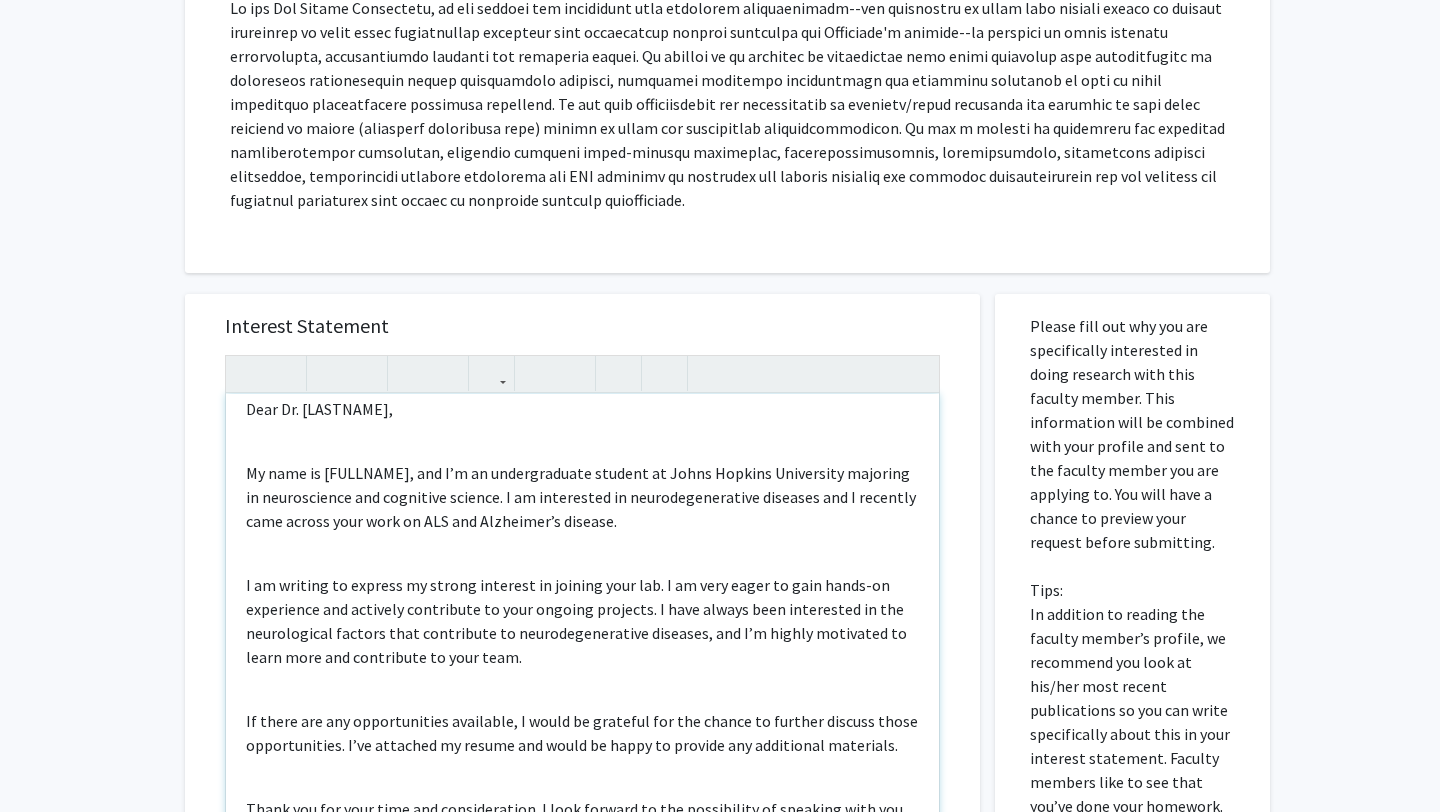 scroll, scrollTop: 22, scrollLeft: 0, axis: vertical 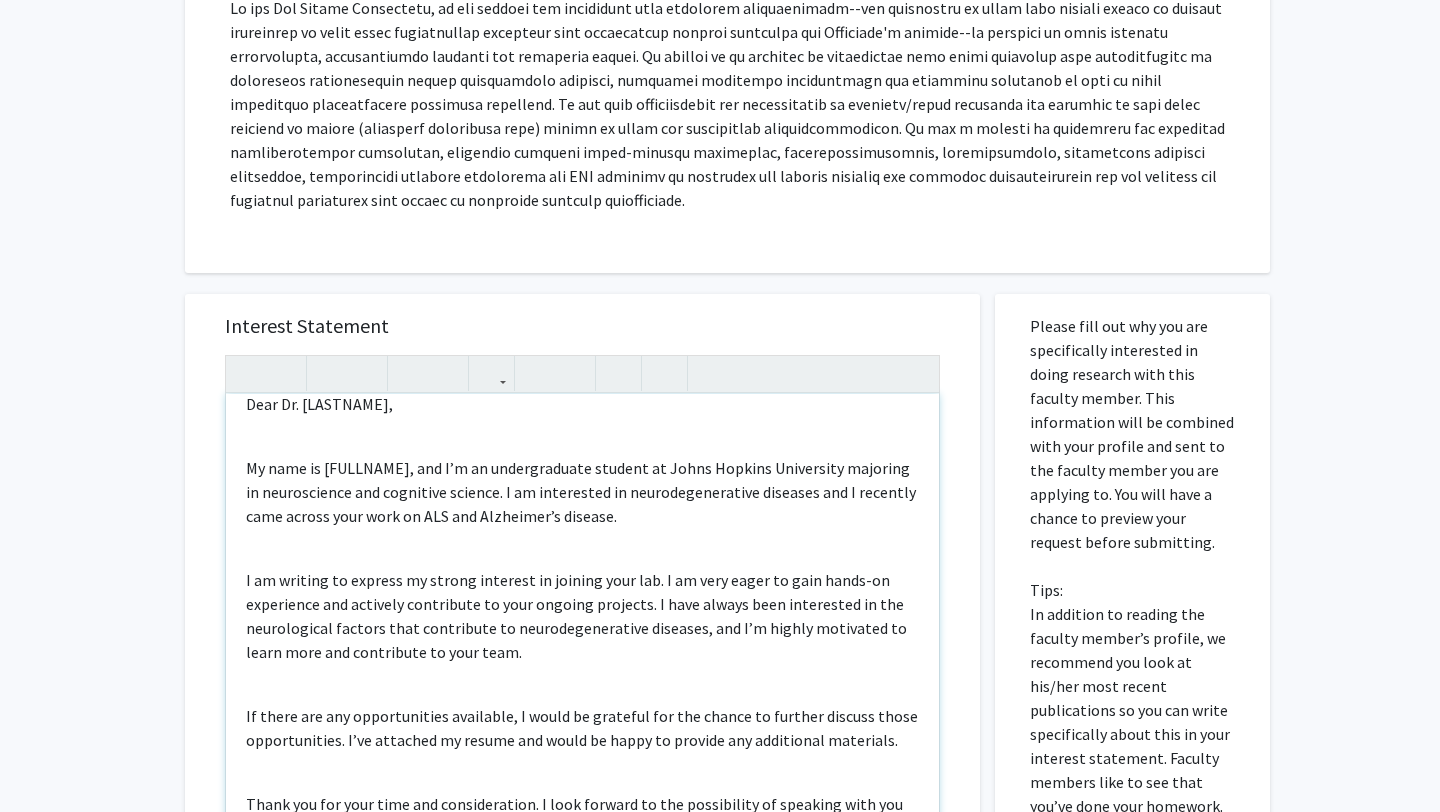 click on "Dear Dr. [LASTNAME], My name is [FULLNAME], and I’m an undergraduate student at Johns Hopkins University majoring in neuroscience and cognitive science. I am interested in neurodegenerative diseases and I recently came across your work on ALS and Alzheimer’s disease. I am writing to express my strong interest in joining your lab. I am very eager to gain hands-on experience and actively contribute to your ongoing projects. I have always been interested in the neurological factors that contribute to neurodegenerative diseases, and I’m highly motivated to learn more and contribute to your team. If there are any opportunities available, I would be grateful for the chance to further discuss those opportunities. I’ve attached my resume and would be happy to provide any additional materials. Thank you for your time and consideration. I look forward to the possibility of speaking with you further! Warm regards, [FULLNAME]" at bounding box center (582, 623) 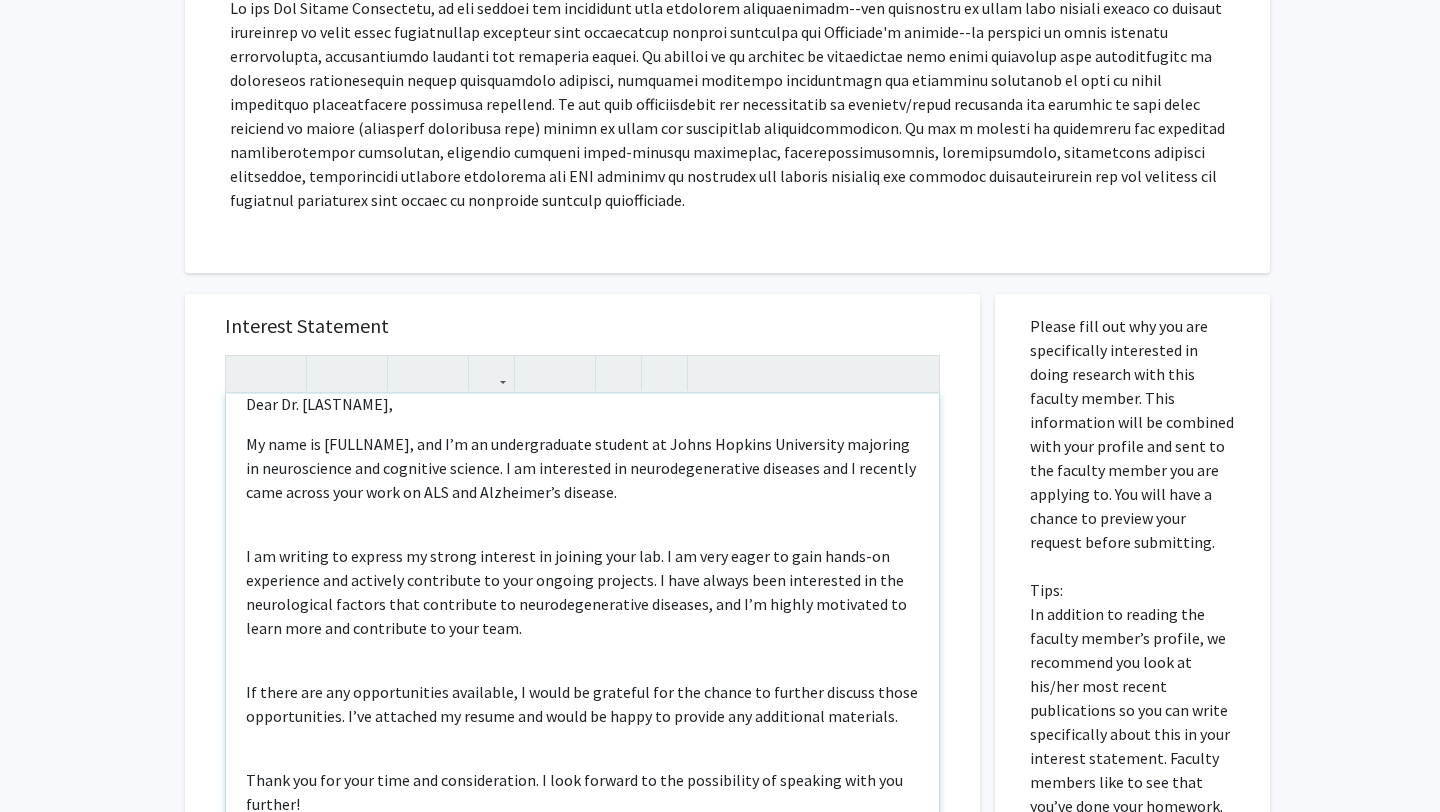 click on "Dear Dr. [LASTNAME], My name is [FULLNAME], and I’m an undergraduate student at Johns Hopkins University majoring in neuroscience and cognitive science. I am interested in neurodegenerative diseases and I recently came across your work on ALS and Alzheimer’s disease. I am writing to express my strong interest in joining your lab. I am very eager to gain hands-on experience and actively contribute to your ongoing projects. I have always been interested in the neurological factors that contribute to neurodegenerative diseases, and I’m highly motivated to learn more and contribute to your team. If there are any opportunities available, I would be grateful for the chance to further discuss those opportunities. I’ve attached my resume and would be happy to provide any additional materials. Thank you for your time and consideration. I look forward to the possibility of speaking with you further! Warm regards, [FULLNAME]" at bounding box center (582, 623) 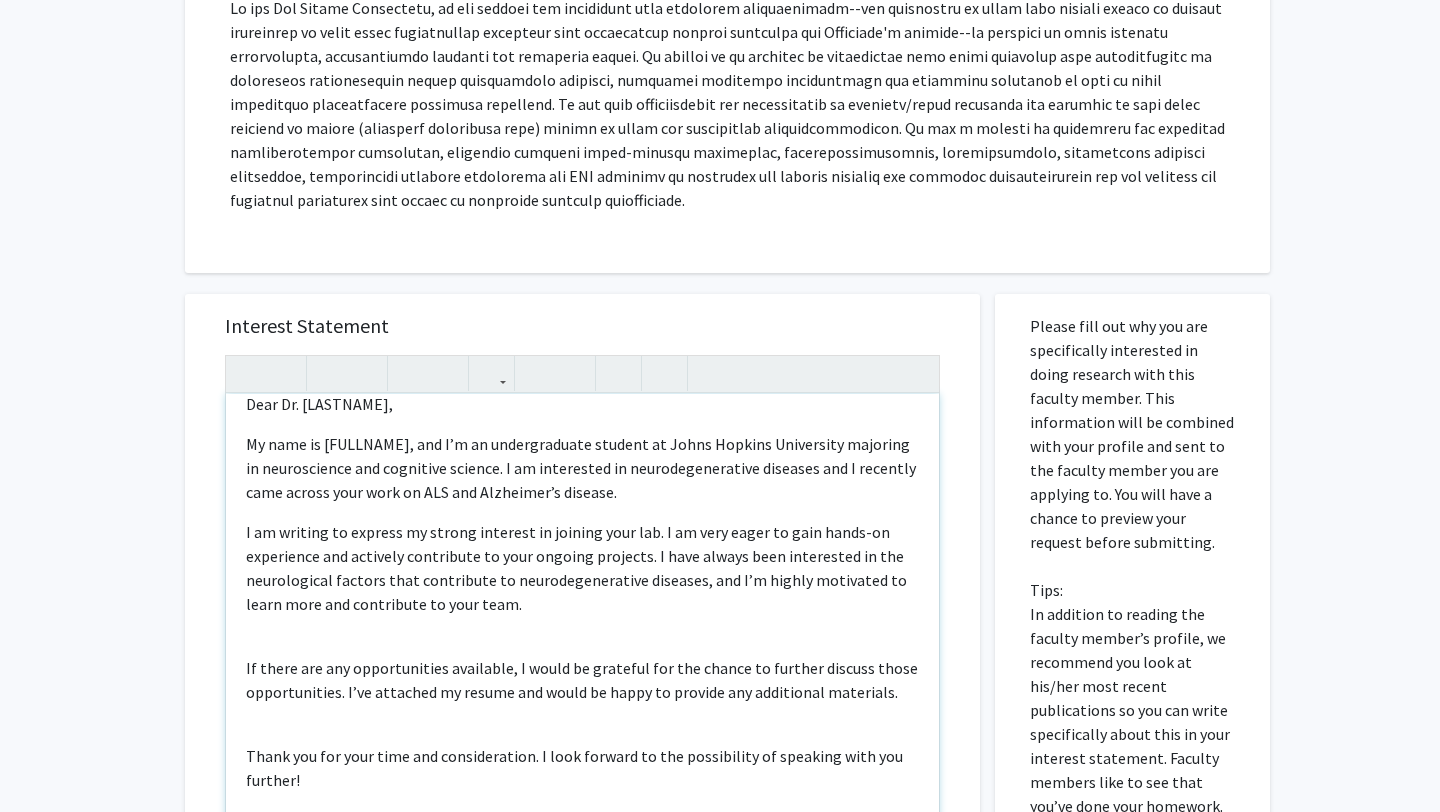 click on "Dear Dr. [LASTNAME], My name is [FULLNAME], and I’m an undergraduate student at Johns Hopkins University majoring in neuroscience and cognitive science. I am interested in neurodegenerative diseases and I recently came across your work on ALS and Alzheimer’s disease. I am writing to express my strong interest in joining your lab. I am very eager to gain hands-on experience and actively contribute to your ongoing projects. I have always been interested in the neurological factors that contribute to neurodegenerative diseases, and I’m highly motivated to learn more and contribute to your team. If there are any opportunities available, I would be grateful for the chance to further discuss those opportunities. I’ve attached my resume and would be happy to provide any additional materials. Thank you for your time and consideration. I look forward to the possibility of speaking with you further! Warm regards, [FULLNAME]" at bounding box center [582, 623] 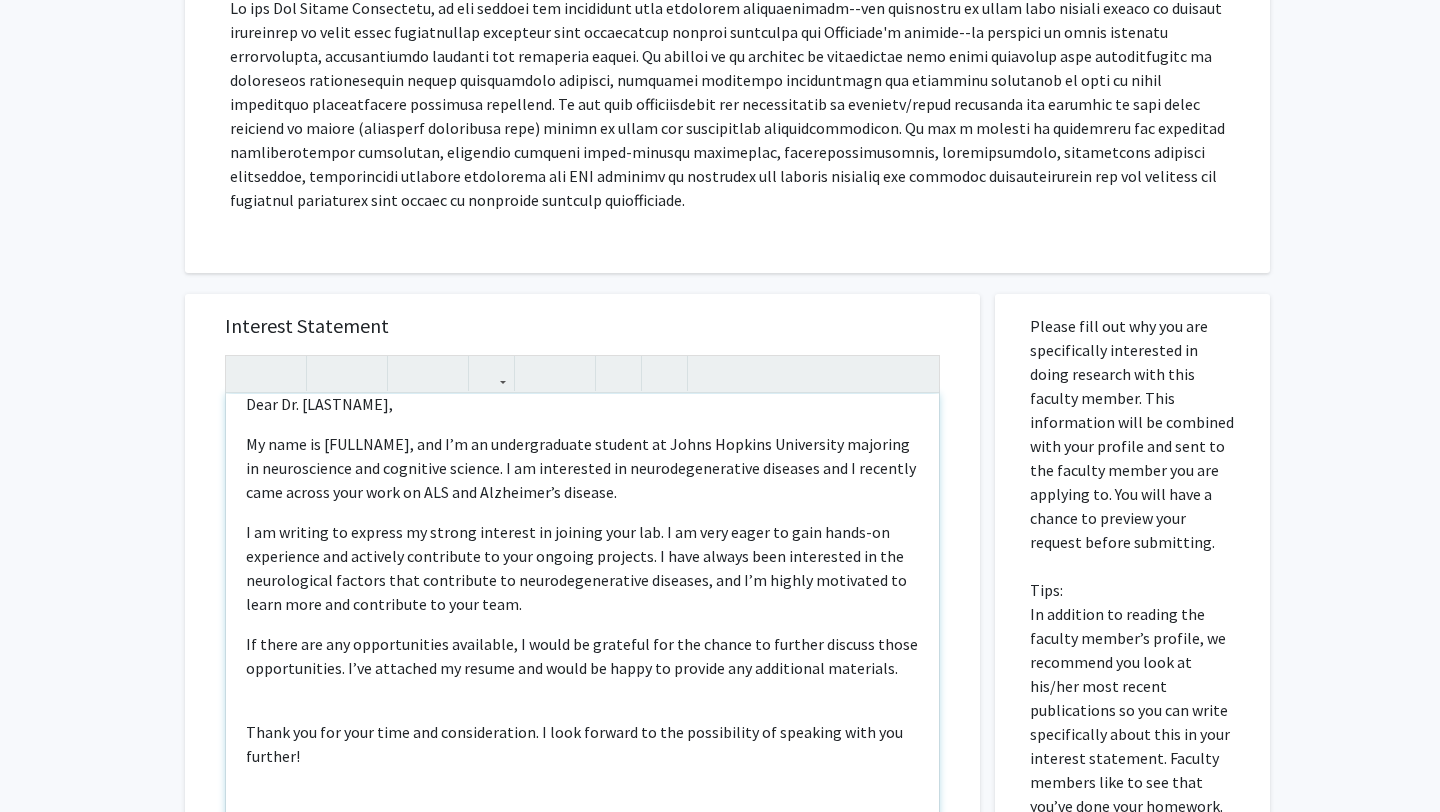 click on "Dear Dr. [LASTNAME], My name is [FULLNAME], and I’m an undergraduate student at Johns Hopkins University majoring in neuroscience and cognitive science. I am interested in neurodegenerative diseases and I recently came across your work on ALS and Alzheimer’s disease. I am writing to express my strong interest in joining your lab. I am very eager to gain hands-on experience and actively contribute to your ongoing projects. I have always been interested in the neurological factors that contribute to neurodegenerative diseases, and I’m highly motivated to learn more and contribute to your team. If there are any opportunities available, I would be grateful for the chance to further discuss those opportunities. I’ve attached my resume and would be happy to provide any additional materials. Thank you for your time and consideration. I look forward to the possibility of speaking with you further! Warm regards, [FULLNAME]" at bounding box center [582, 623] 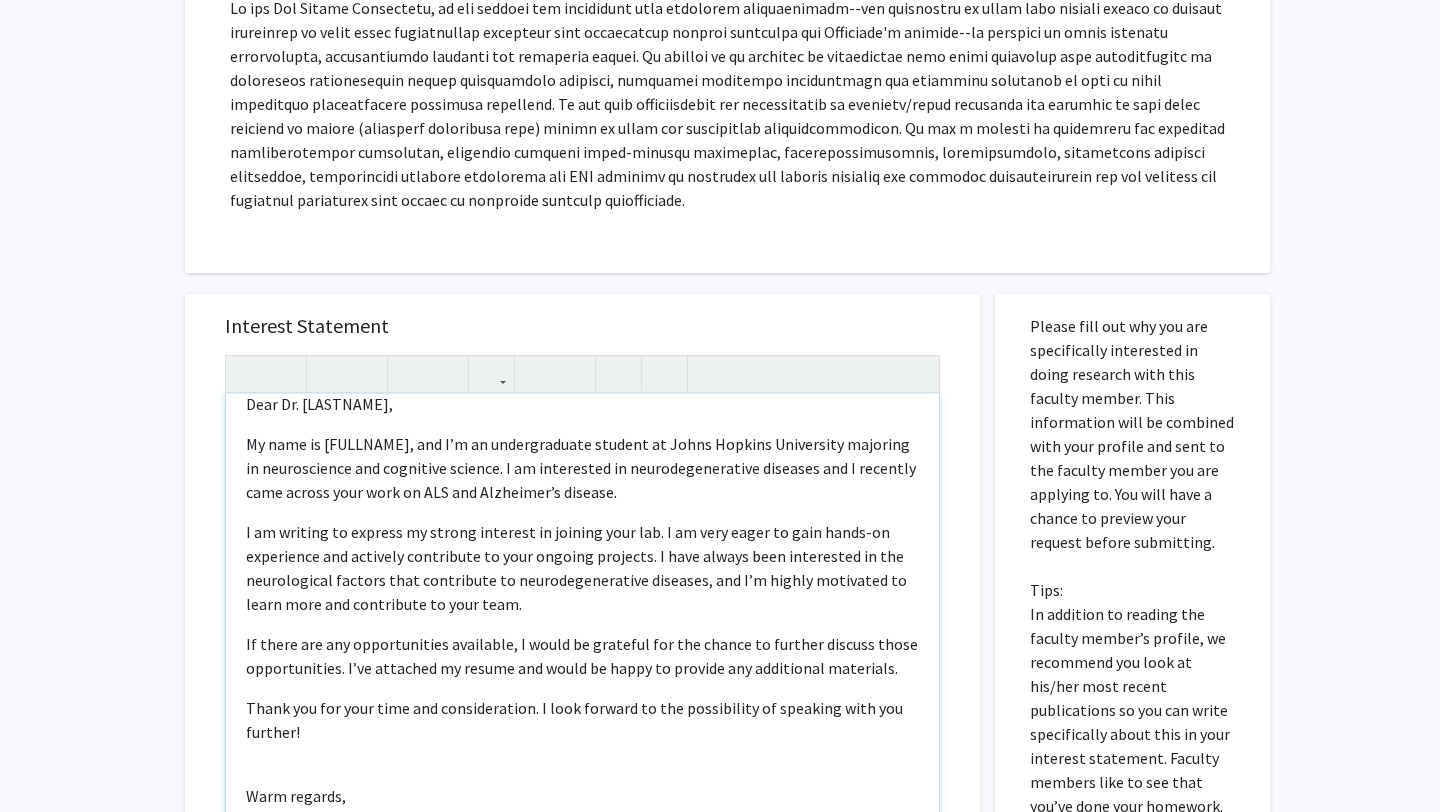click on "Dear Dr. [LASTNAME], My name is [FULLNAME], and I’m an undergraduate student at Johns Hopkins University majoring in neuroscience and cognitive science. I am interested in neurodegenerative diseases and I recently came across your work on ALS and Alzheimer’s disease. I am writing to express my strong interest in joining your lab. I am very eager to gain hands-on experience and actively contribute to your ongoing projects. I have always been interested in the neurological factors that contribute to neurodegenerative diseases, and I’m highly motivated to learn more and contribute to your team. If there are any opportunities available, I would be grateful for the chance to further discuss those opportunities. I’ve attached my resume and would be happy to provide any additional materials. Thank you for your time and consideration. I look forward to the possibility of speaking with you further! Warm regards, [FULLNAME]" at bounding box center (582, 623) 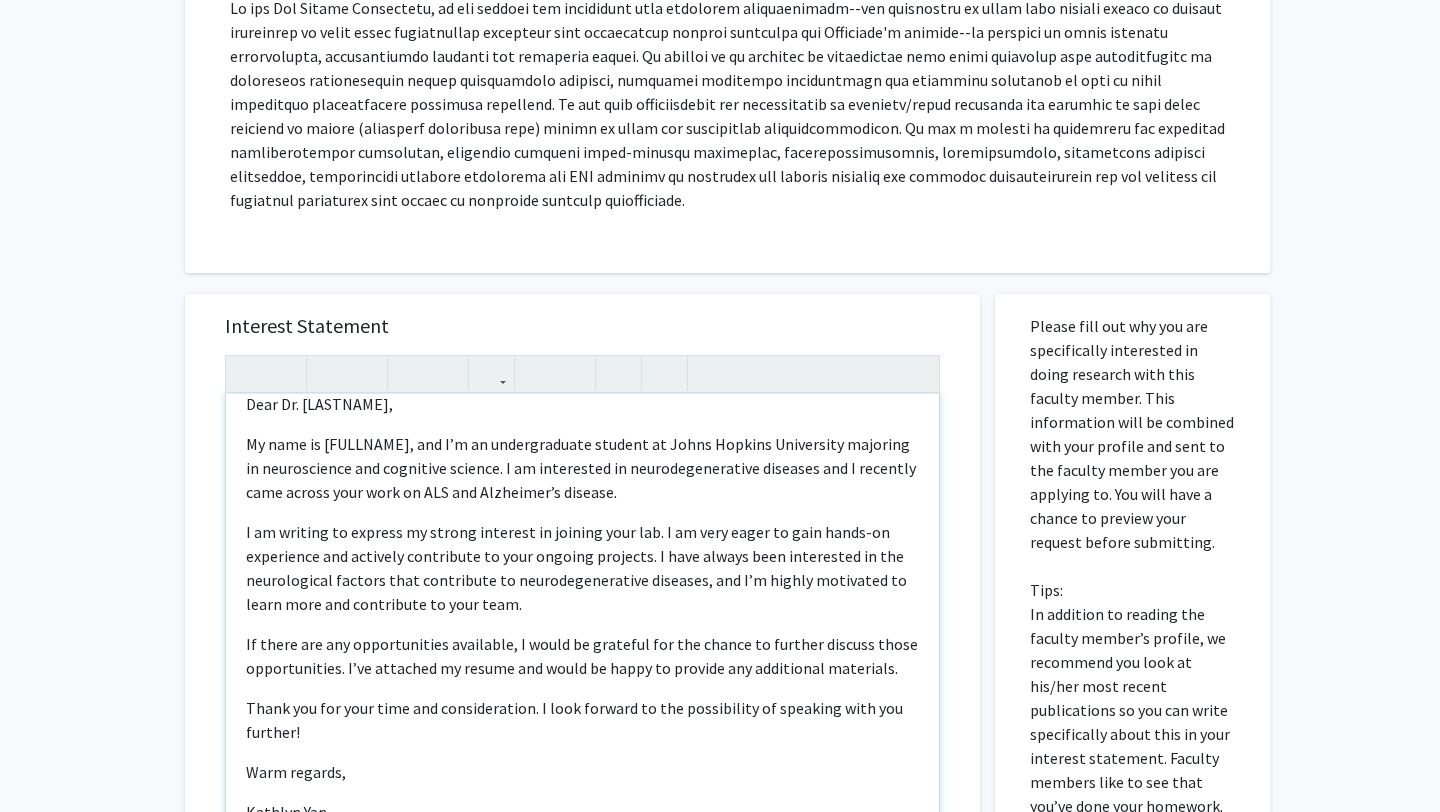 scroll, scrollTop: 70, scrollLeft: 0, axis: vertical 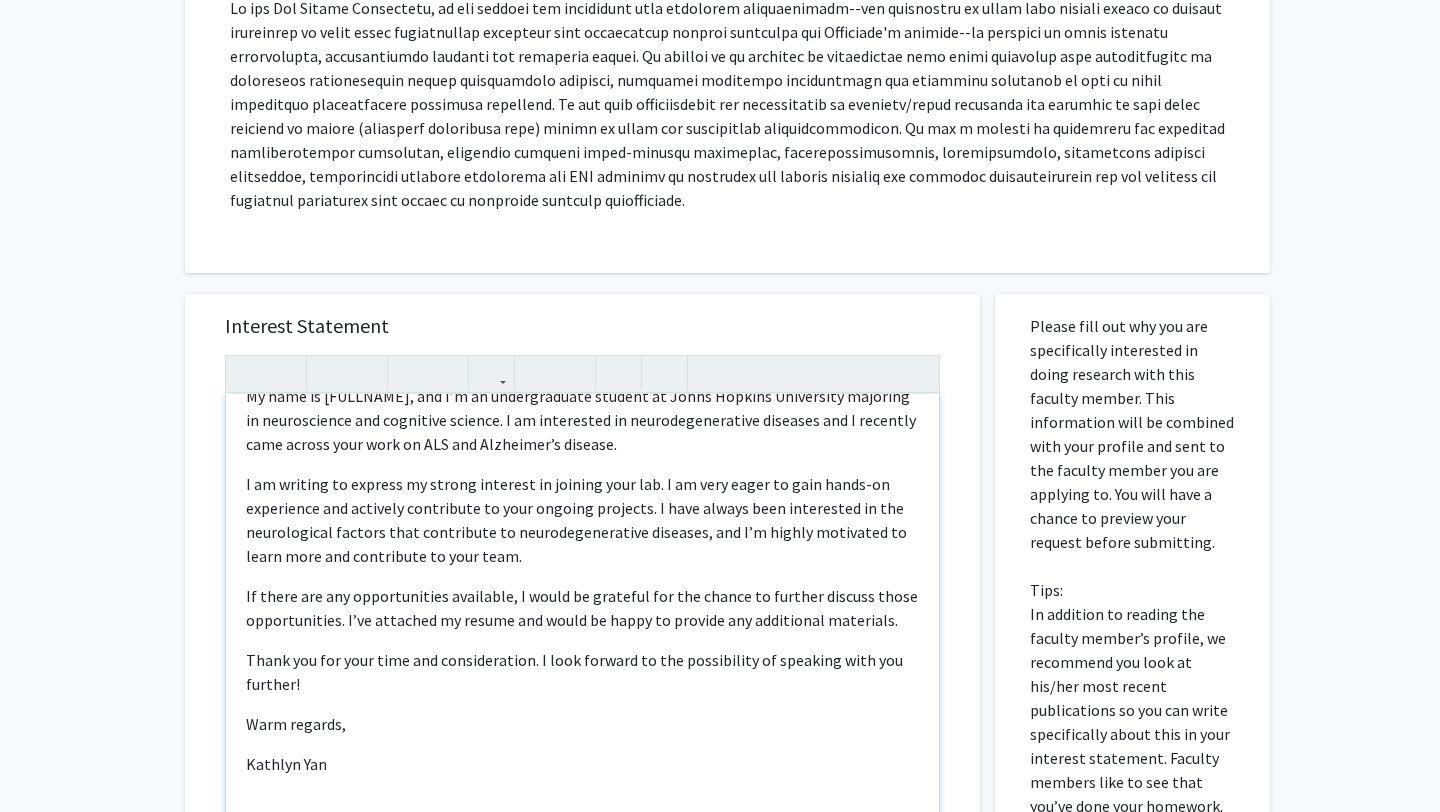 click on "Dear Dr. [LASTNAME], My name is [FULLNAME], and I’m an undergraduate student at Johns Hopkins University majoring in neuroscience and cognitive science. I am interested in neurodegenerative diseases and I recently came across your work on ALS and Alzheimer’s disease. I am writing to express my strong interest in joining your lab. I am very eager to gain hands-on experience and actively contribute to your ongoing projects. I have always been interested in the neurological factors that contribute to neurodegenerative diseases, and I’m highly motivated to learn more and contribute to your team. If there are any opportunities available, I would be grateful for the chance to further discuss those opportunities. I’ve attached my resume and would be happy to provide any additional materials. Thank you for your time and consideration. I look forward to the possibility of speaking with you further! Warm regards, [FULLNAME]" at bounding box center (582, 623) 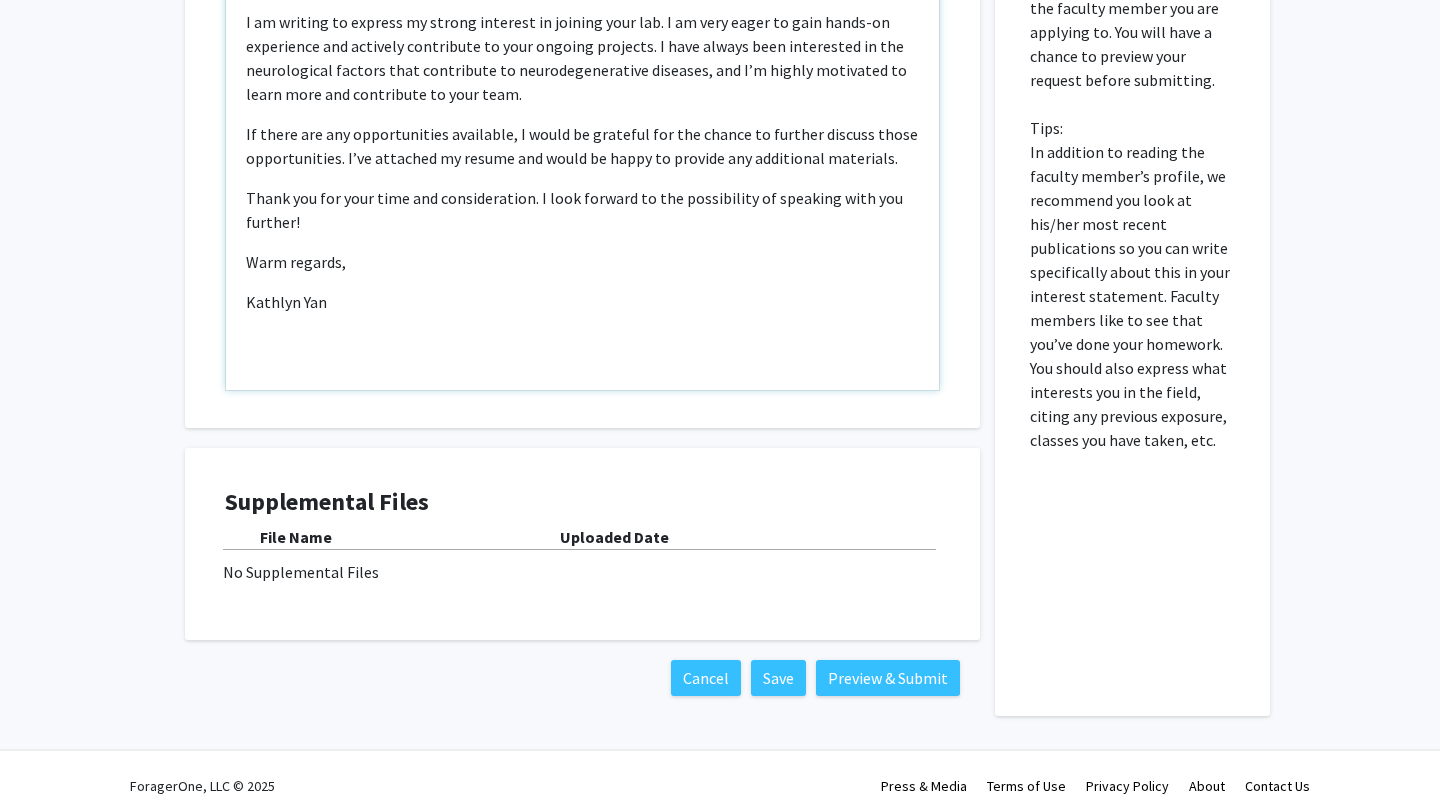 scroll, scrollTop: 860, scrollLeft: 0, axis: vertical 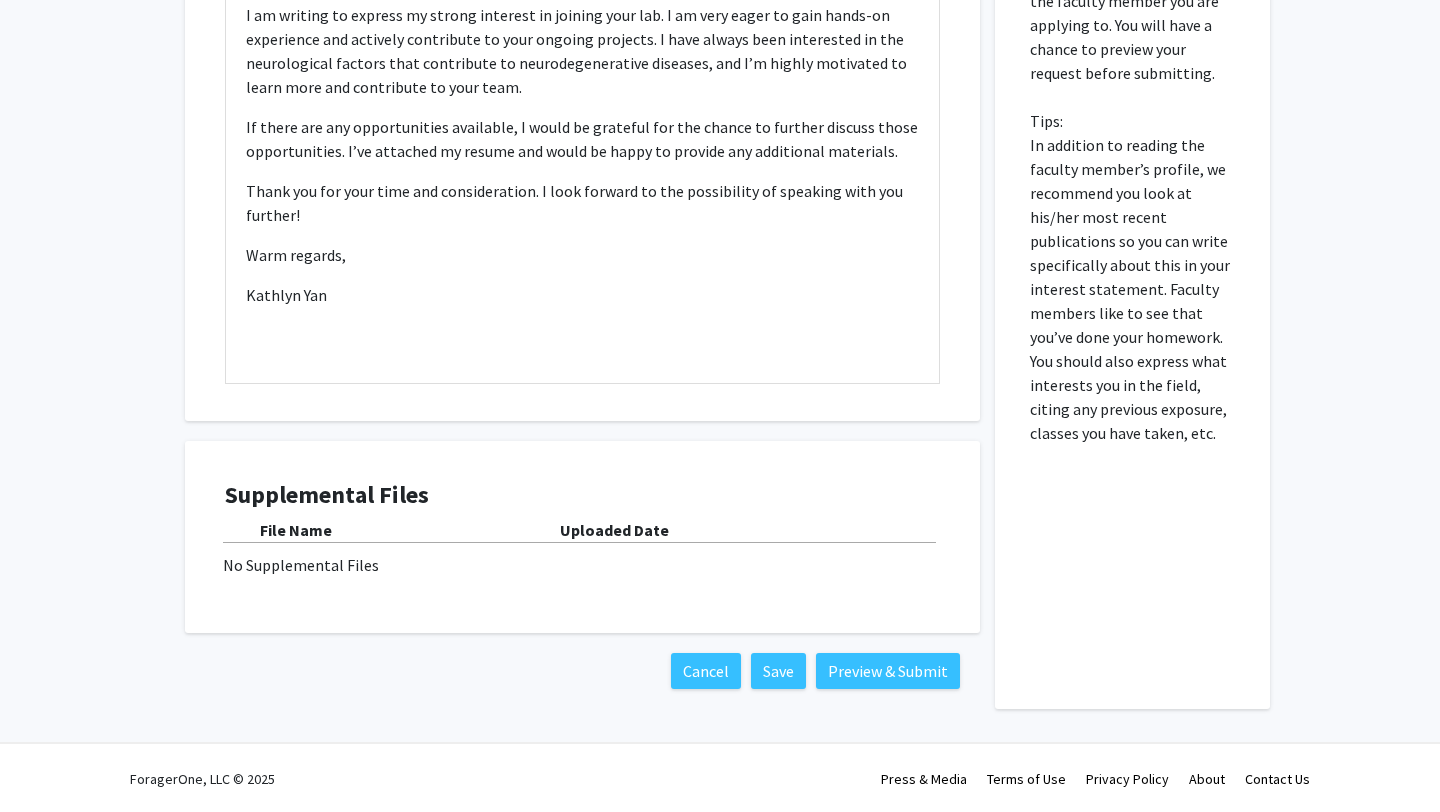 click on "No Supplemental Files" at bounding box center [582, 565] 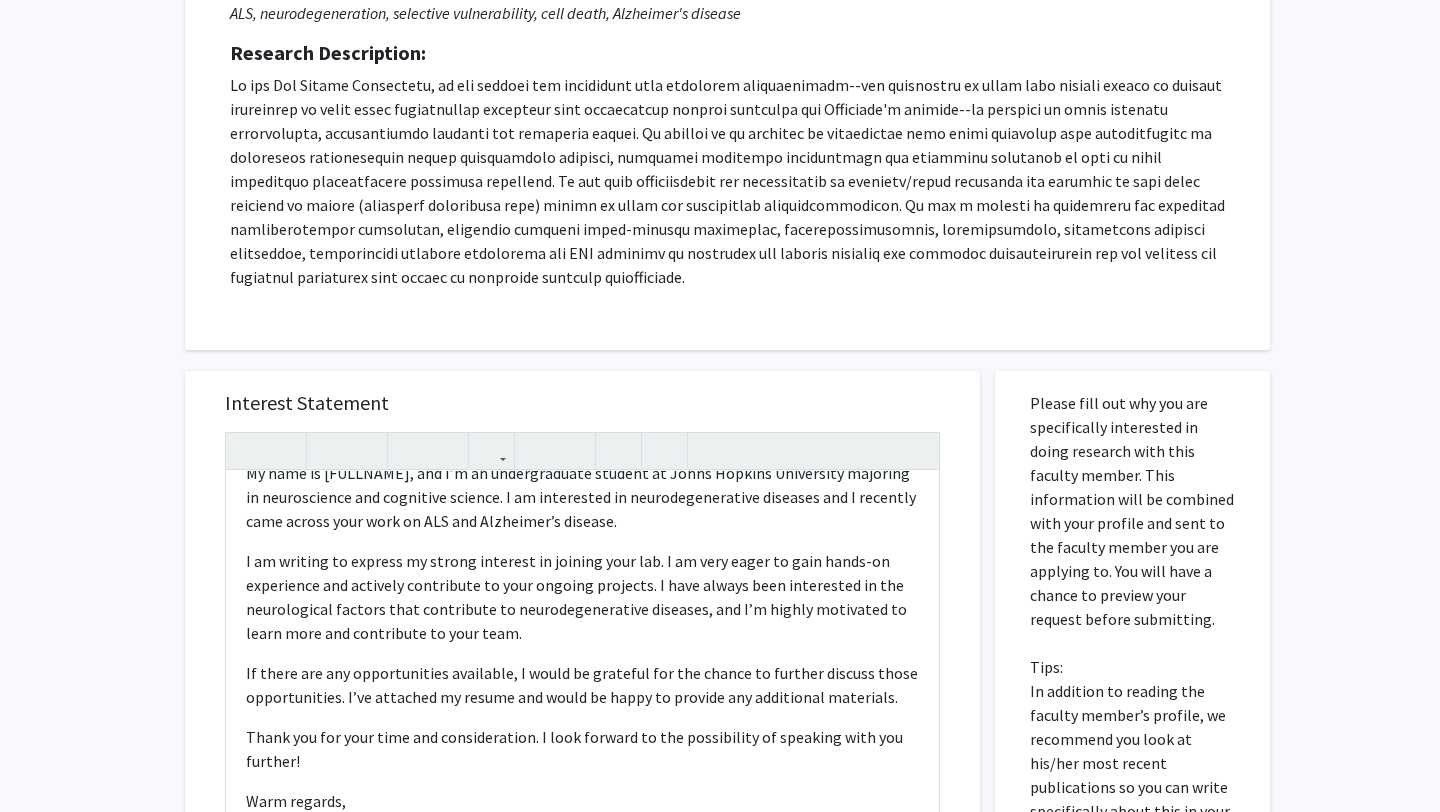scroll, scrollTop: 307, scrollLeft: 0, axis: vertical 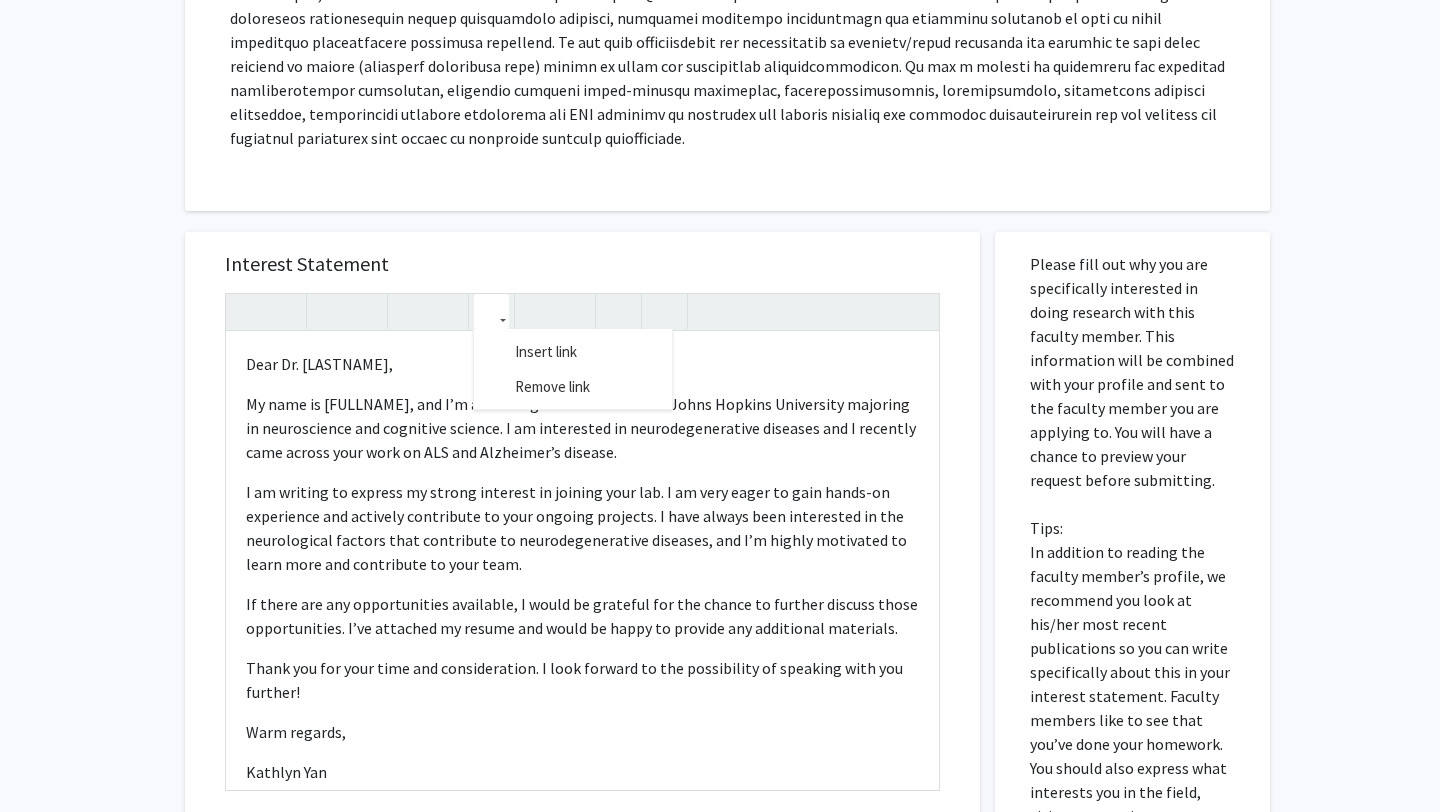 click 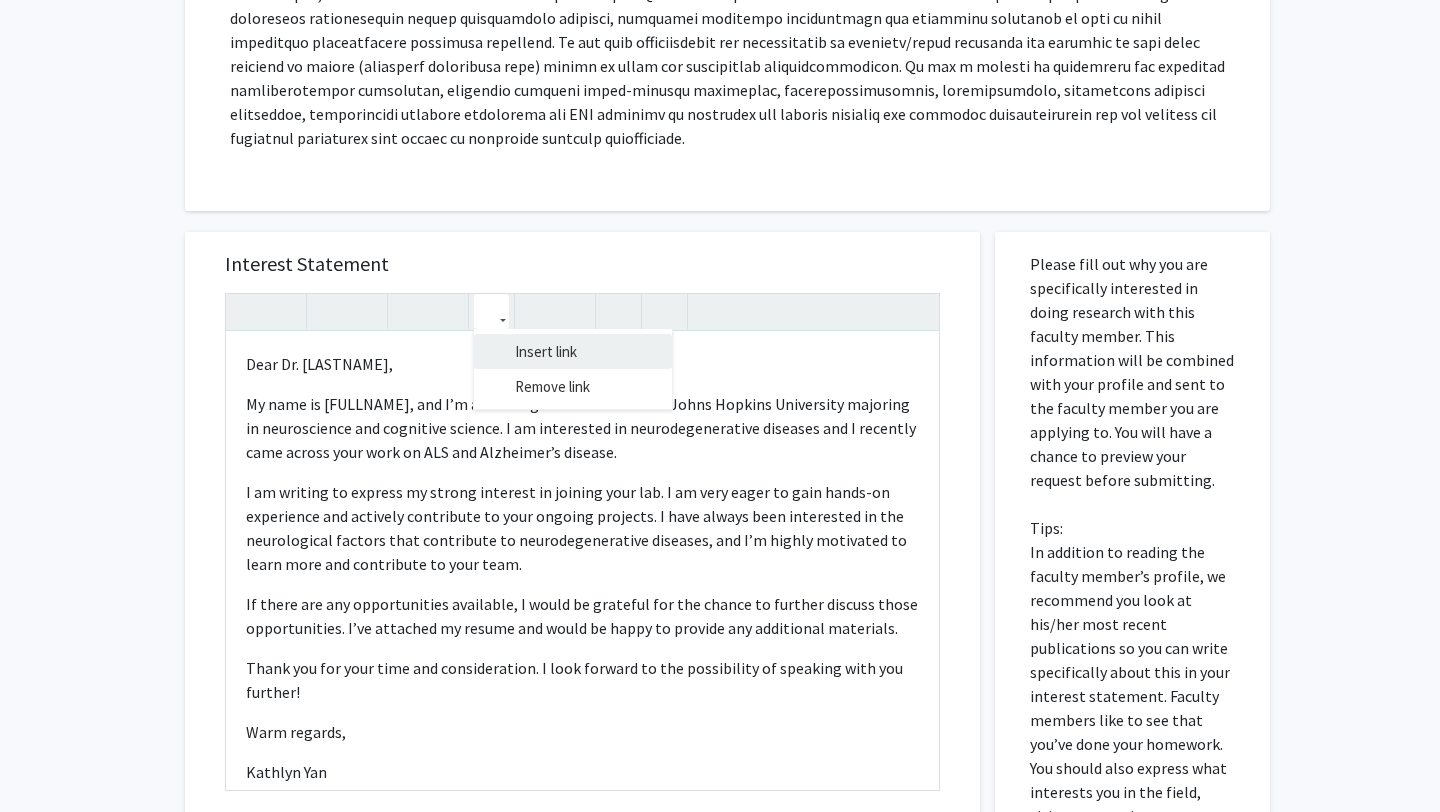 click on "Skip navigation  Home  Search  Bookmarks  Requests  Projects Messages  My   Profile  [FULLNAME] View Profile Account Settings Log Out Complete your profile ×  To continue, you need to make sure you've filled out your name, major, and year on your profile so it can be shared with faculty members.  Trust us, we’re here to save you time!  Continue exploring the site   Go to profile  All Requests  Request for [FULLNAME]   Request for   [FULLNAME]  Departments:  Anesthesiology and Critical Care Medicine, Pathology  Research Keywords:  ALS, neurodegeneration, selective vulnerability, cell death, Alzheimer's disease Research Description: Interest Statement Dear Dr. [LASTNAME], My name is [FULLNAME], and I’m an undergraduate student at Johns Hopkins University majoring in neuroscience and cognitive science. I am interested in neurodegenerative diseases and I recently came across your work on ALS and Alzheimer’s disease. Warm regards, [FULLNAME] Insert link Remove link Supplemental Files File Name ×" at bounding box center [720, -47] 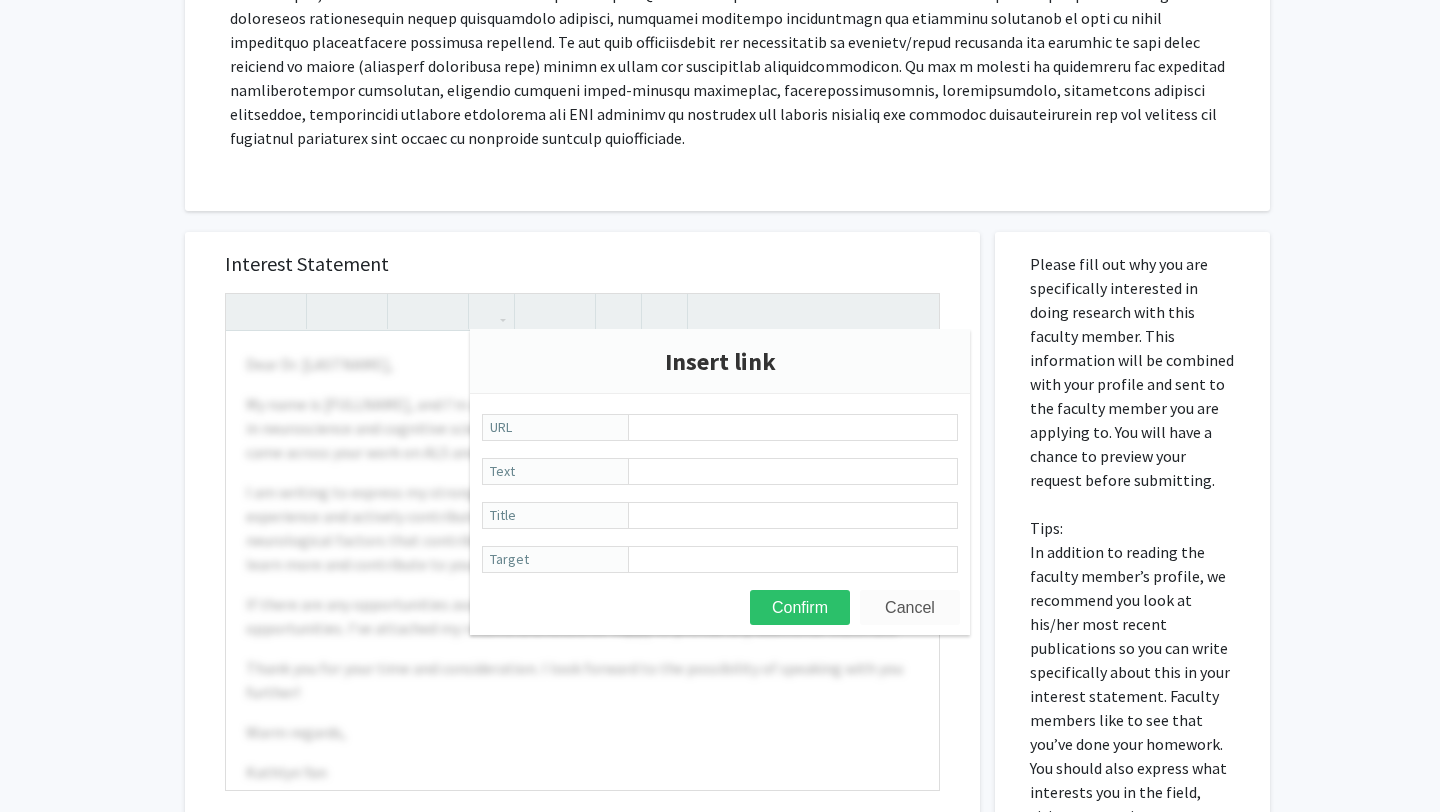 click on "Cancel" at bounding box center [910, 607] 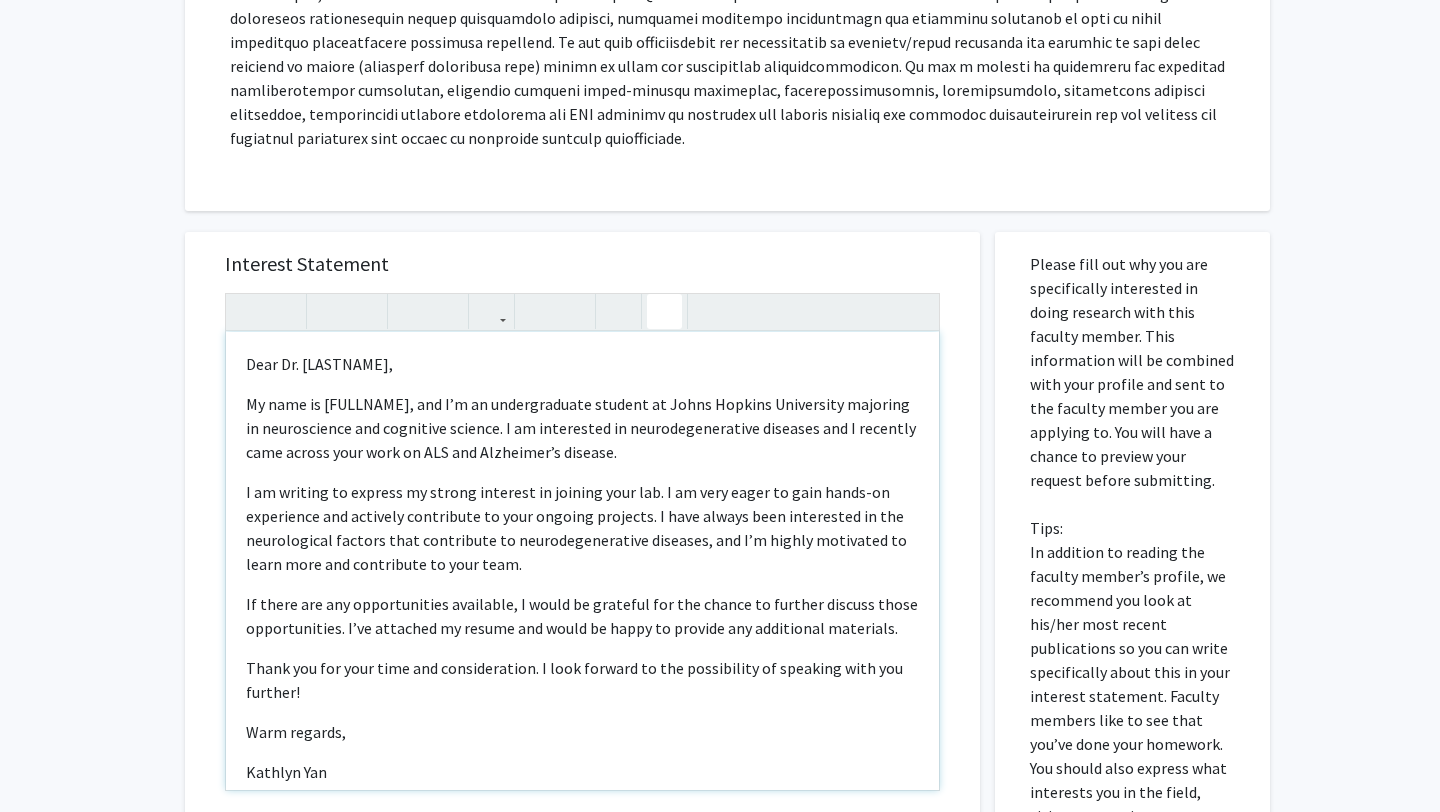 click 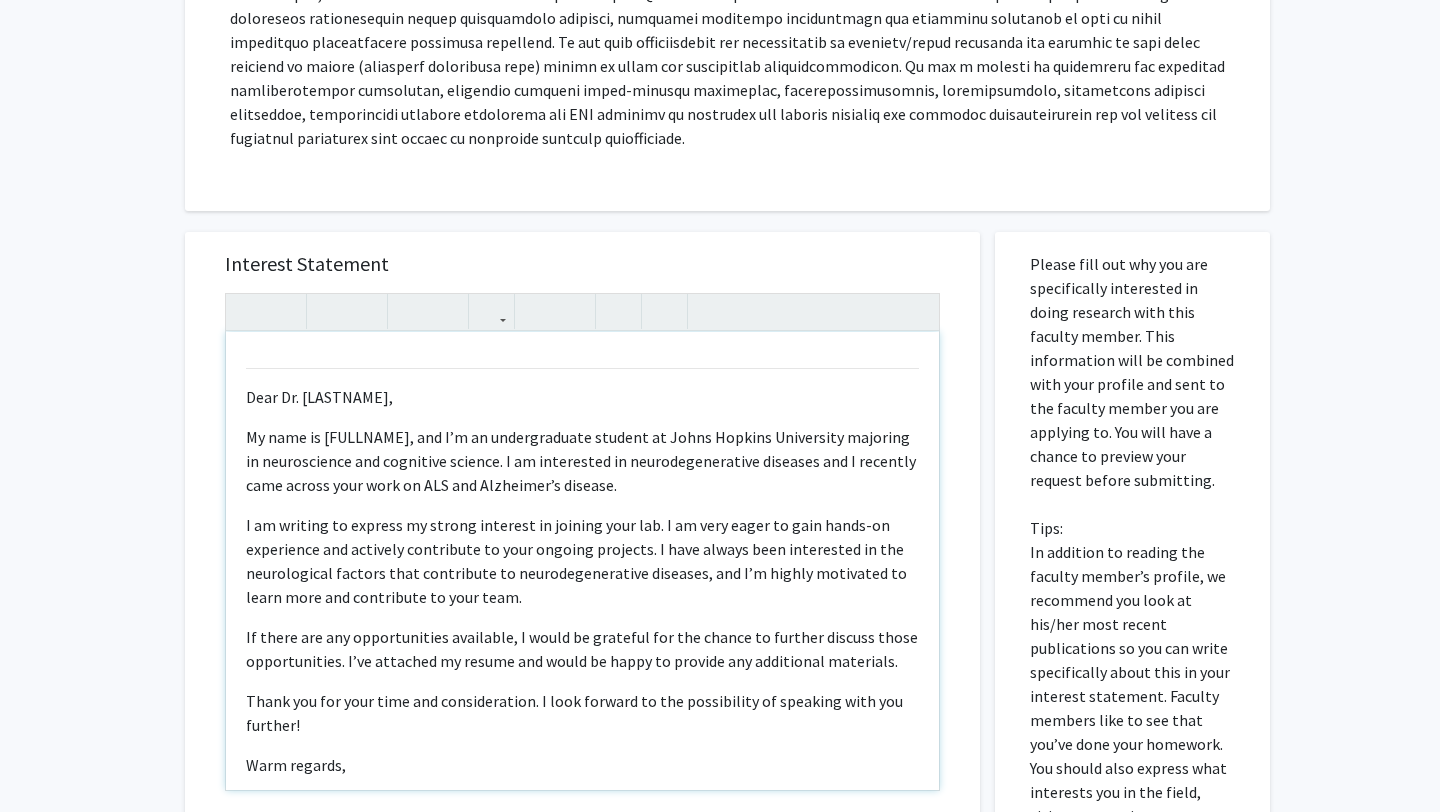 type on "<p></p><p>Dear Dr. Martin,</p><p>My name is Kathlyn Yan, and I’m an undergraduate student at Johns Hopkins University majoring in neuroscience and cognitive science. I am interested in neurodegenerative diseases and I recently came across your work on ALS and Alzheimer’s disease.</p><p>I am writing to express my strong interest in joining your lab. I am very eager to gain hands-on experience and actively contribute to your ongoing projects. I have always been interested in the neurological factors that contribute to neurodegenerative diseases, and I’m highly motivated to learn more and contribute to your team.</p><p>If there are any opportunities available, I would be grateful for the chance to further discuss those opportunities. I’ve attached my resume and would be happy to provide any additional materials.</p><p>Thank you for your time and consideration. I look forward to the possibility of speaking with you further!</p><p>Warm regards,</p><p>Kathlyn Yan</p><br>" 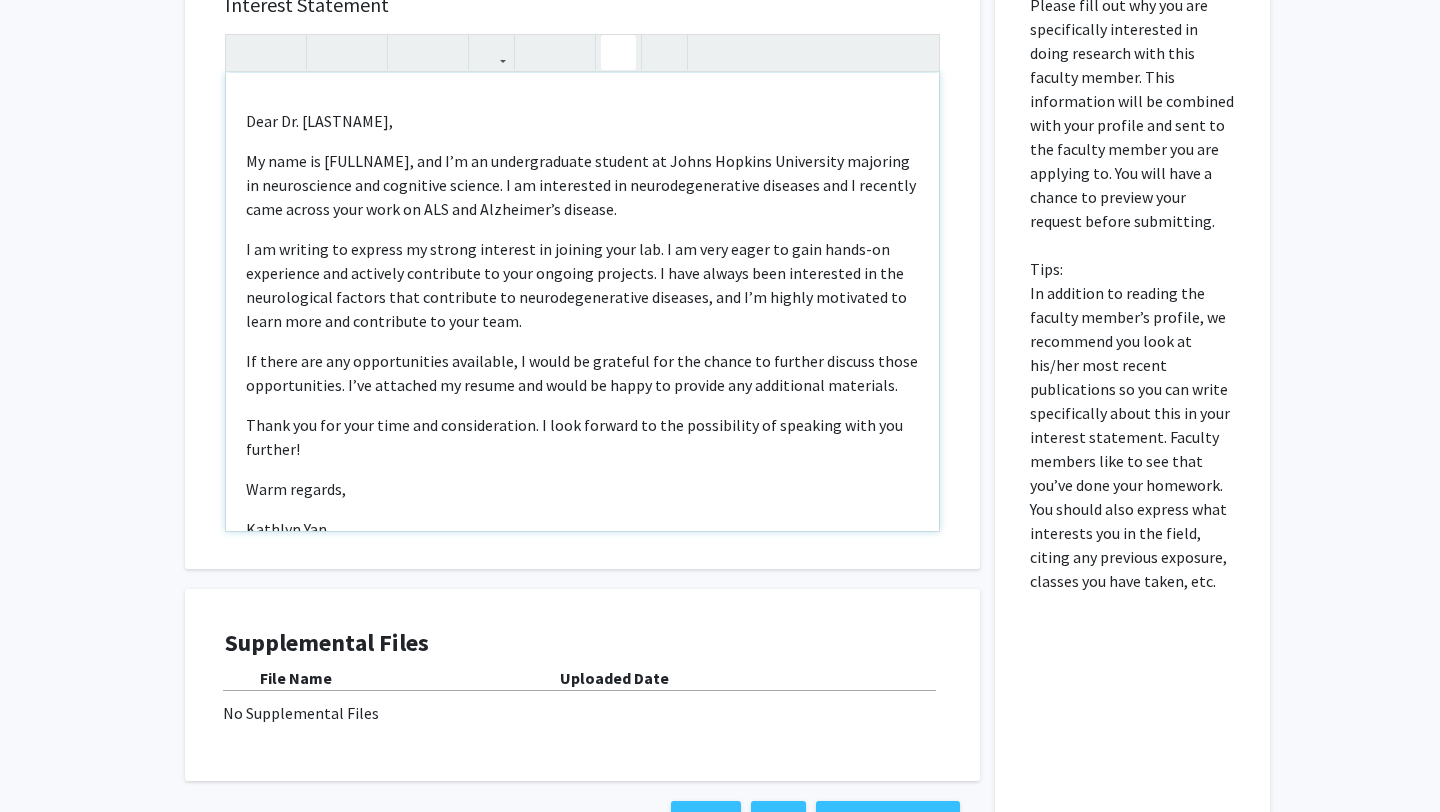 scroll, scrollTop: 862, scrollLeft: 0, axis: vertical 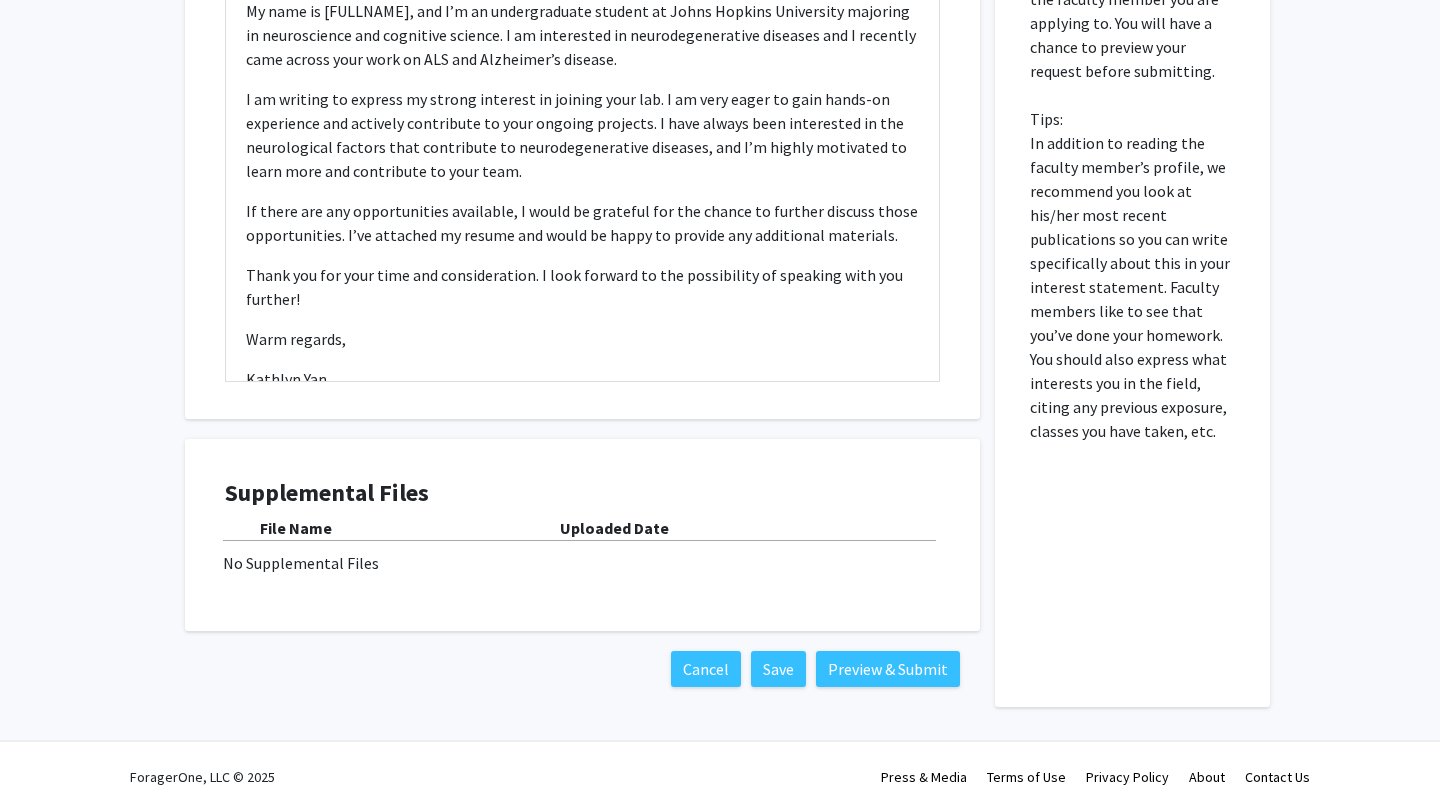 click on "Supplemental Files File Name Uploaded Date No Supplemental Files" at bounding box center (582, 535) 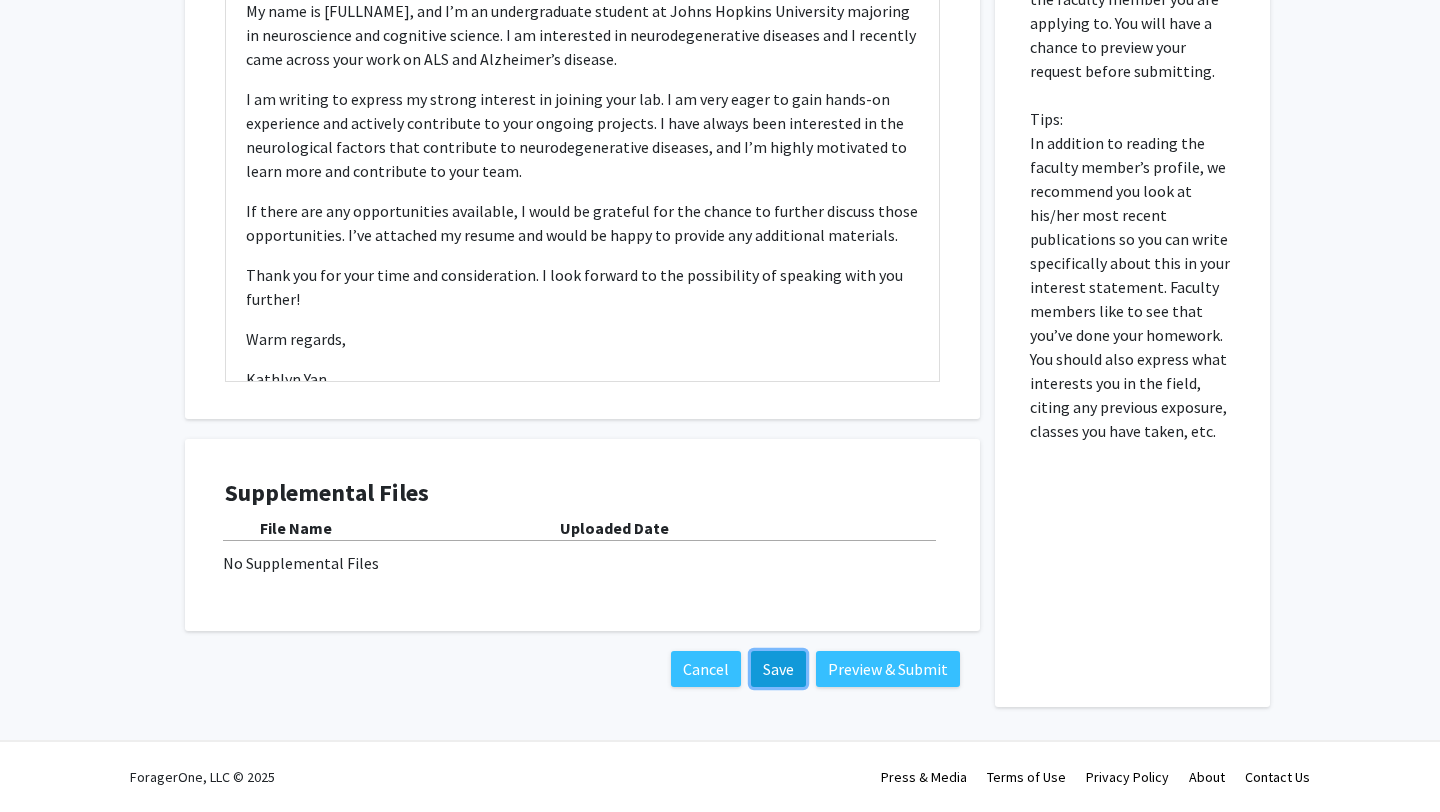 click on "Save" at bounding box center (778, 669) 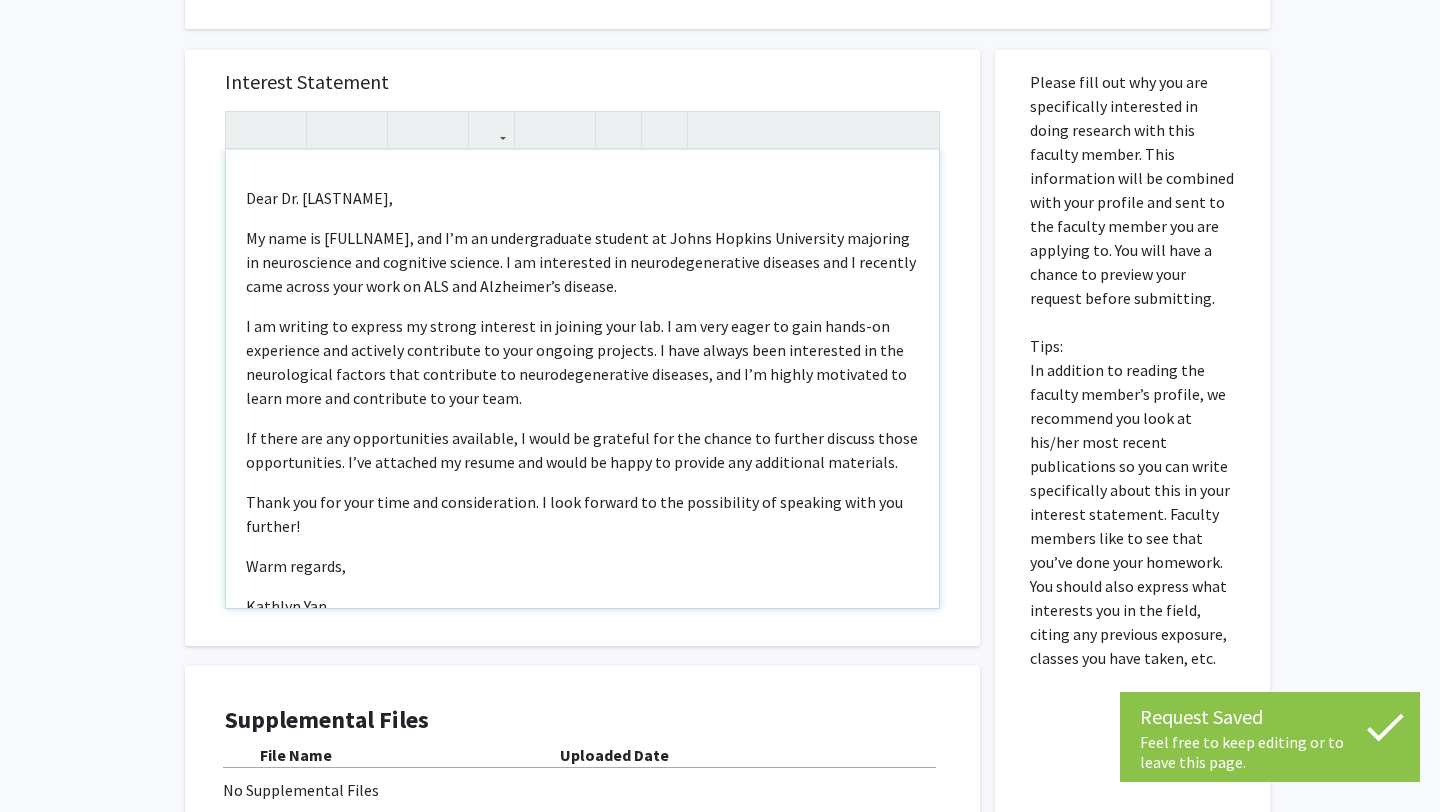 scroll, scrollTop: 629, scrollLeft: 0, axis: vertical 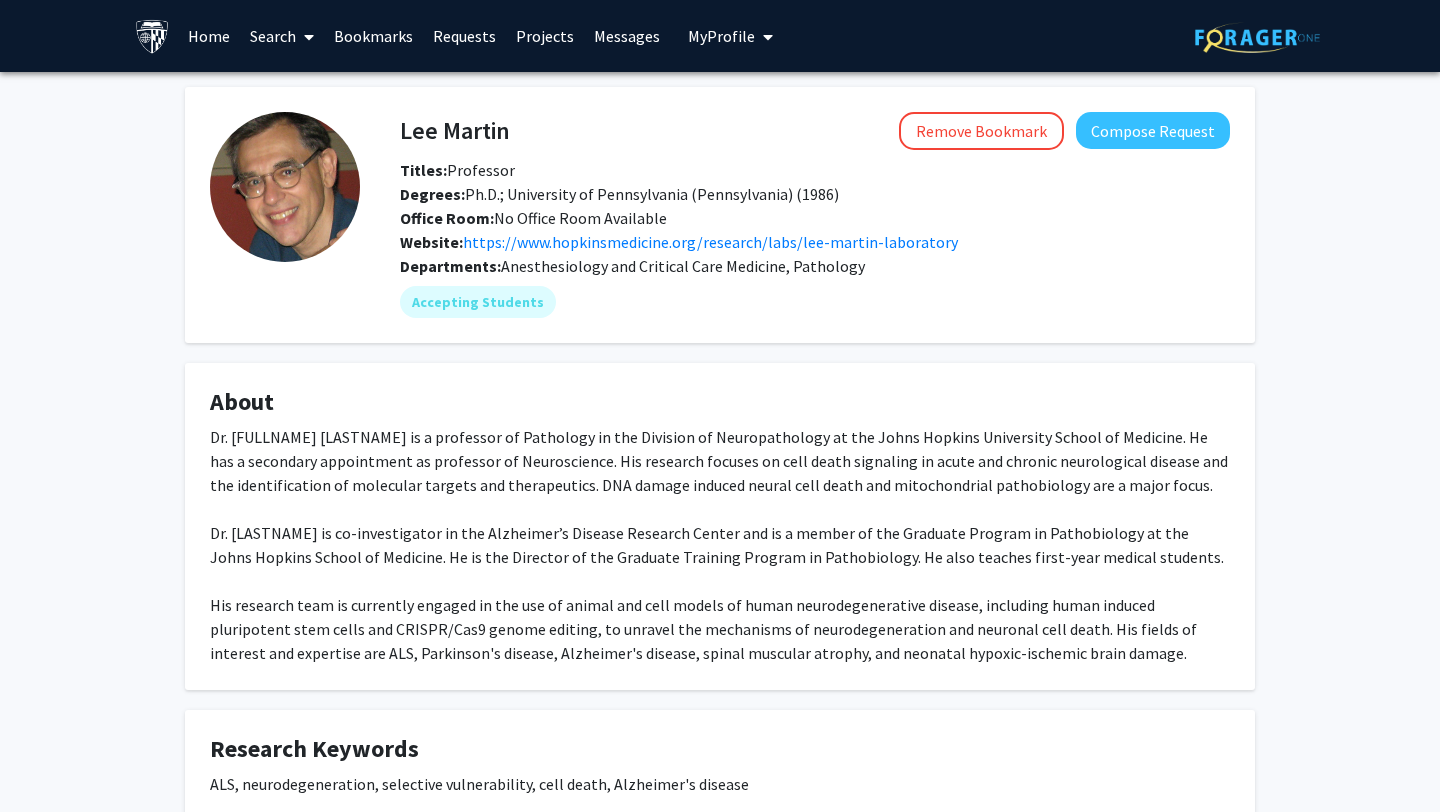 click on "Requests" at bounding box center [464, 36] 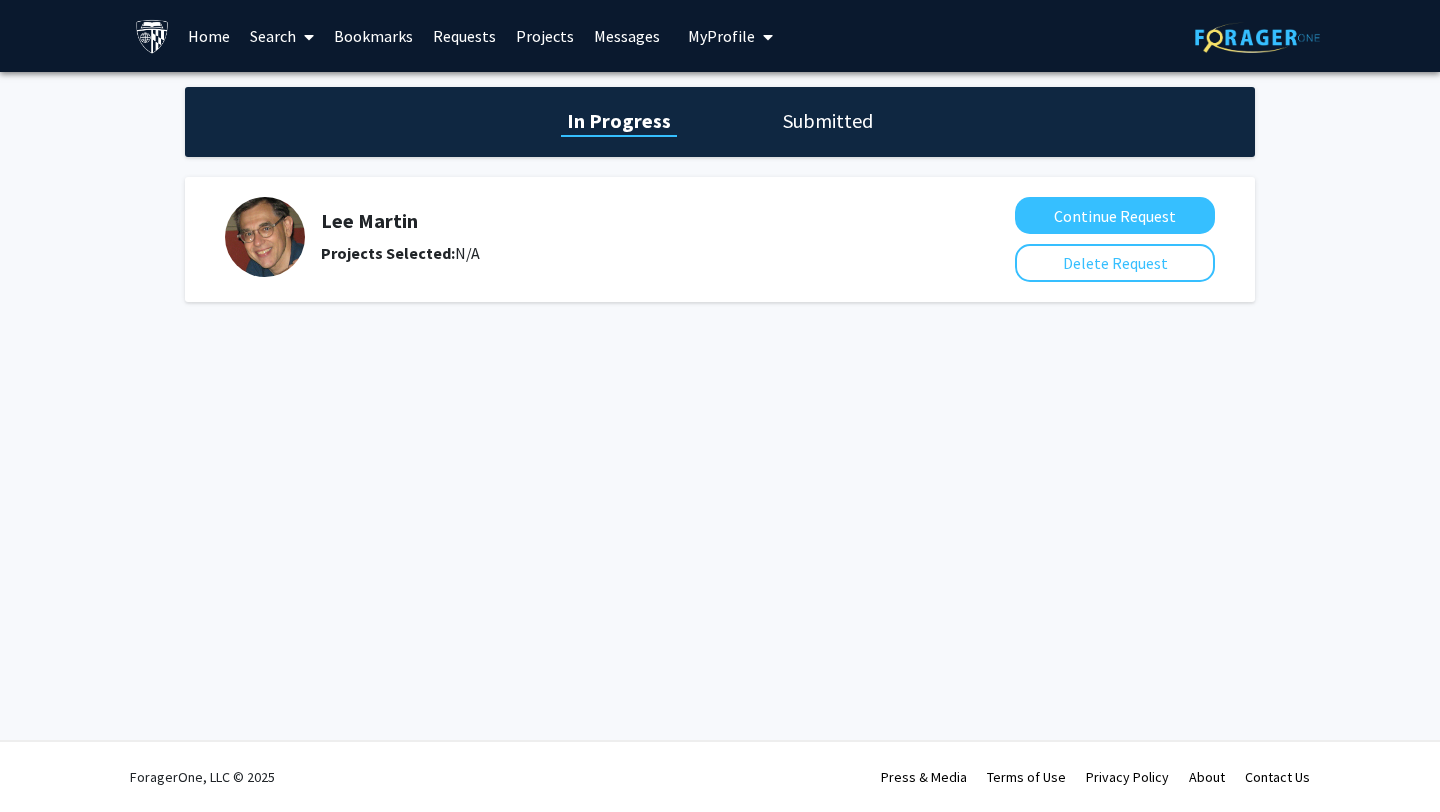 click on "Projects Selected:" 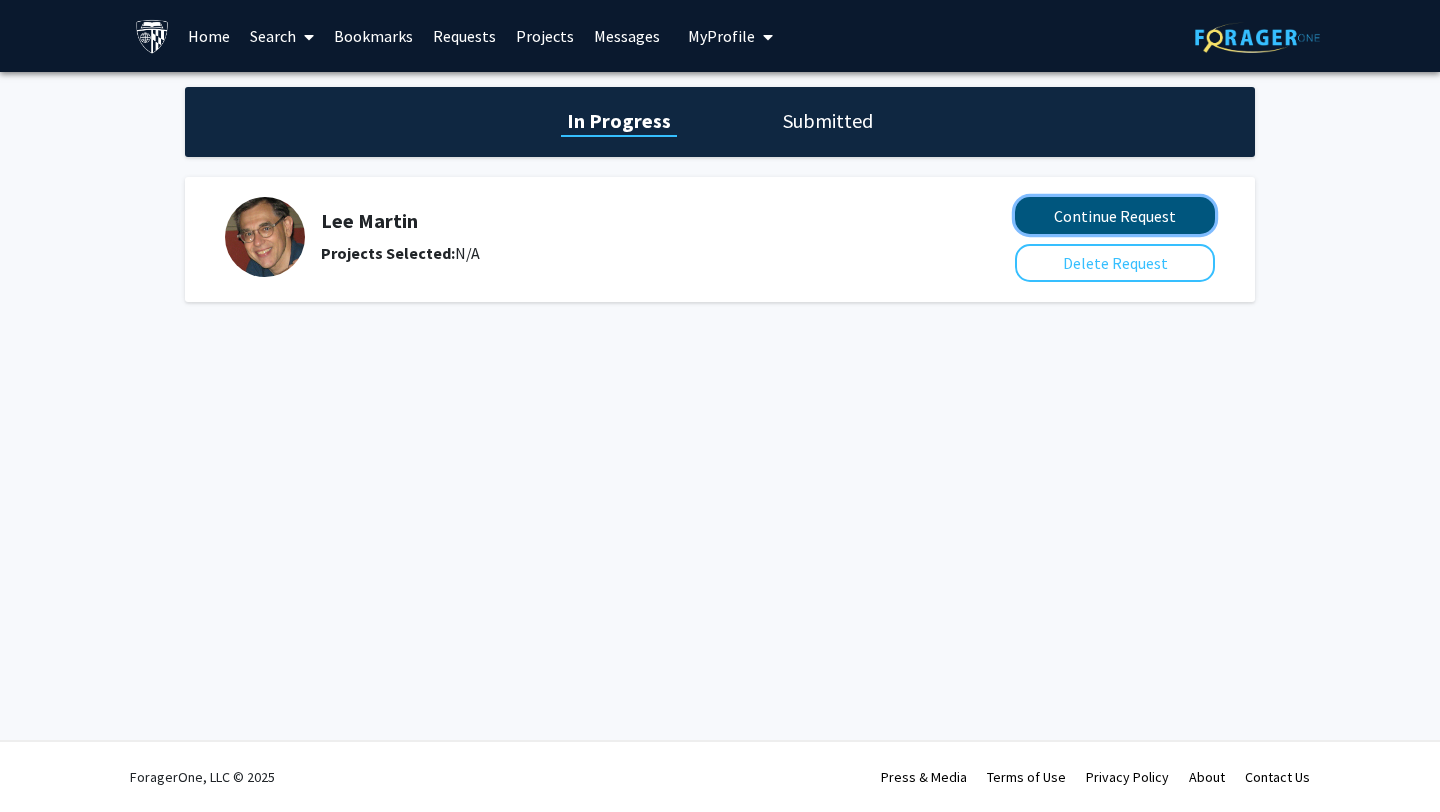 click on "Continue Request" 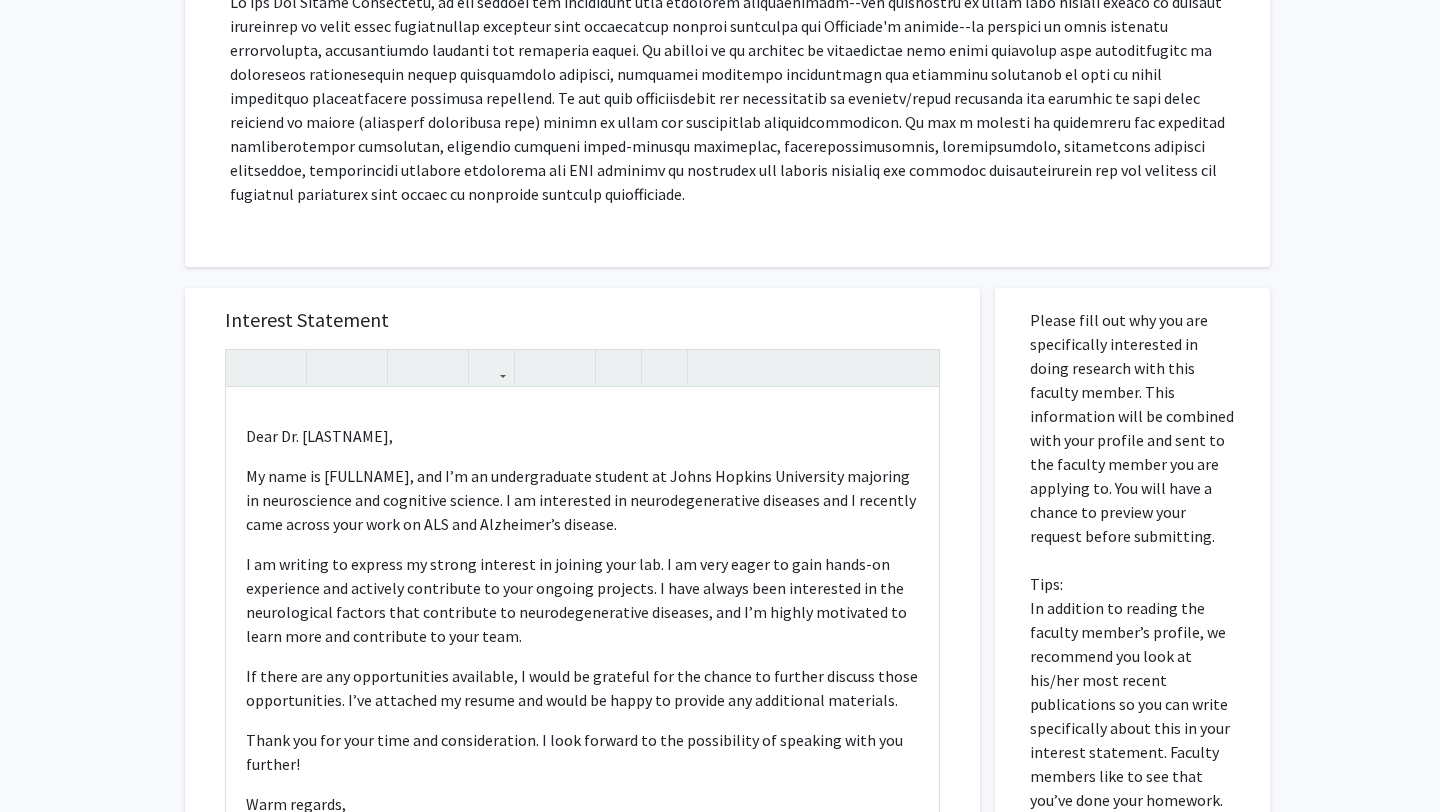 scroll, scrollTop: 490, scrollLeft: 0, axis: vertical 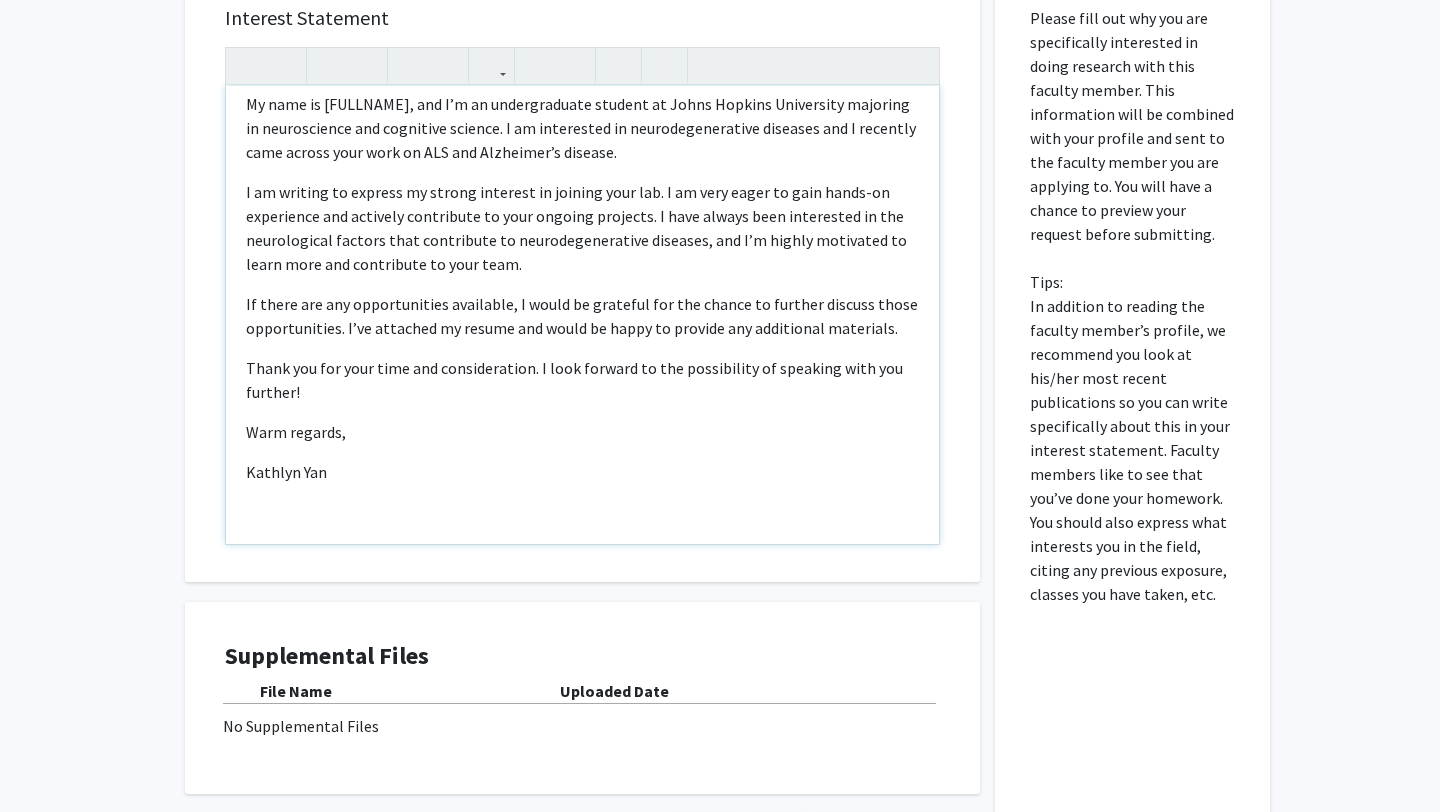 click on "Dear Dr. Martin, My name is Kathlyn Yan, and I’m an undergraduate student at Johns Hopkins University majoring in neuroscience and cognitive science. I am interested in neurodegenerative diseases and I recently came across your work on ALS and Alzheimer’s disease. I am writing to express my strong interest in joining your lab. I am very eager to gain hands-on experience and actively contribute to your ongoing projects. I have always been interested in the neurological factors that contribute to neurodegenerative diseases, and I’m highly motivated to learn more and contribute to your team. If there are any opportunities available, I would be grateful for the chance to further discuss those opportunities. I’ve attached my resume and would be happy to provide any additional materials. Thank you for your time and consideration. I look forward to the possibility of speaking with you further! Warm regards, Kathlyn Yan" at bounding box center [582, 315] 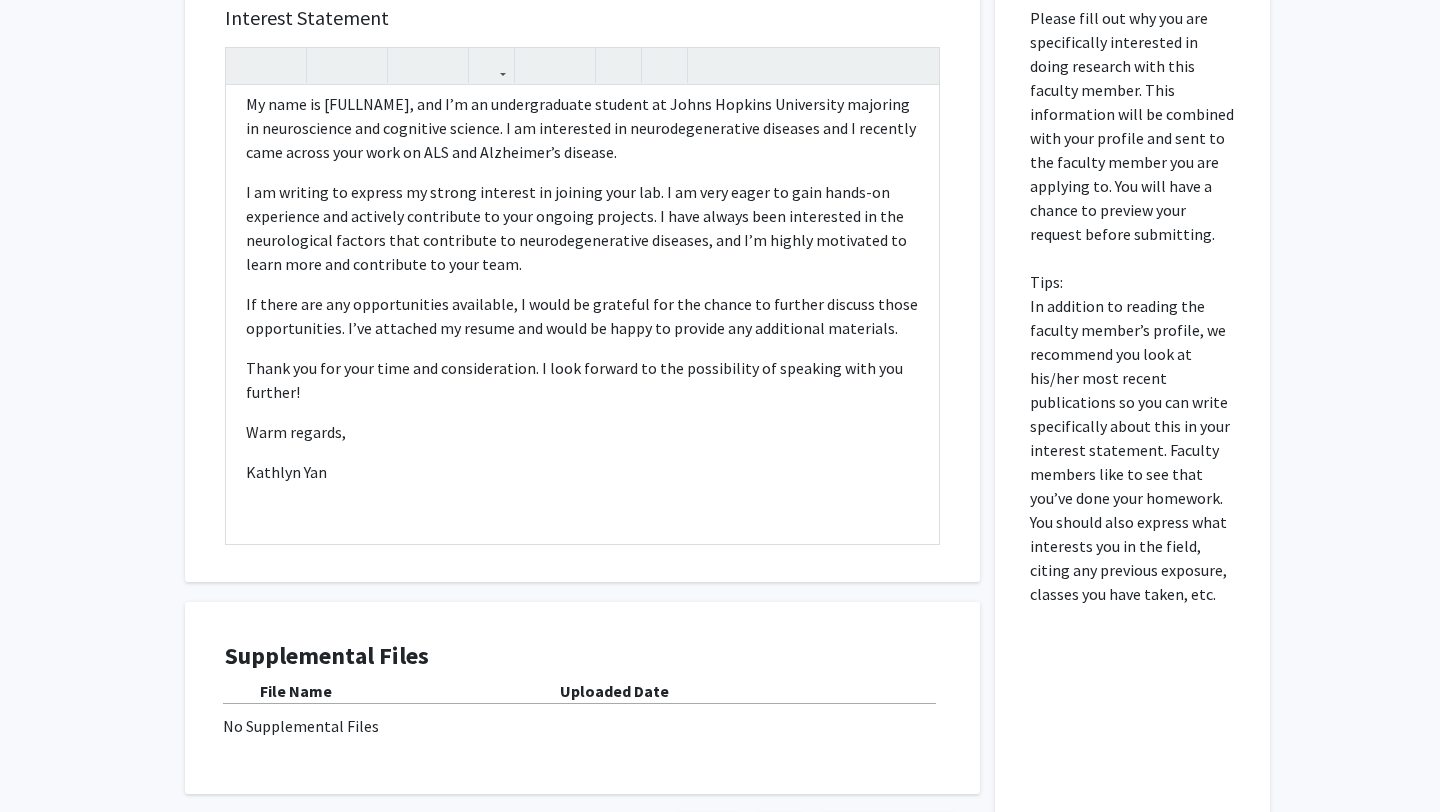 click on "No Supplemental Files" at bounding box center (582, 726) 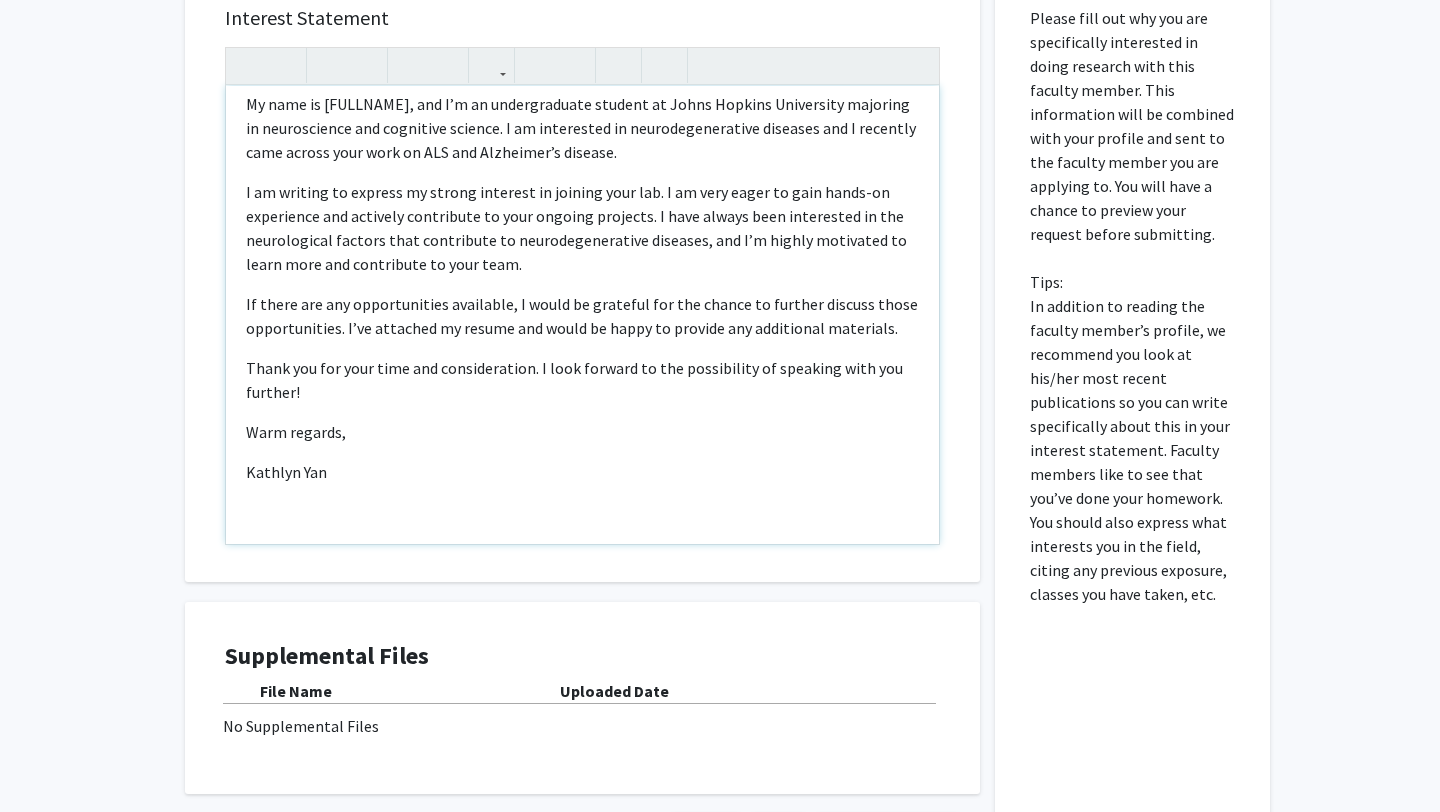 scroll, scrollTop: 0, scrollLeft: 0, axis: both 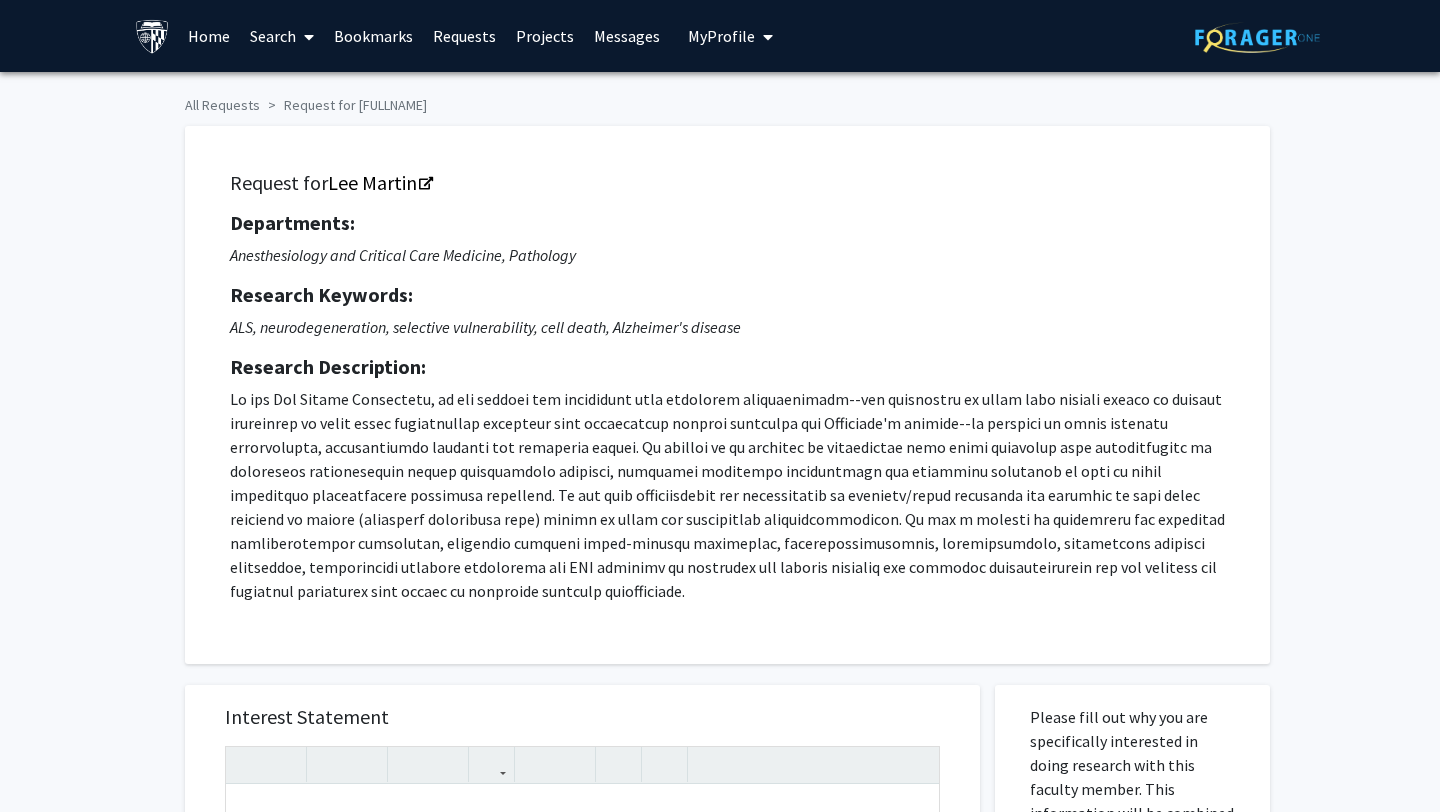 click on "Home" at bounding box center (209, 36) 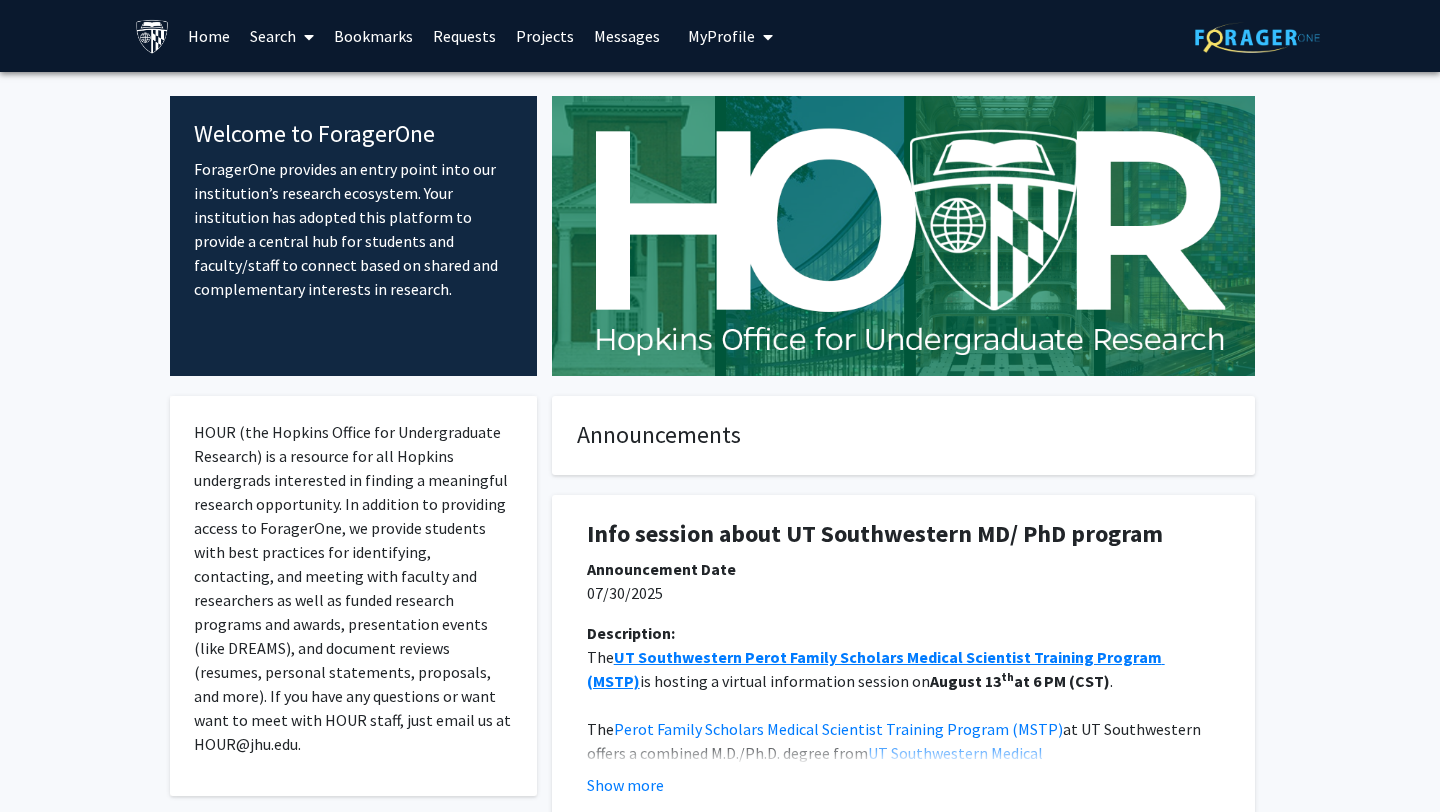 click at bounding box center (152, 36) 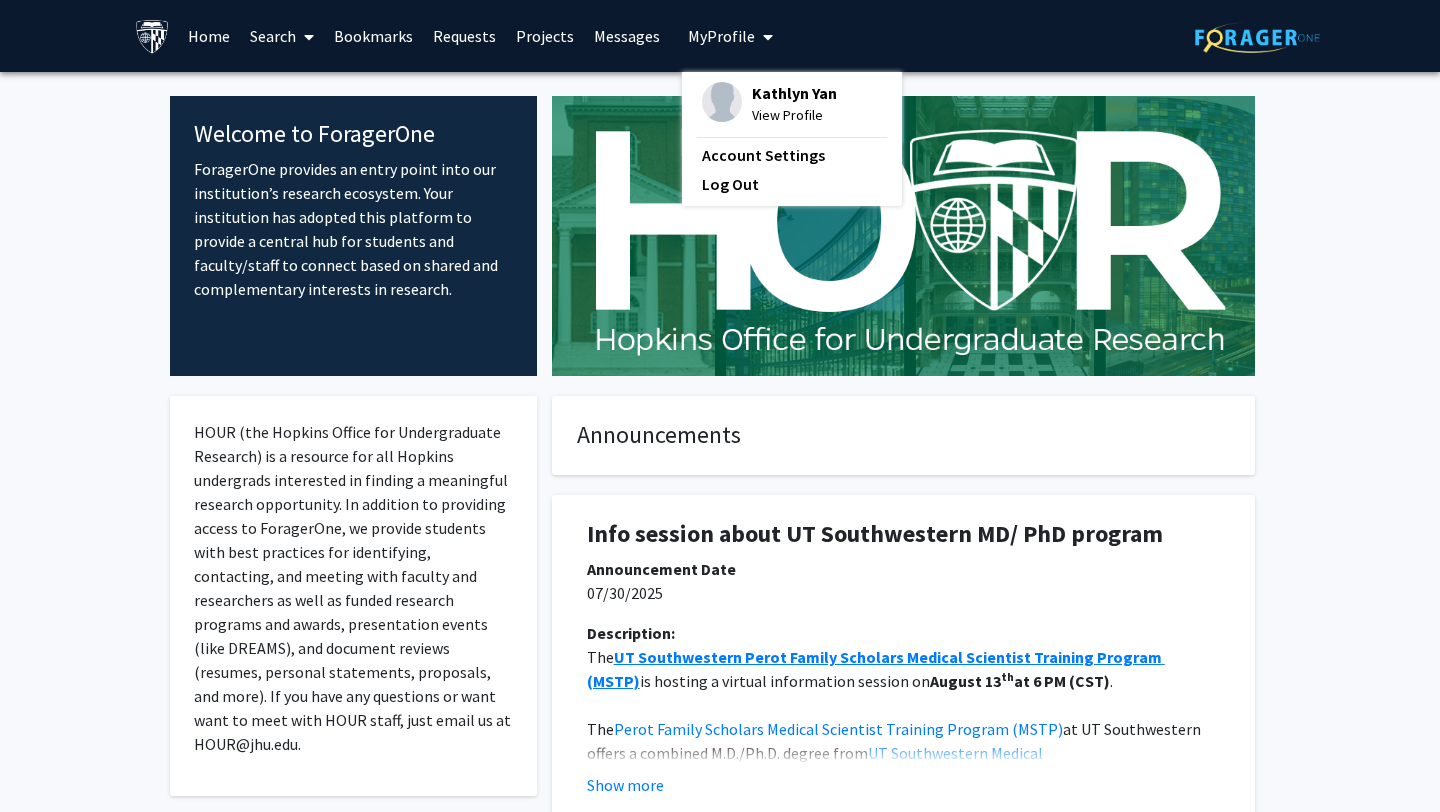 click on "View Profile" at bounding box center (794, 115) 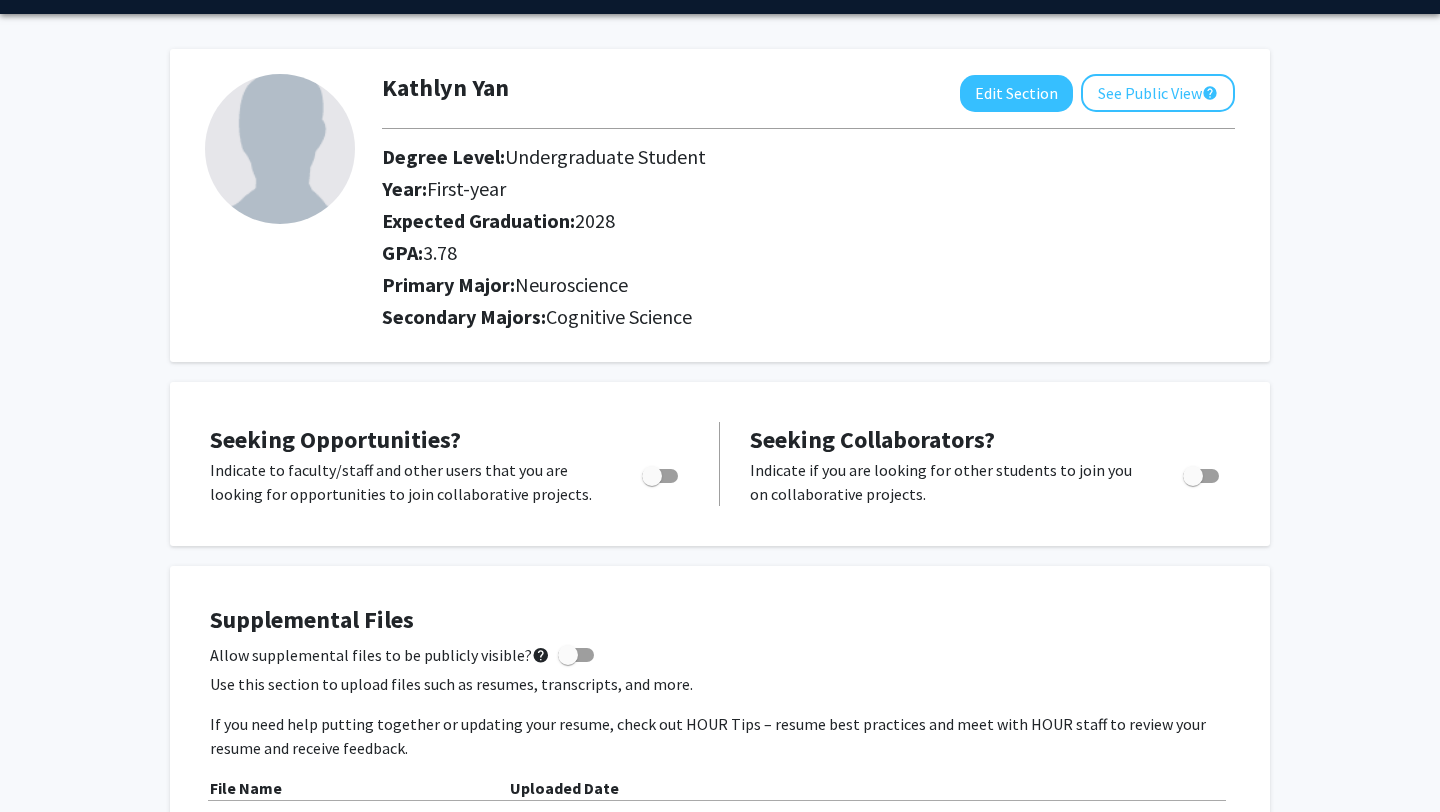 scroll, scrollTop: 59, scrollLeft: 0, axis: vertical 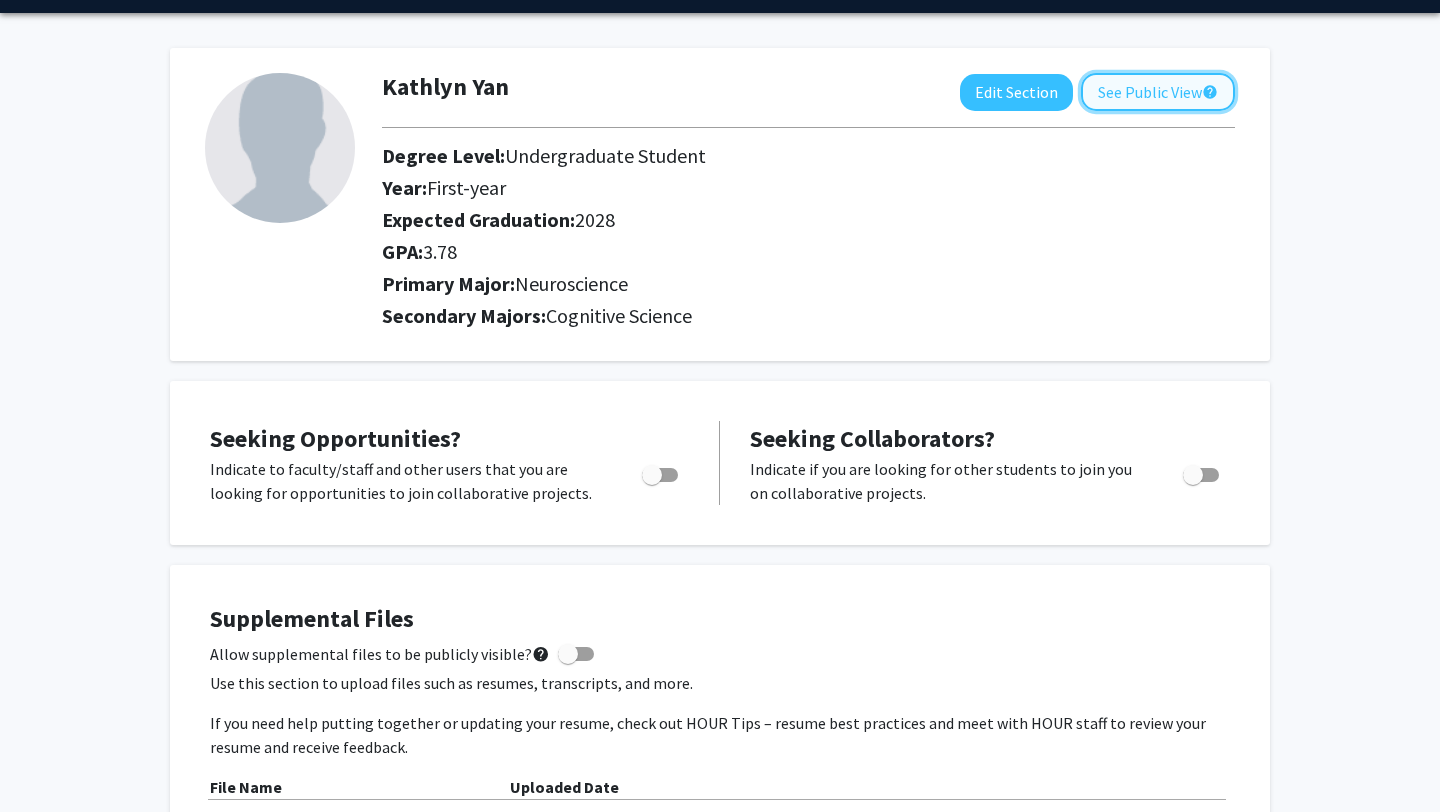click on "See Public View  help" 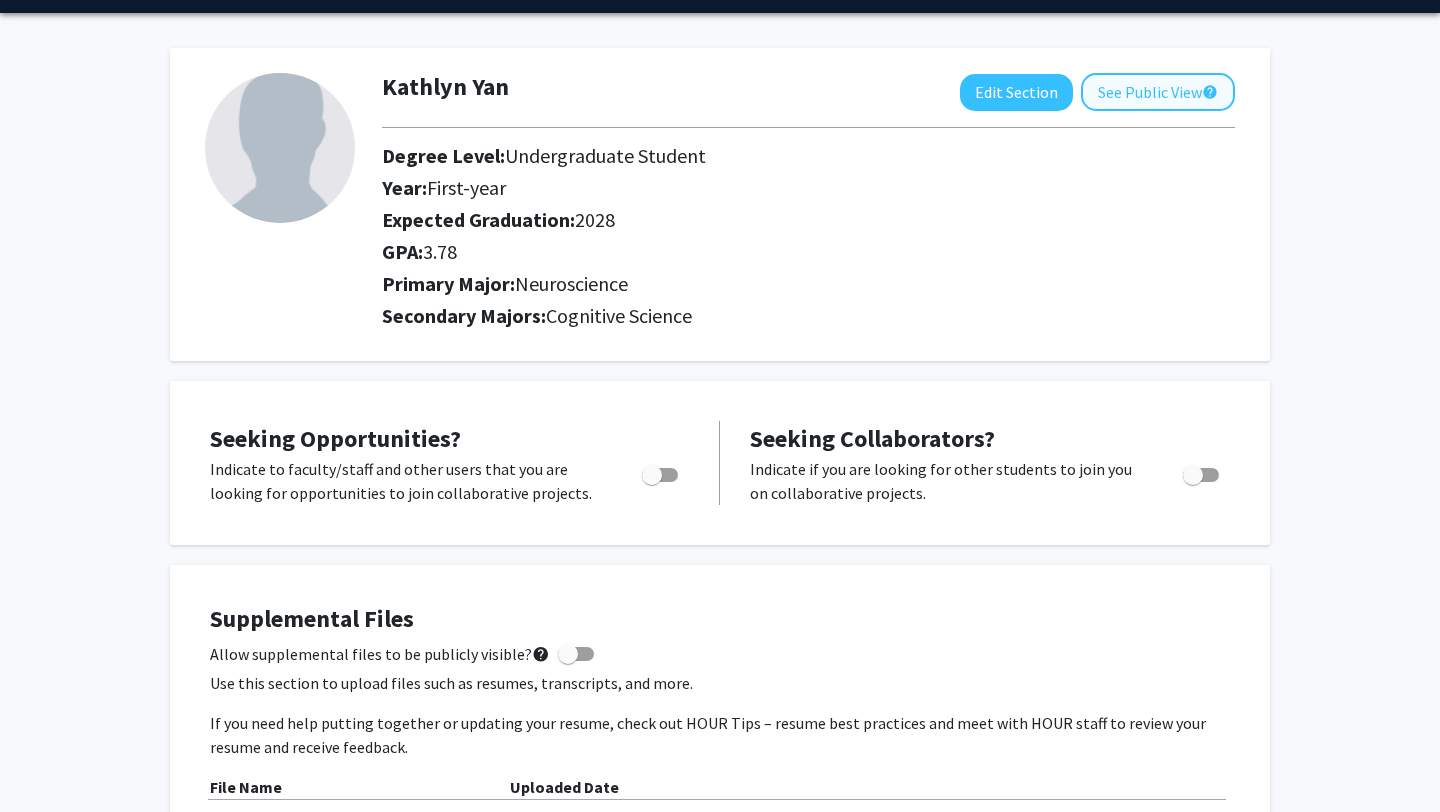 scroll, scrollTop: 0, scrollLeft: 0, axis: both 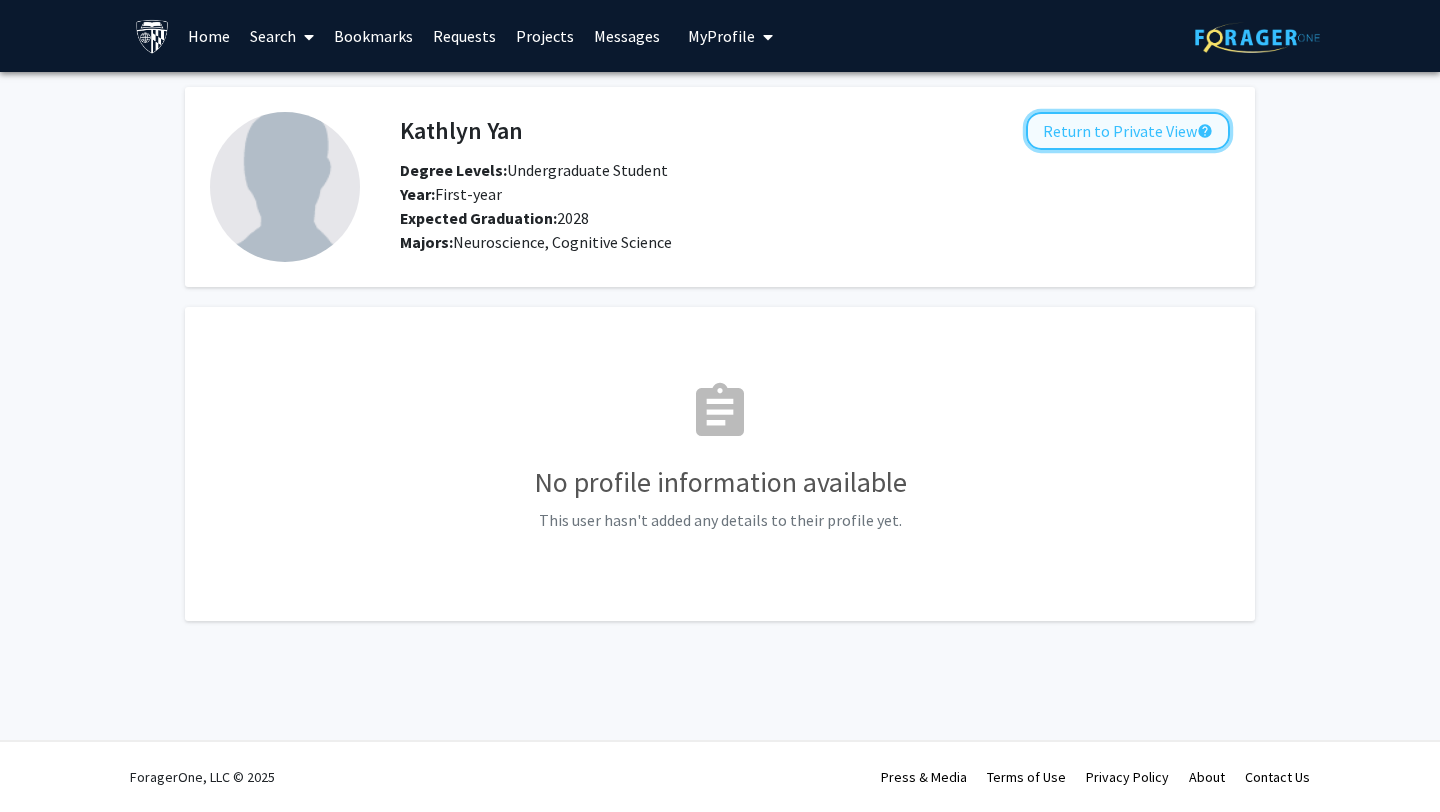 click on "Return to Private View  help" 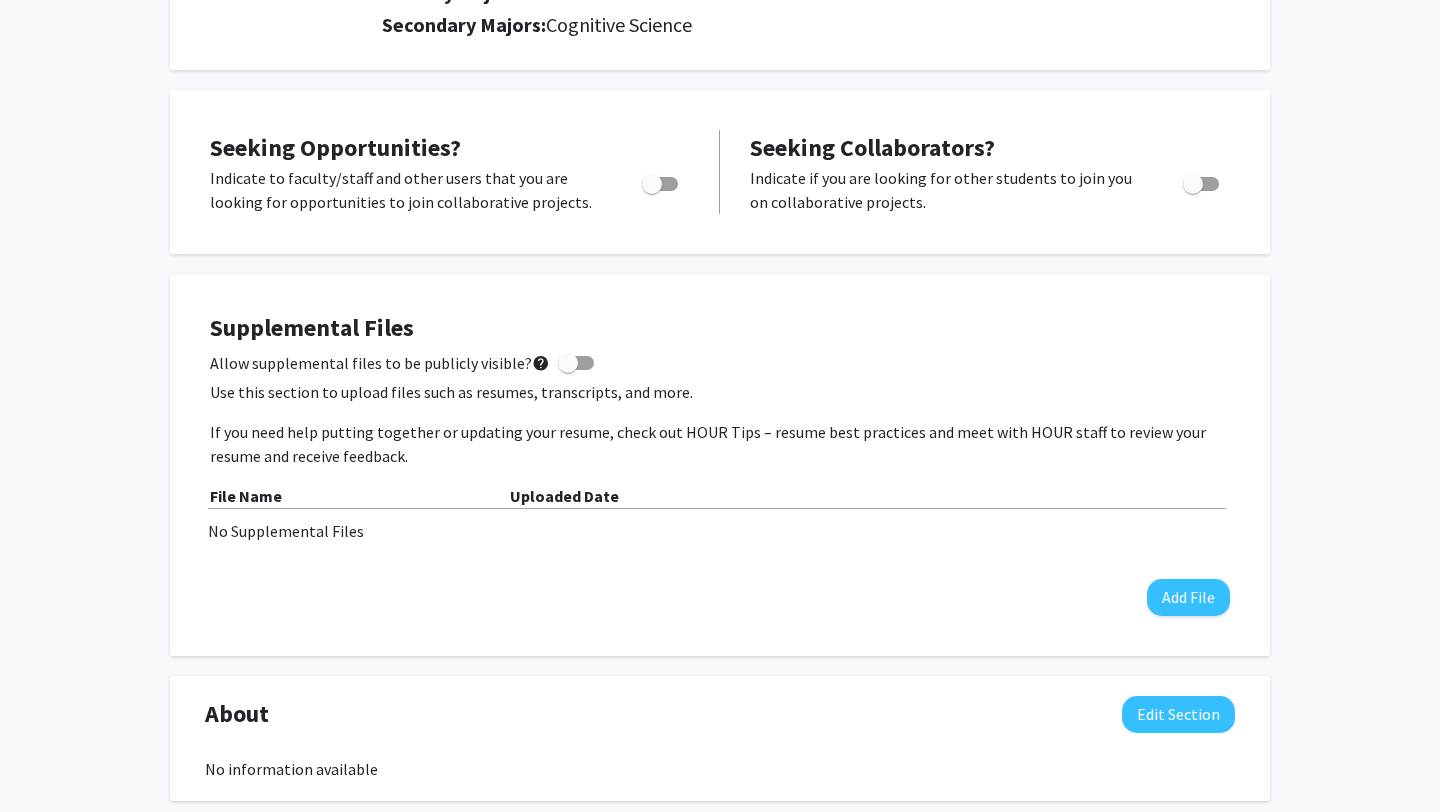 scroll, scrollTop: 358, scrollLeft: 0, axis: vertical 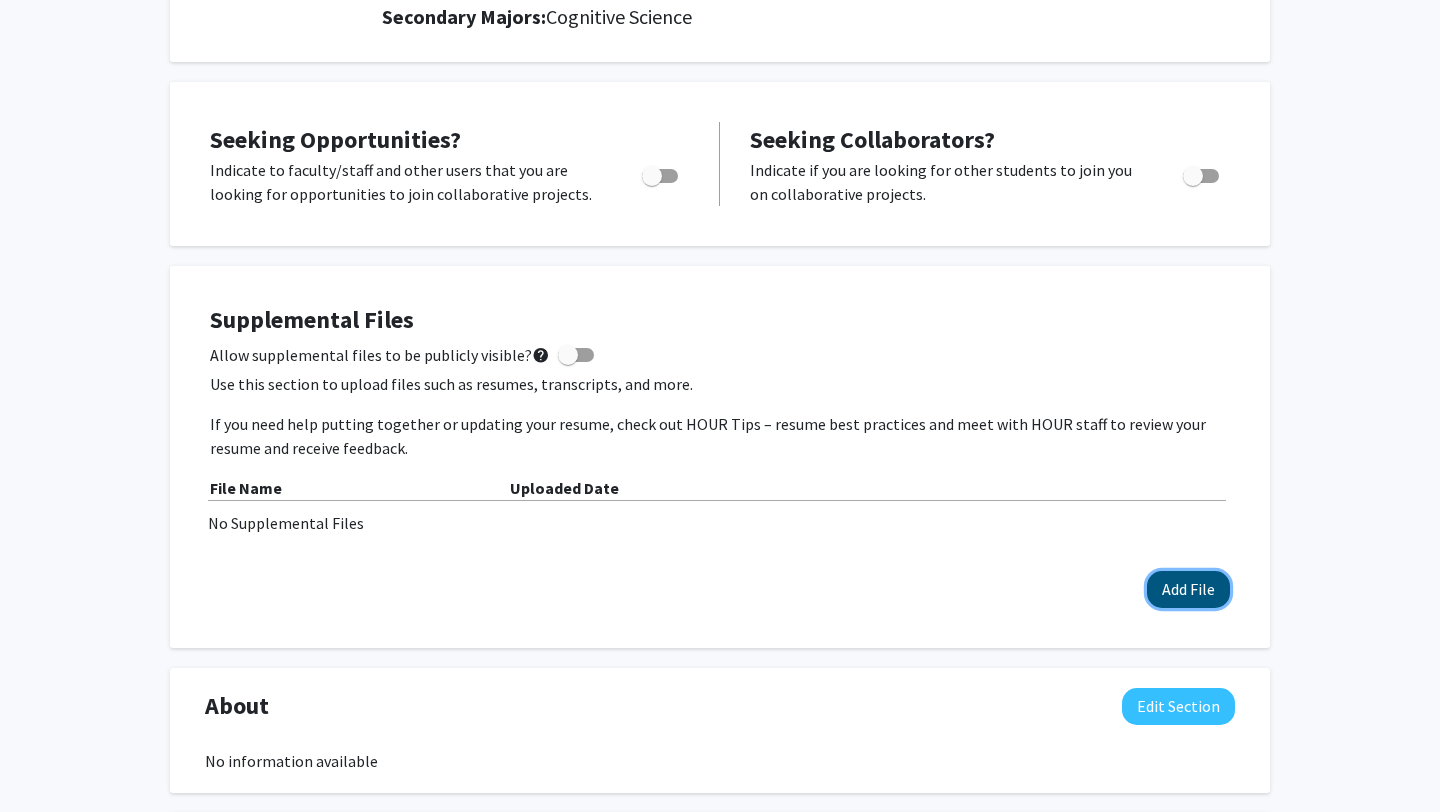 click on "Add File" 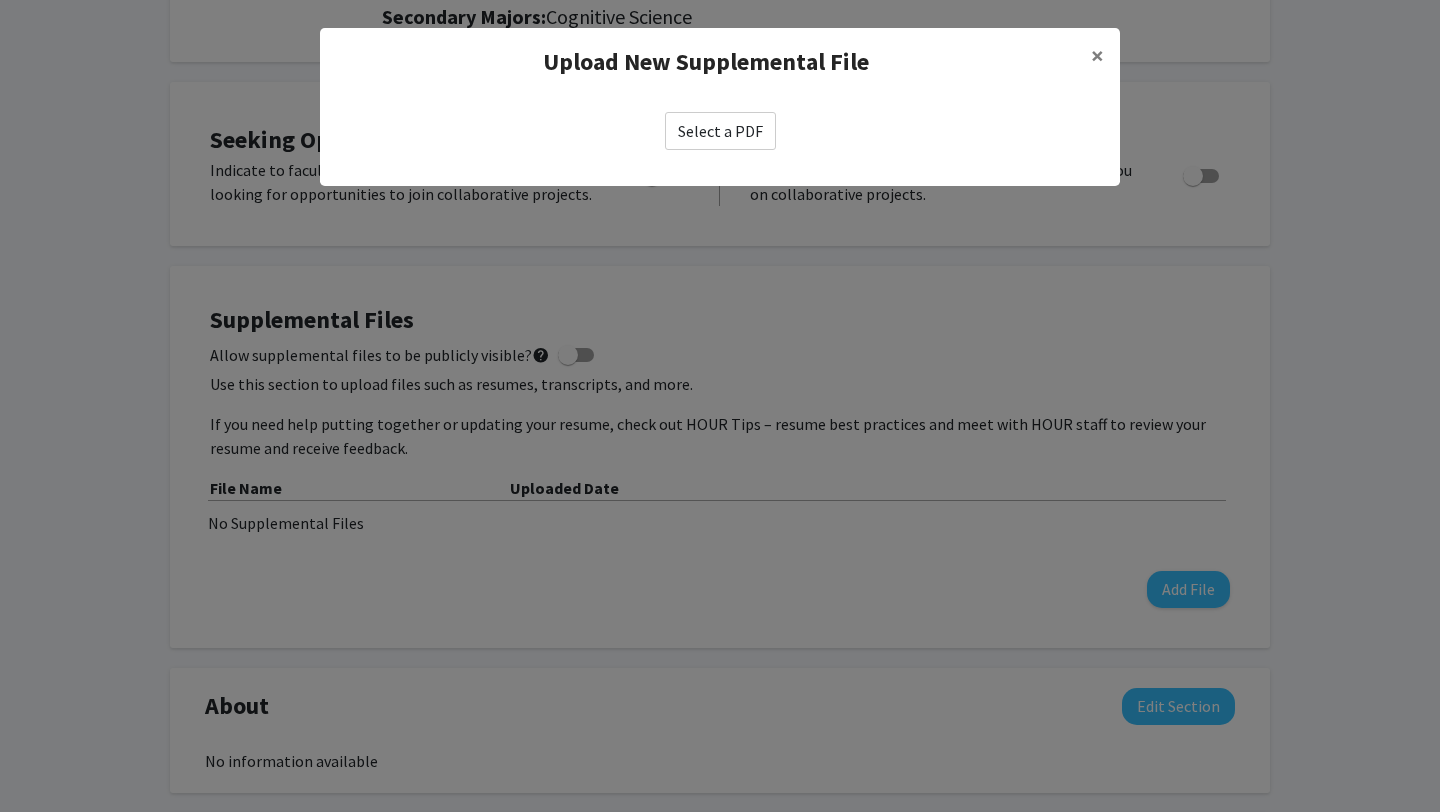 click on "Select a PDF" 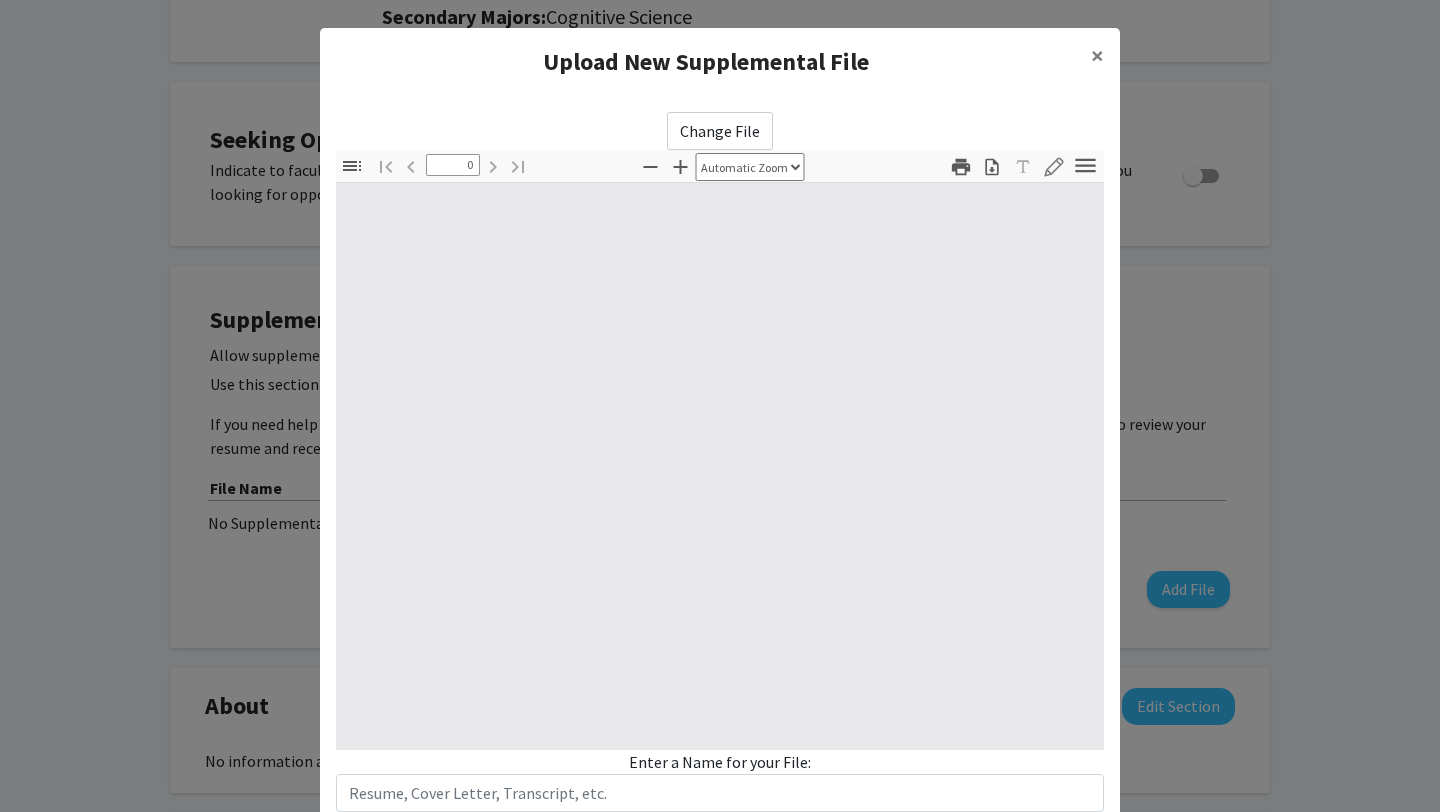 select on "custom" 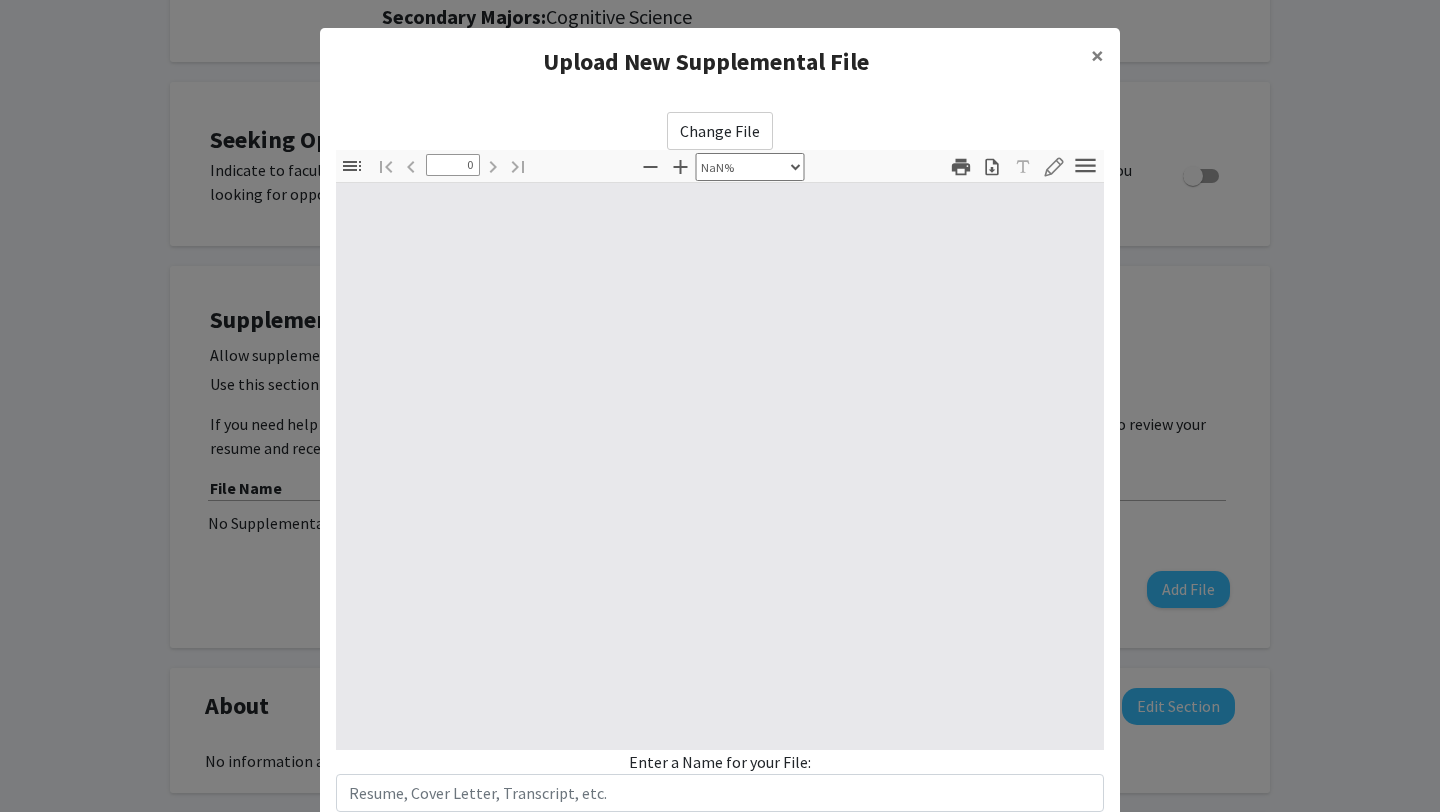 type on "1" 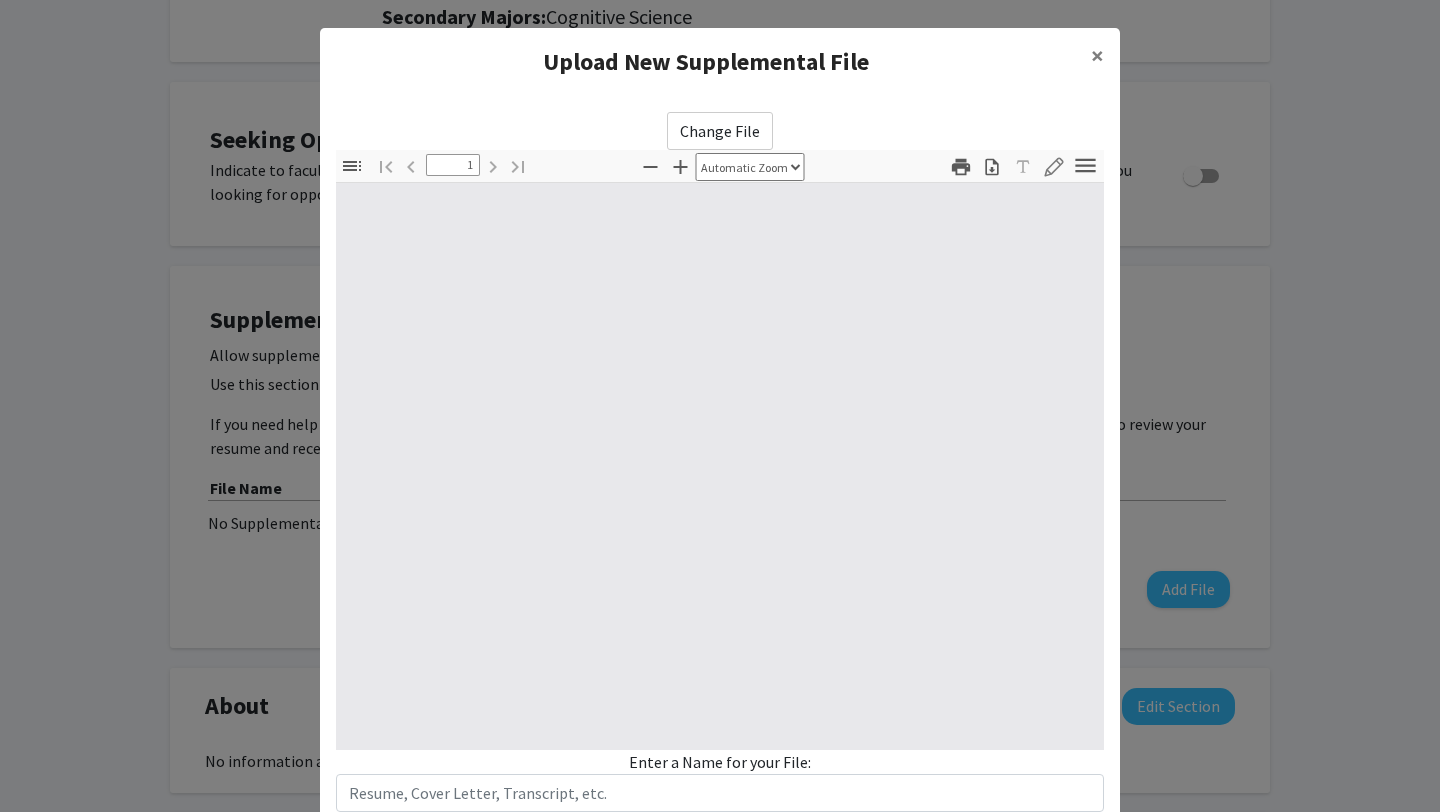 select on "auto" 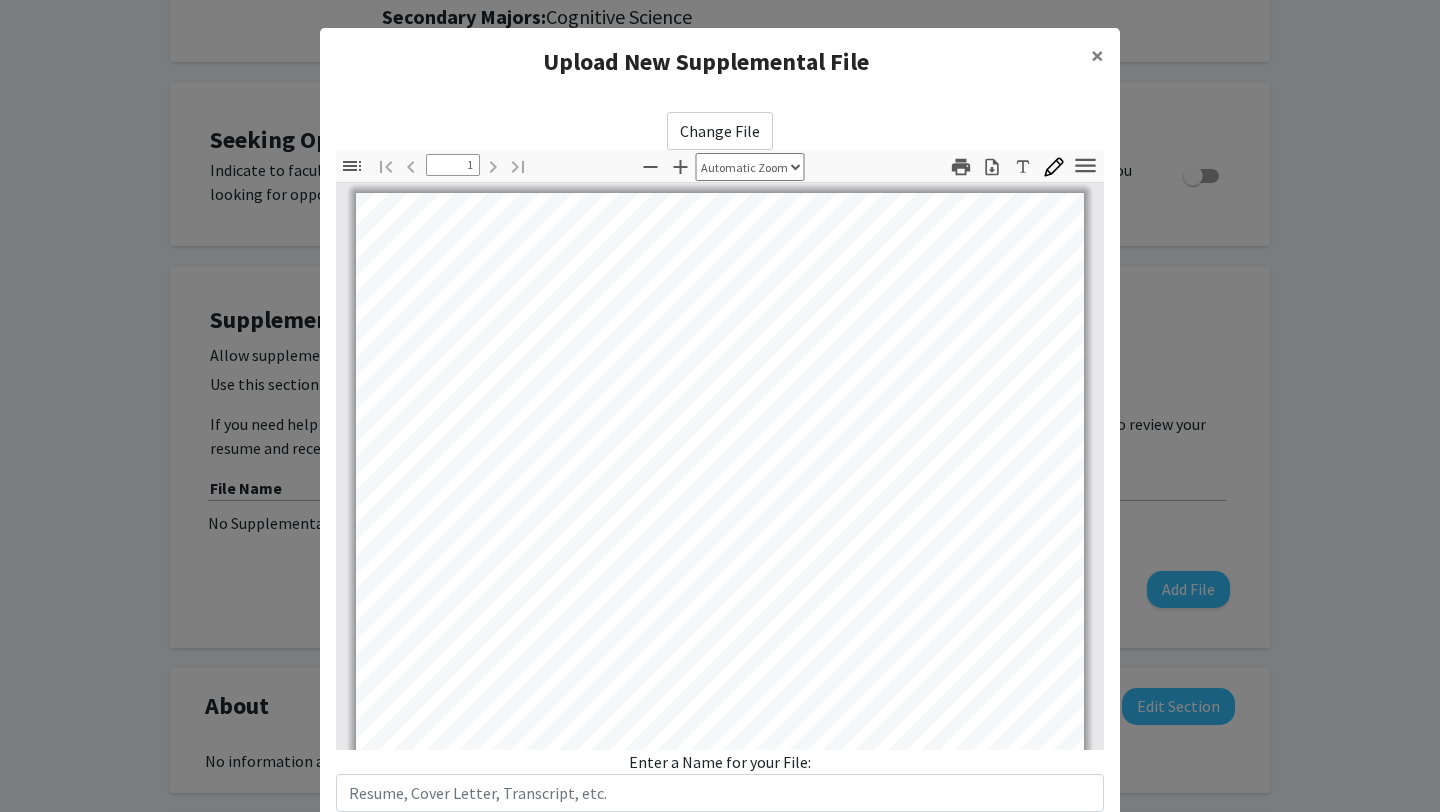 scroll, scrollTop: 0, scrollLeft: 0, axis: both 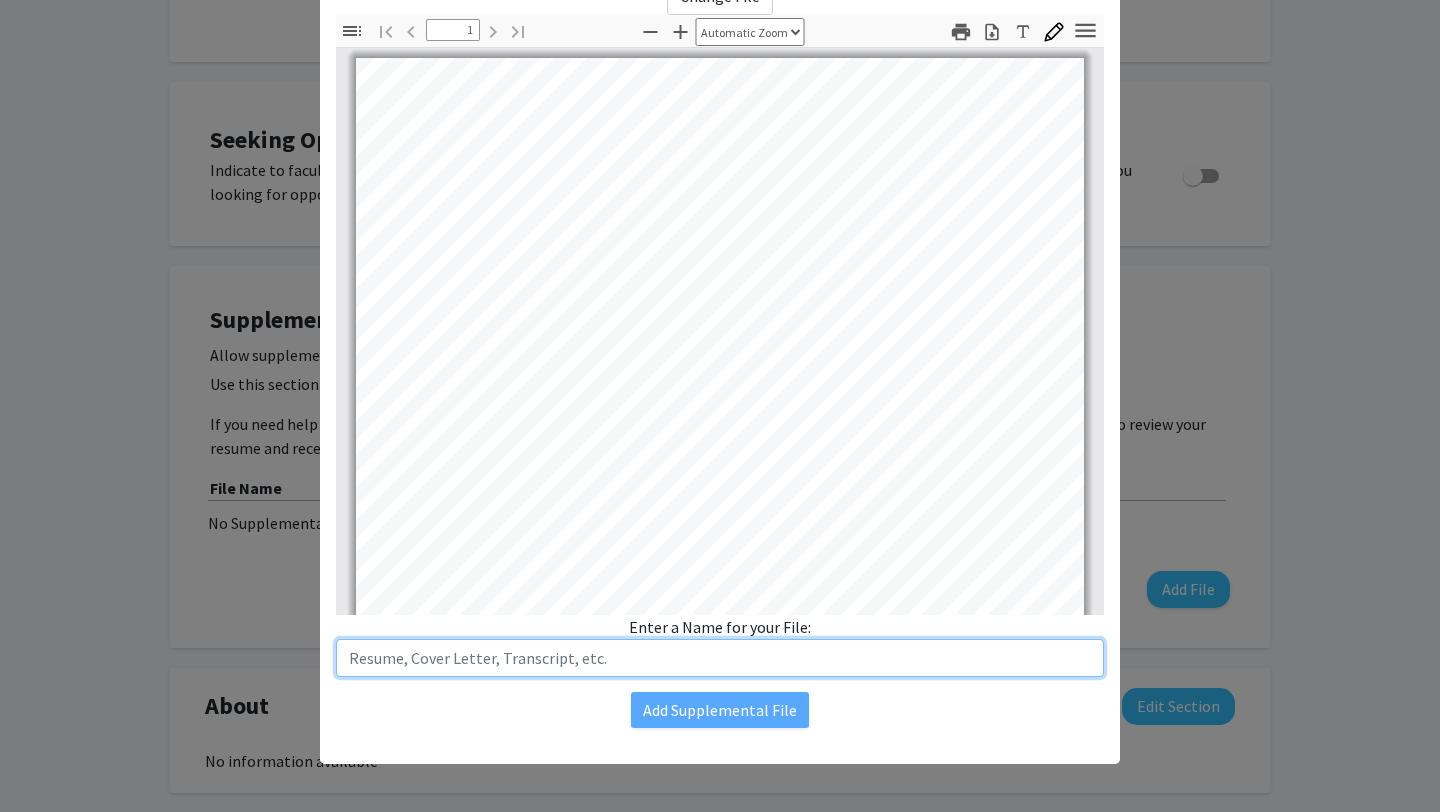 click at bounding box center (720, 658) 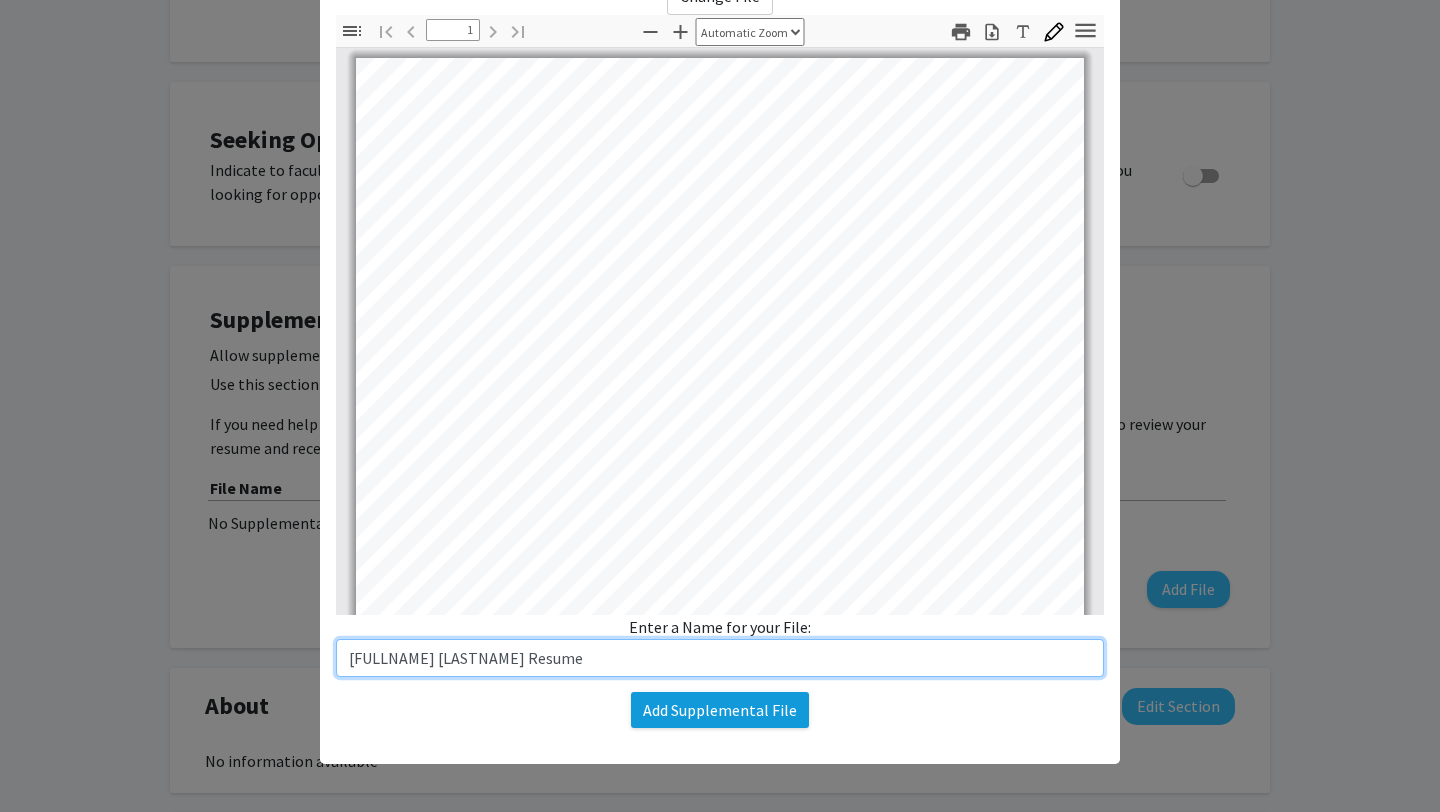 type on "Kathlyn Yan Resume" 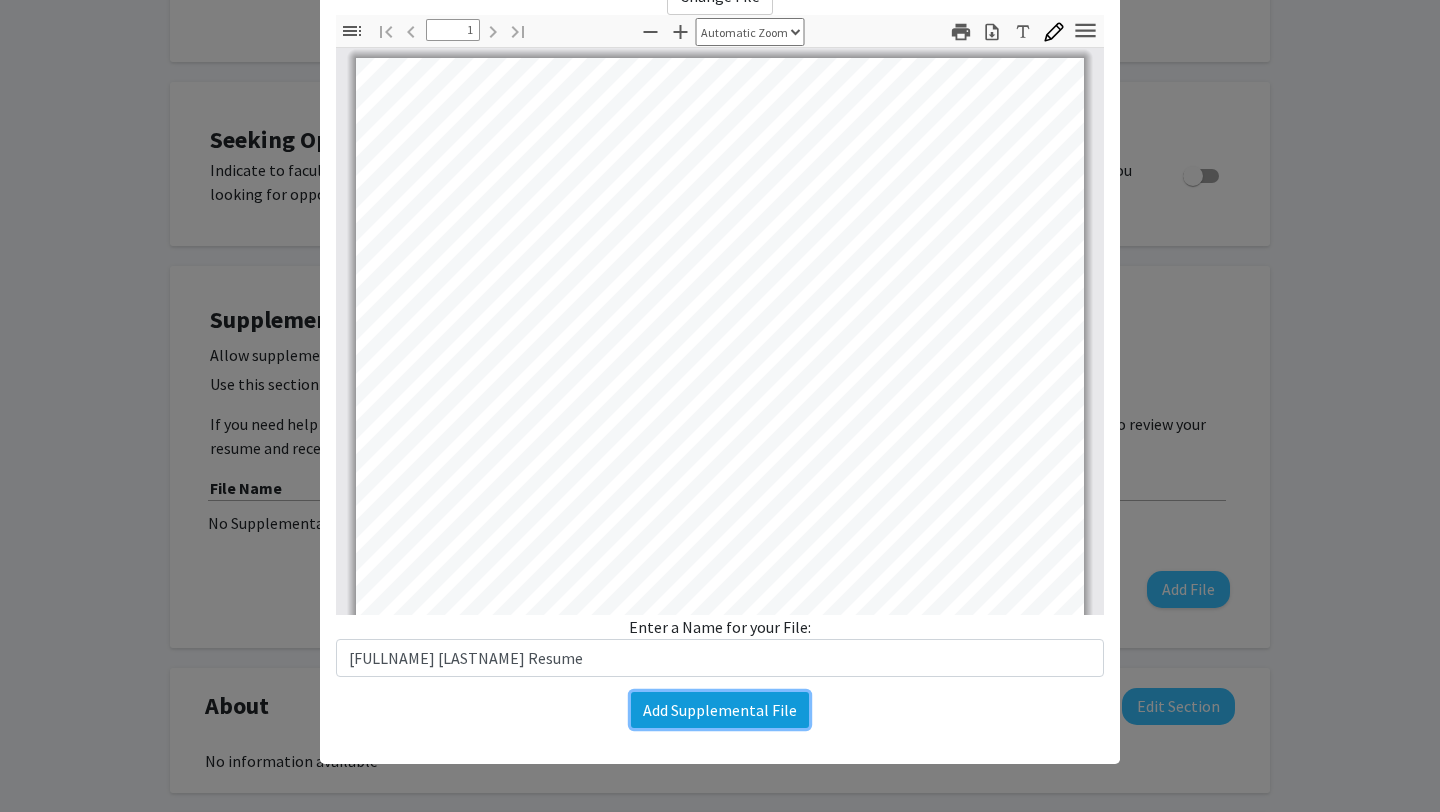 click on "Add Supplemental File" 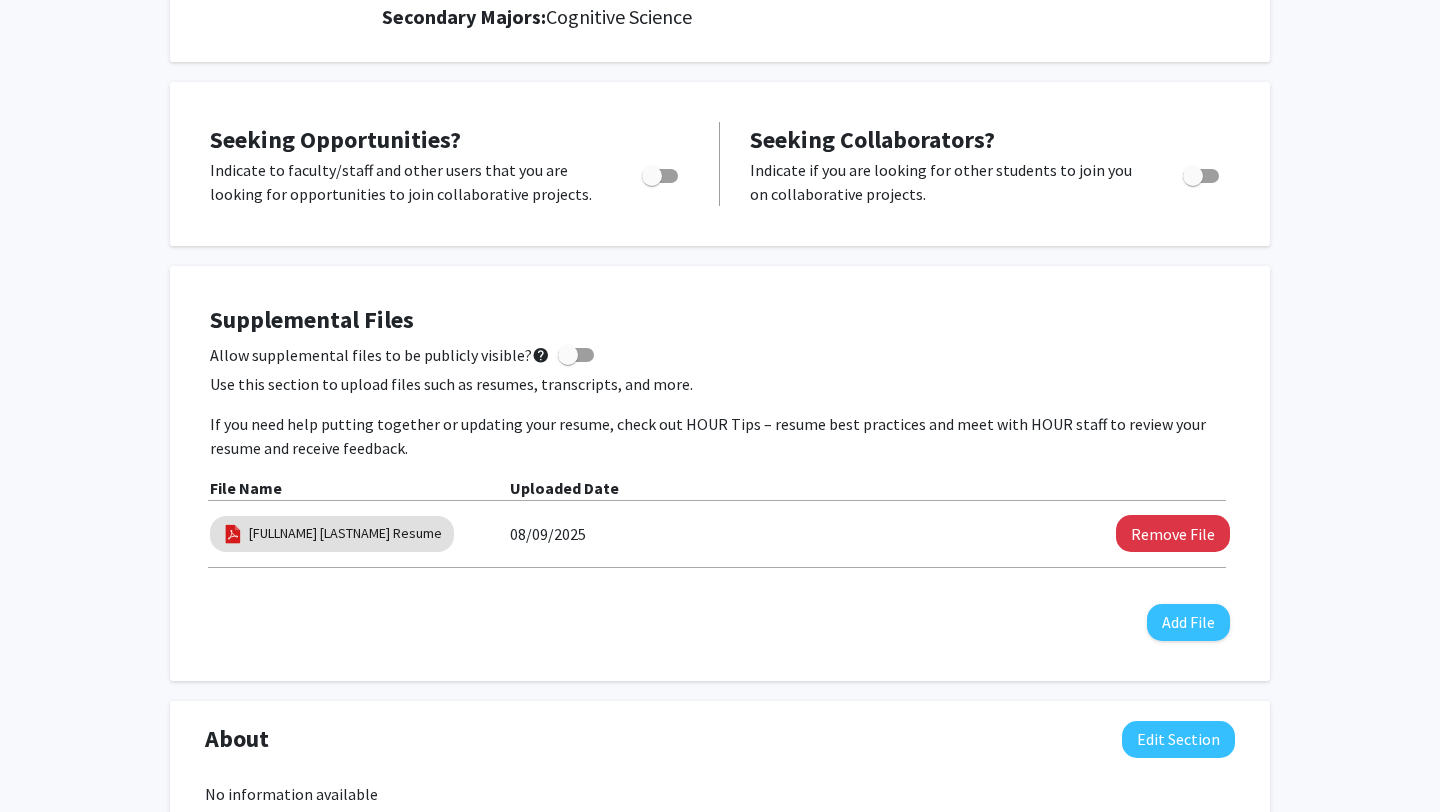scroll, scrollTop: 0, scrollLeft: 0, axis: both 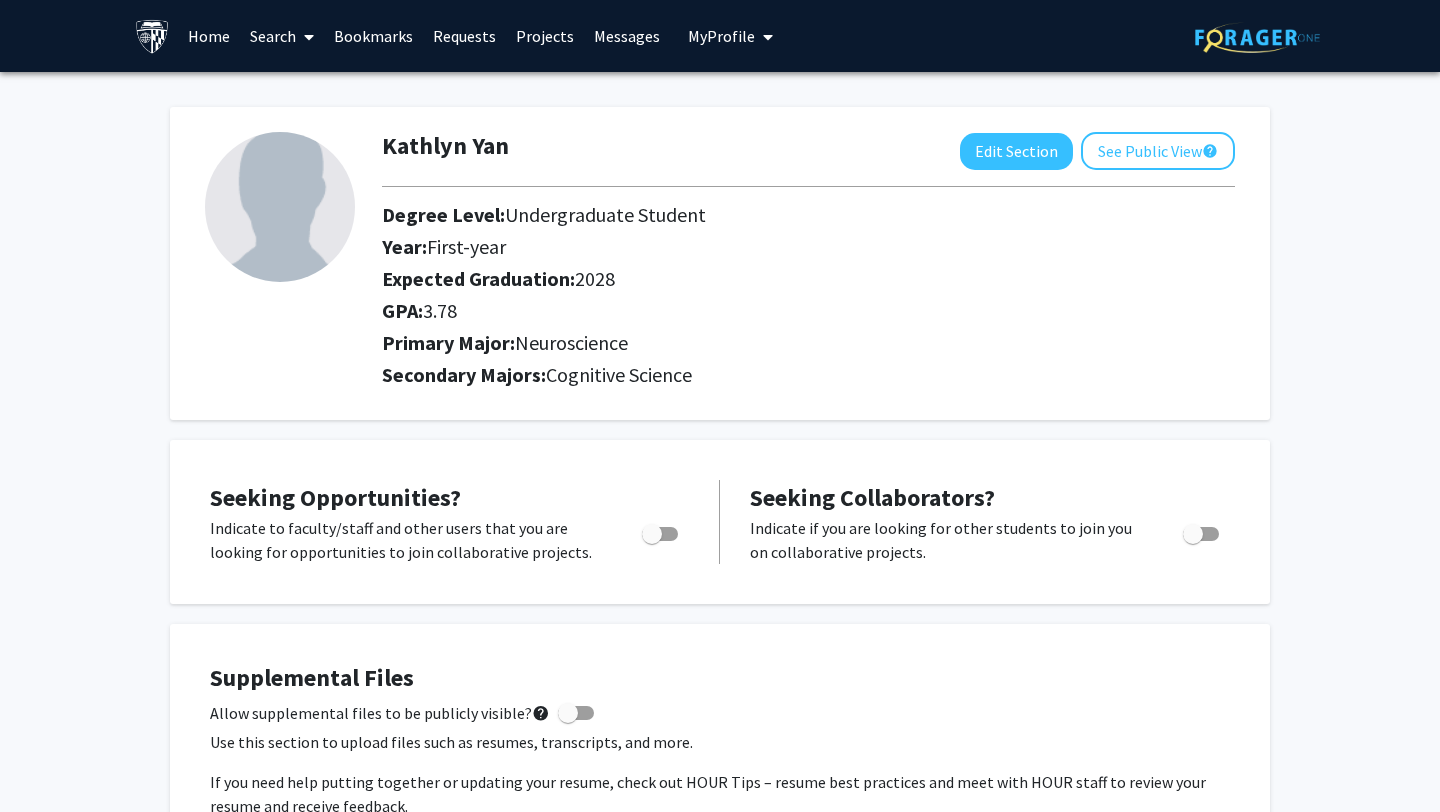click on "Bookmarks" at bounding box center (373, 36) 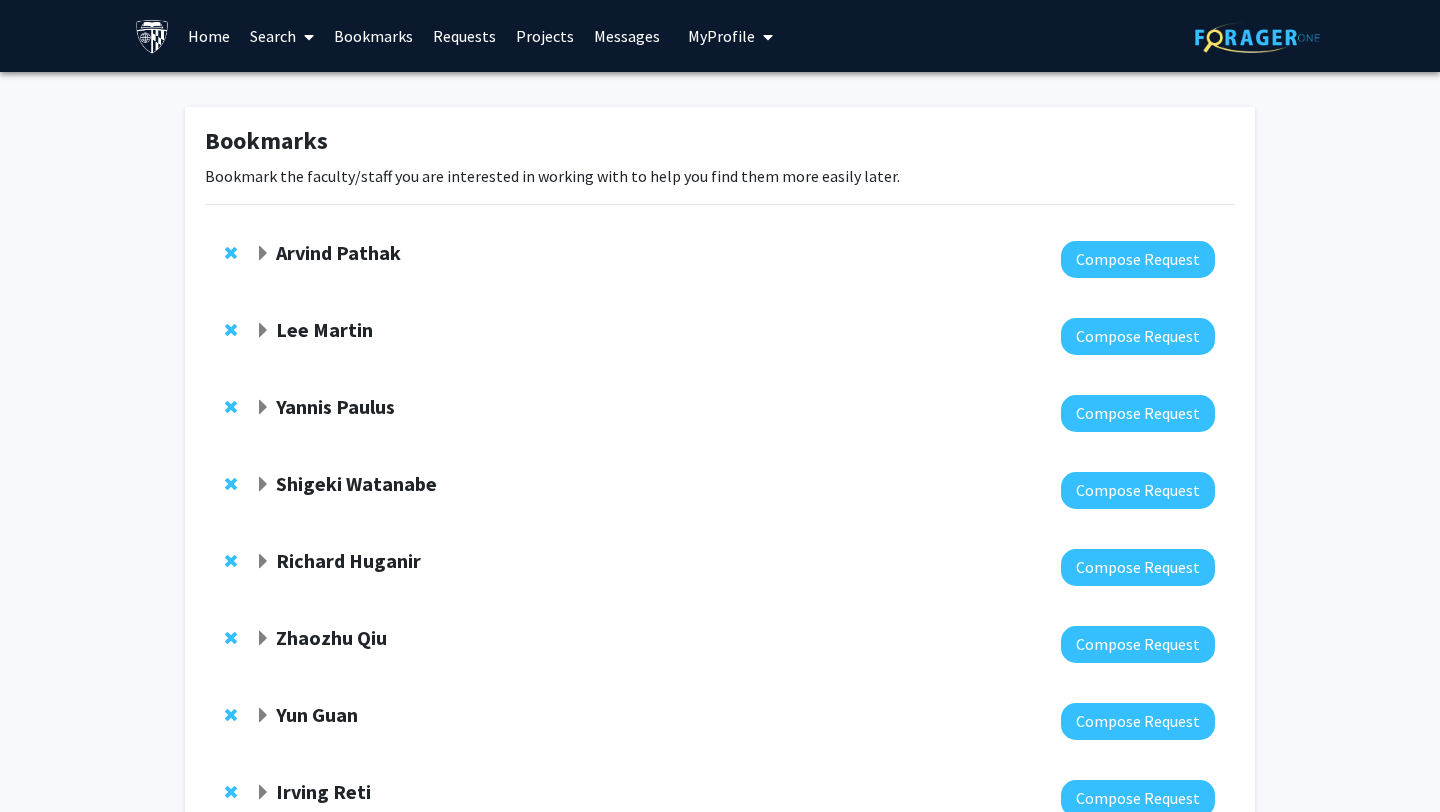 click on "Requests" at bounding box center (464, 36) 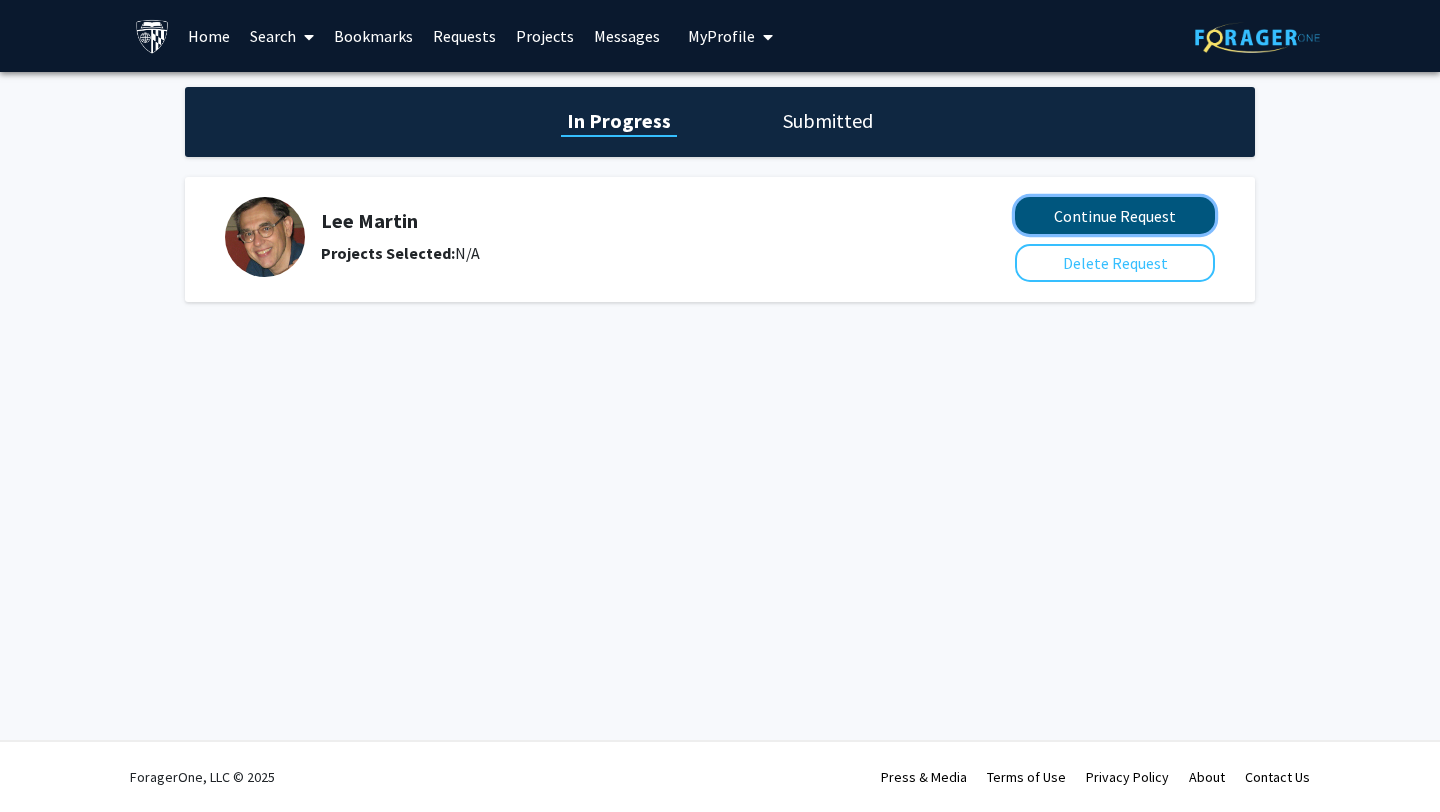 click on "Continue Request" 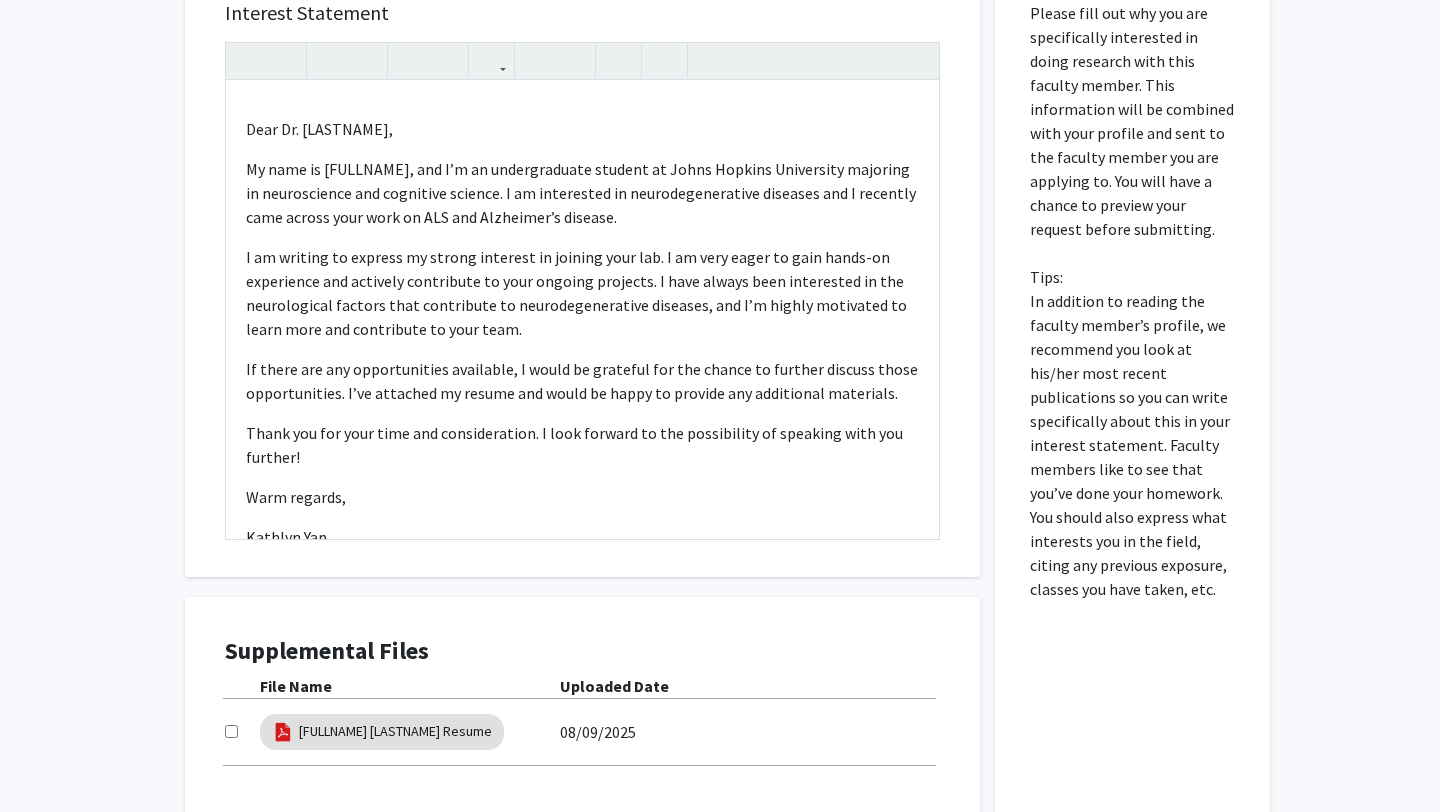 scroll, scrollTop: 895, scrollLeft: 0, axis: vertical 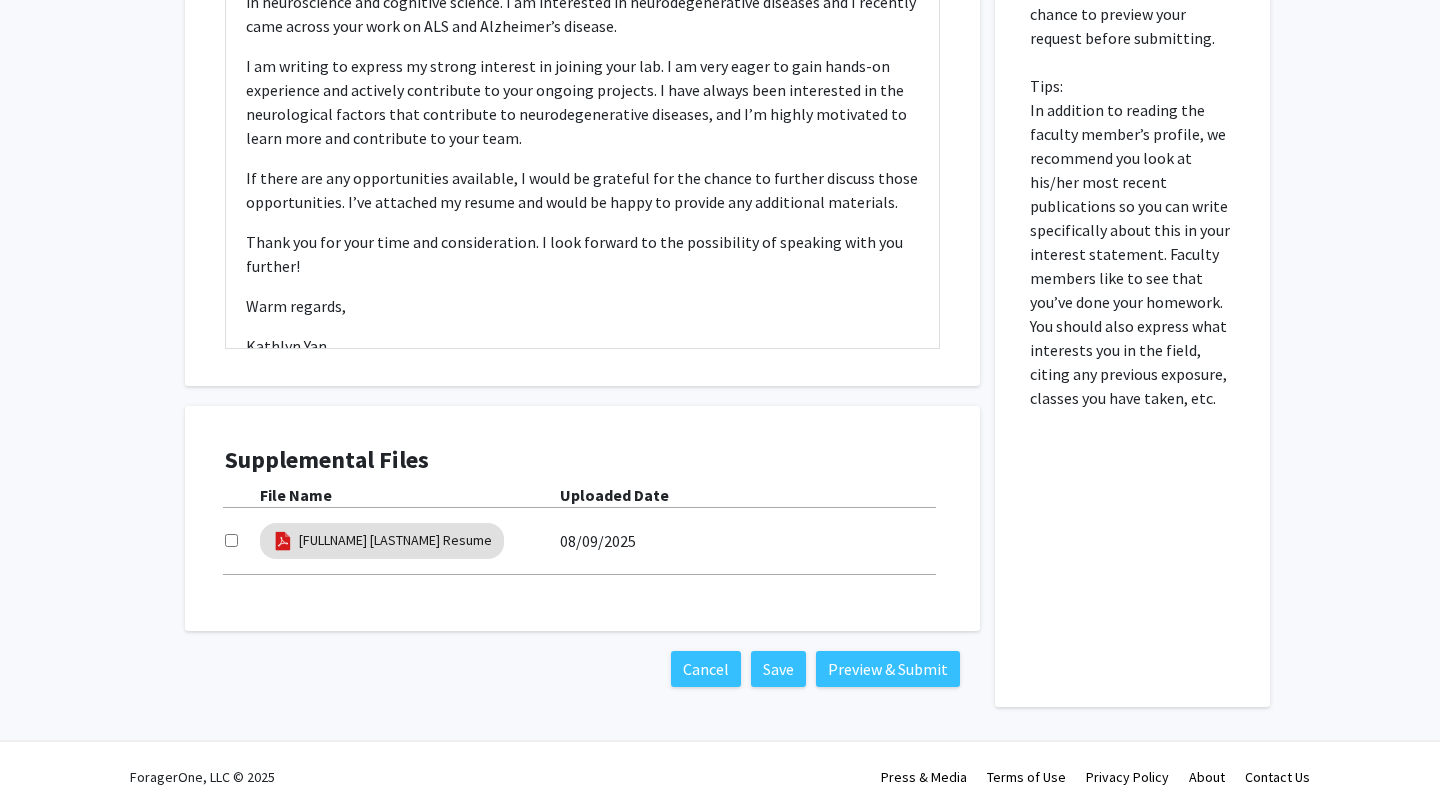 click at bounding box center (231, 540) 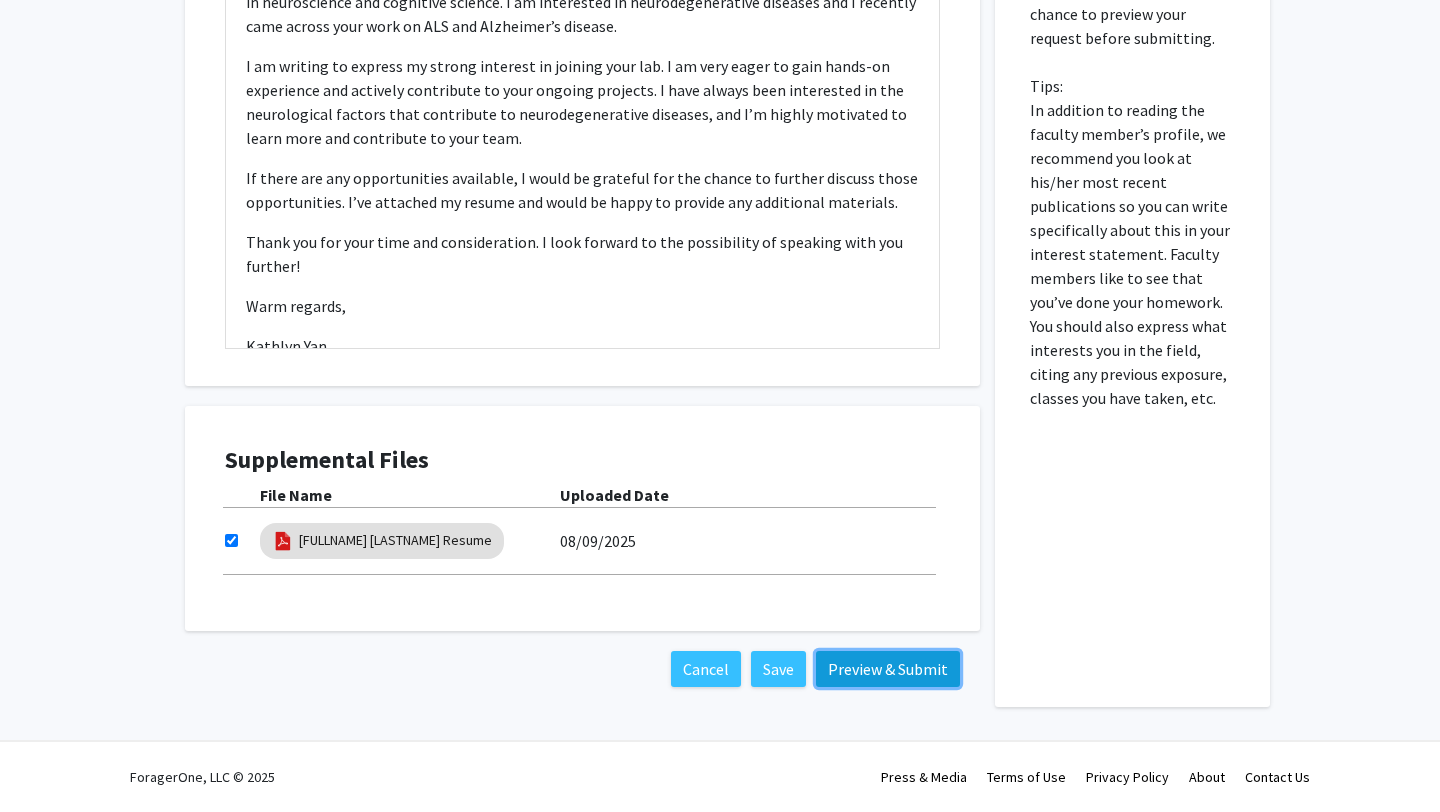 click on "Preview & Submit" at bounding box center [888, 669] 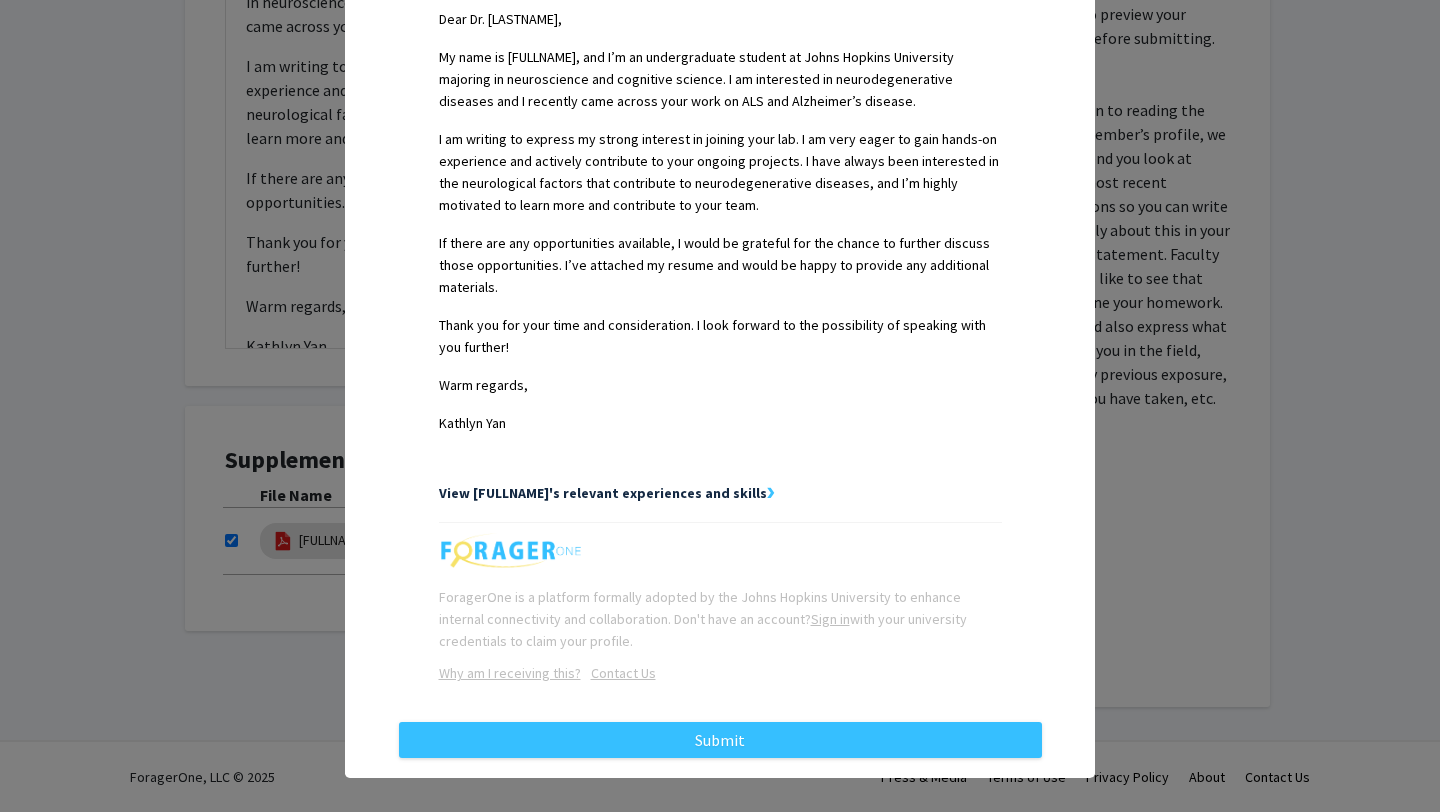 scroll, scrollTop: 575, scrollLeft: 0, axis: vertical 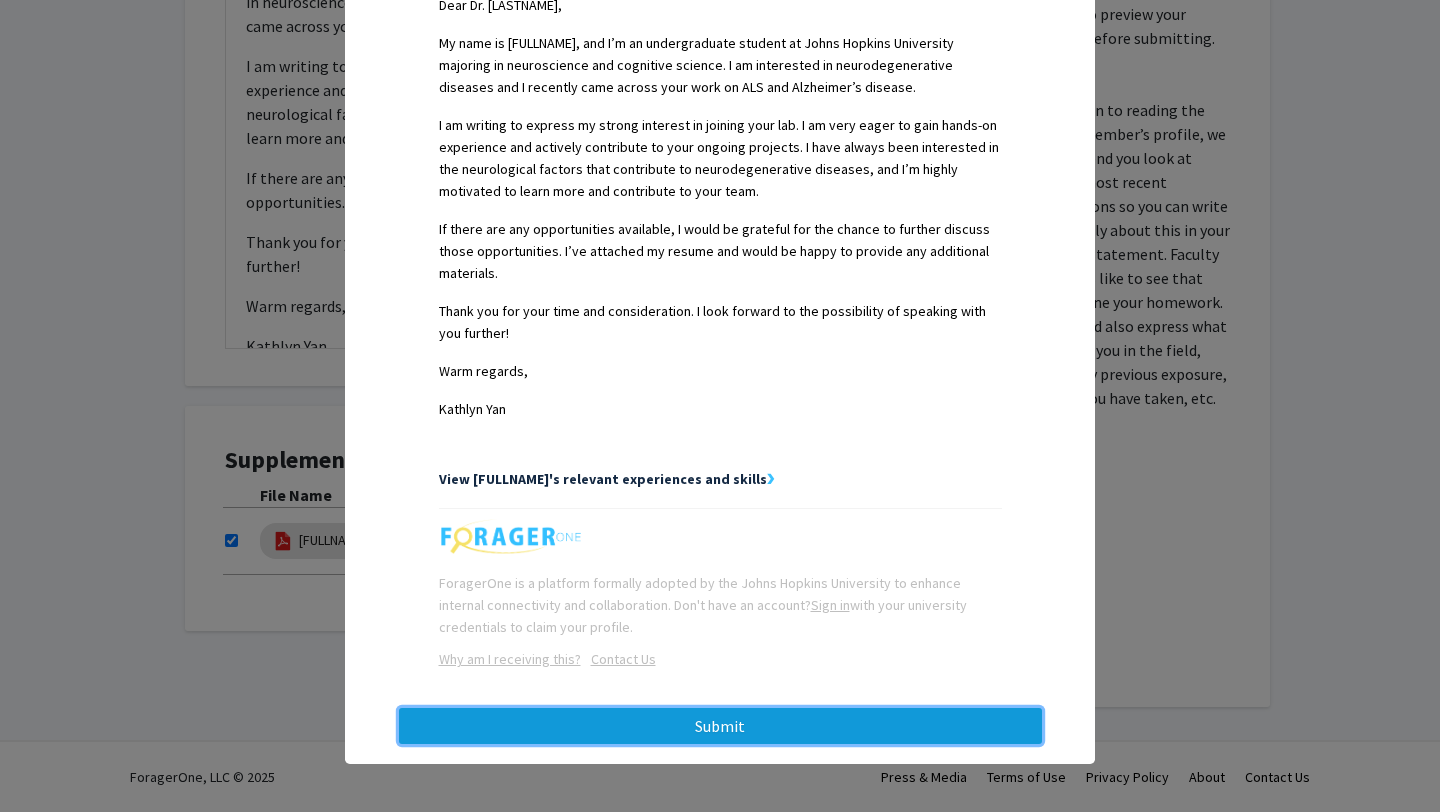 click on "Submit" at bounding box center (720, 726) 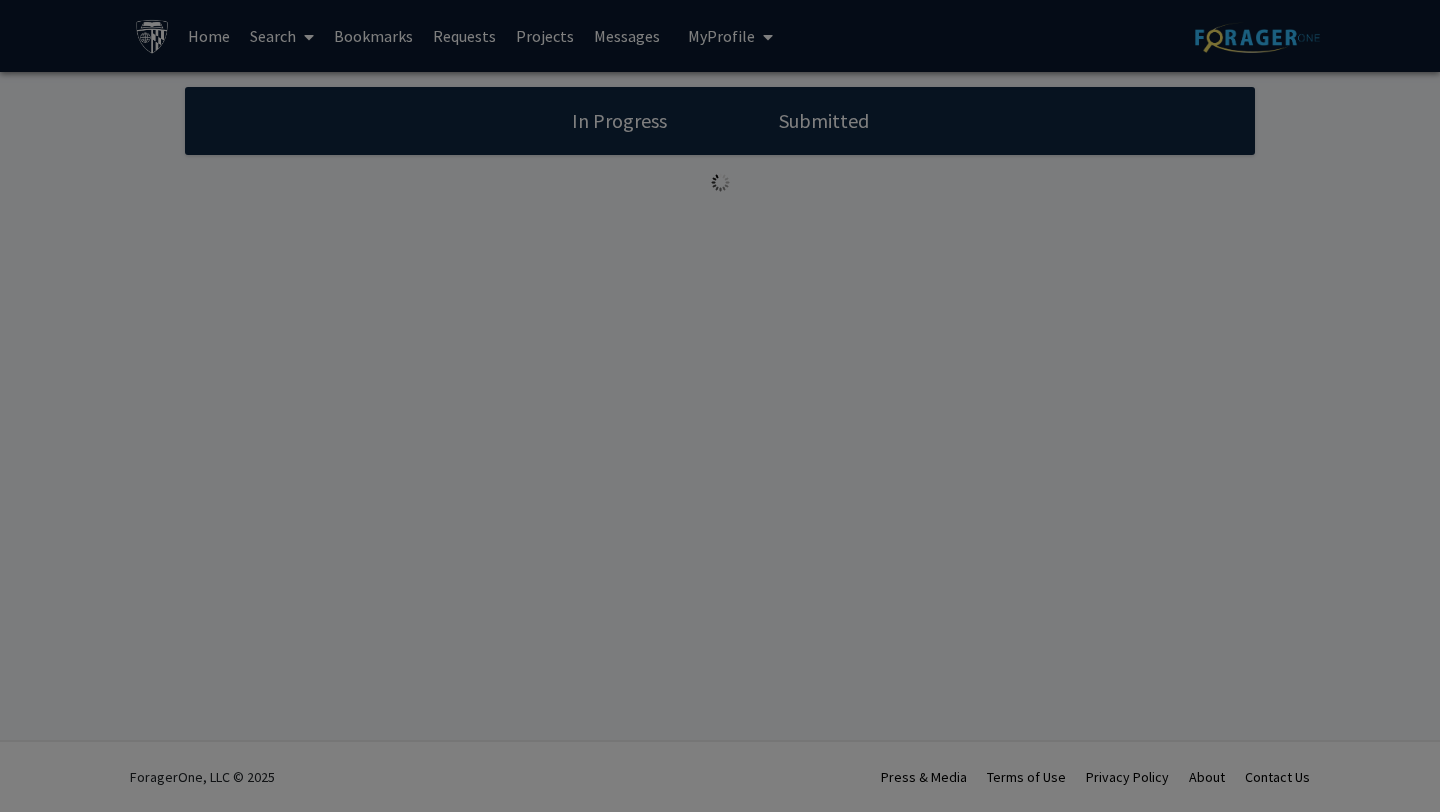 scroll, scrollTop: 0, scrollLeft: 0, axis: both 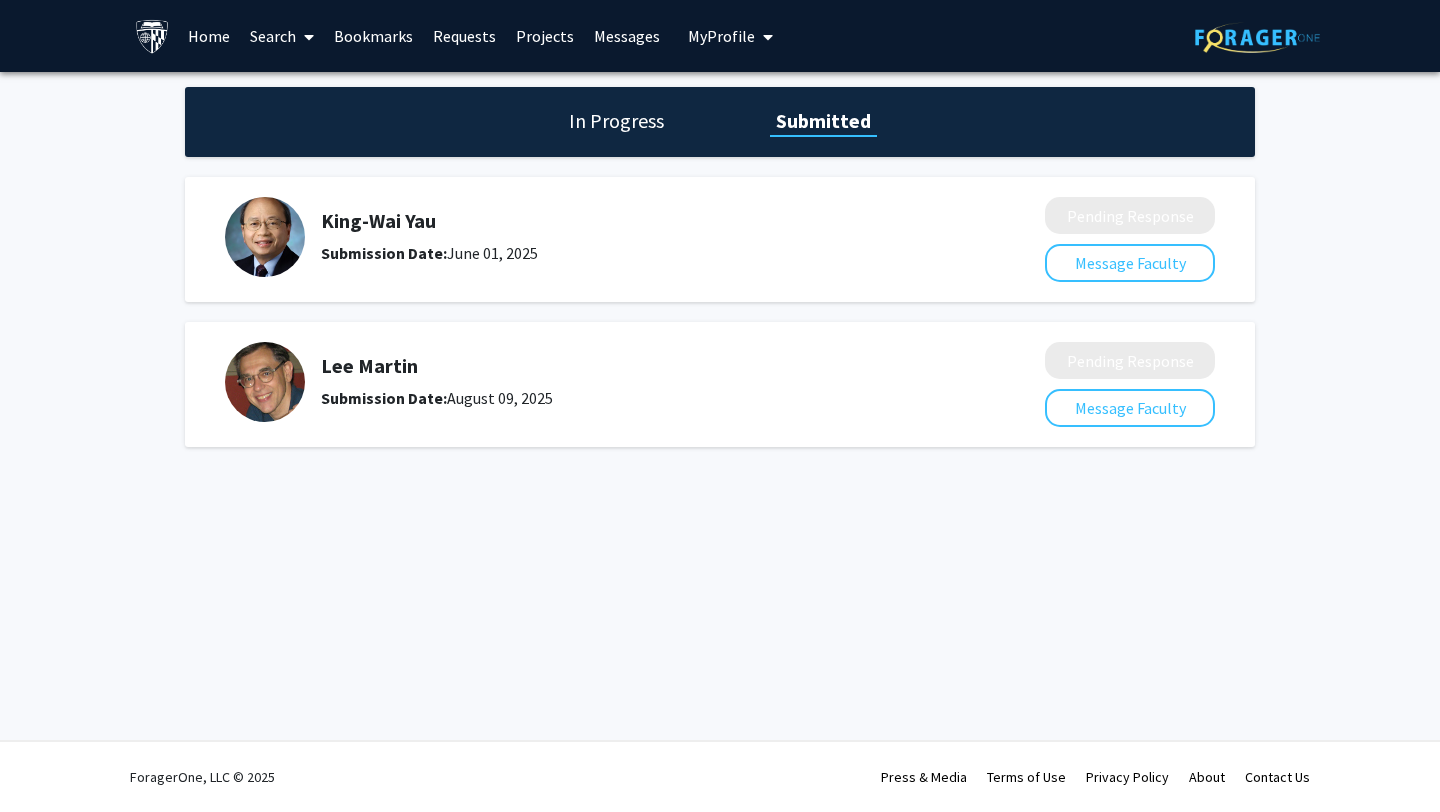 click on "Bookmarks" at bounding box center (373, 36) 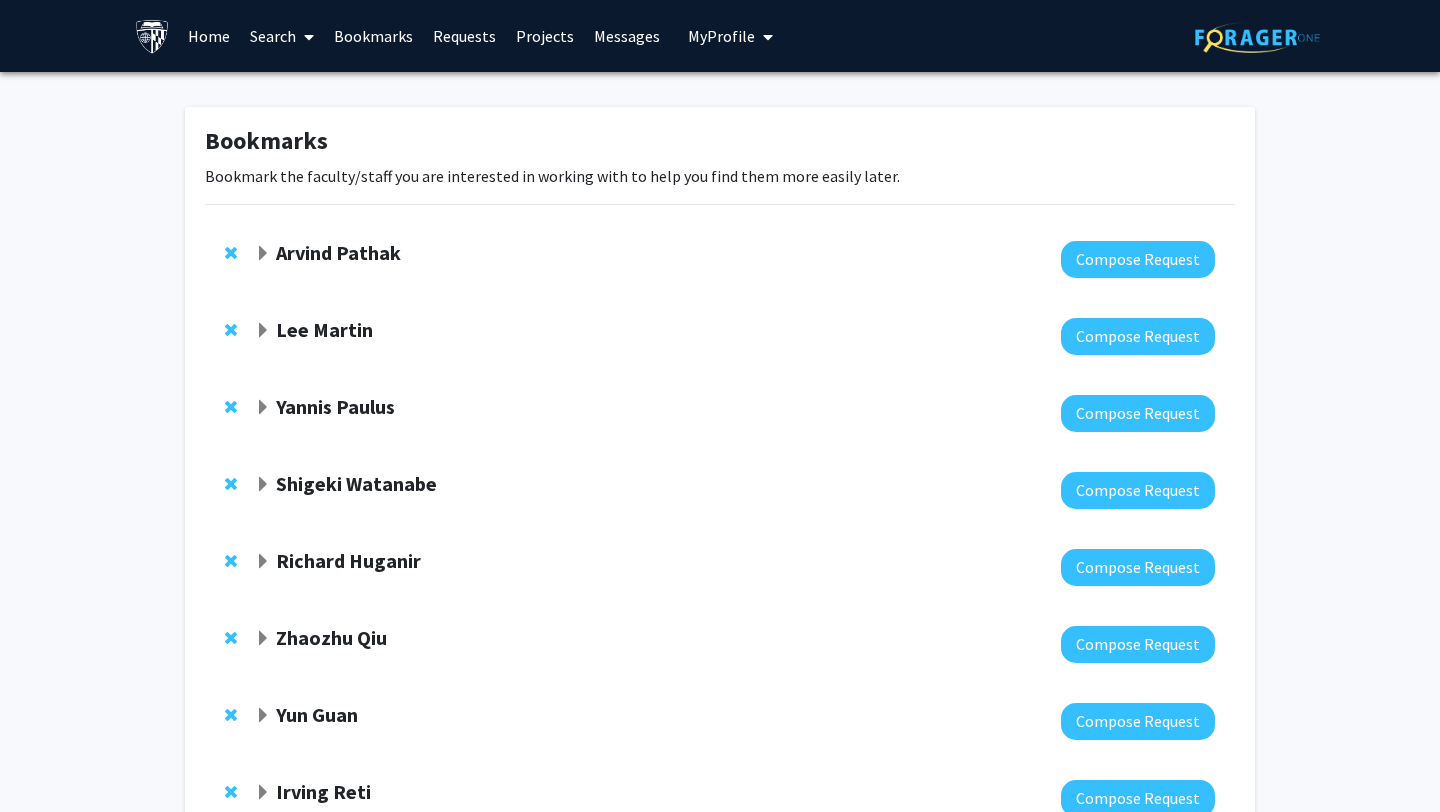 click 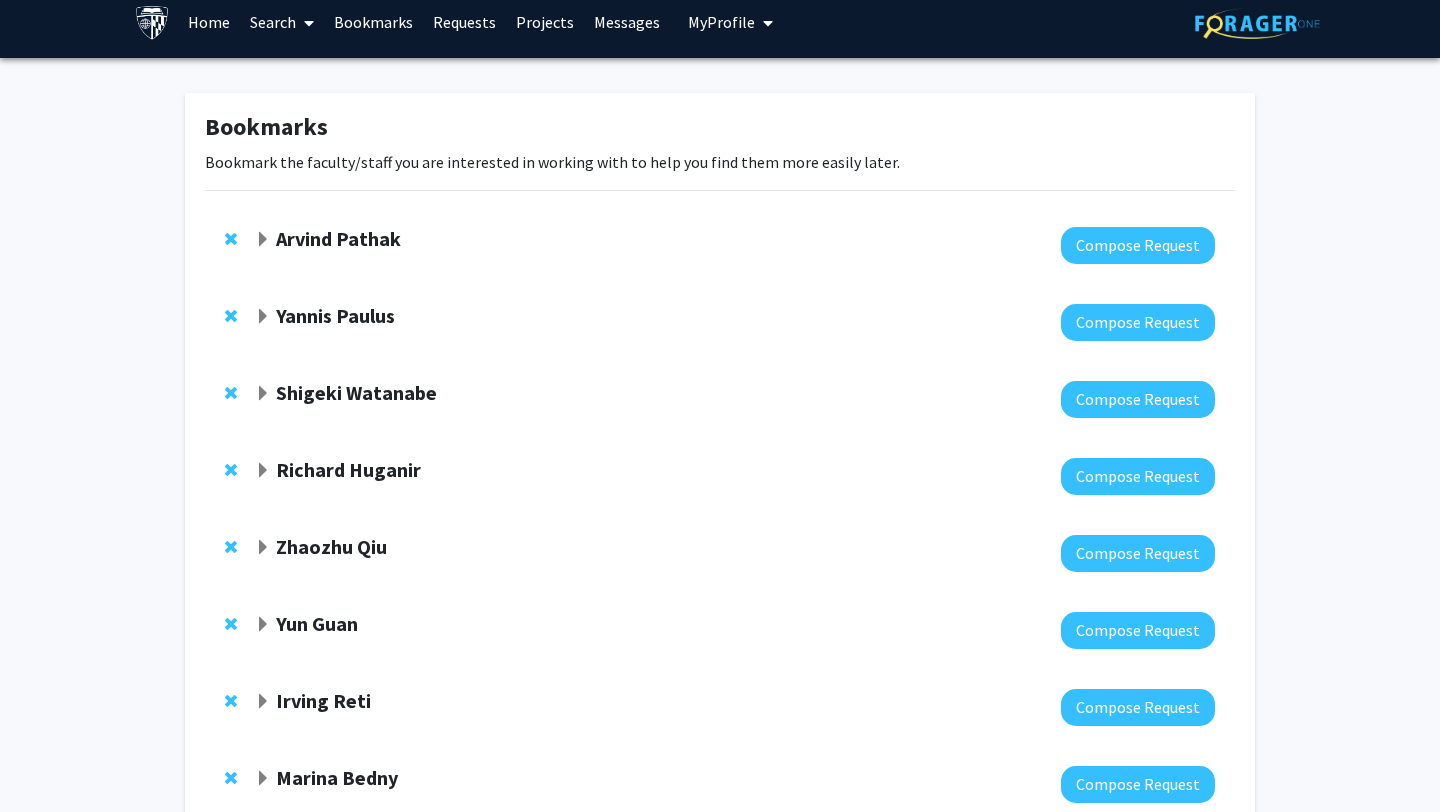 scroll, scrollTop: 15, scrollLeft: 0, axis: vertical 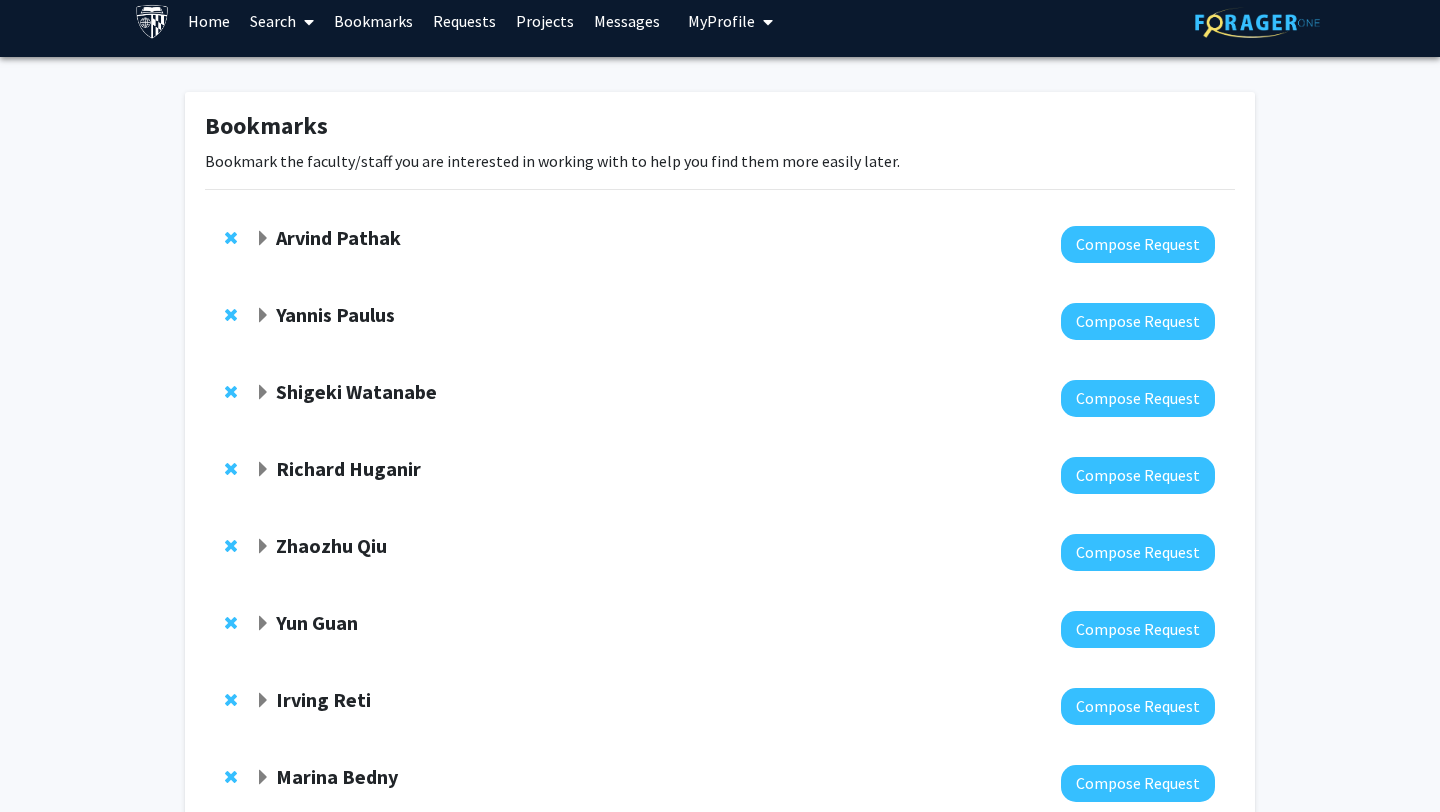 click on "Yannis Paulus" 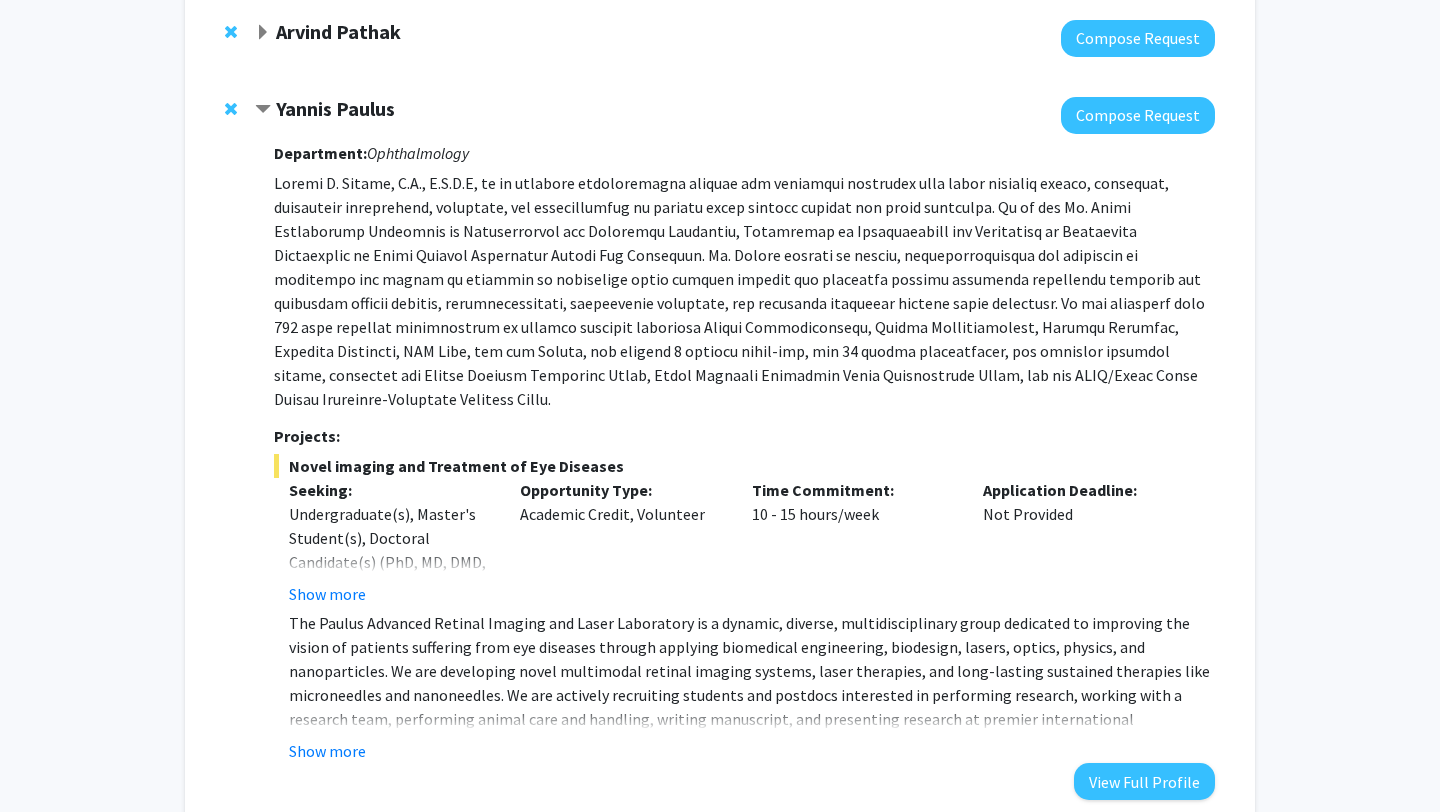 scroll, scrollTop: 503, scrollLeft: 0, axis: vertical 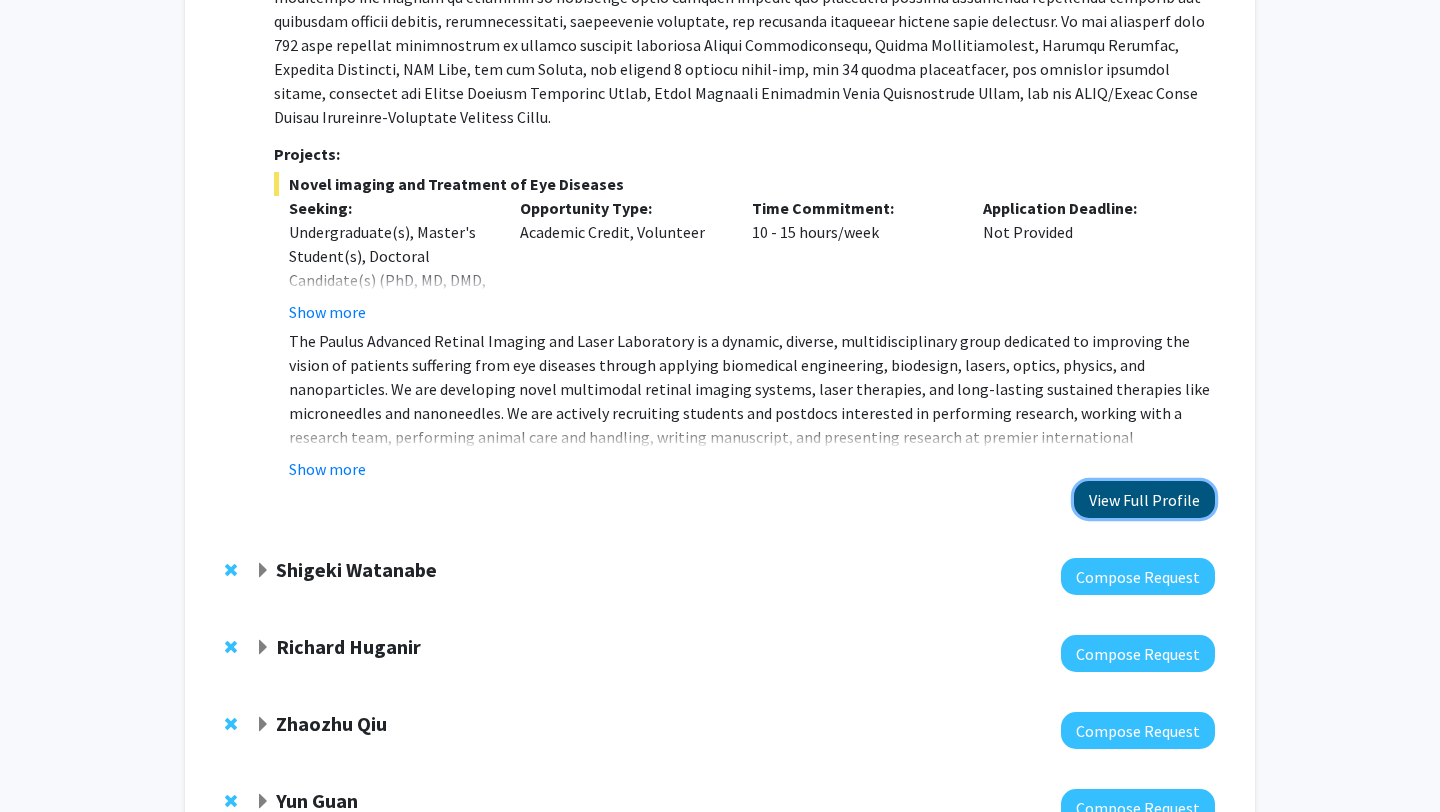 click on "View Full Profile" at bounding box center (1144, 499) 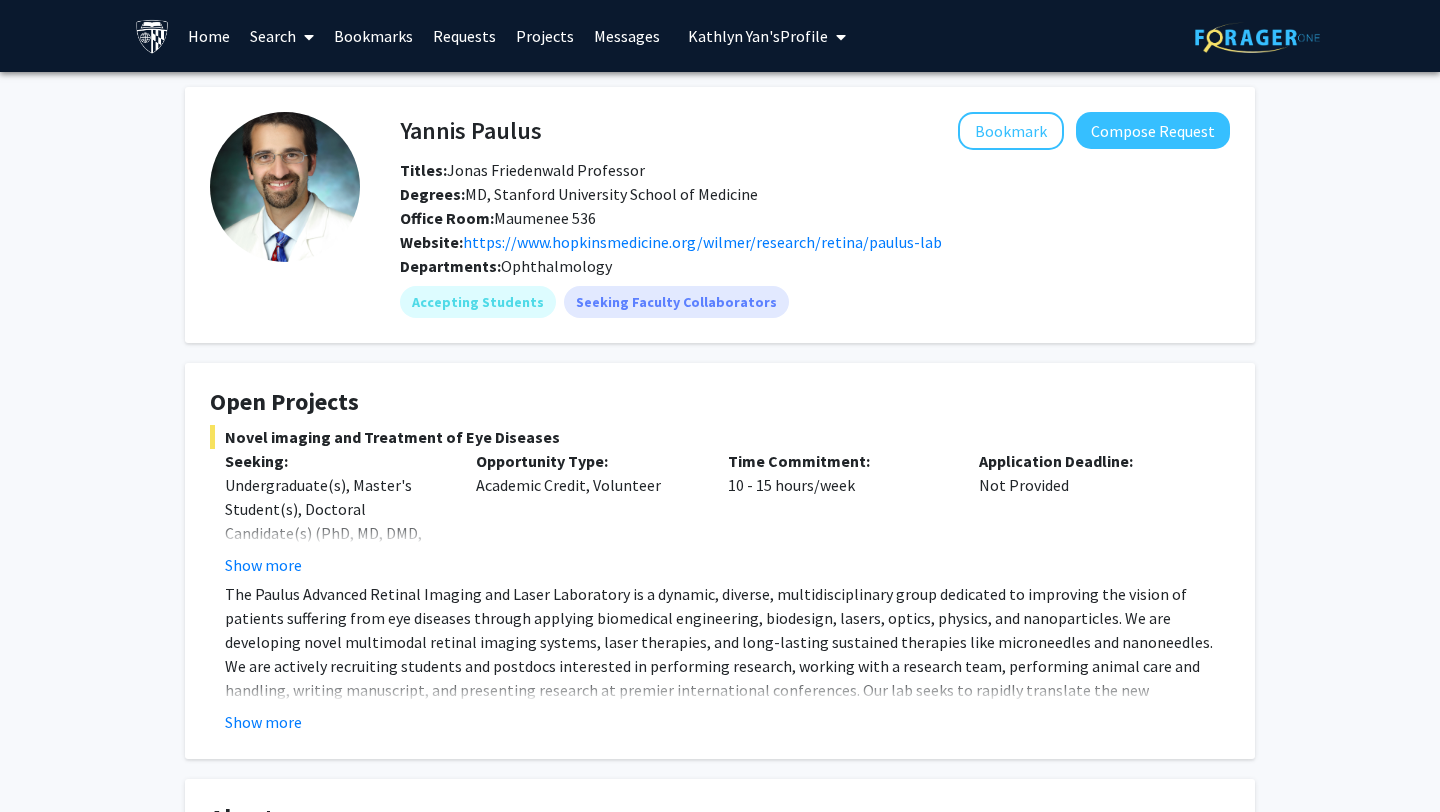 scroll, scrollTop: 0, scrollLeft: 0, axis: both 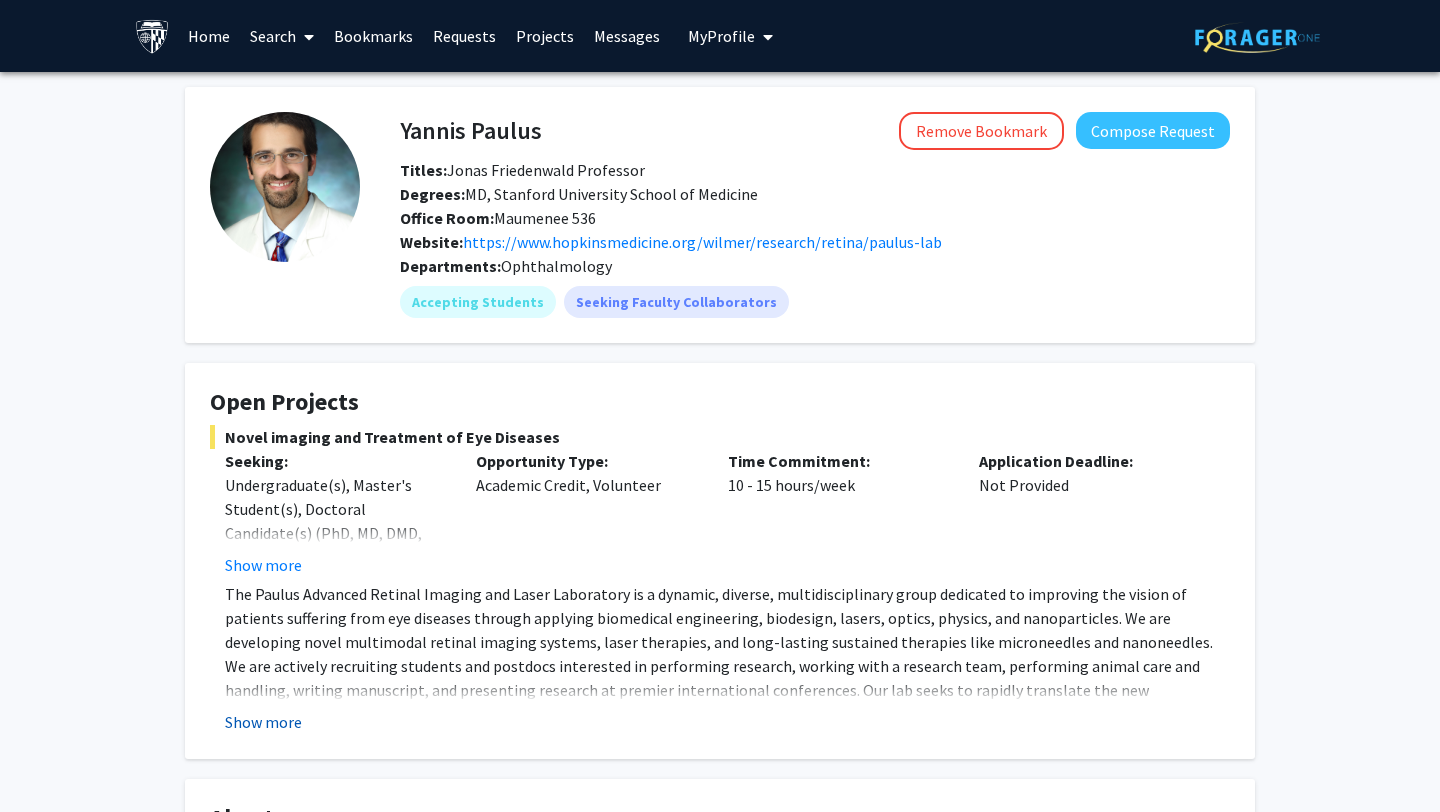 click on "Show more" 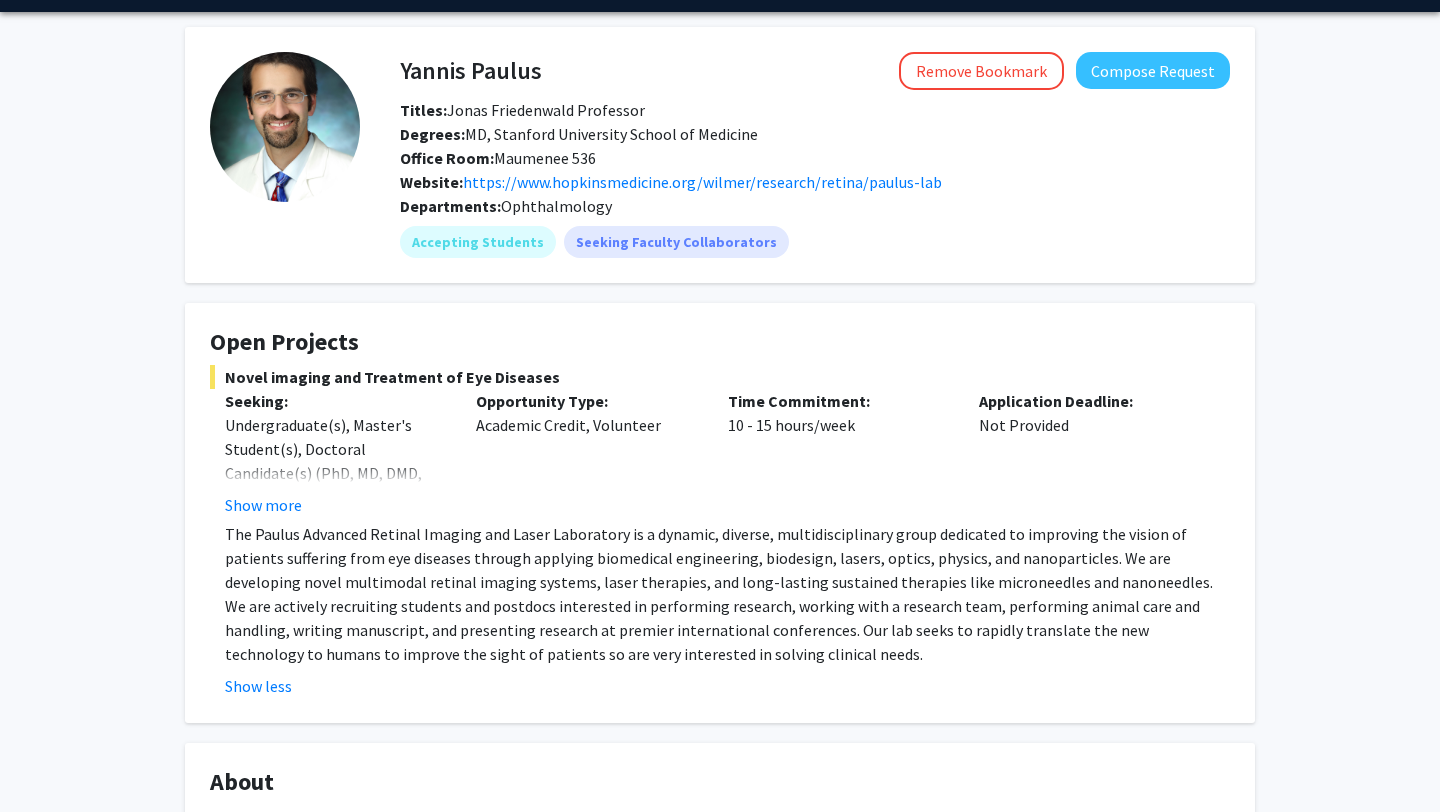 scroll, scrollTop: 68, scrollLeft: 0, axis: vertical 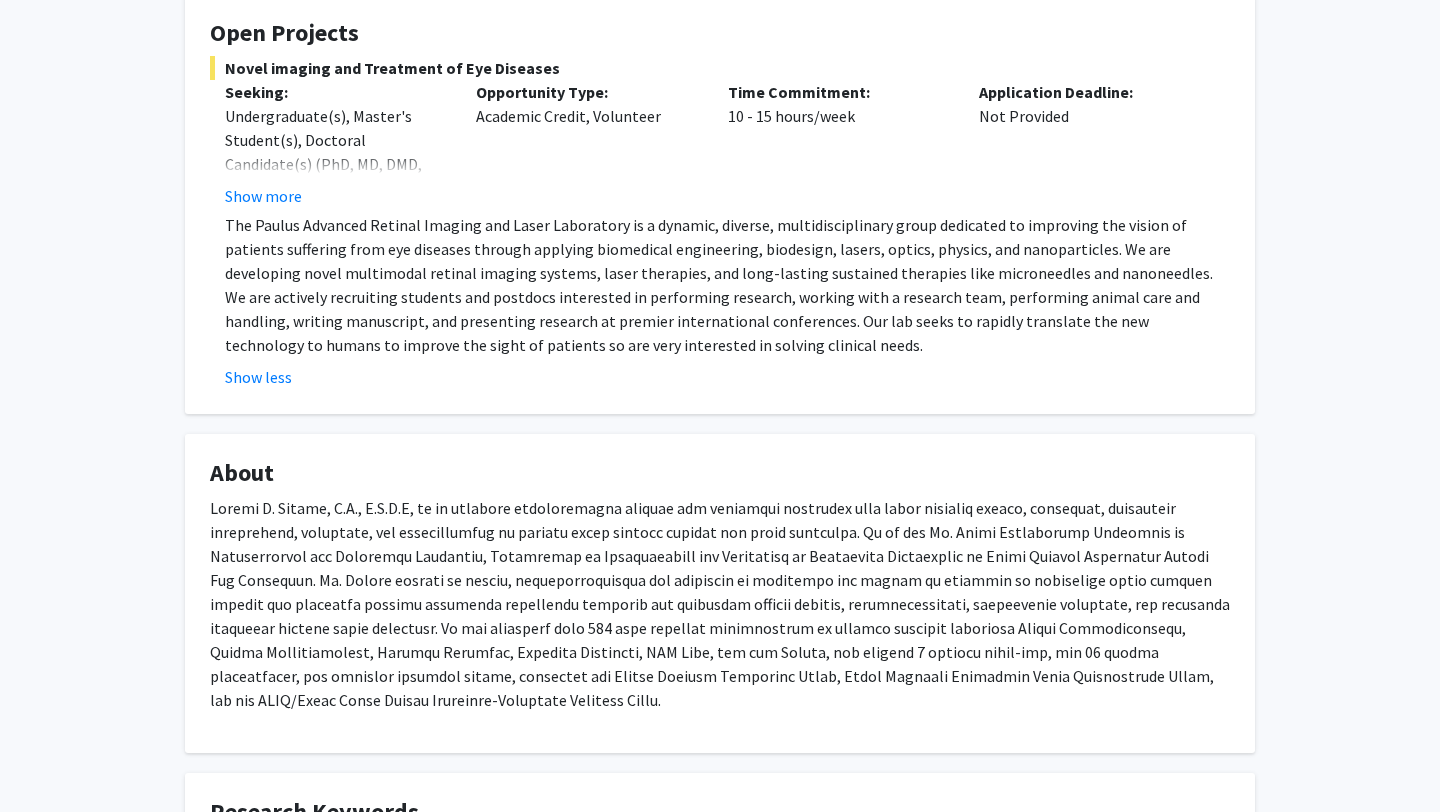 type 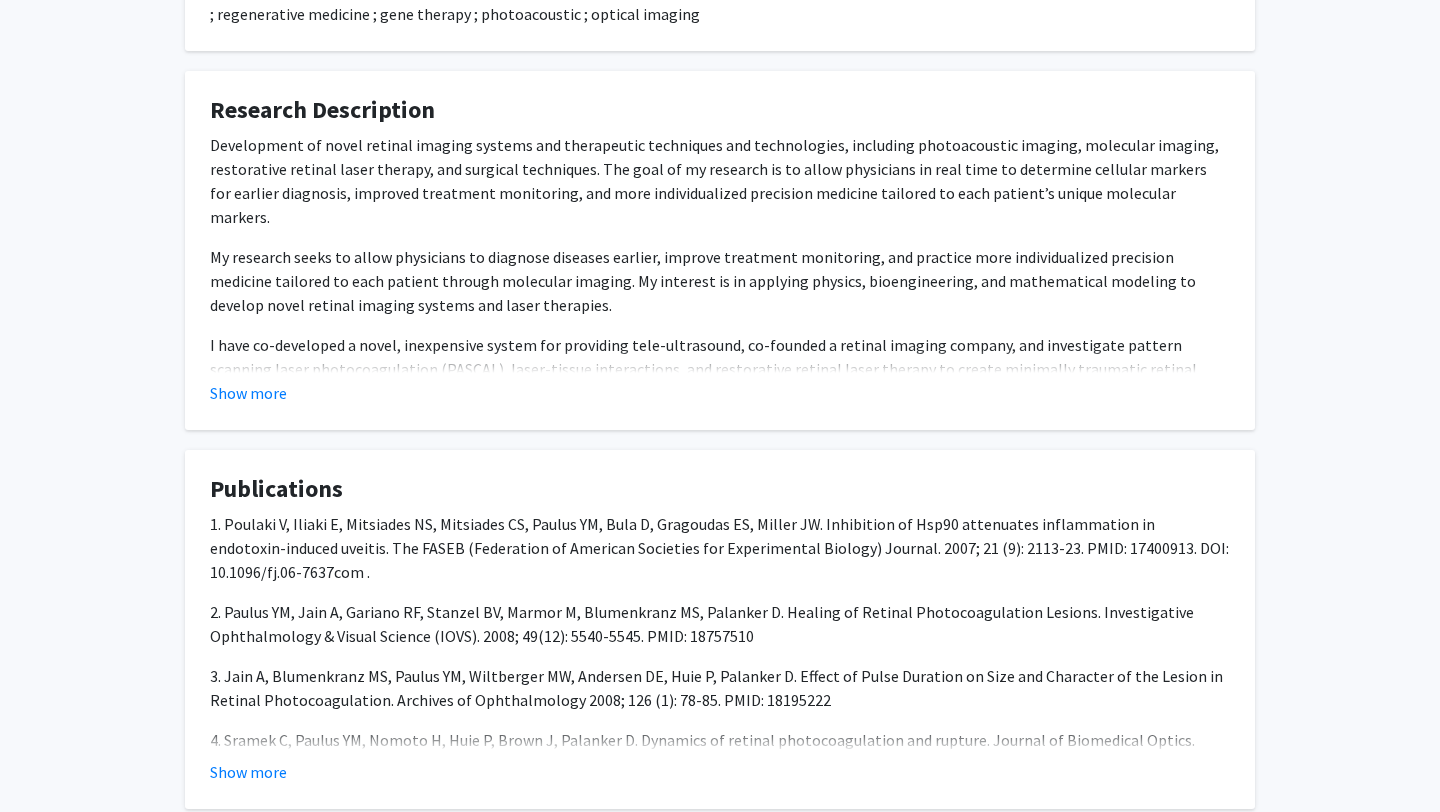 scroll, scrollTop: 1234, scrollLeft: 0, axis: vertical 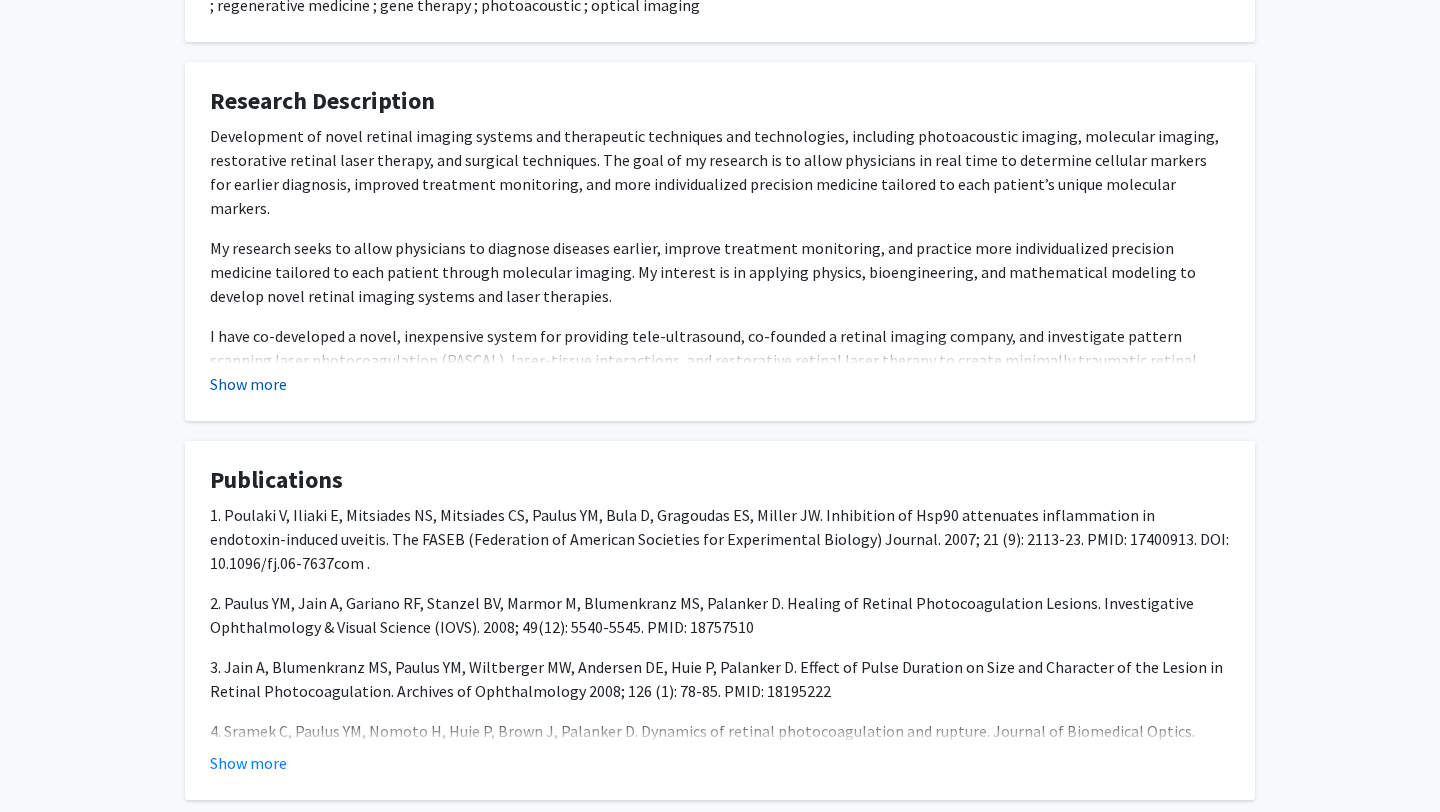 click on "Show more" 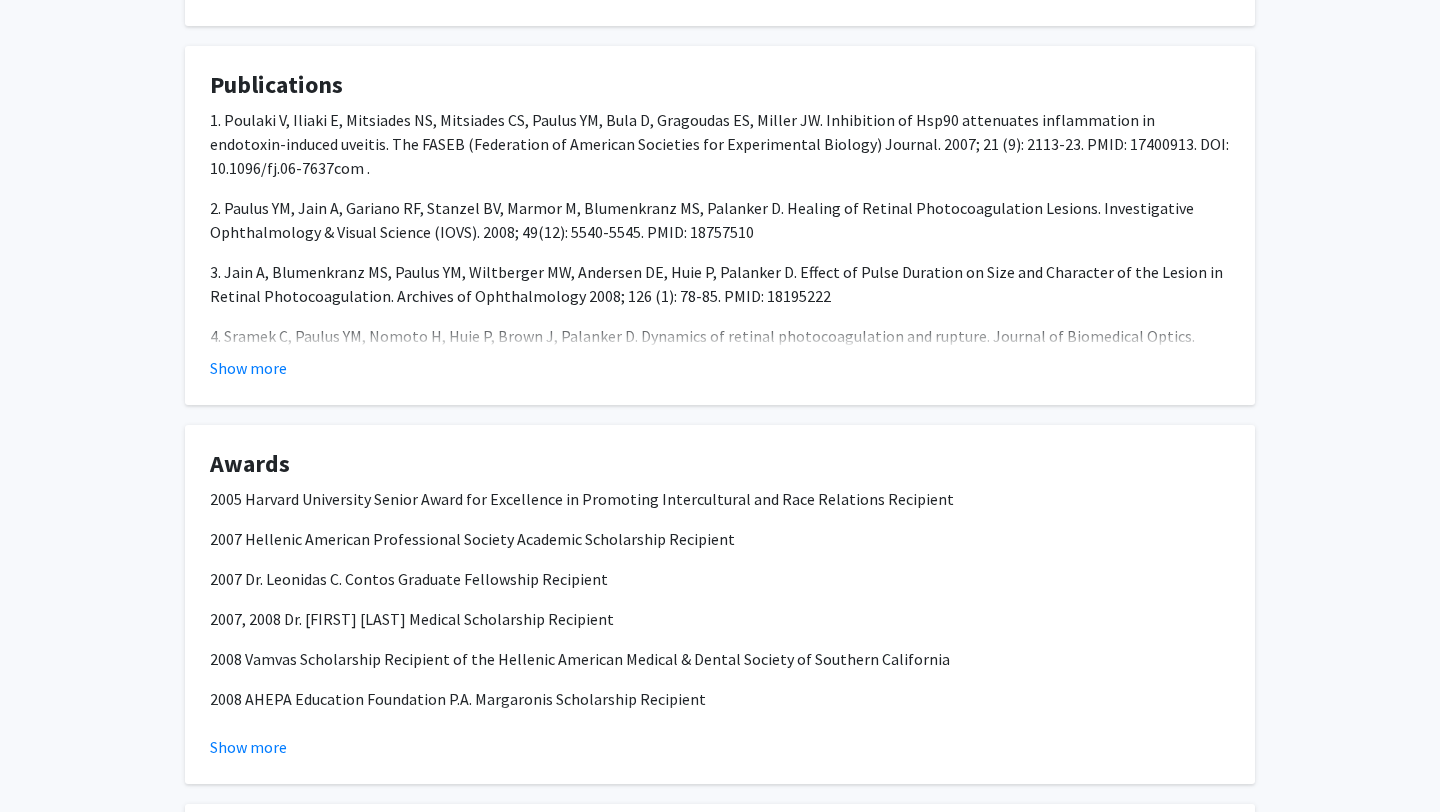 scroll, scrollTop: 2078, scrollLeft: 0, axis: vertical 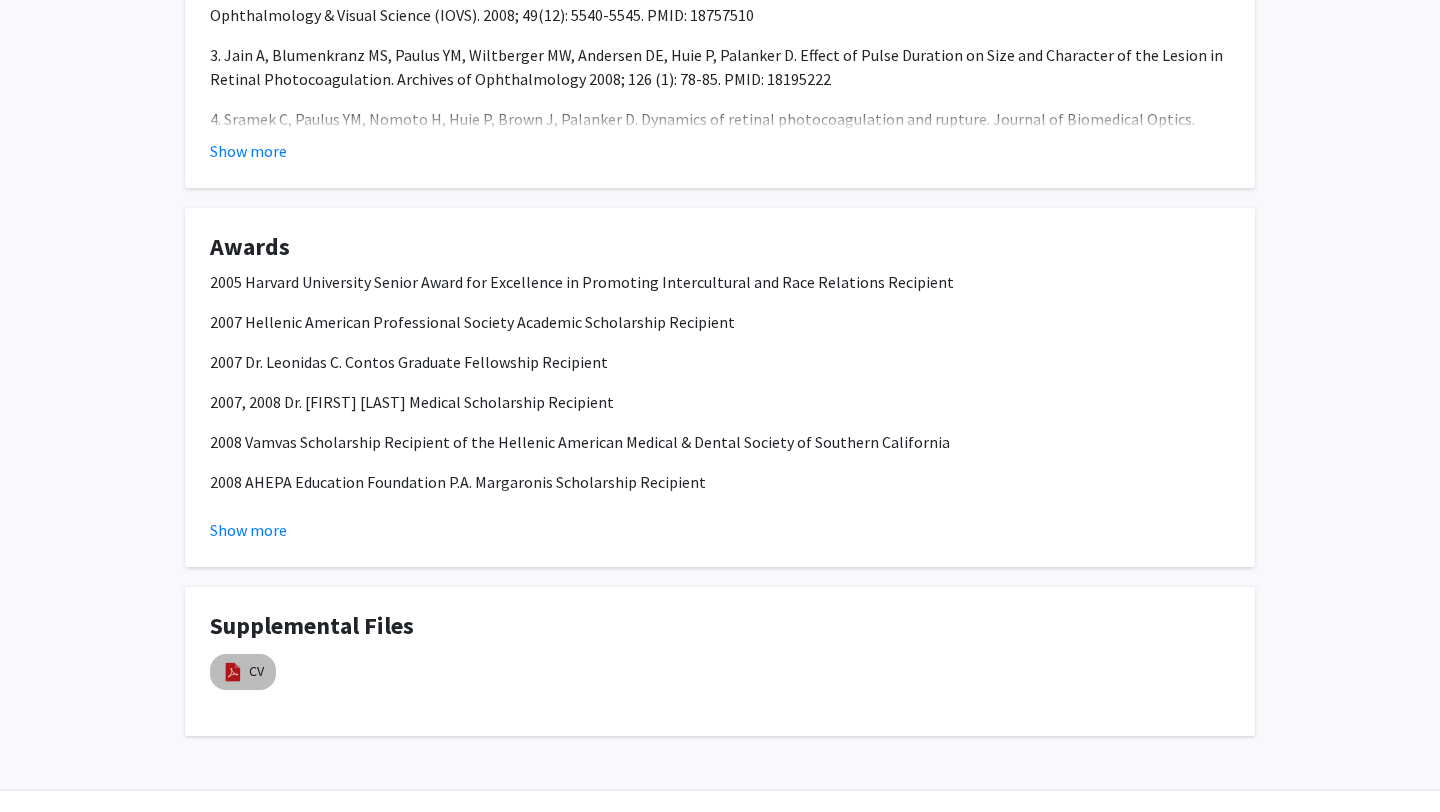 click on "CV" at bounding box center (243, 672) 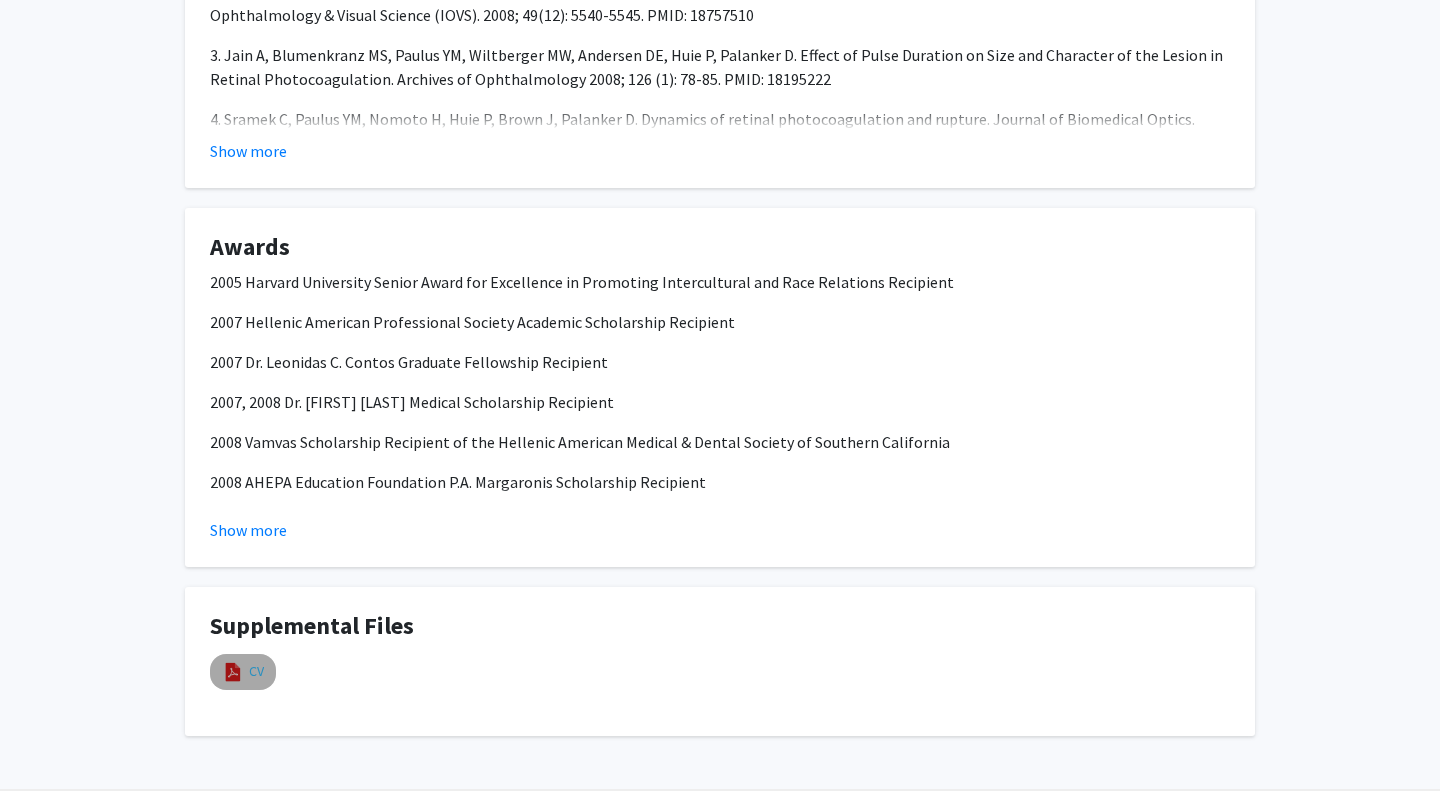 click on "CV" at bounding box center (256, 671) 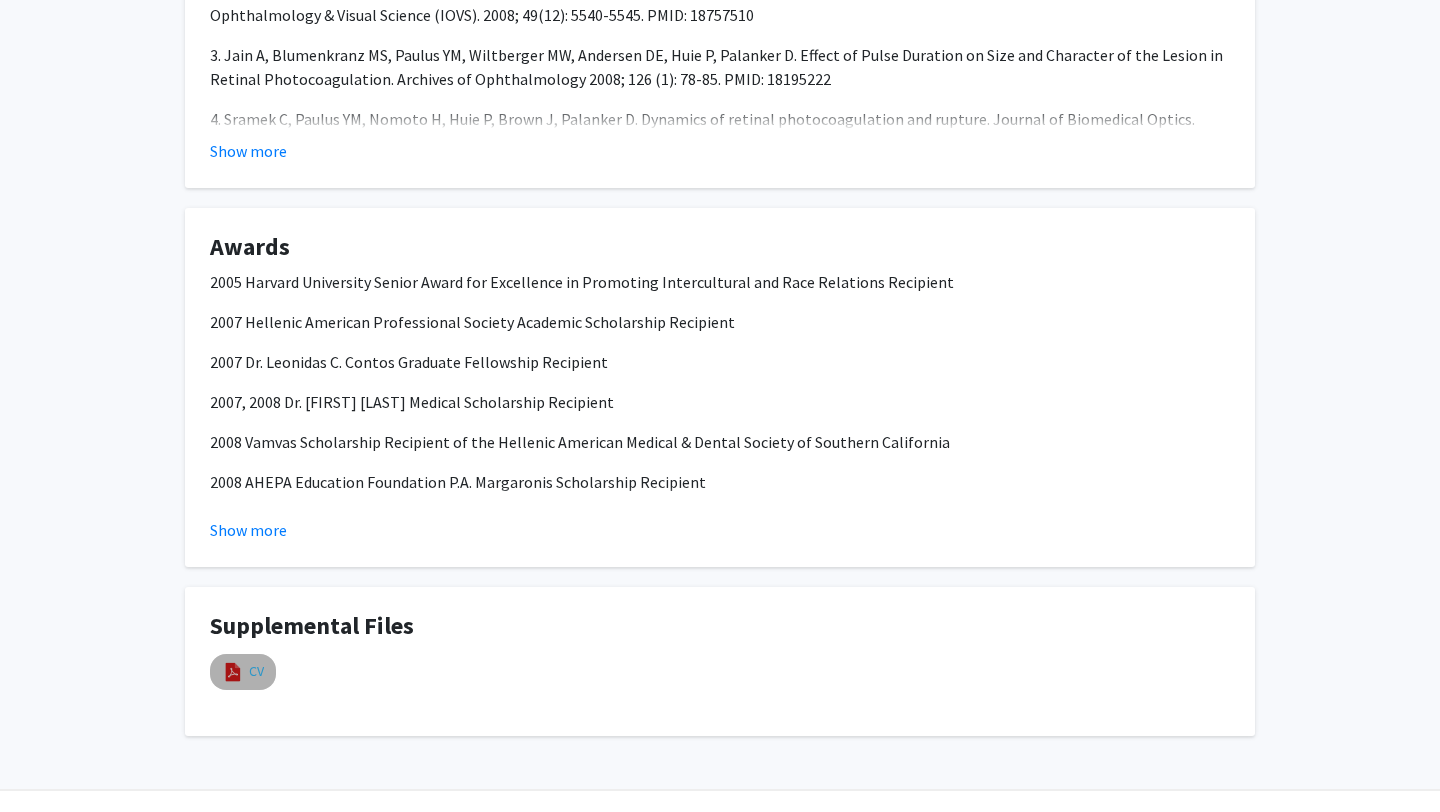 select on "custom" 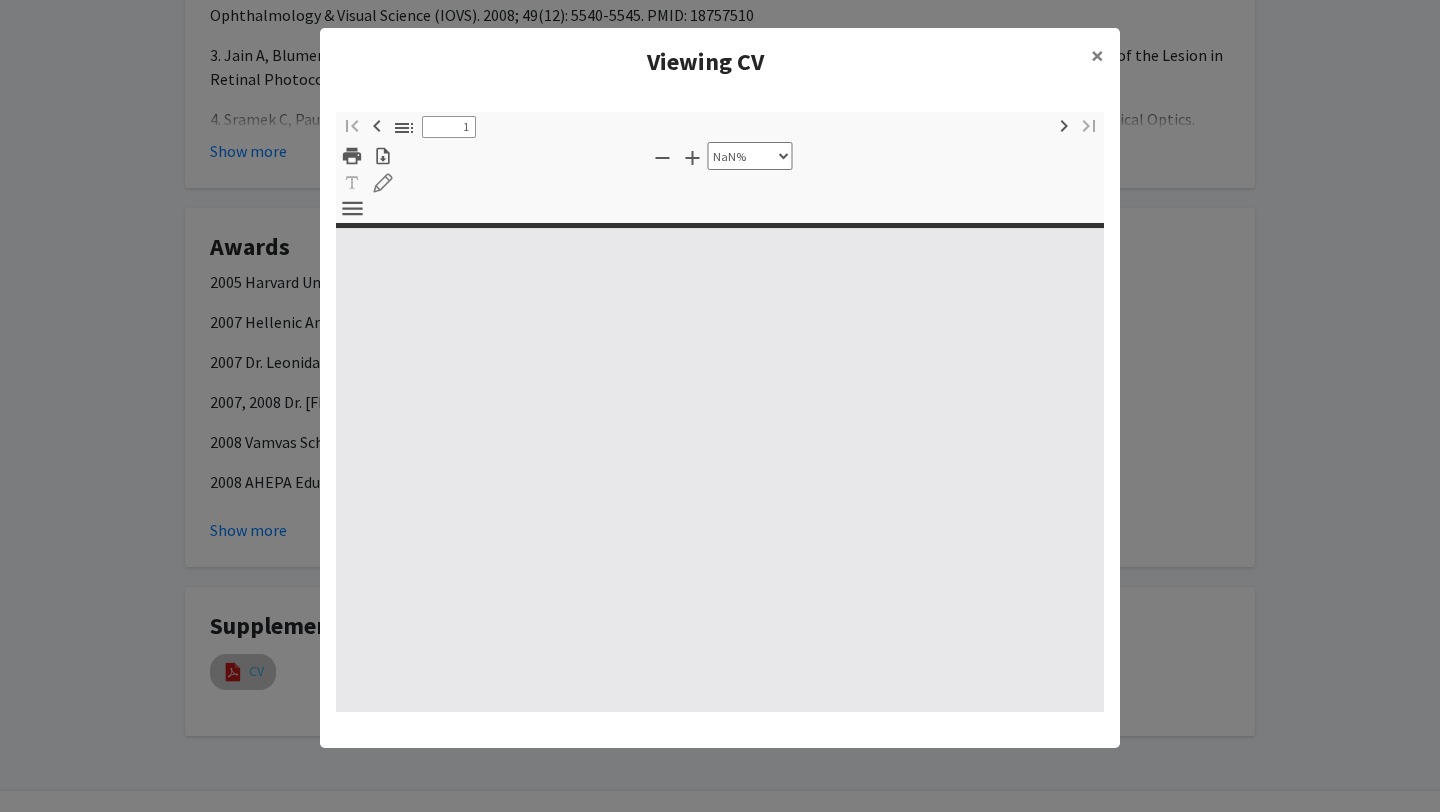 type on "0" 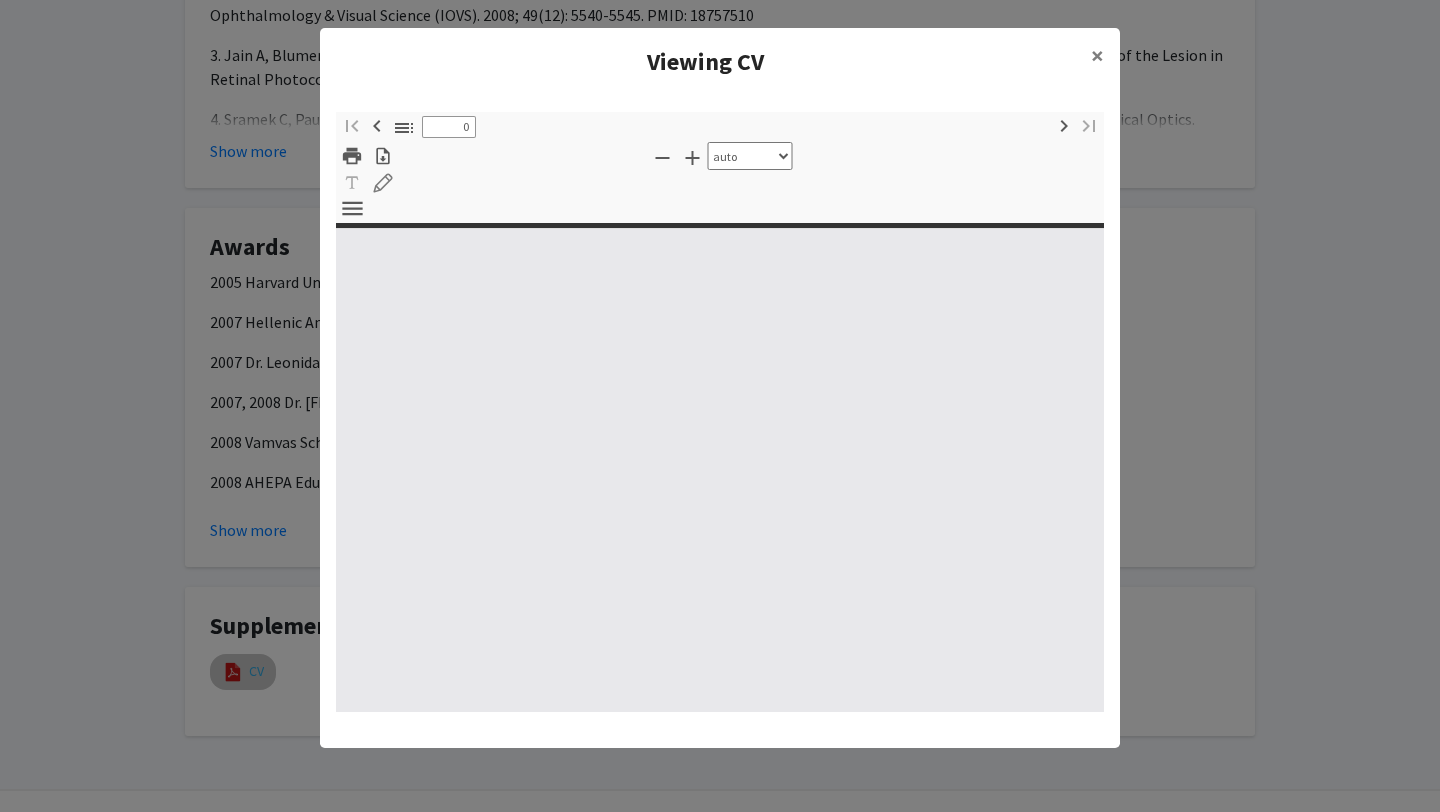select on "custom" 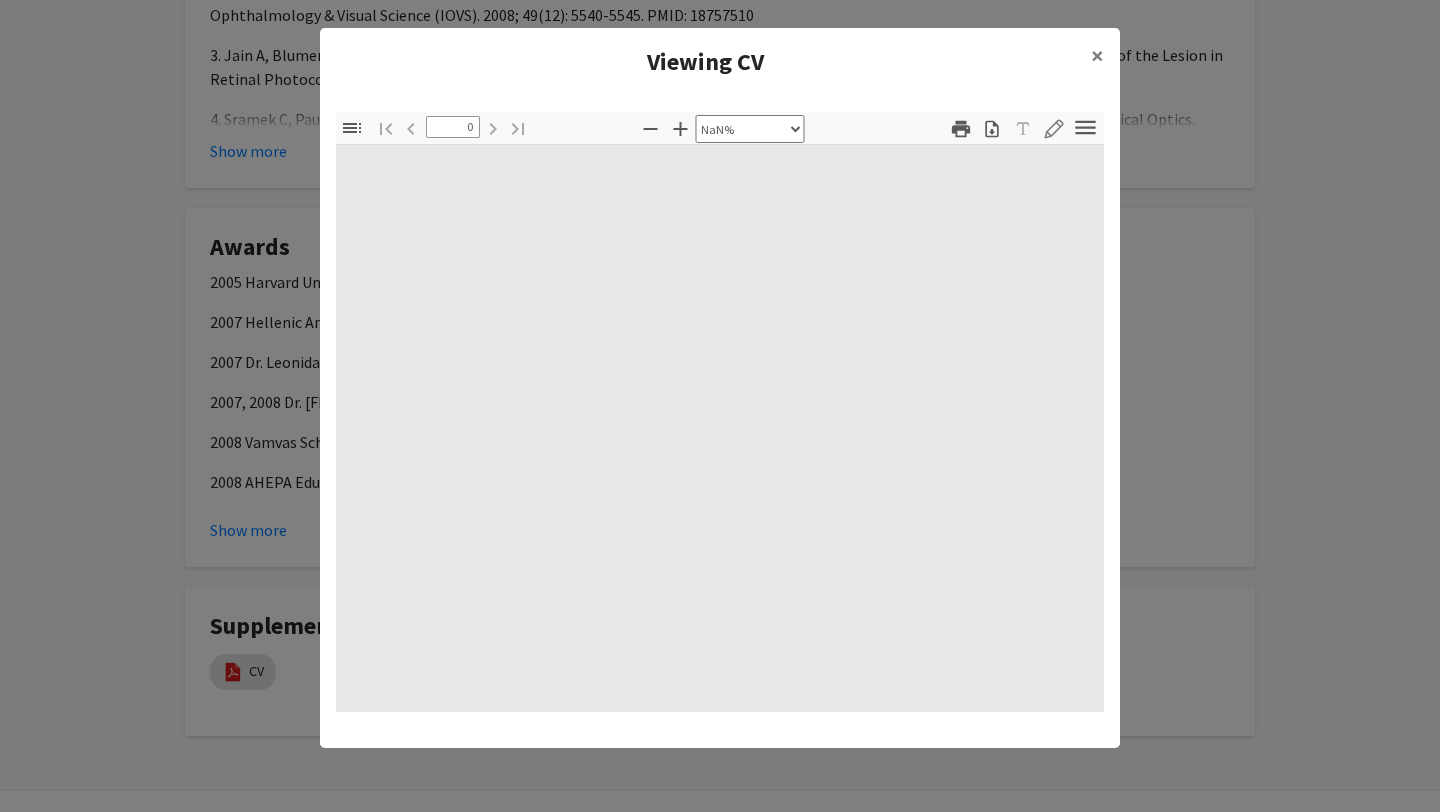 type on "1" 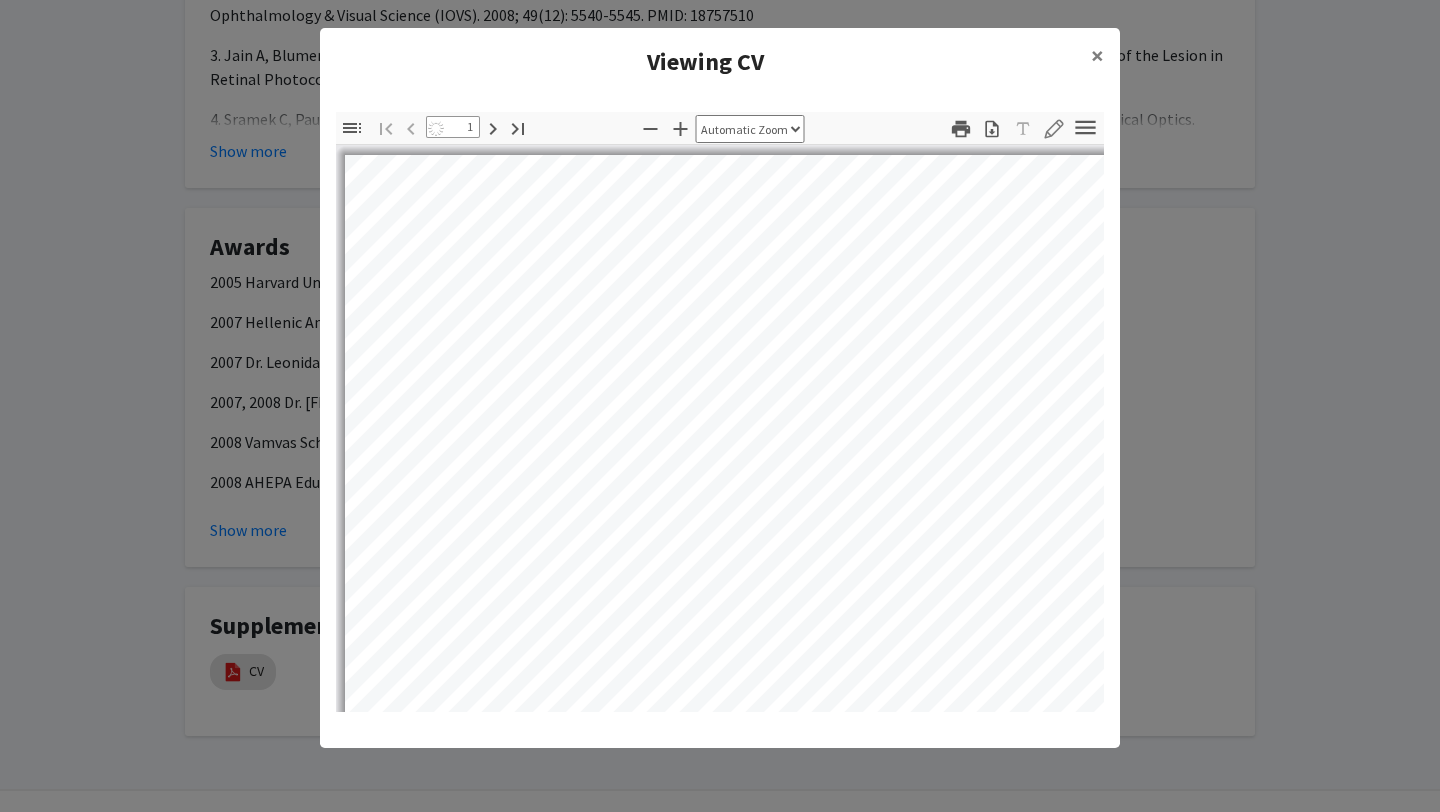 scroll, scrollTop: 0, scrollLeft: 0, axis: both 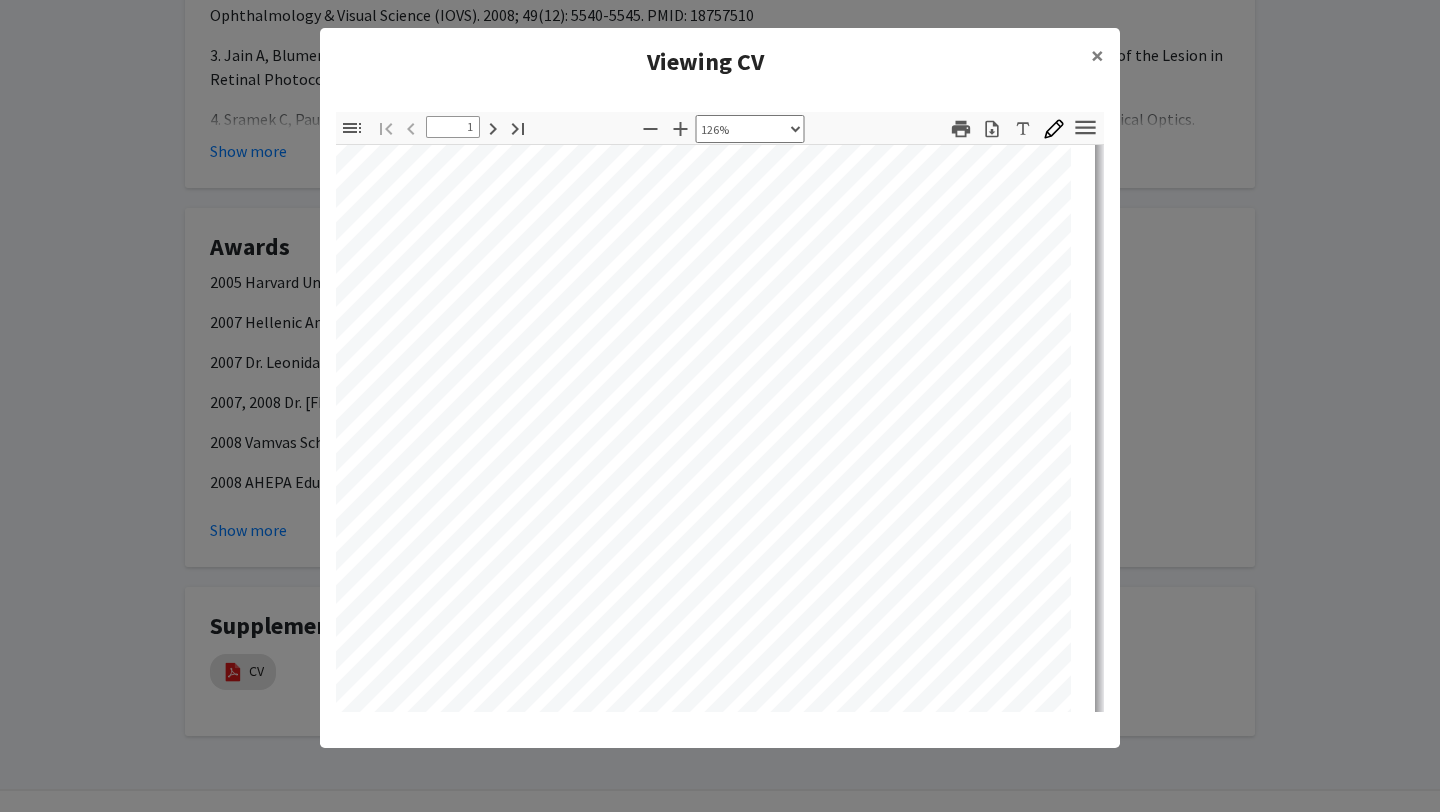 select on "custom" 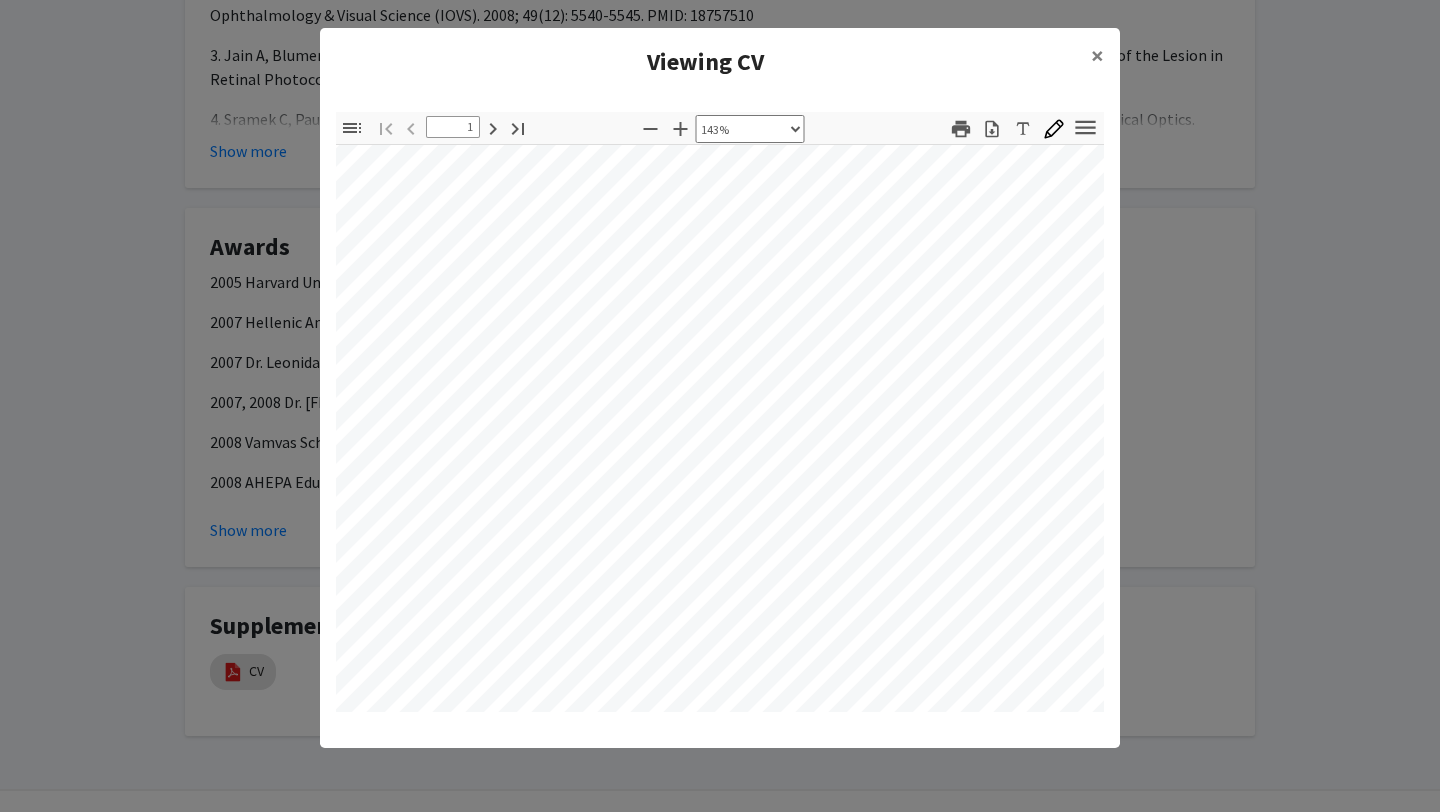 scroll, scrollTop: 184, scrollLeft: 263, axis: both 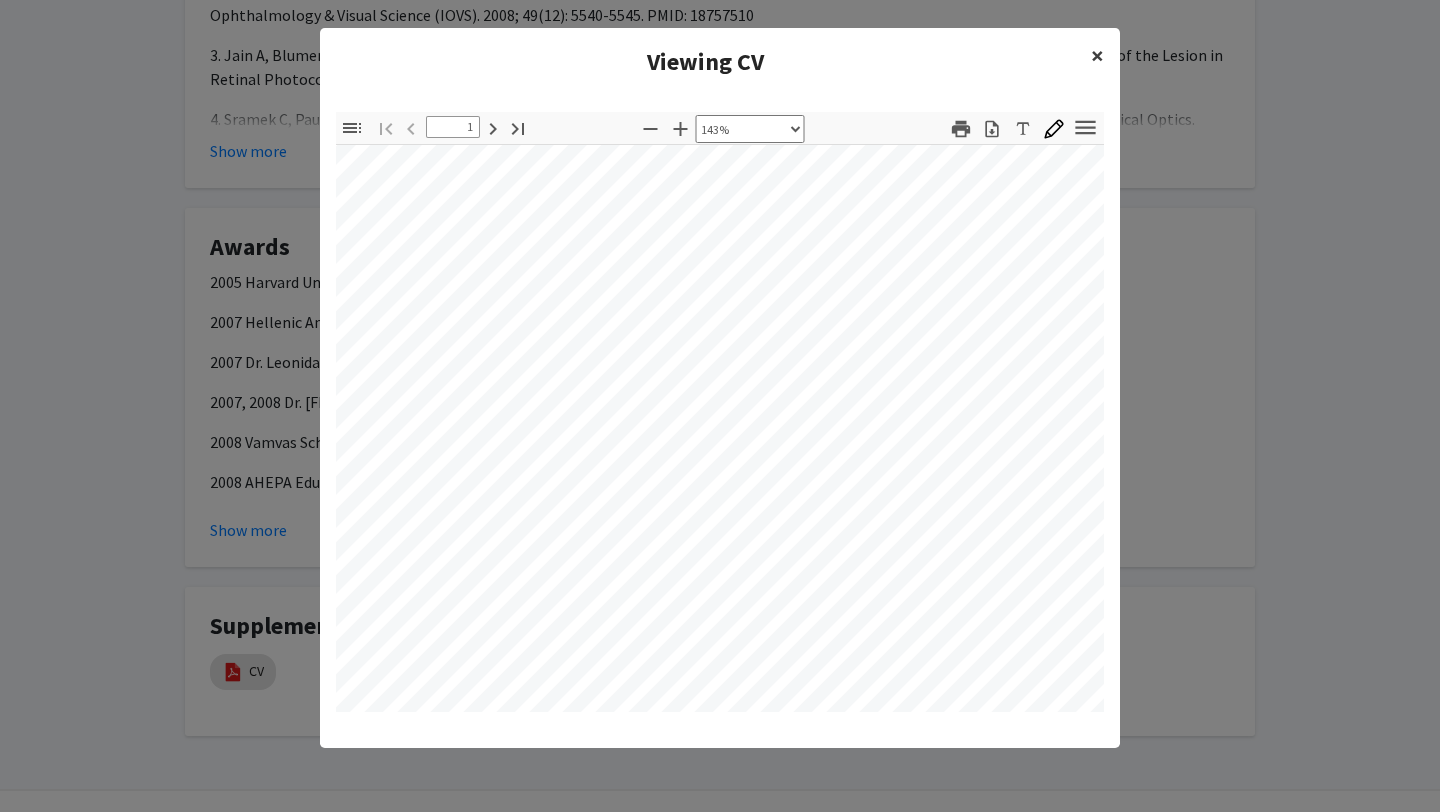 click on "×" 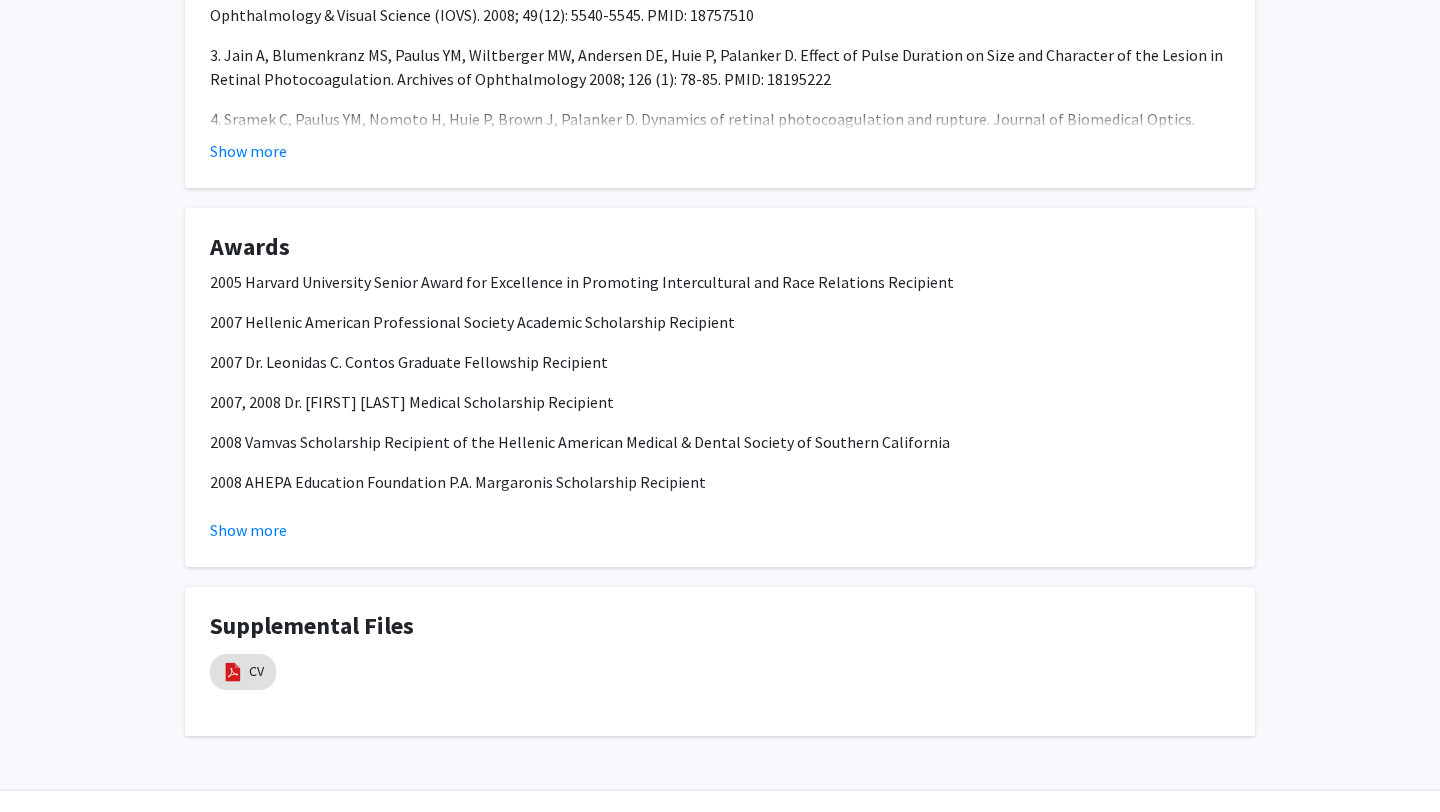 scroll, scrollTop: 0, scrollLeft: 0, axis: both 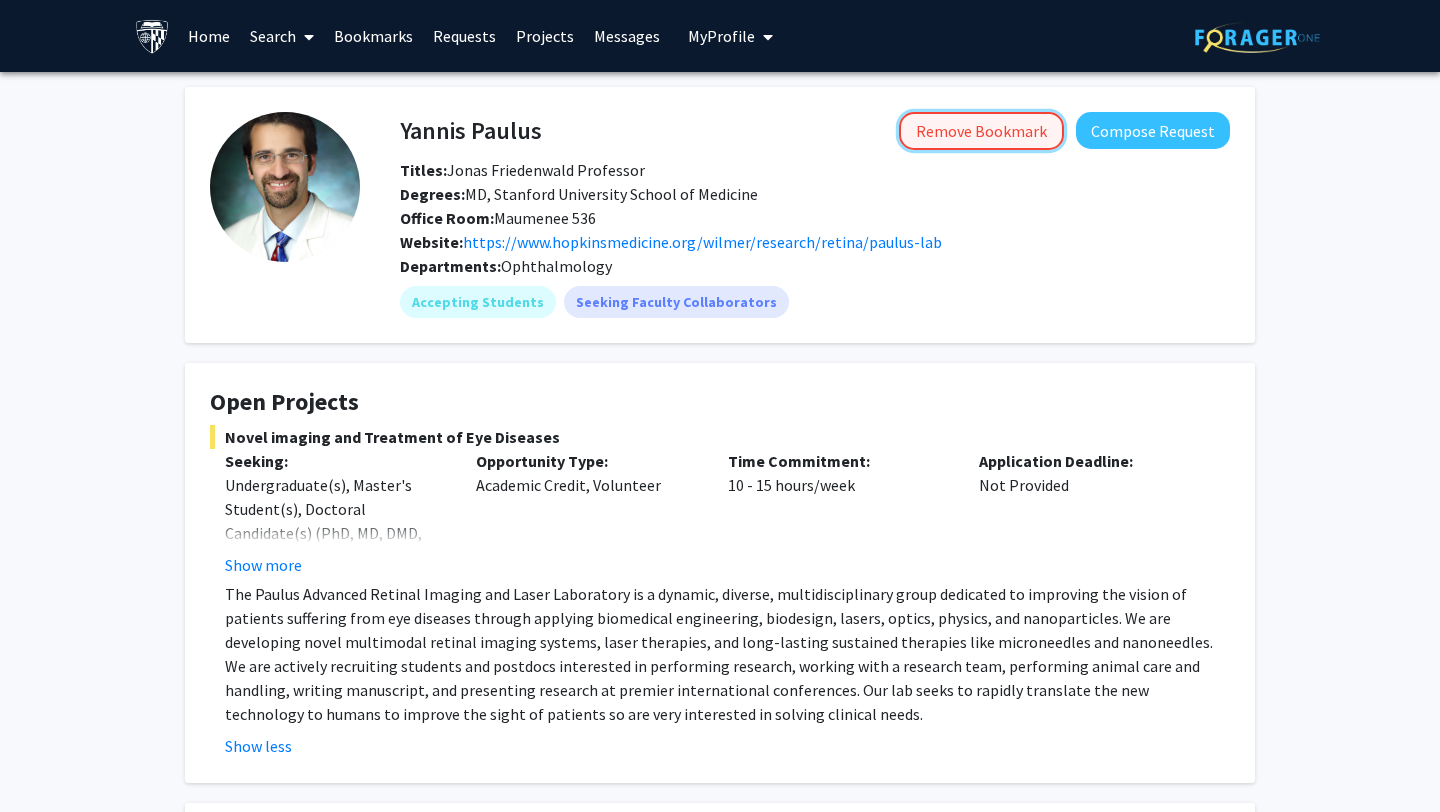 click on "Remove Bookmark" 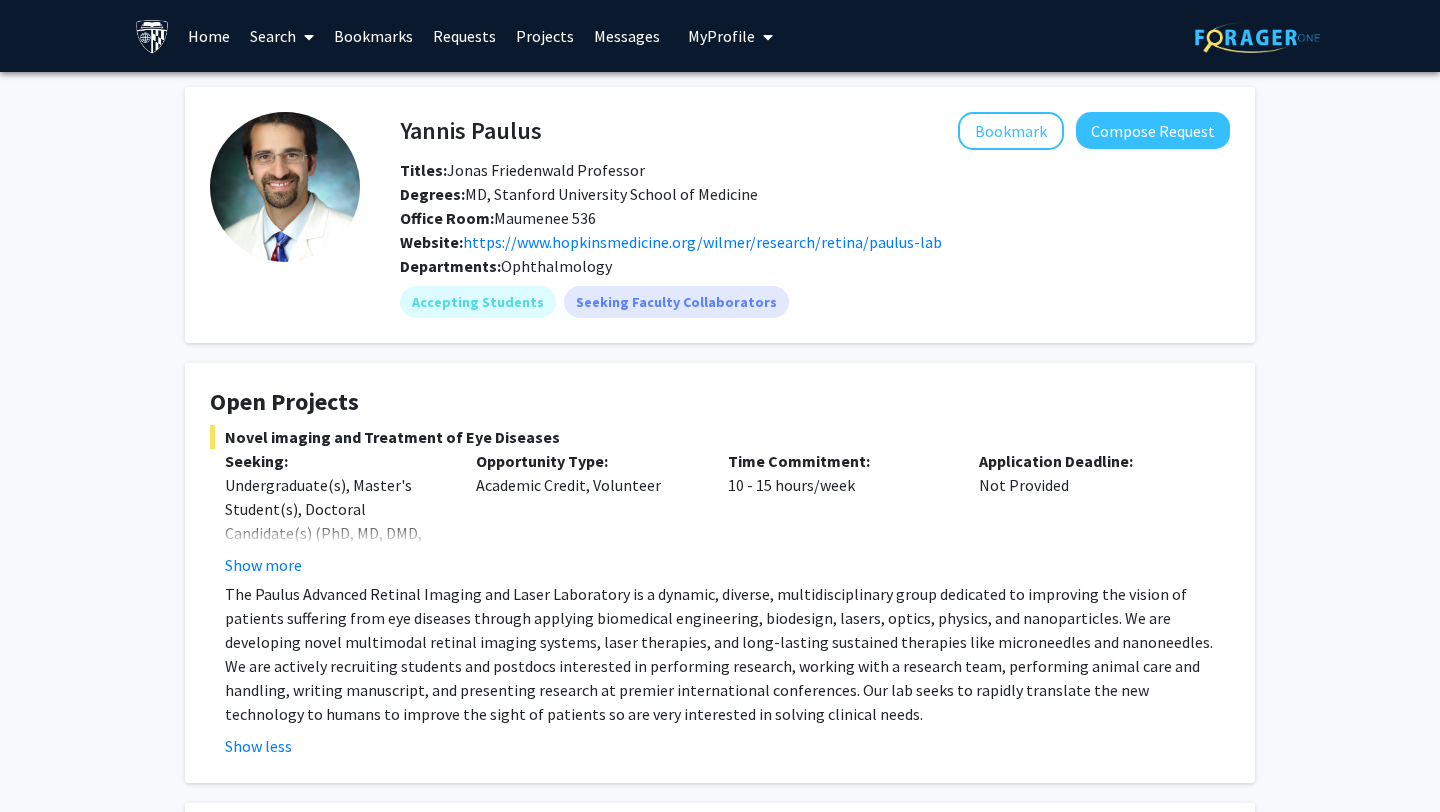 click on "Bookmarks" at bounding box center [373, 36] 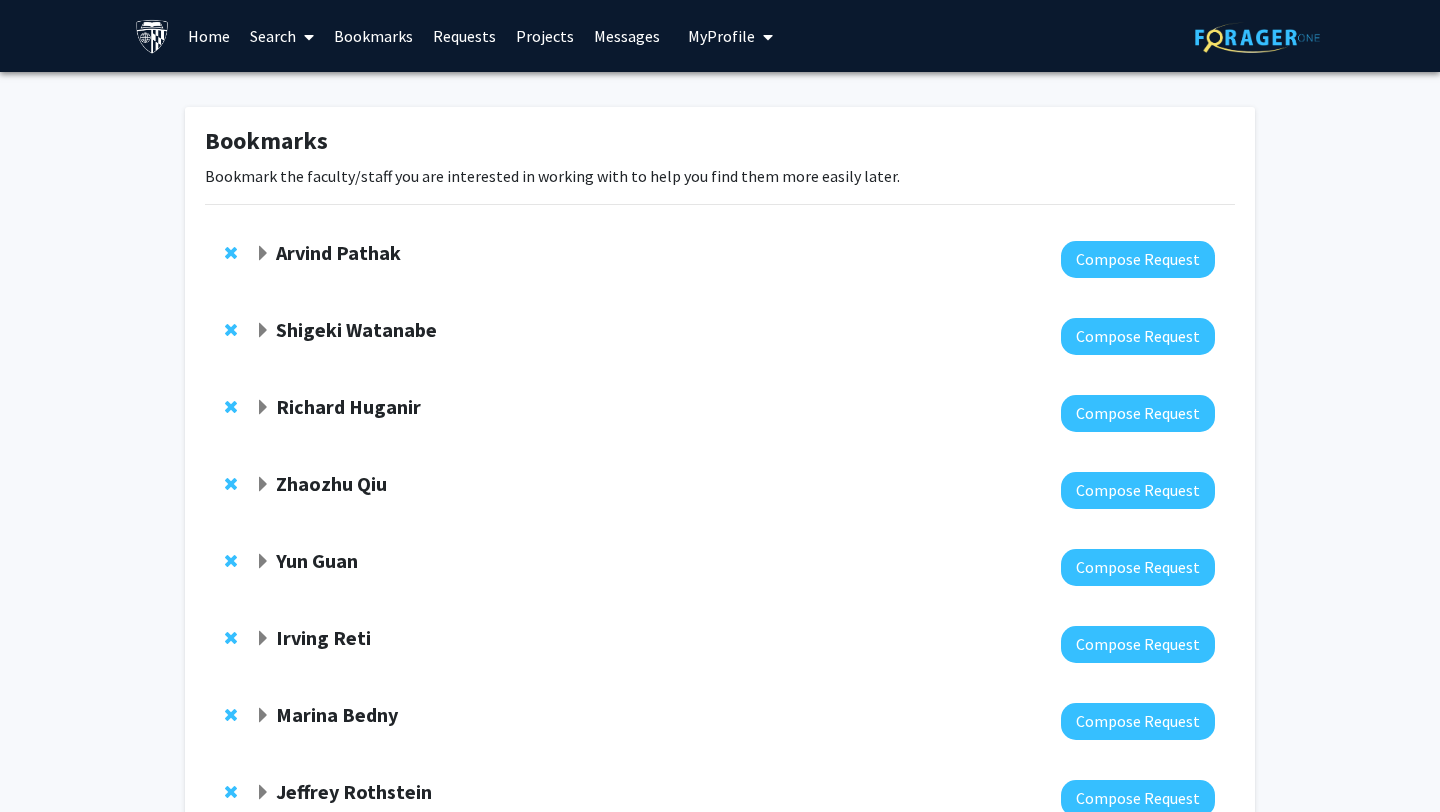 click 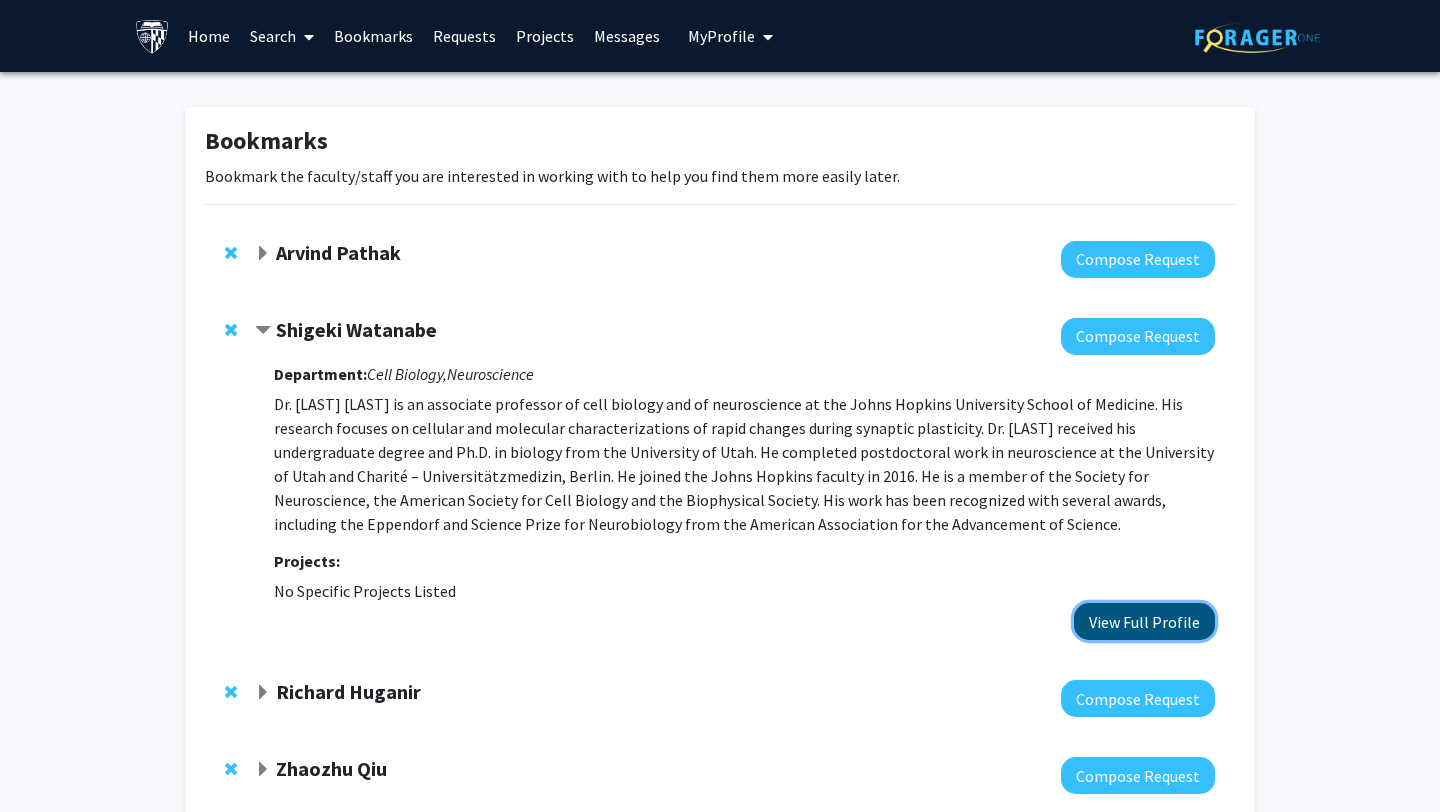 click on "View Full Profile" at bounding box center [1144, 621] 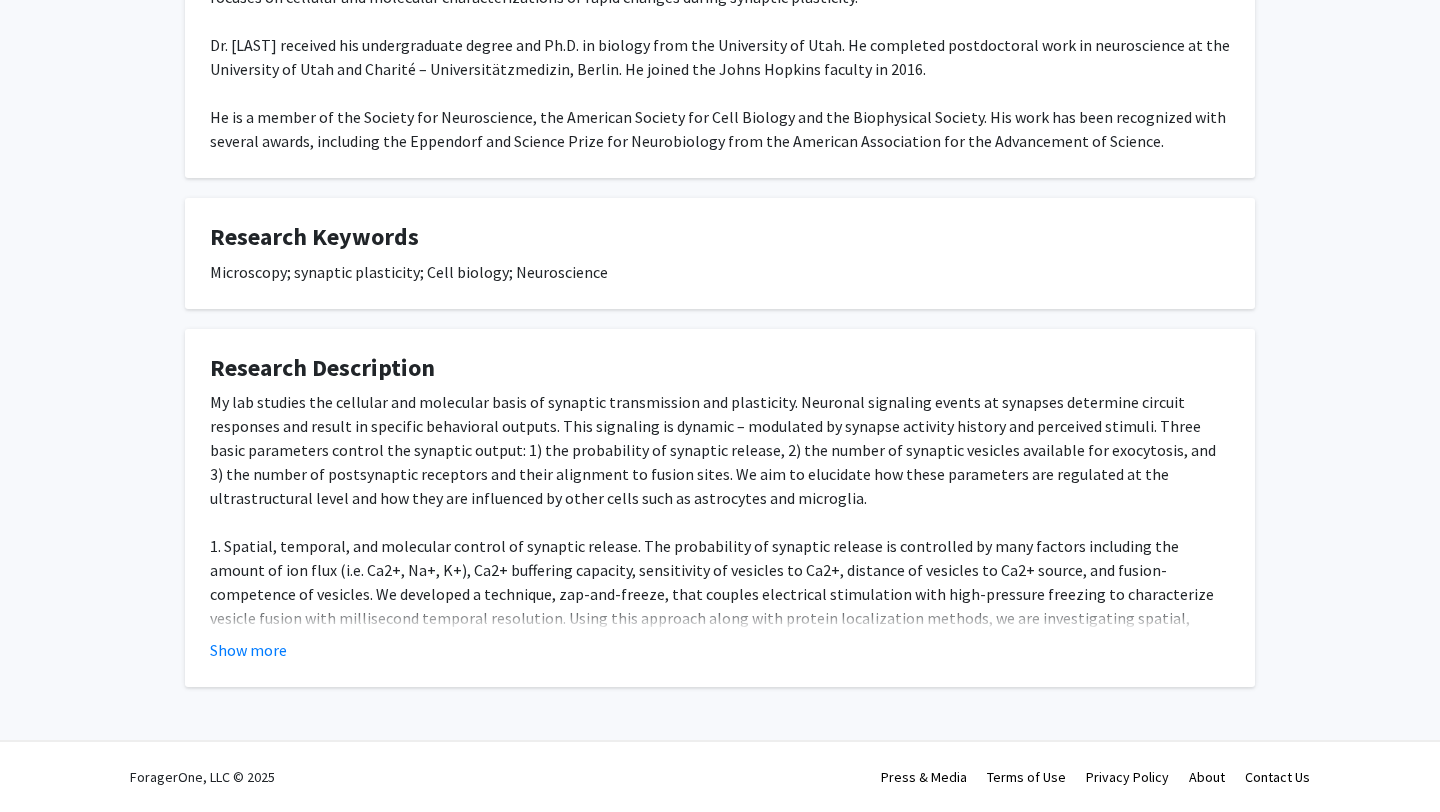 scroll, scrollTop: 464, scrollLeft: 0, axis: vertical 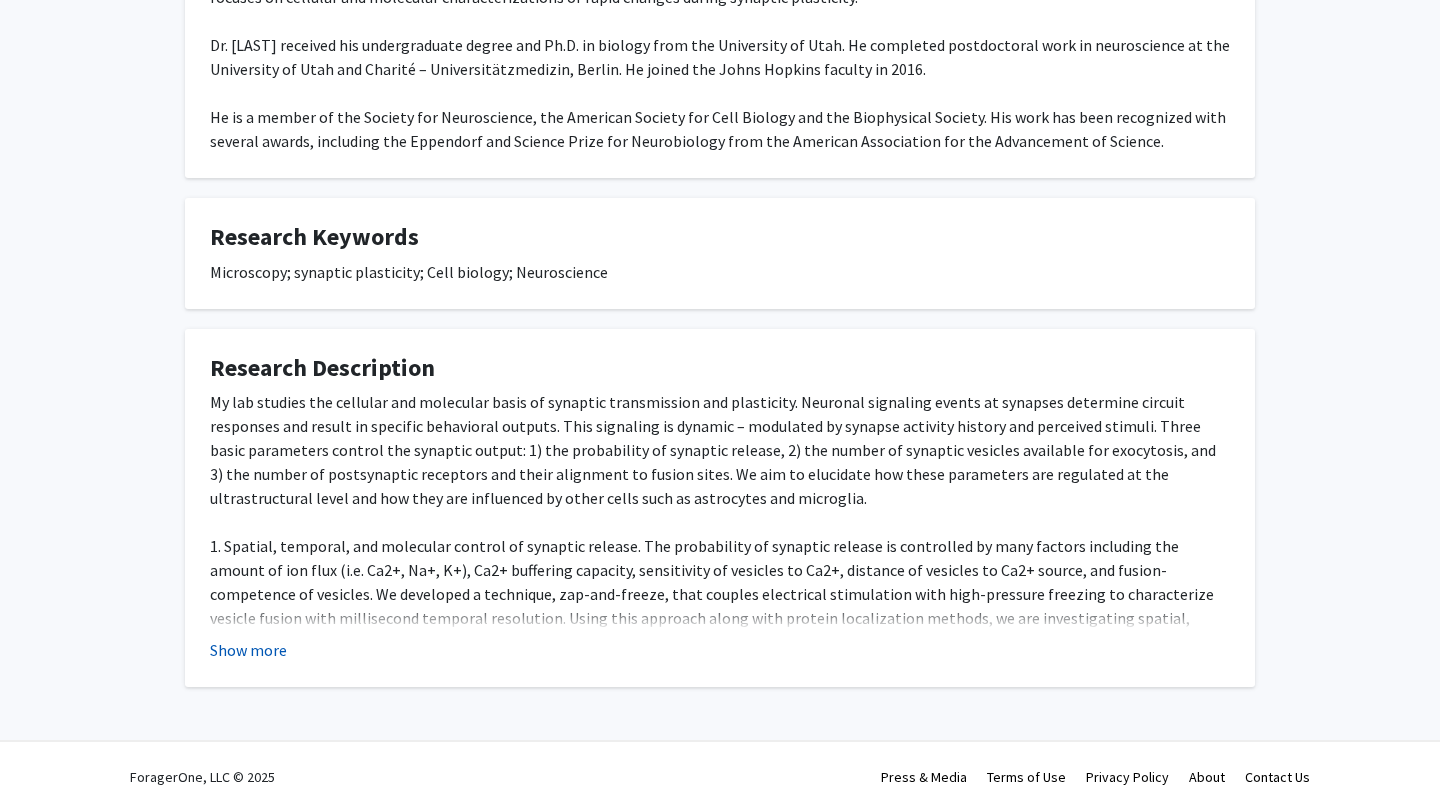 click on "Show more" 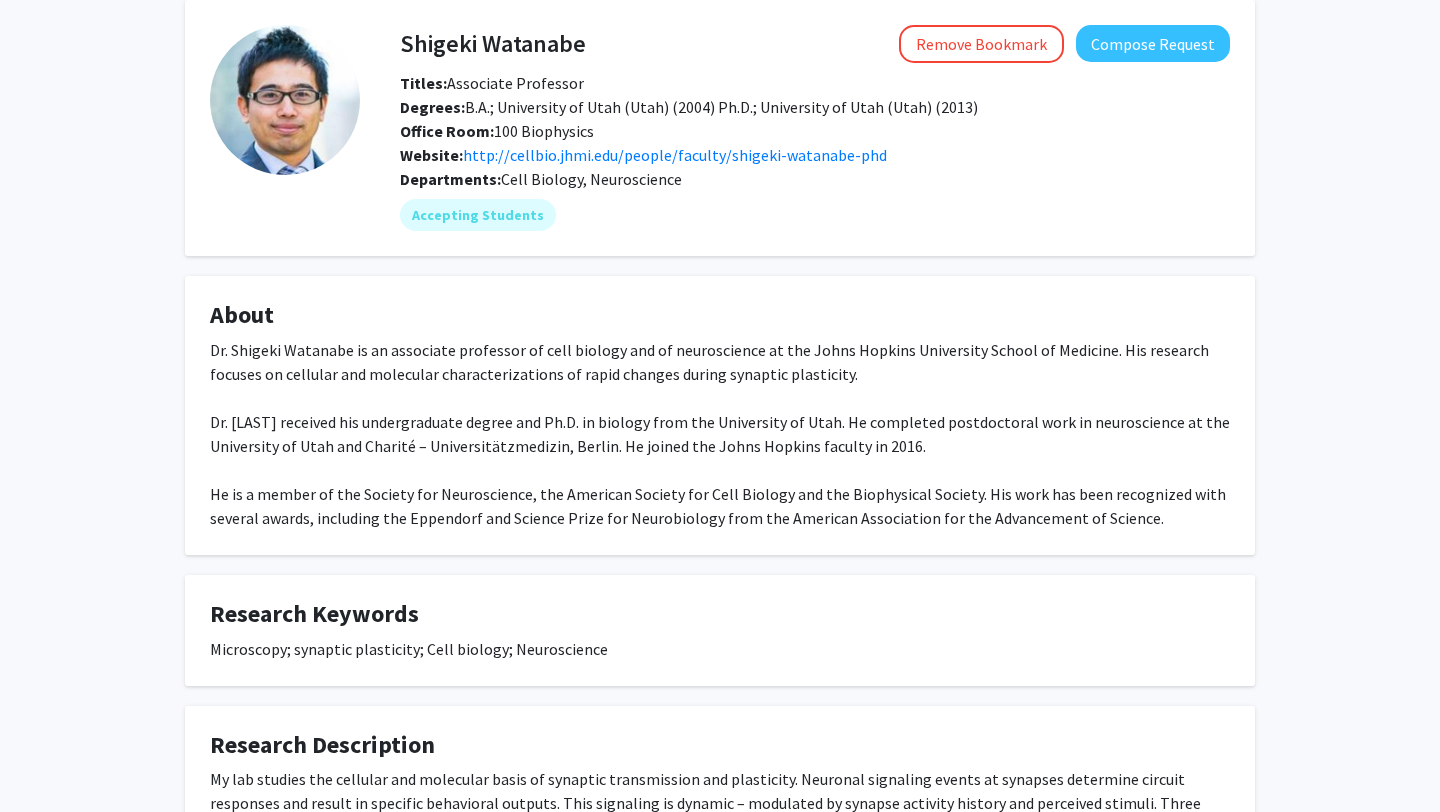 scroll, scrollTop: 0, scrollLeft: 0, axis: both 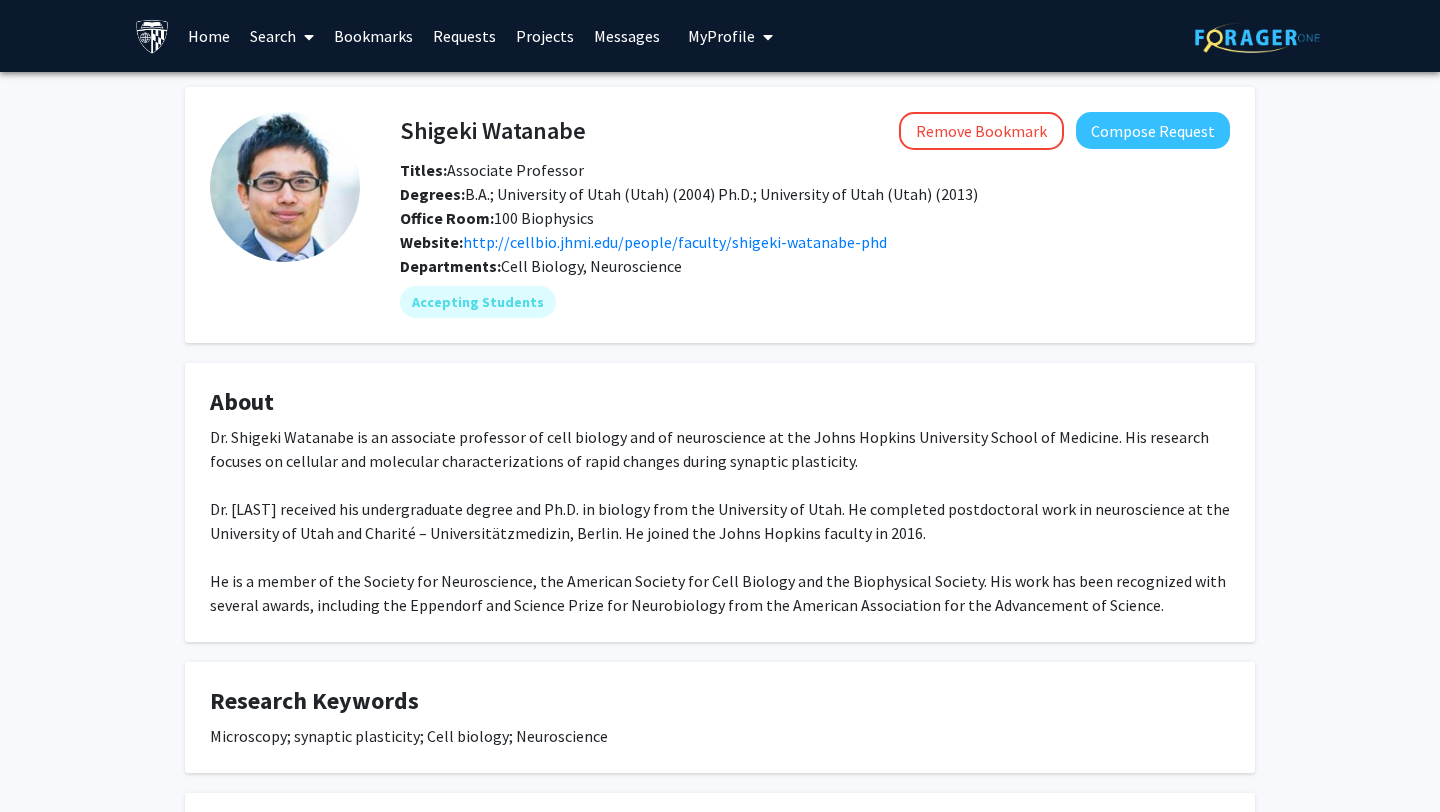 click on "Bookmarks" at bounding box center [373, 36] 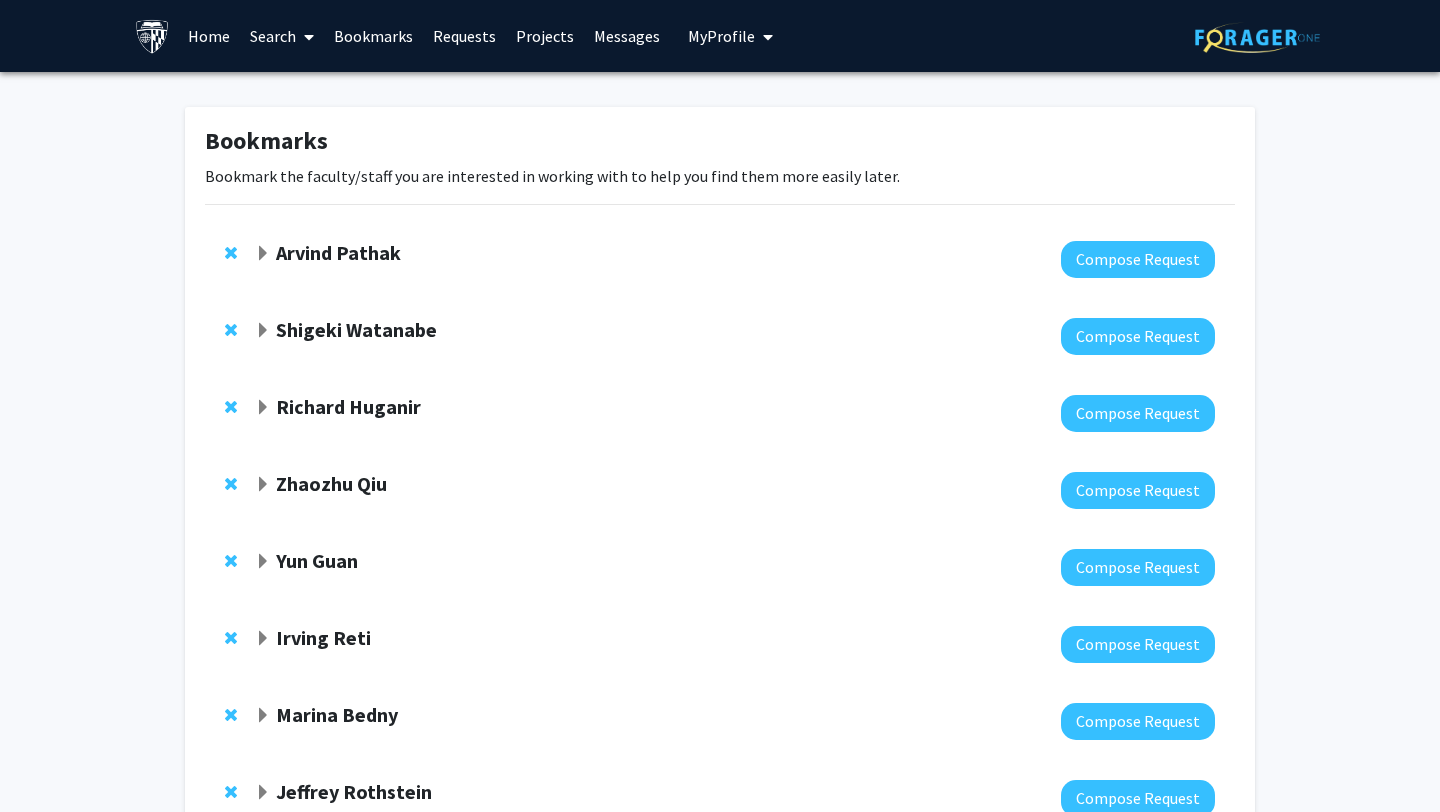 click on "Richard Huganir  Compose Request" 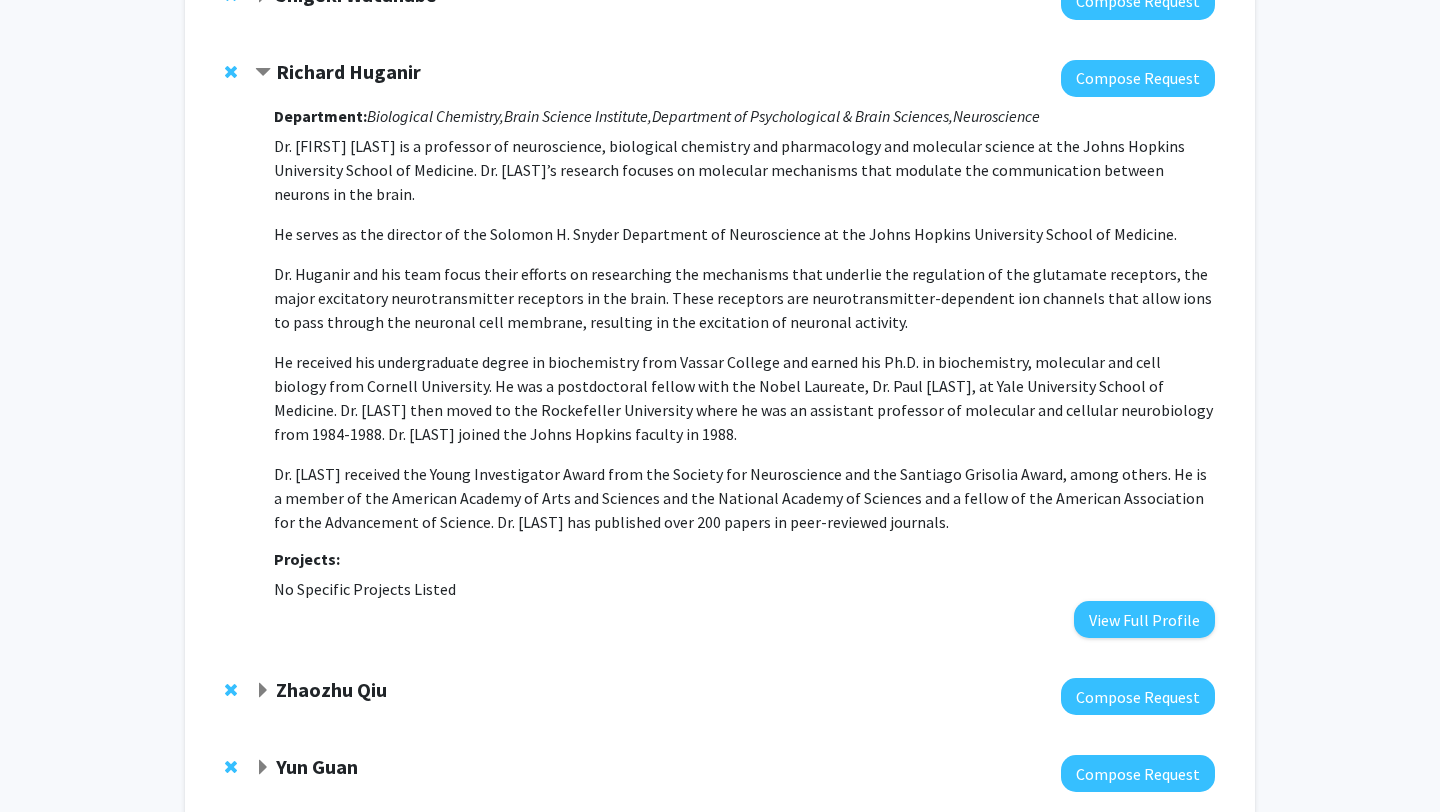 scroll, scrollTop: 368, scrollLeft: 0, axis: vertical 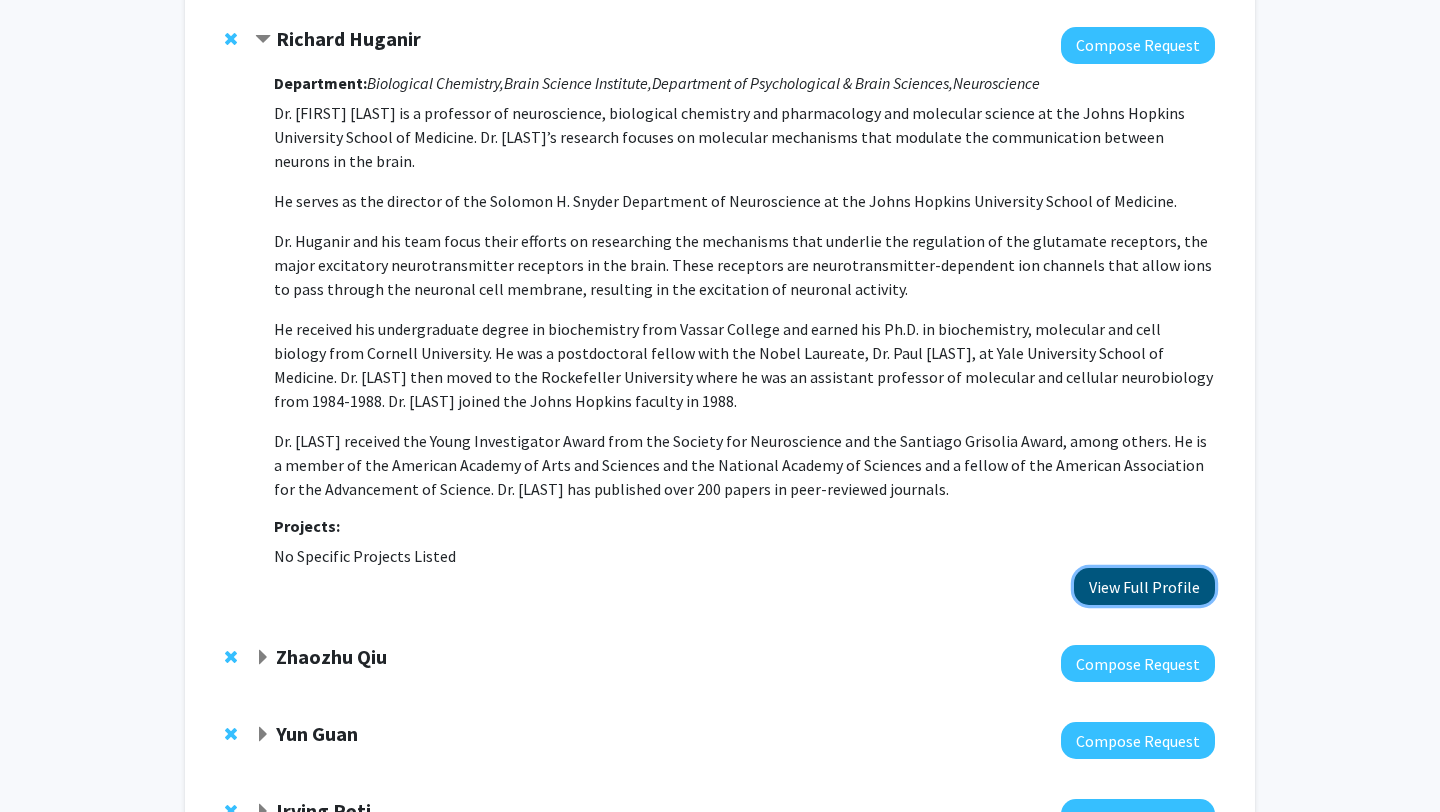 click on "View Full Profile" at bounding box center [1144, 586] 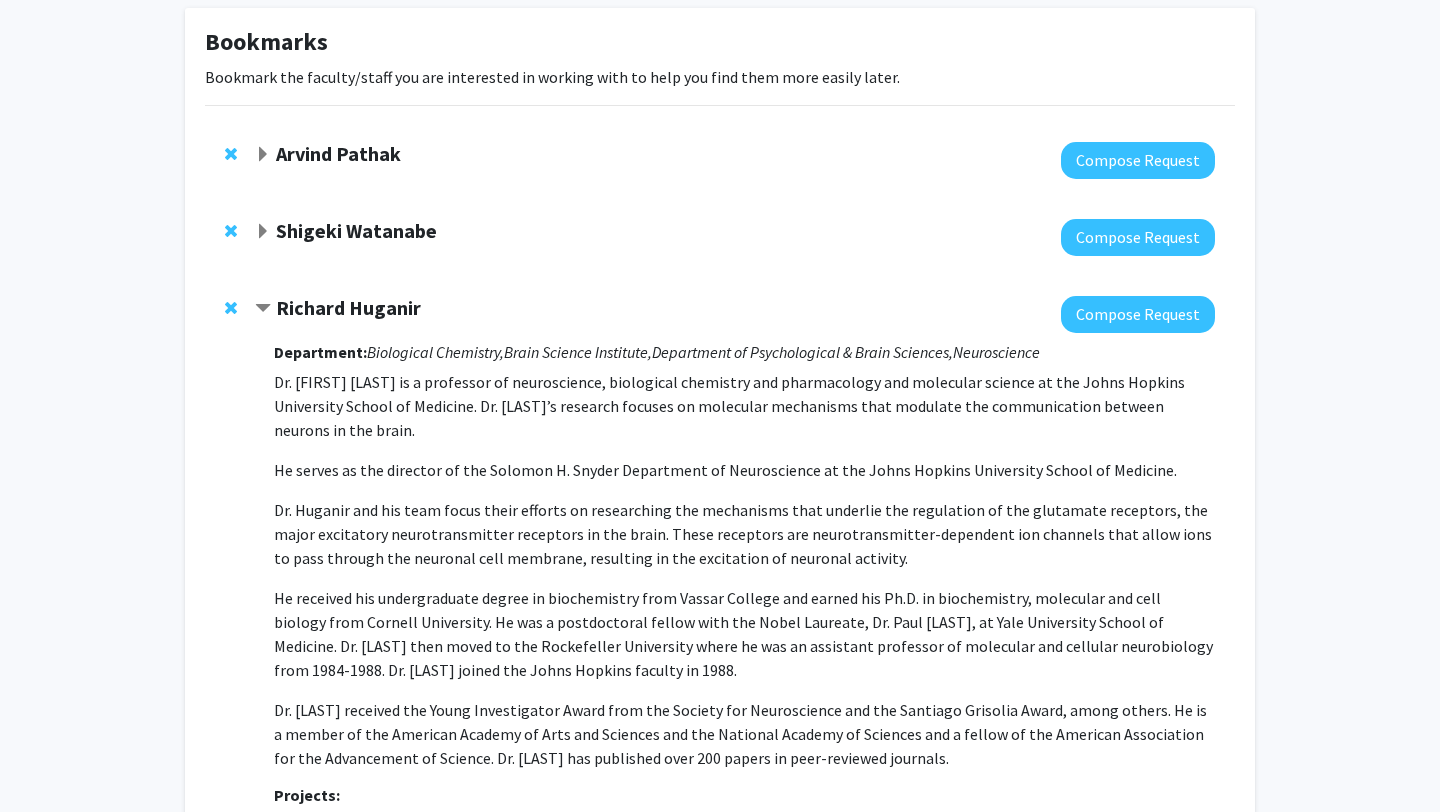 scroll, scrollTop: 0, scrollLeft: 0, axis: both 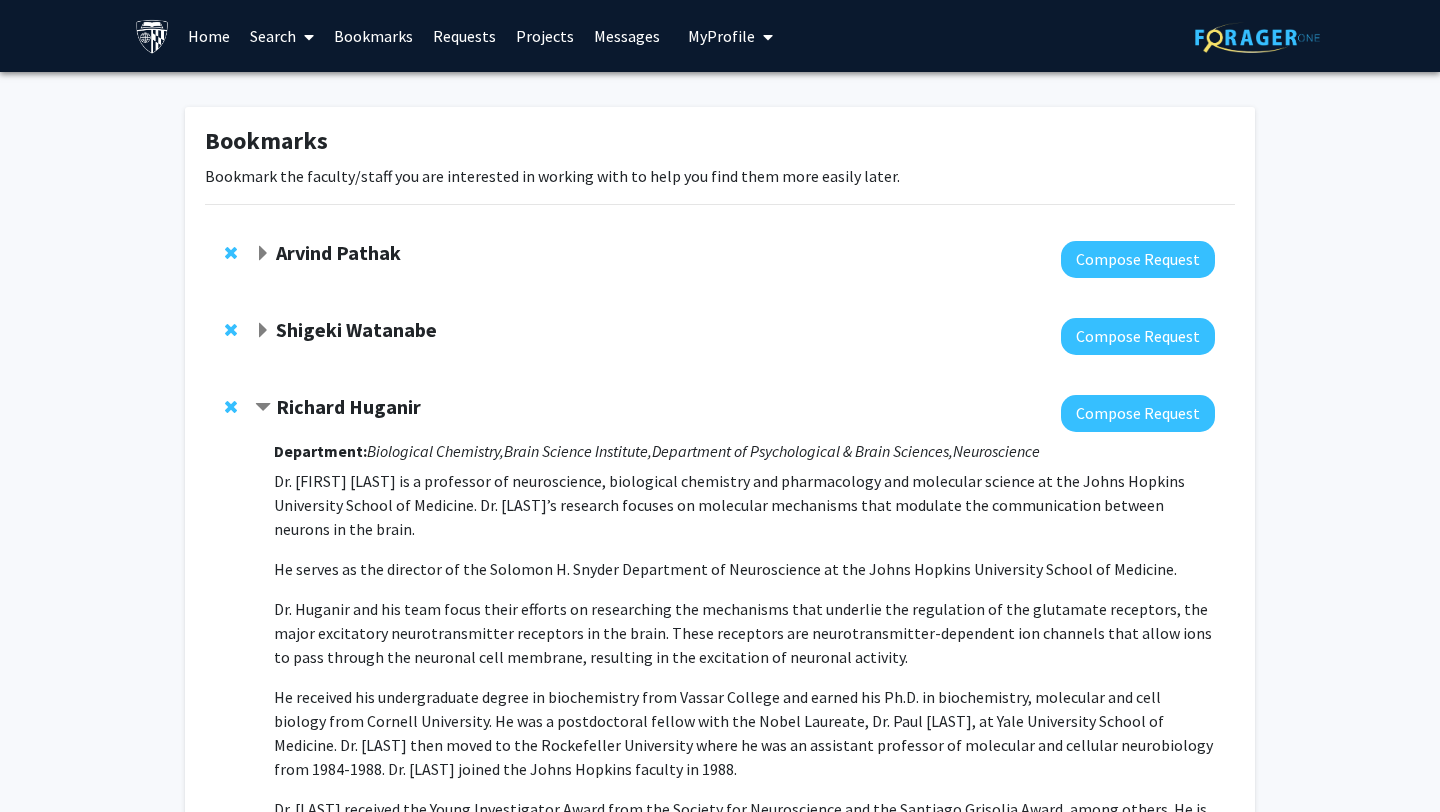 click 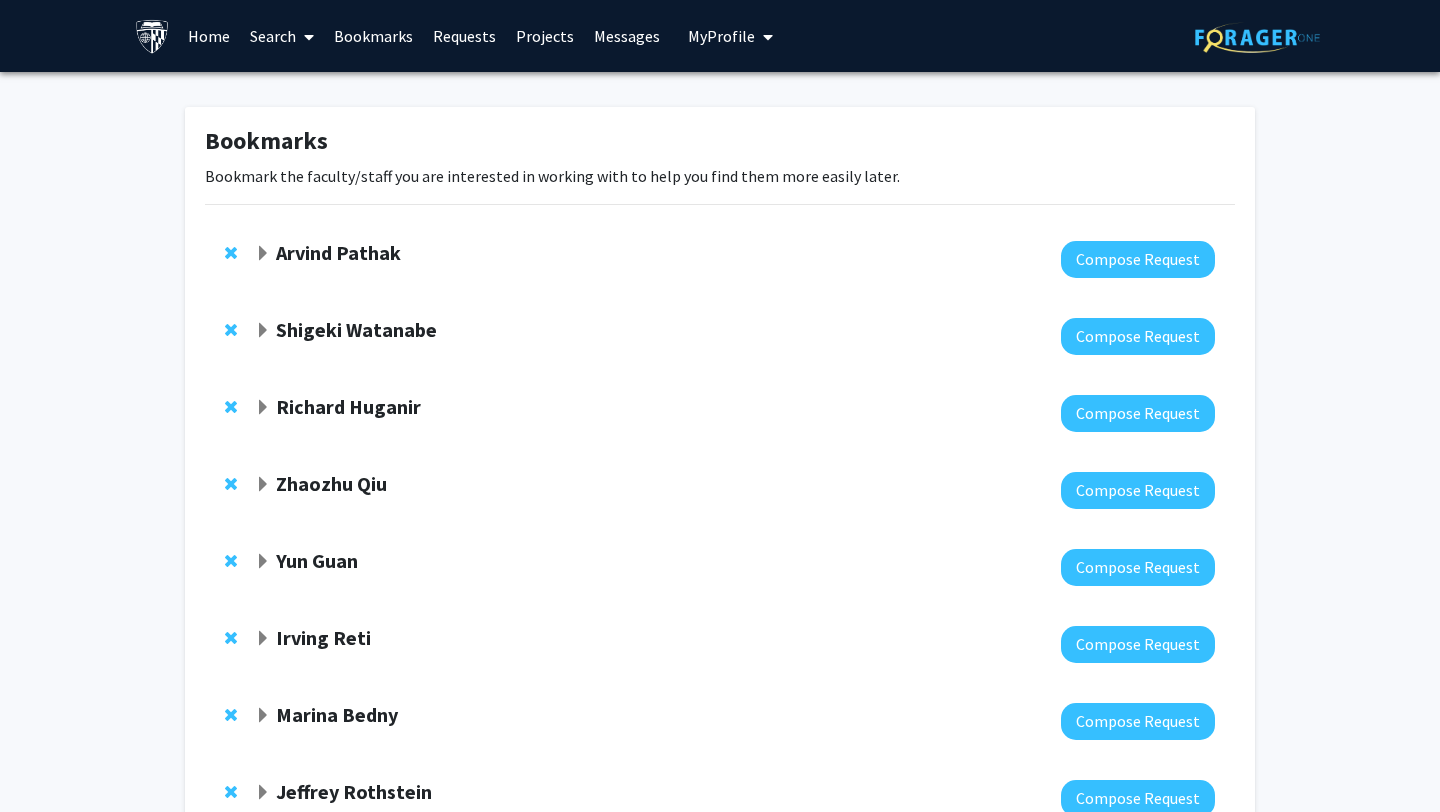 click 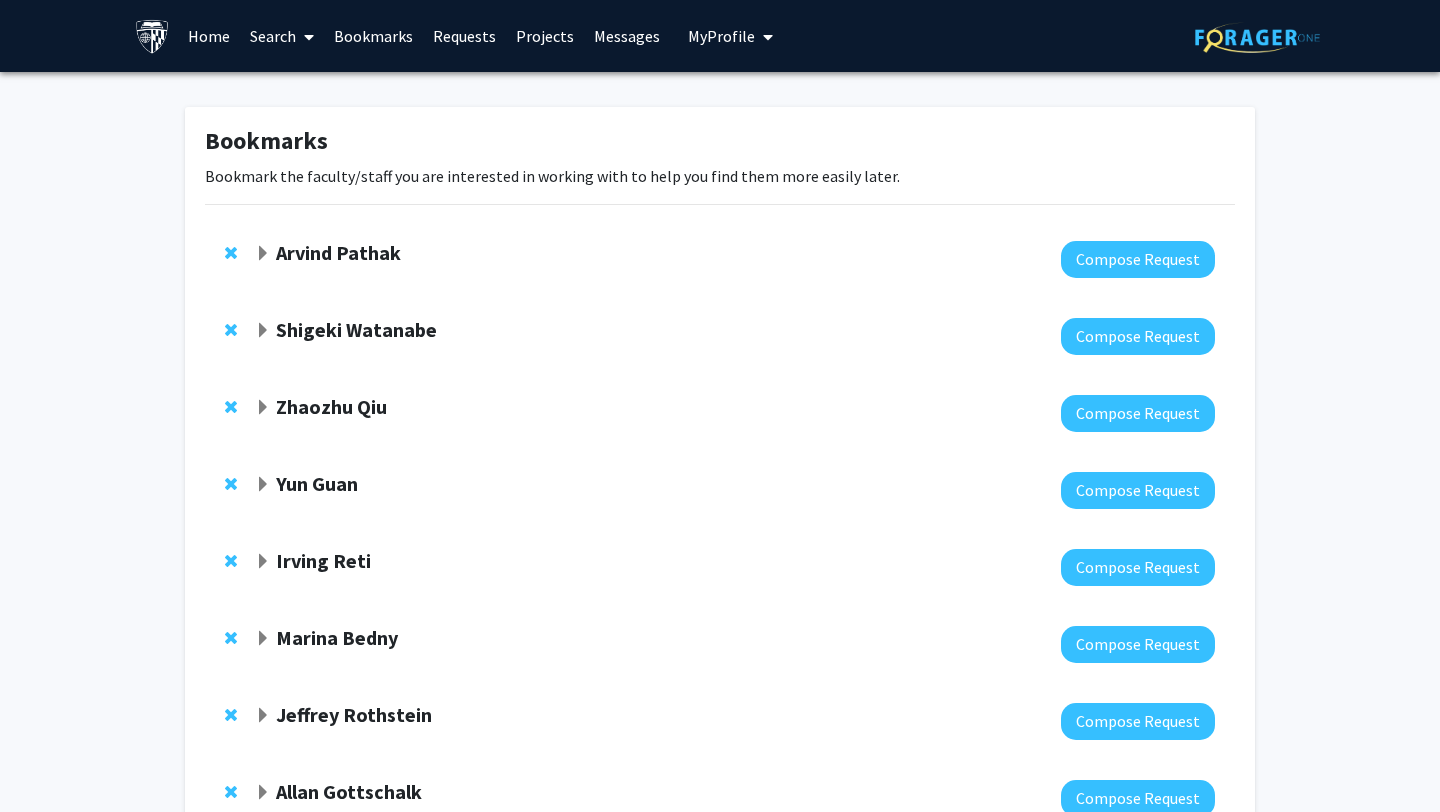 click on "Zhaozhu Qiu" 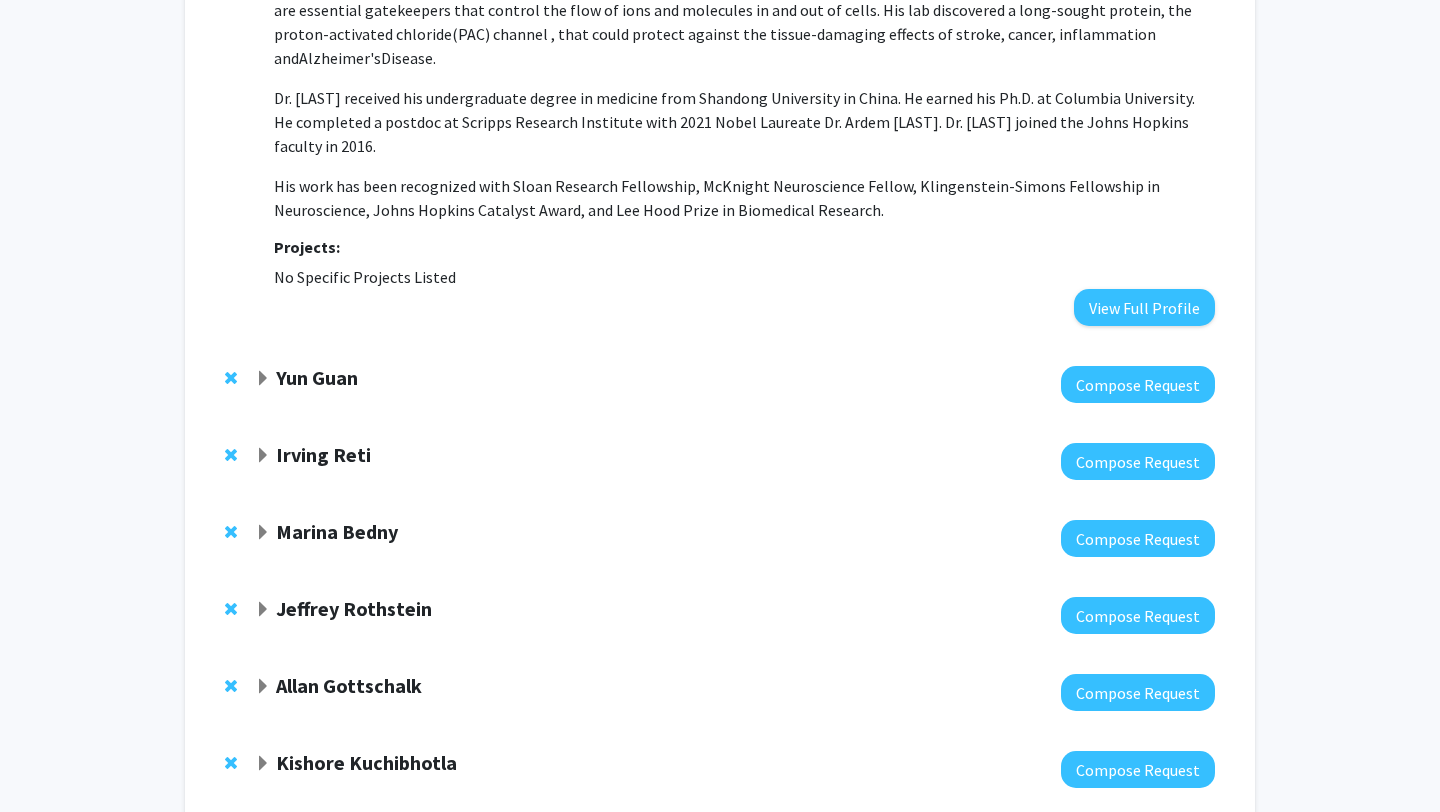 scroll, scrollTop: 544, scrollLeft: 0, axis: vertical 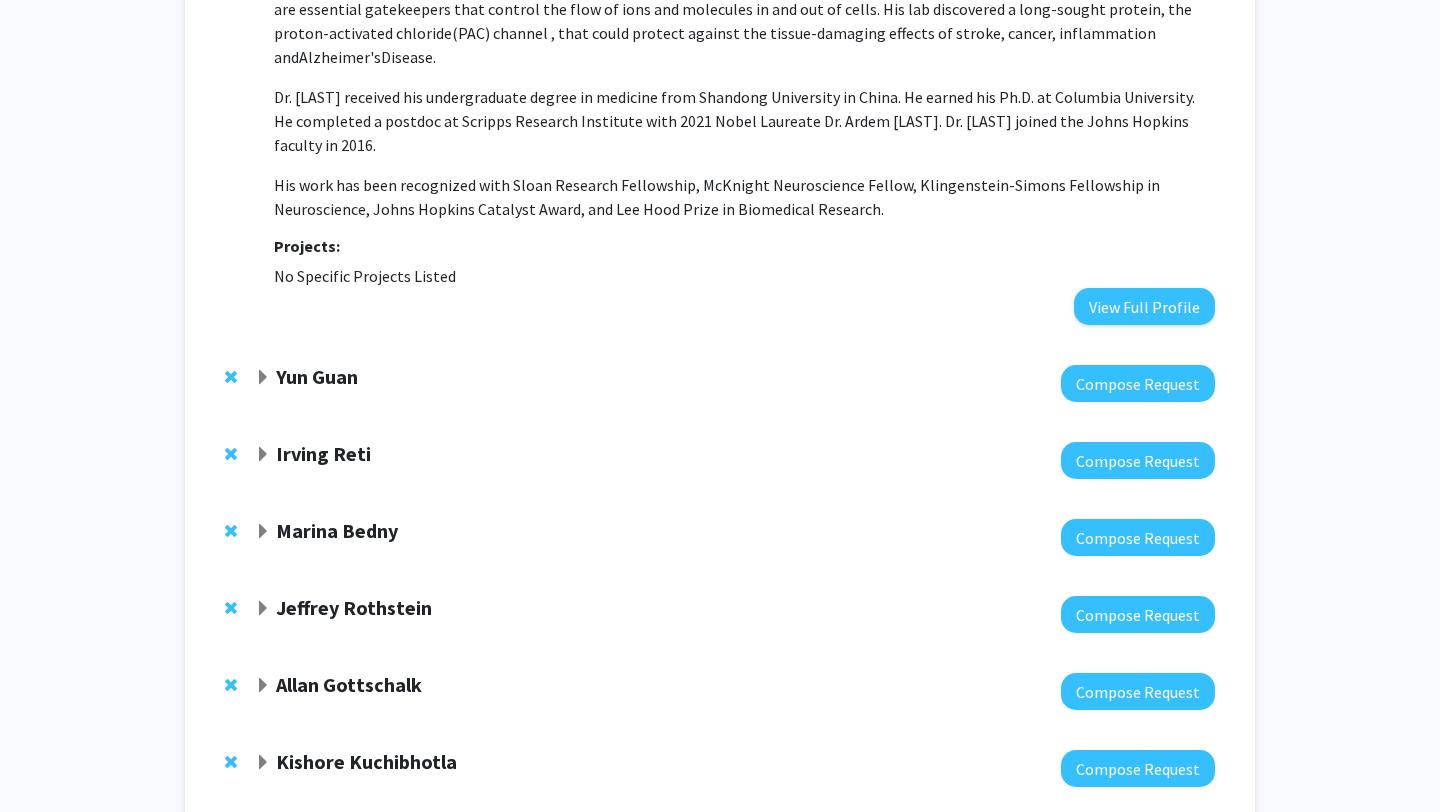 click on "Irving Reti  Compose Request" 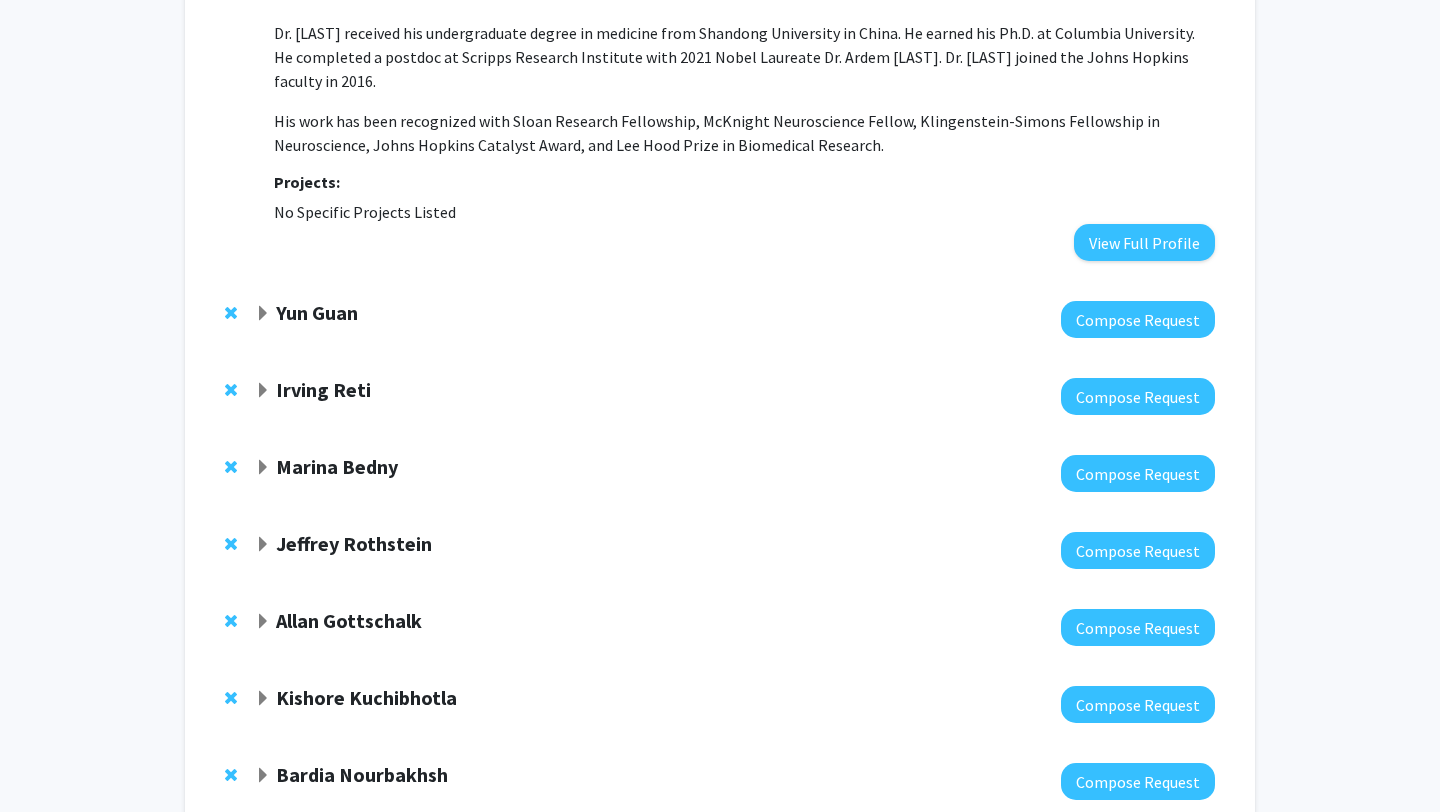 scroll, scrollTop: 620, scrollLeft: 0, axis: vertical 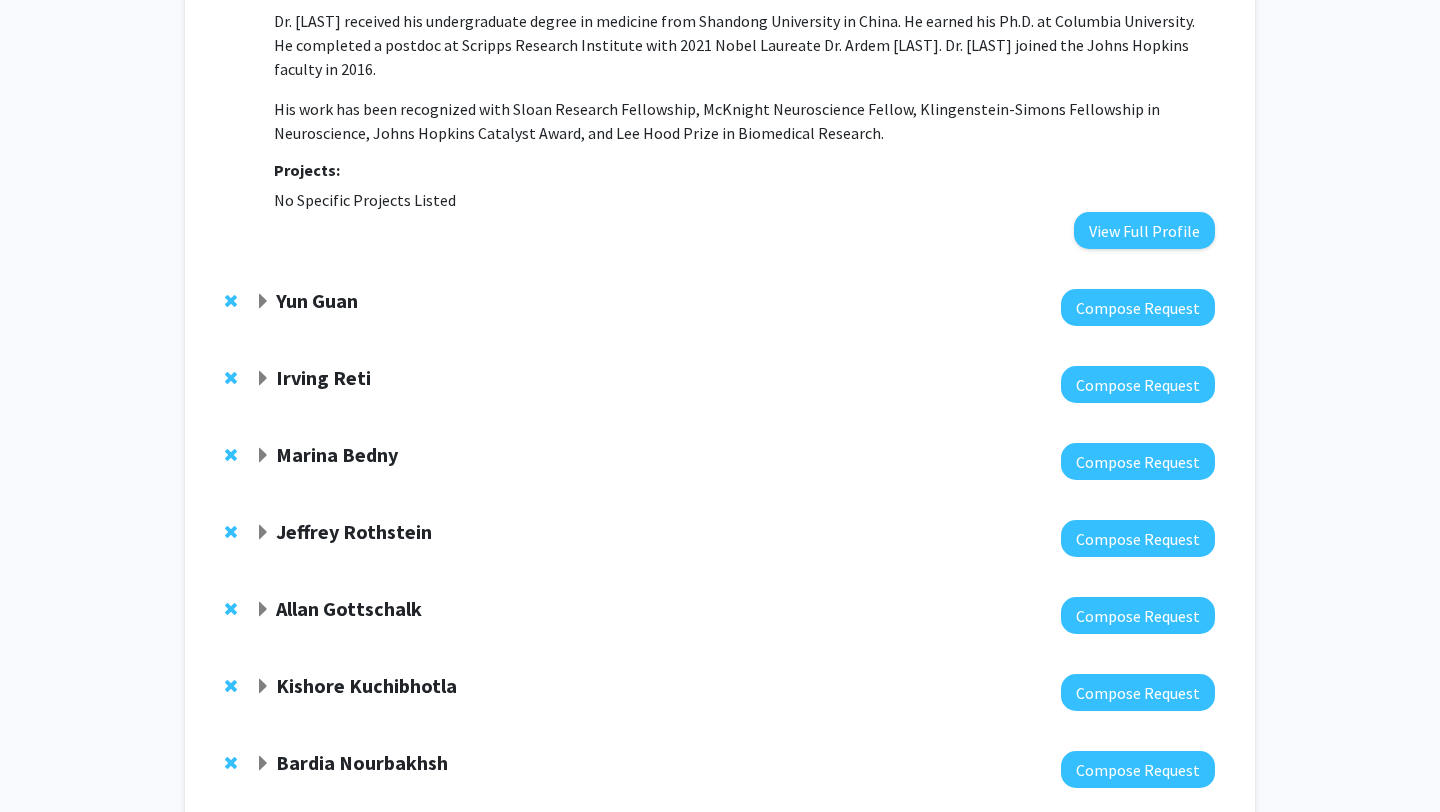 click 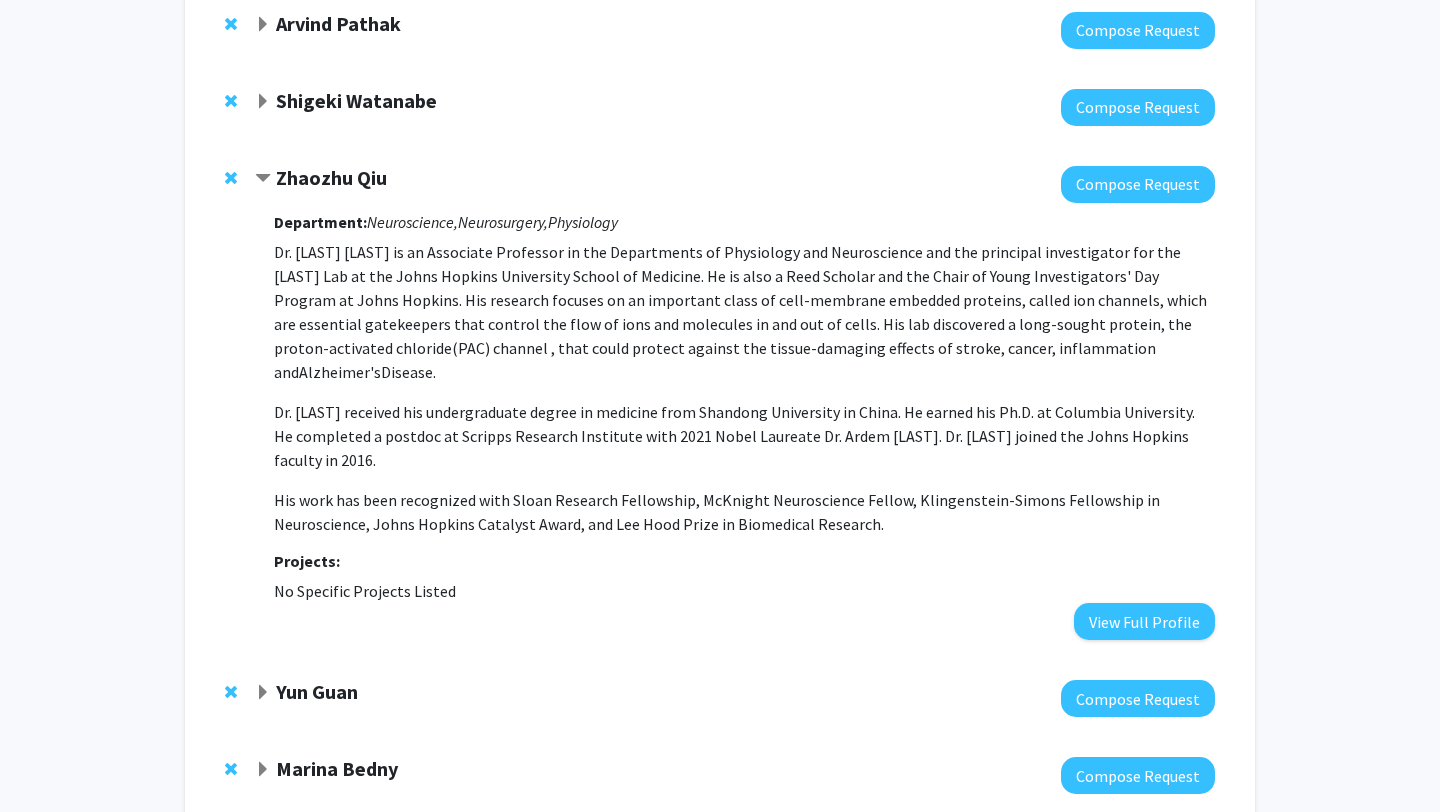 scroll, scrollTop: 0, scrollLeft: 0, axis: both 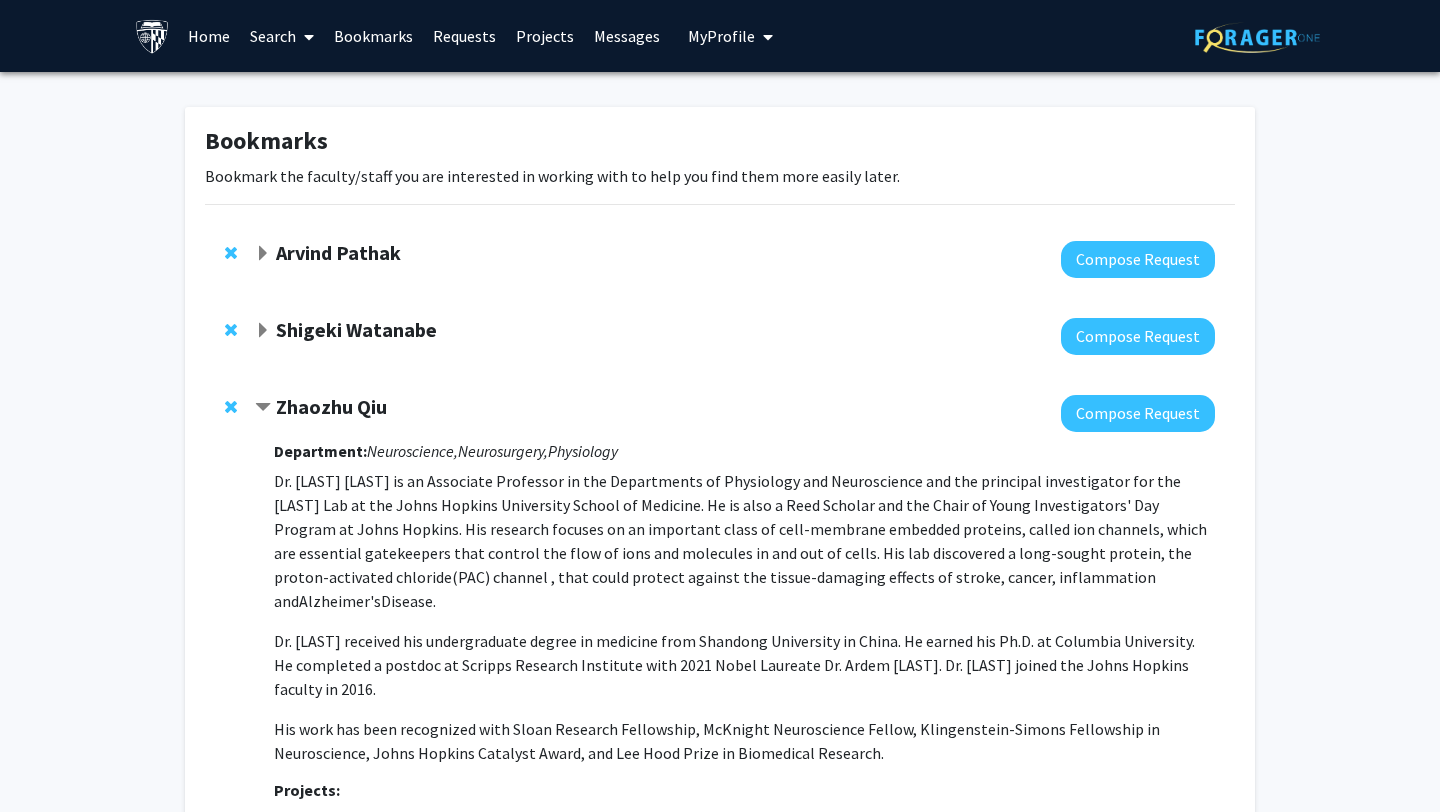 click on "Zhaozhu Qiu" 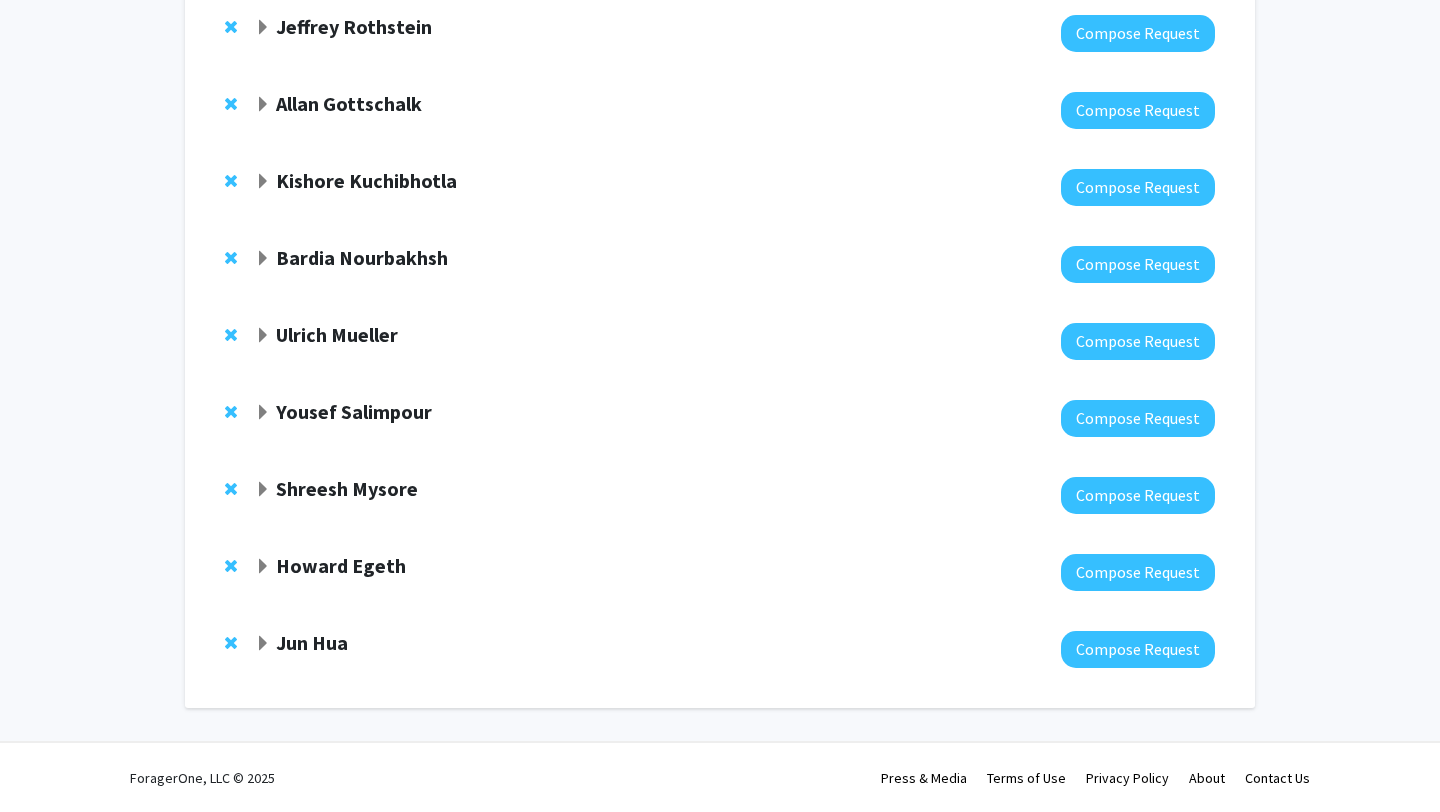 scroll, scrollTop: 612, scrollLeft: 0, axis: vertical 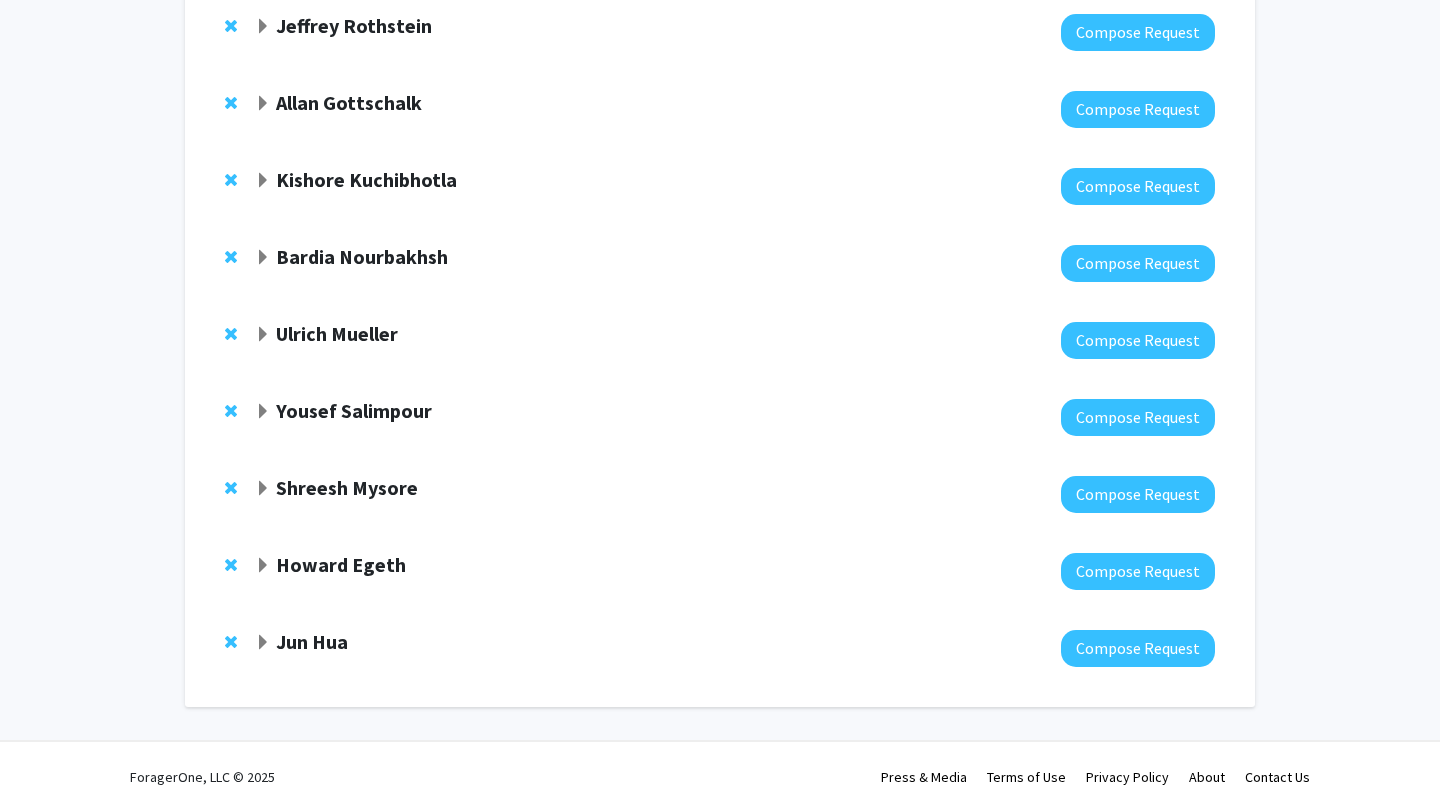 click on "Howard Egeth" 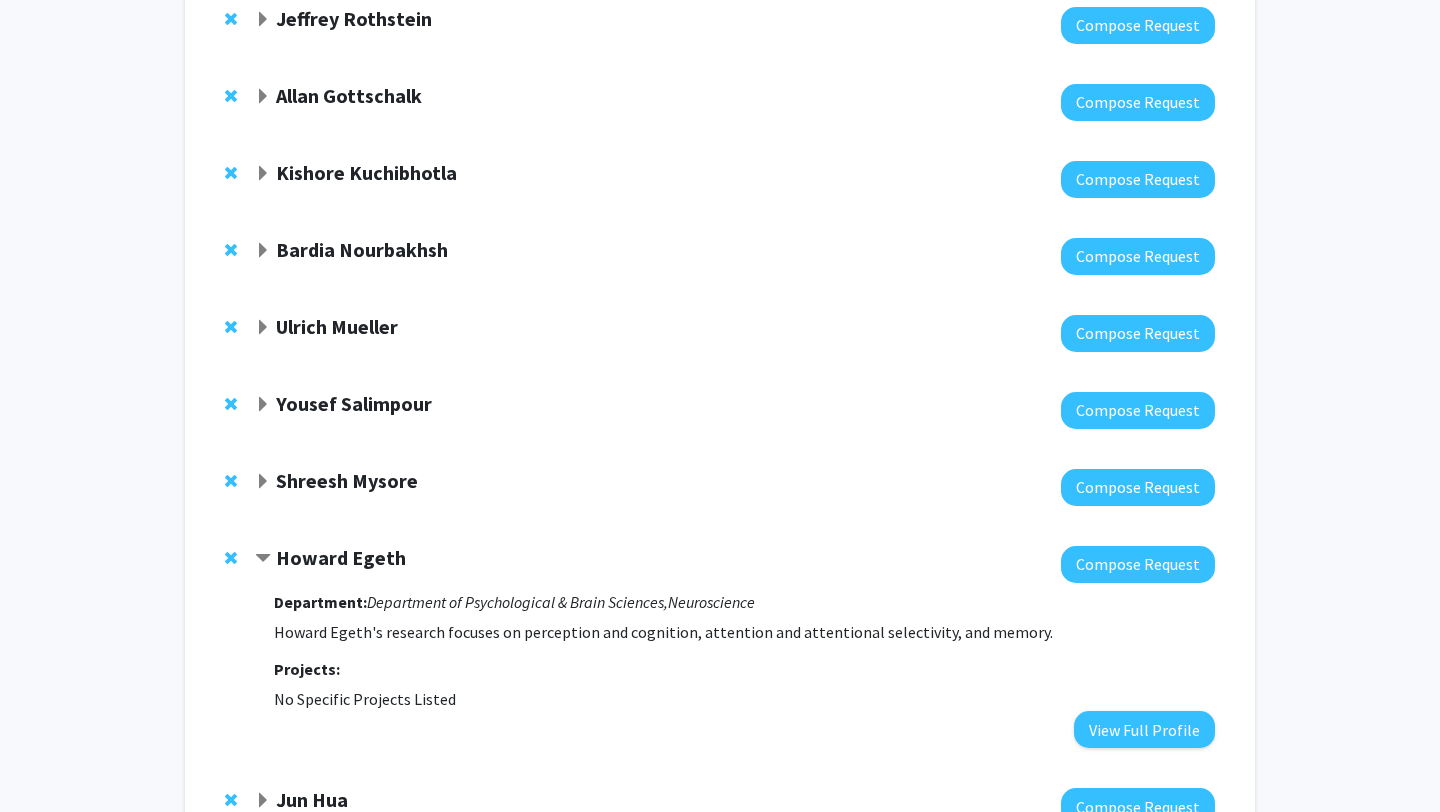 scroll, scrollTop: 624, scrollLeft: 0, axis: vertical 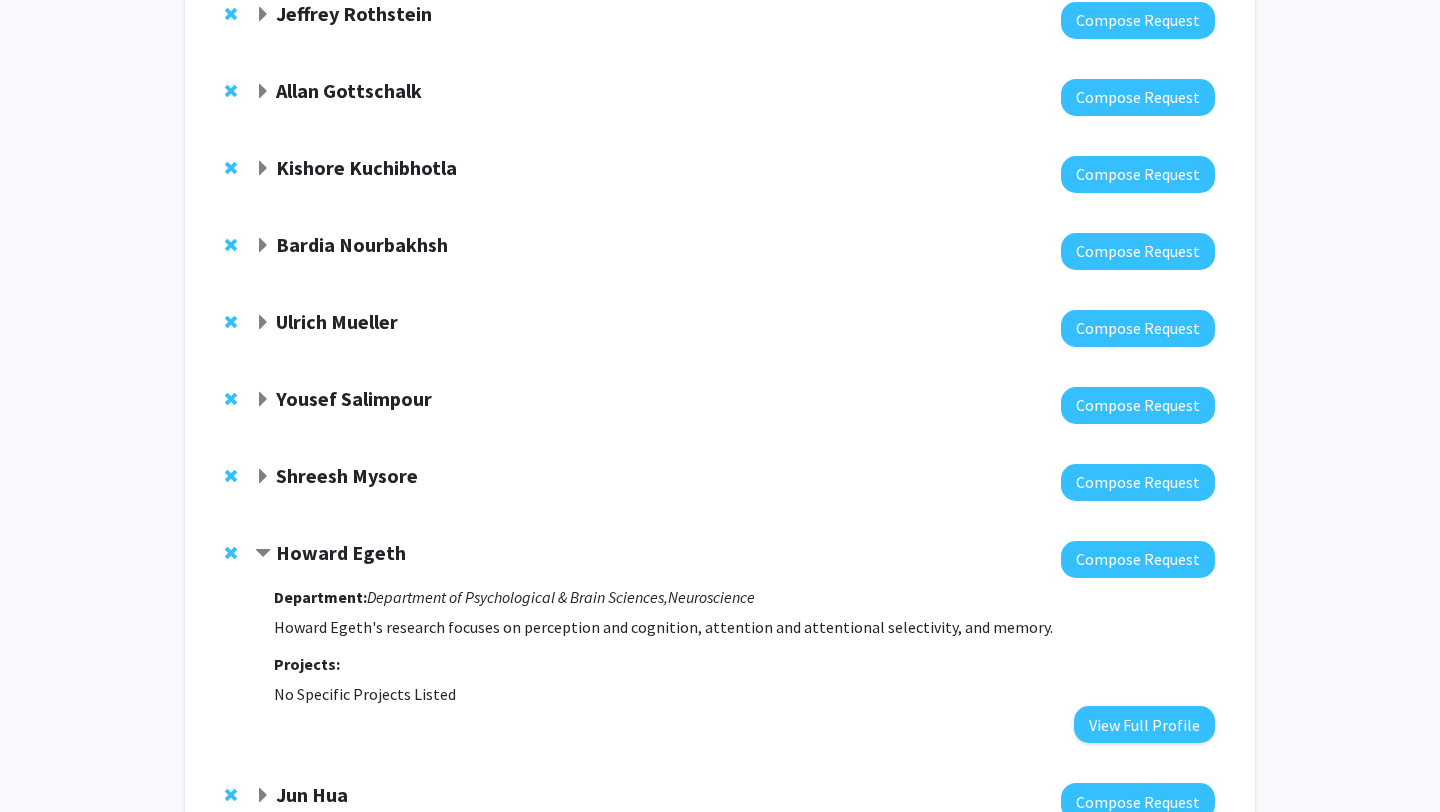 click 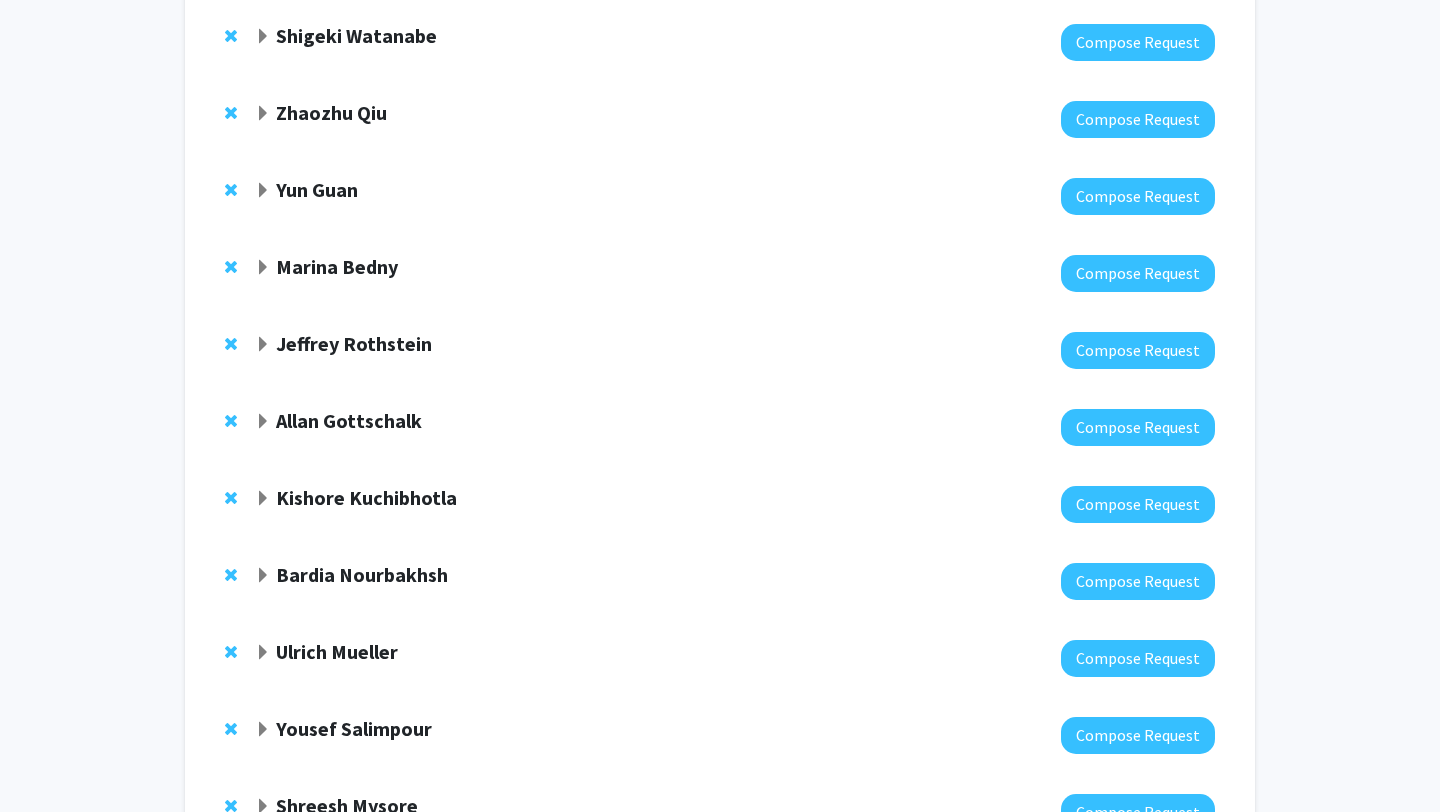scroll, scrollTop: 205, scrollLeft: 0, axis: vertical 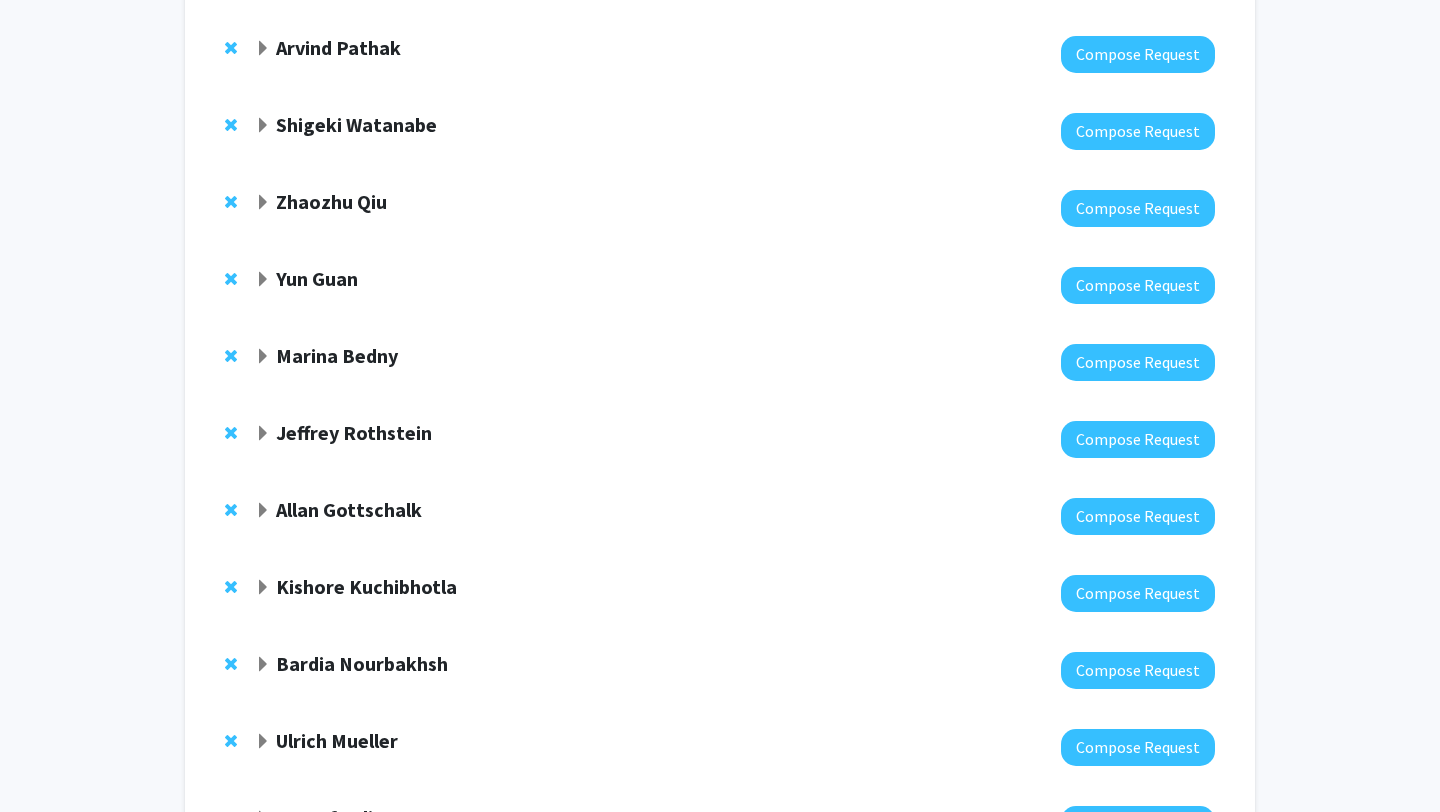 click on "Yun Guan" 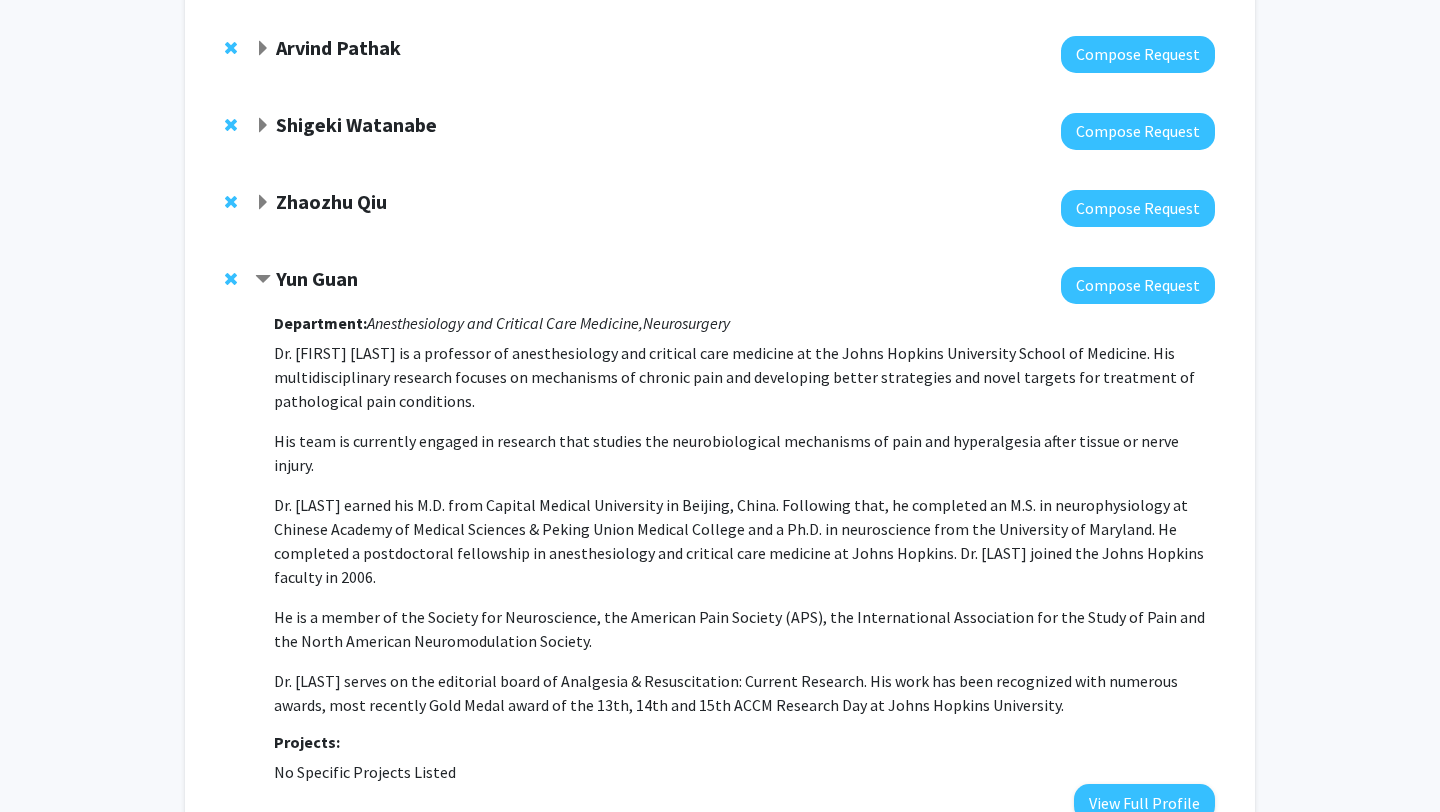 click on "Yun Guan" 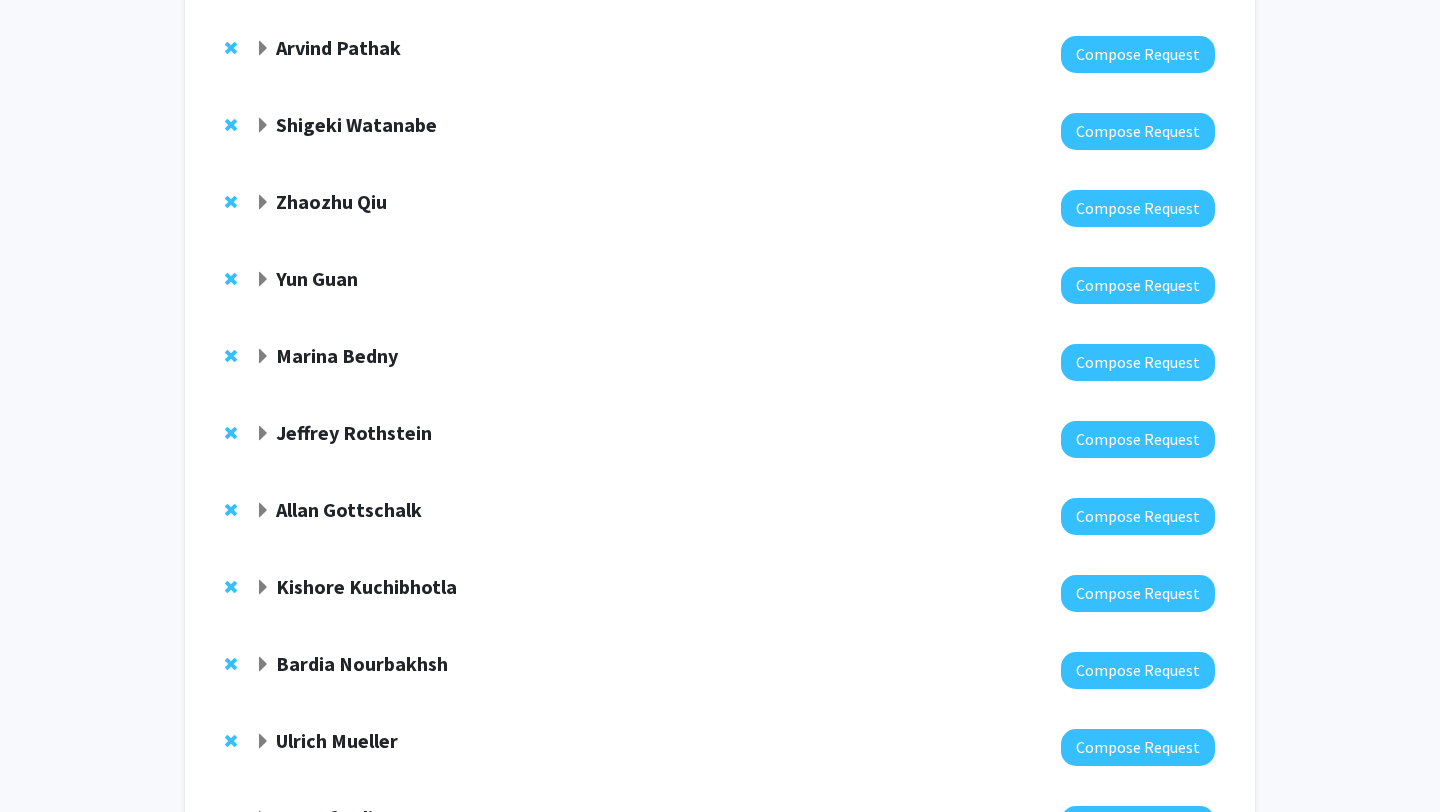 click on "Marina Bedny" 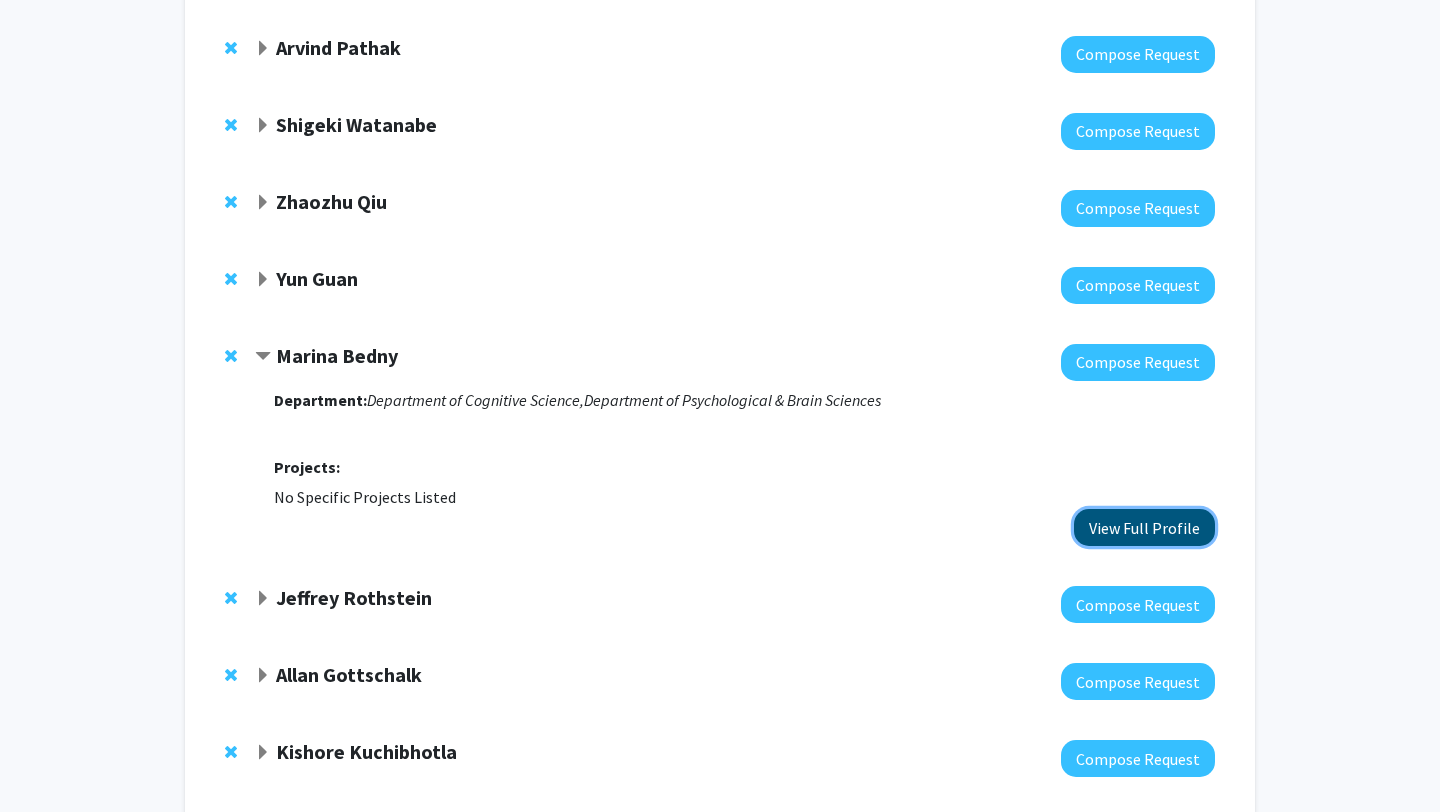 click on "View Full Profile" at bounding box center (1144, 527) 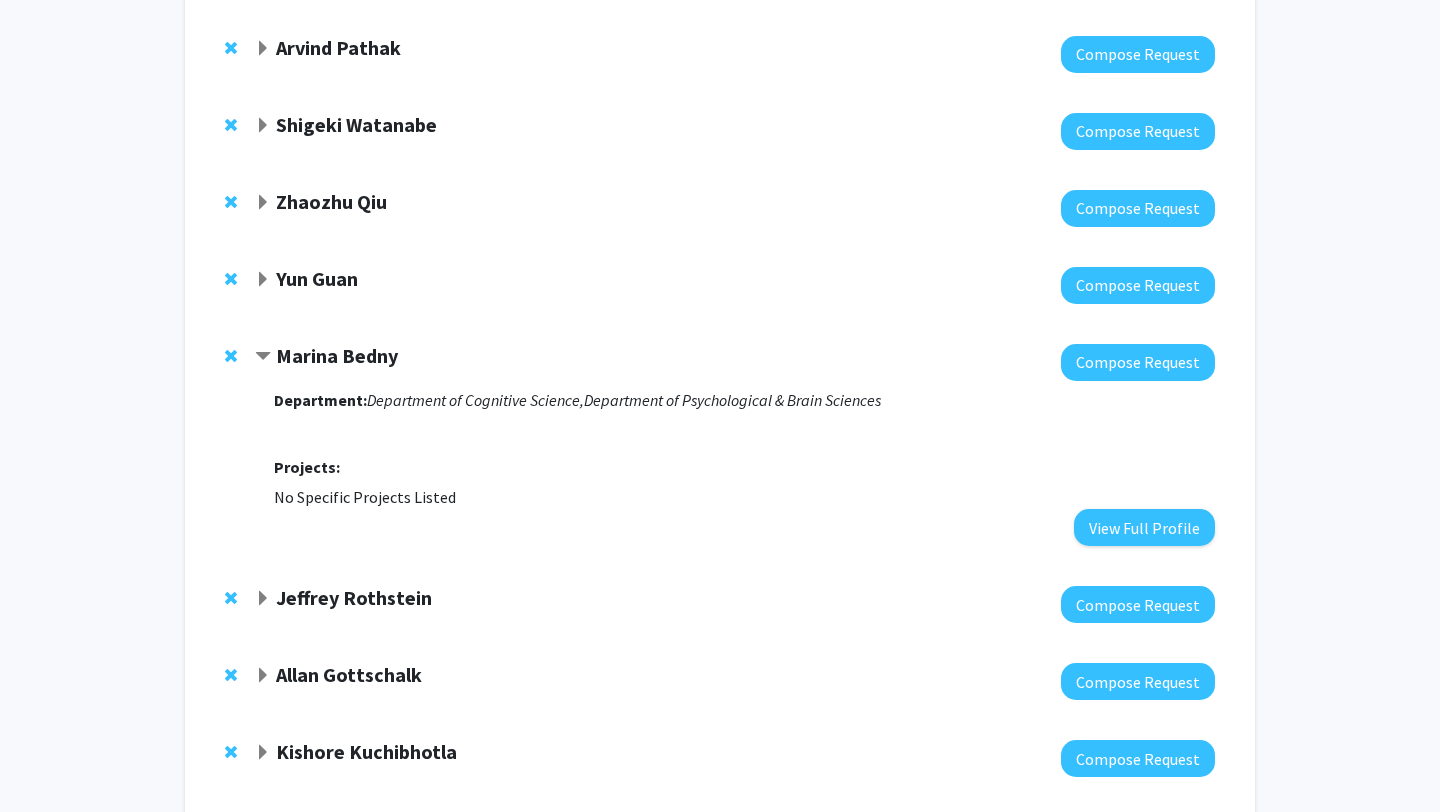 click 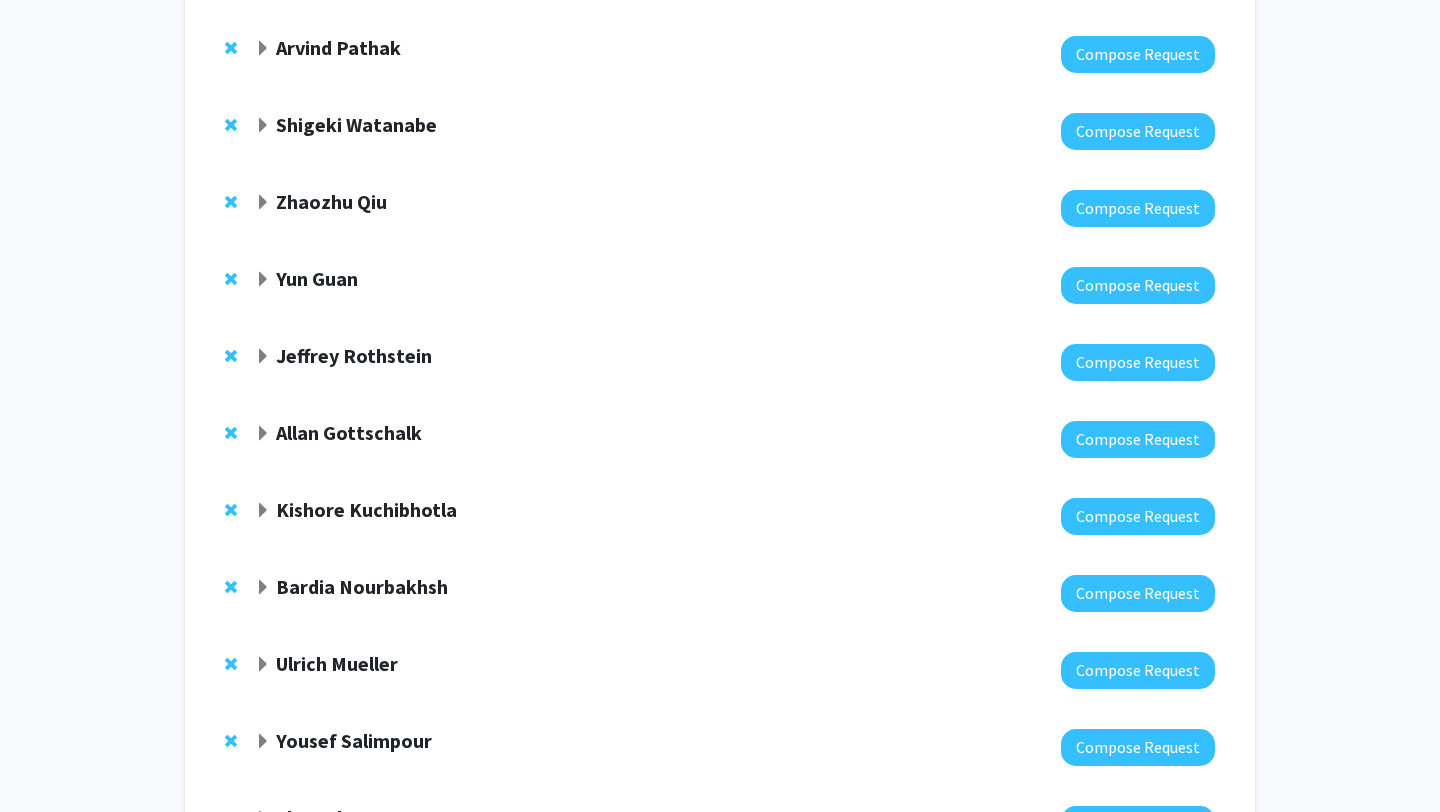 click on "Jeffrey Rothstein" 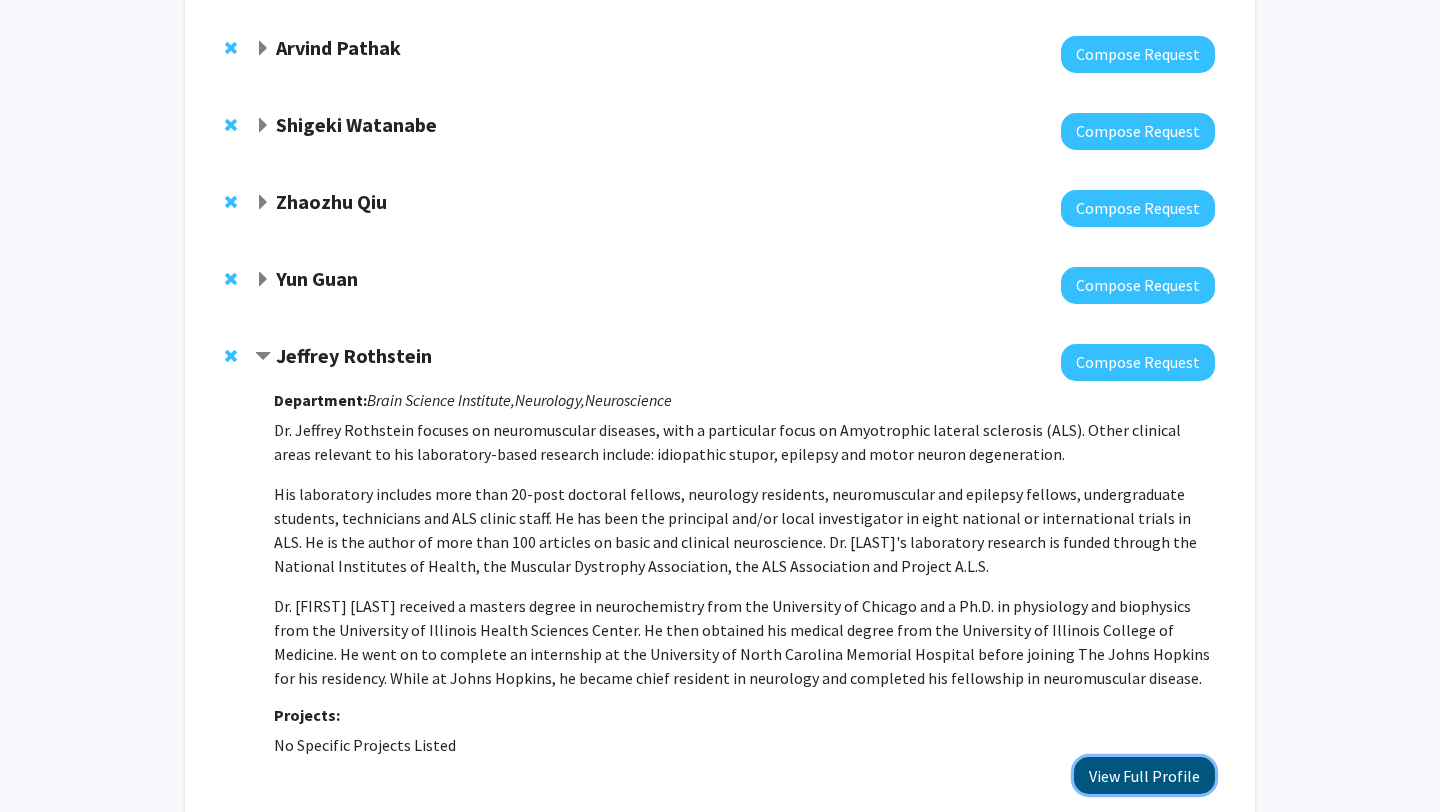click on "View Full Profile" at bounding box center (1144, 775) 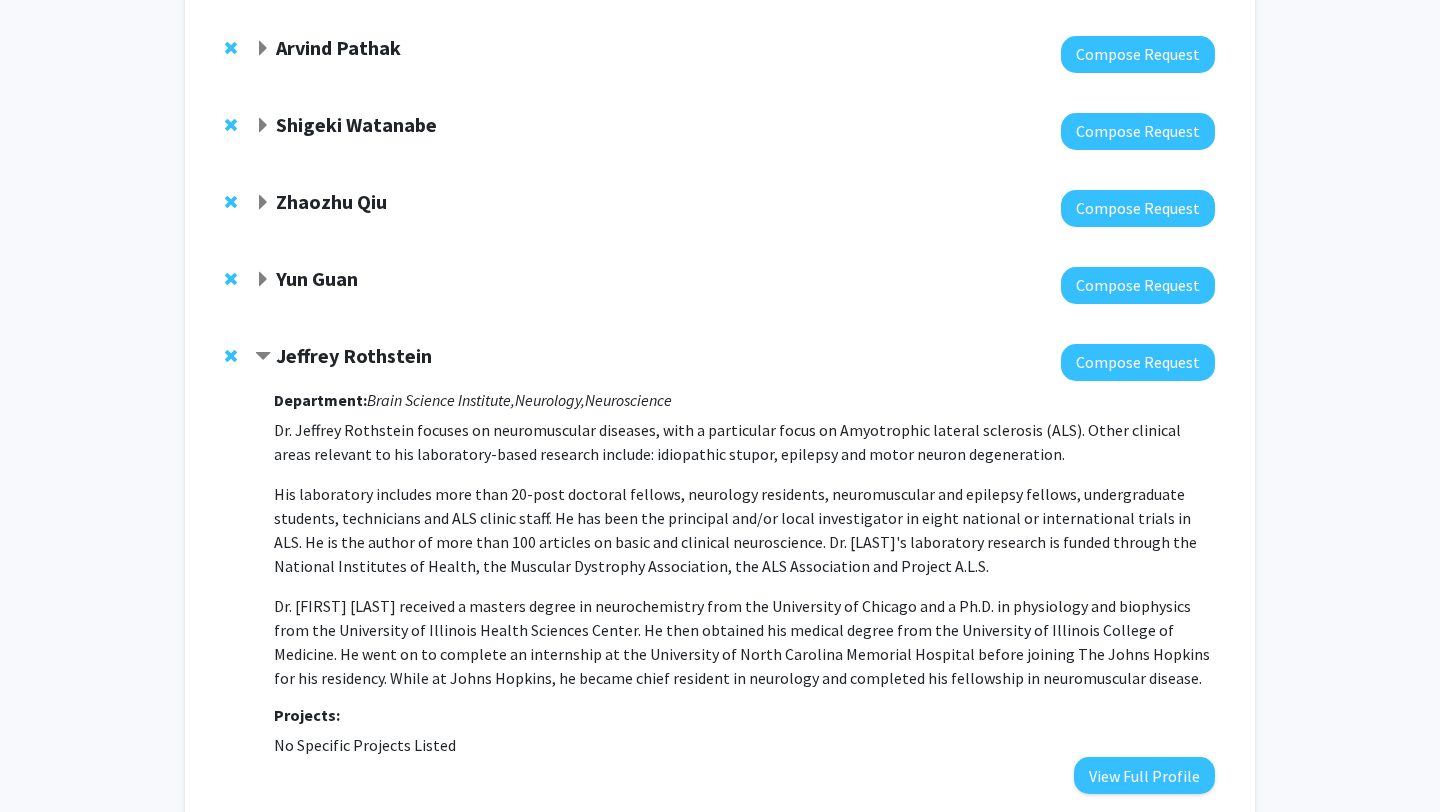 click on "Jeffrey Rothstein" 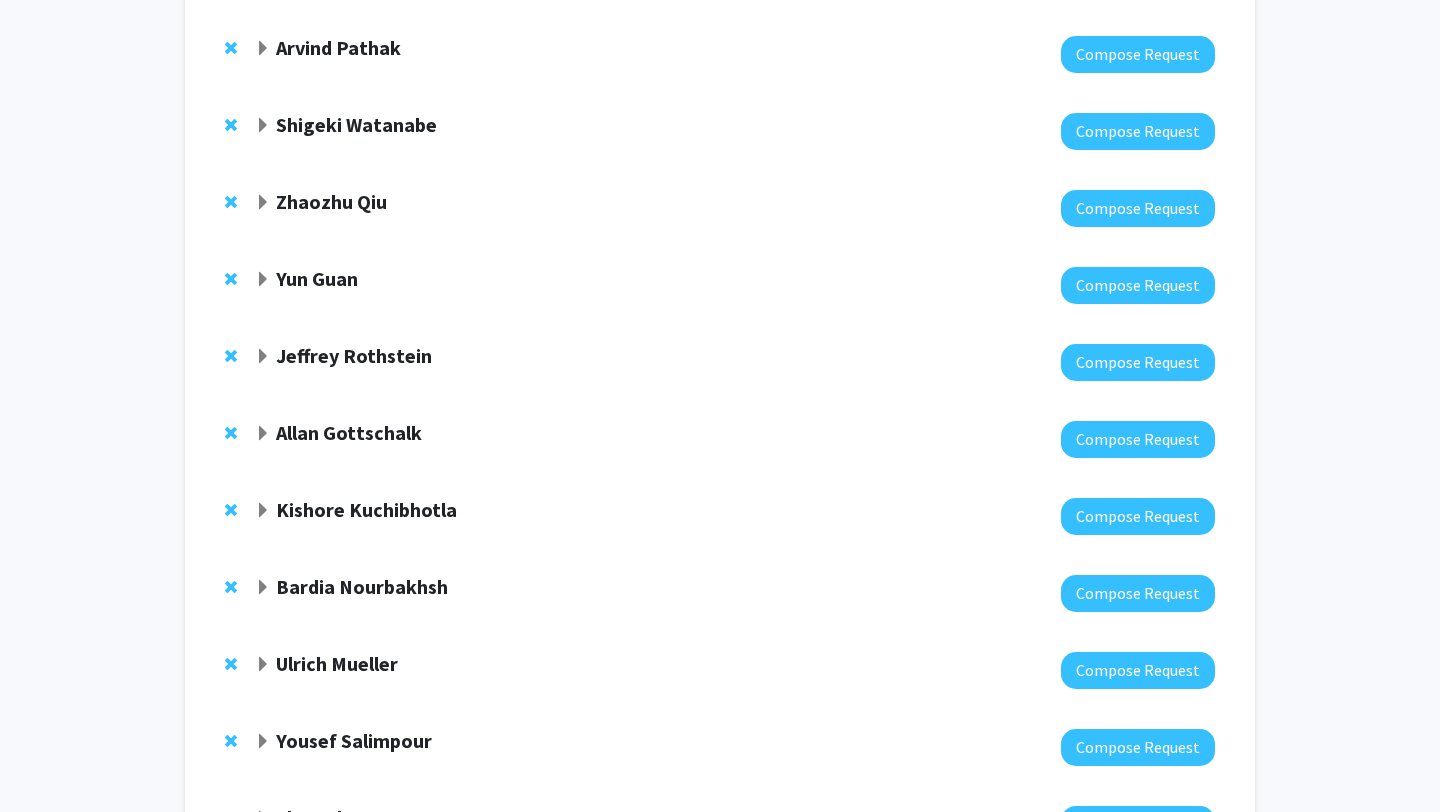 click on "Allan Gottschalk" 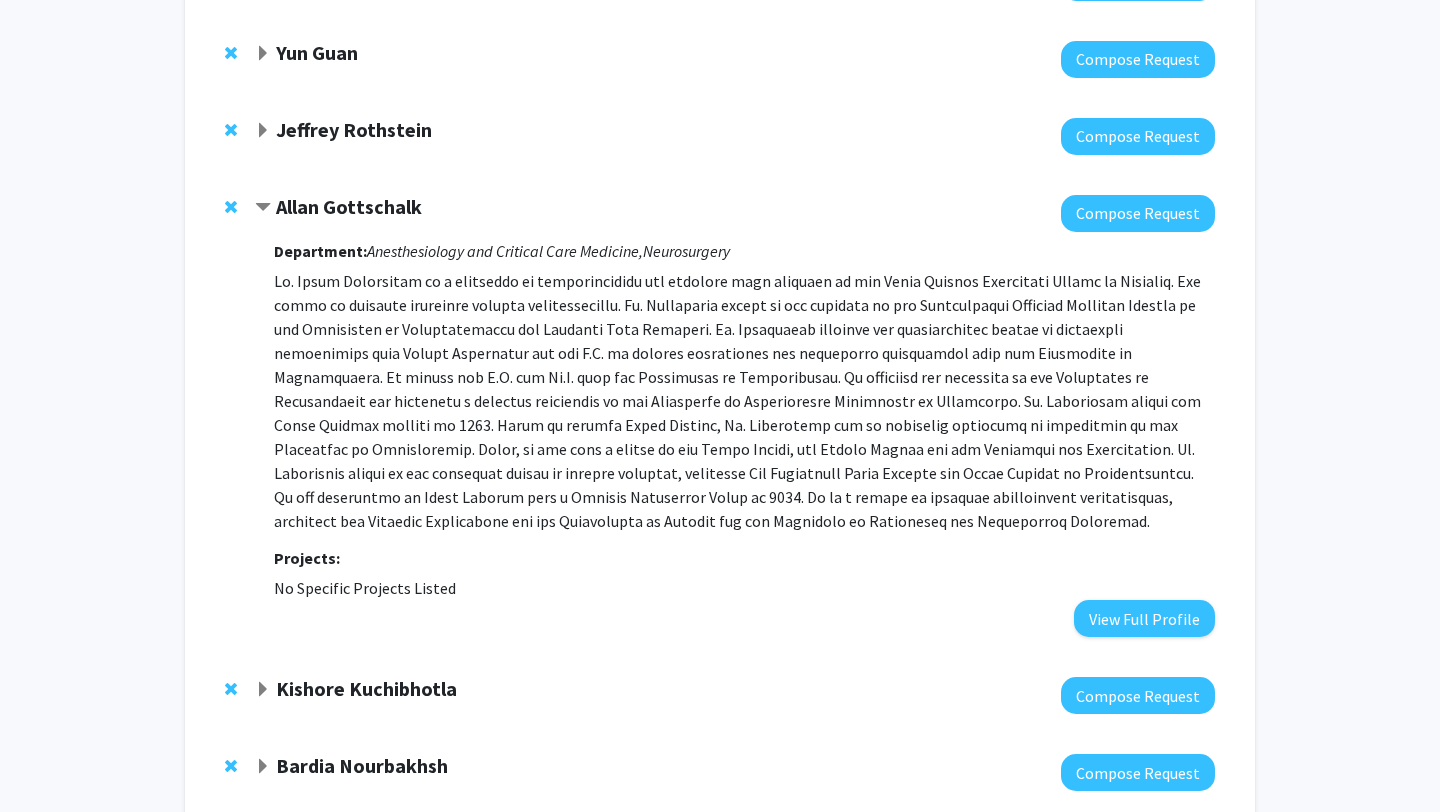 scroll, scrollTop: 436, scrollLeft: 0, axis: vertical 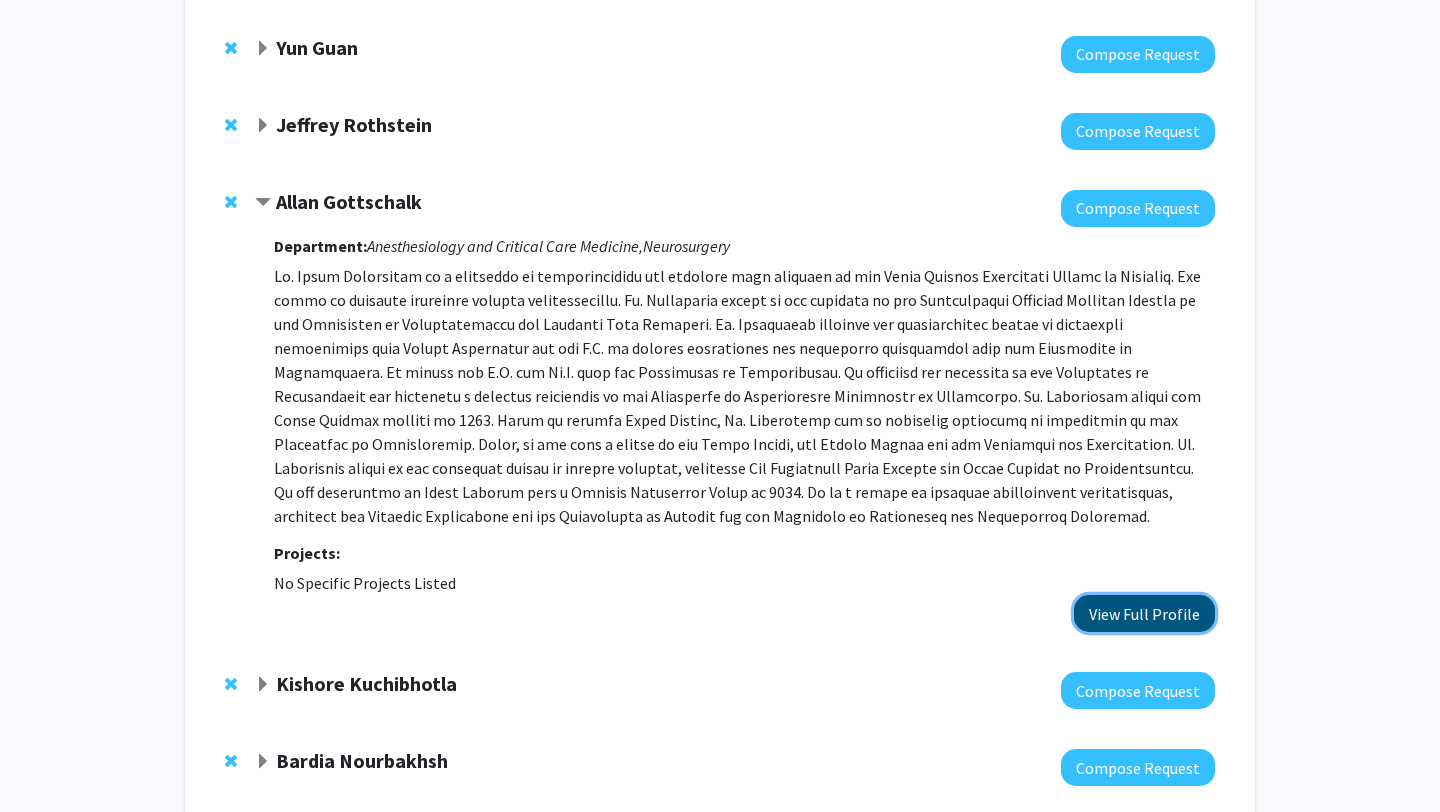 click on "View Full Profile" at bounding box center (1144, 613) 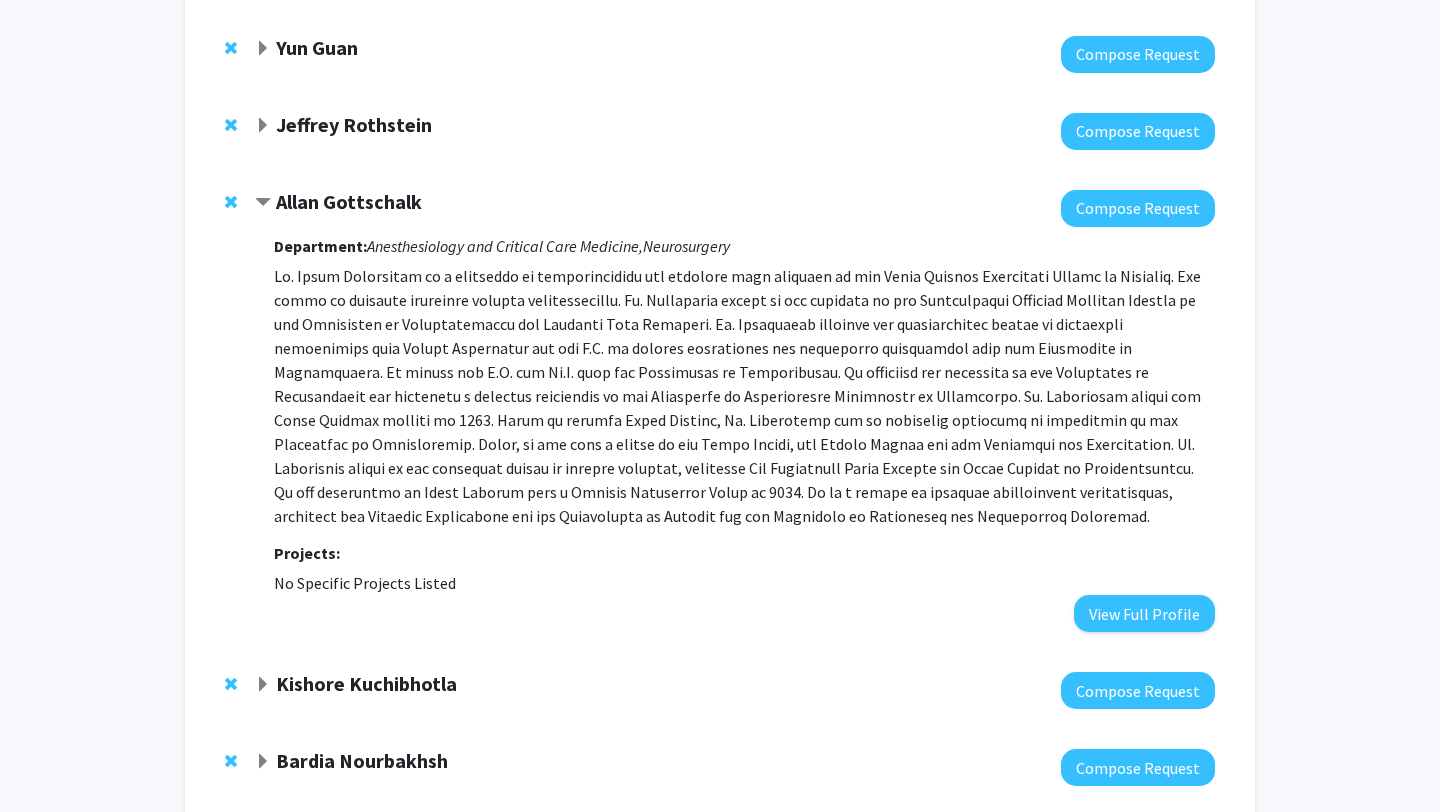 click on "Allan Gottschalk" 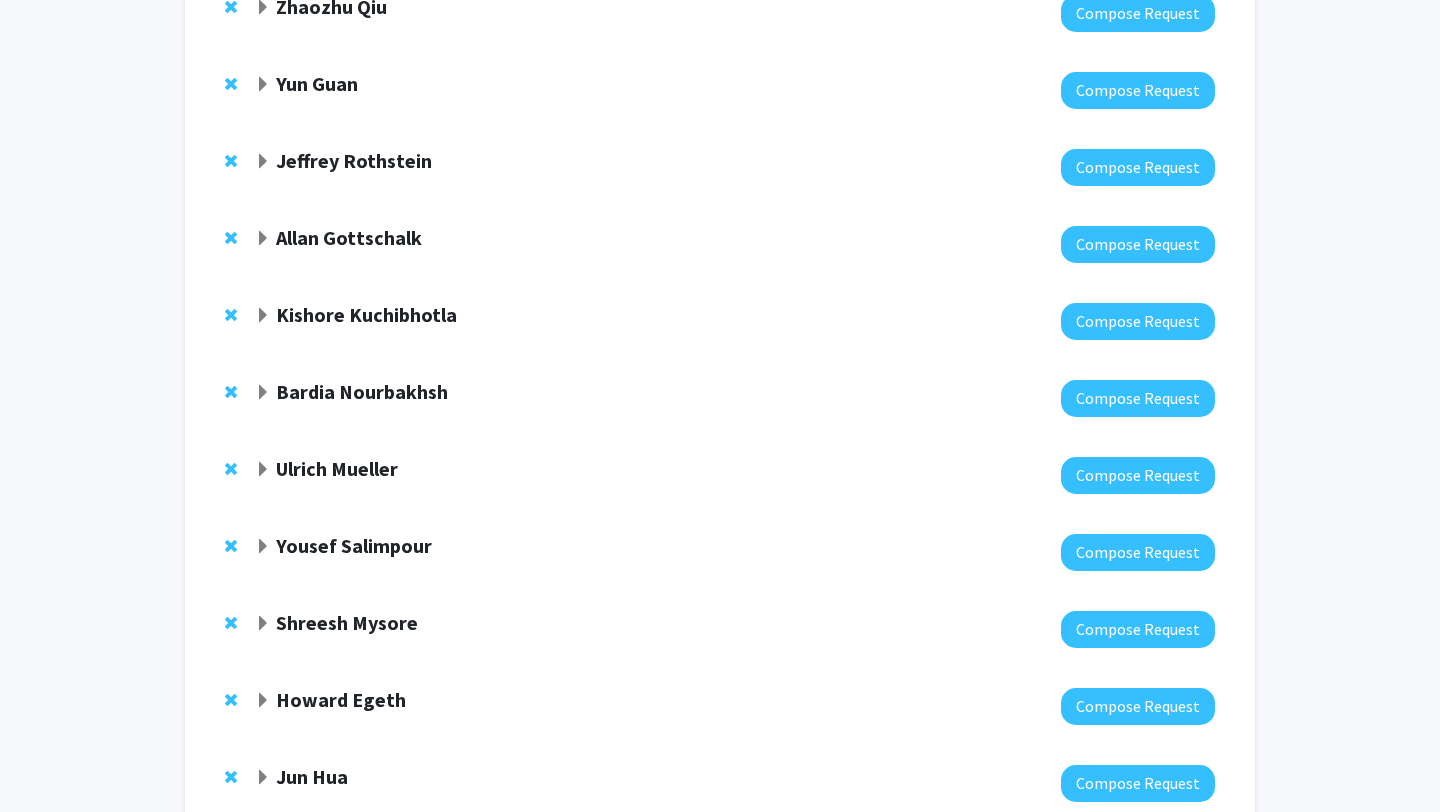 scroll, scrollTop: 487, scrollLeft: 0, axis: vertical 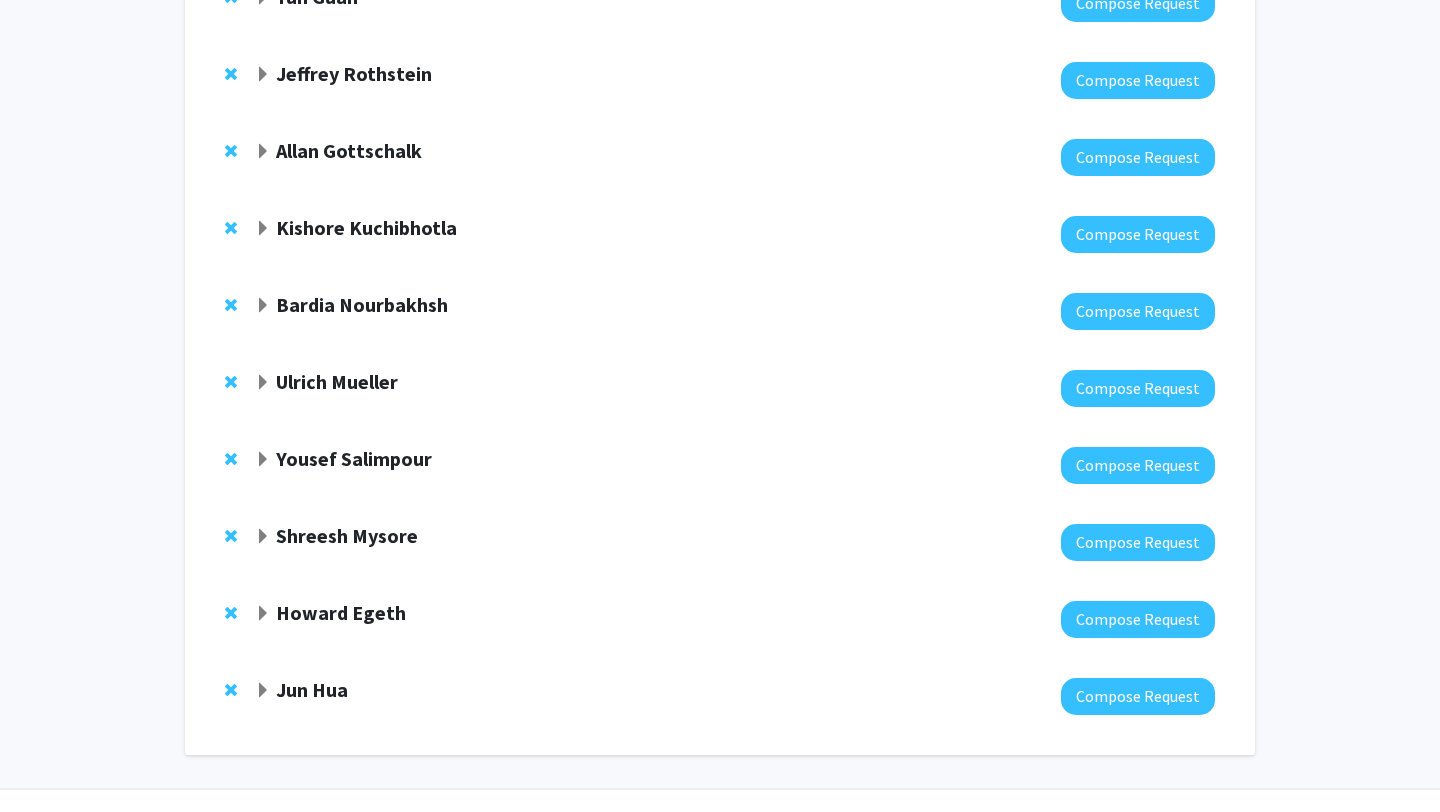 click 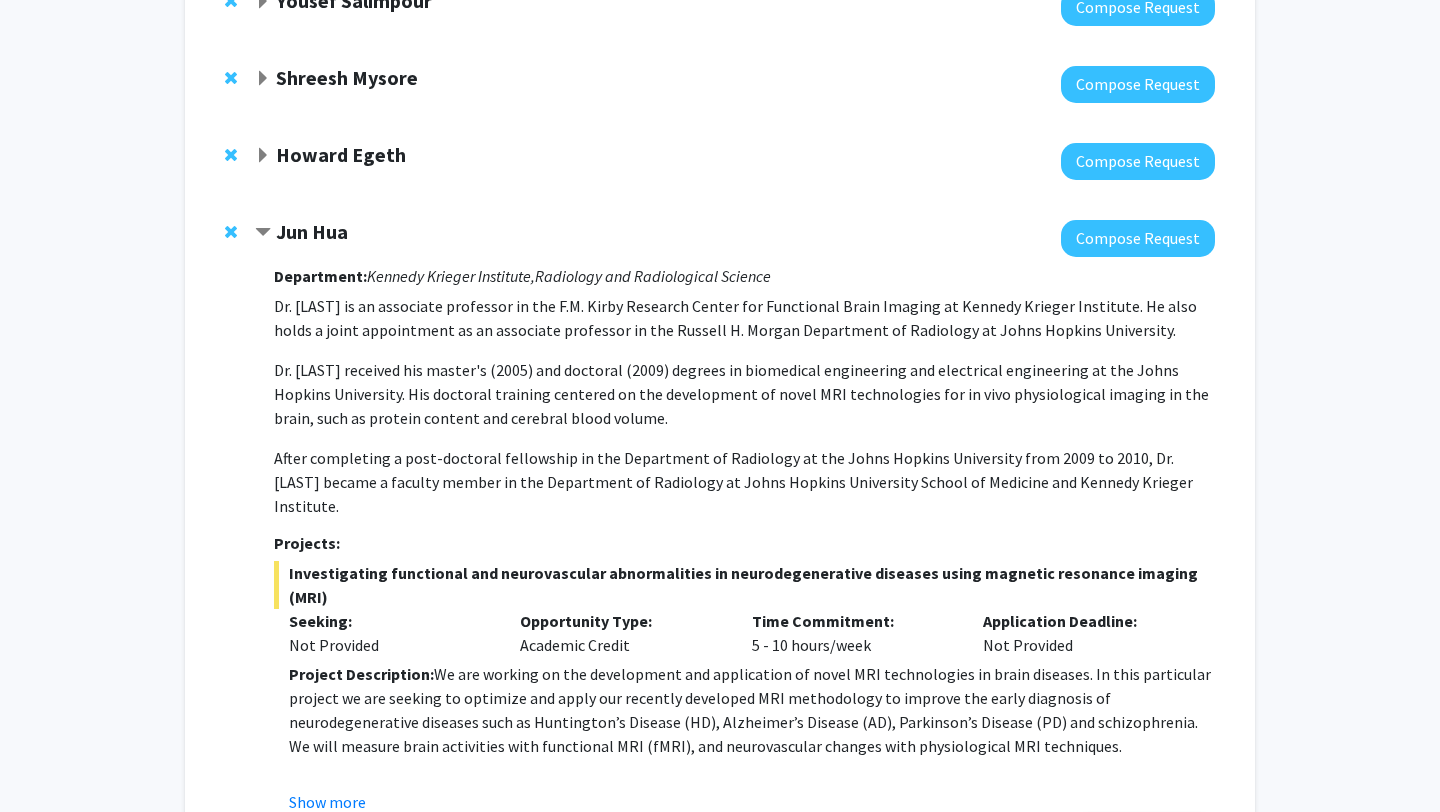 scroll, scrollTop: 946, scrollLeft: 0, axis: vertical 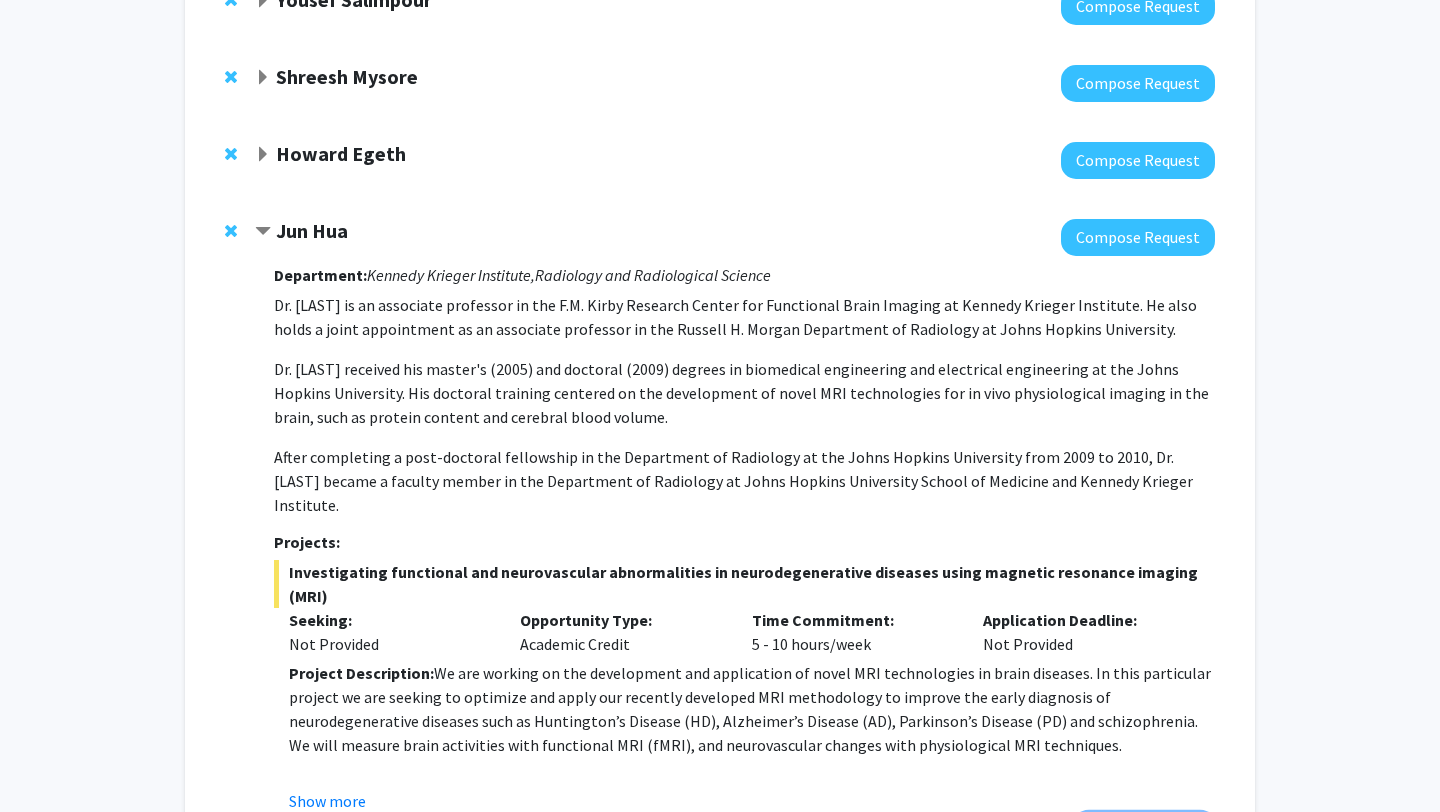 click on "View Full Profile" at bounding box center (1144, 831) 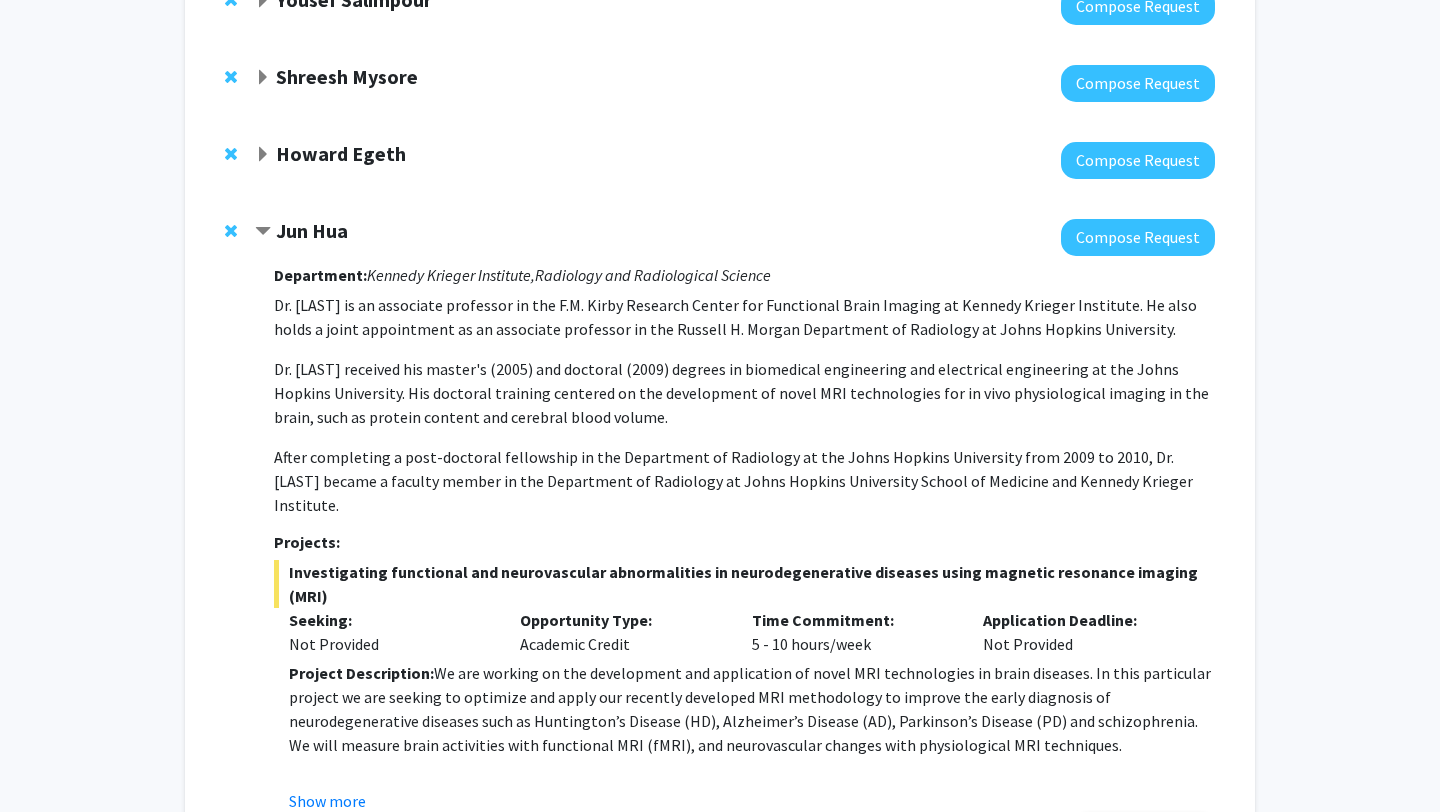 click on "Howard Egeth" 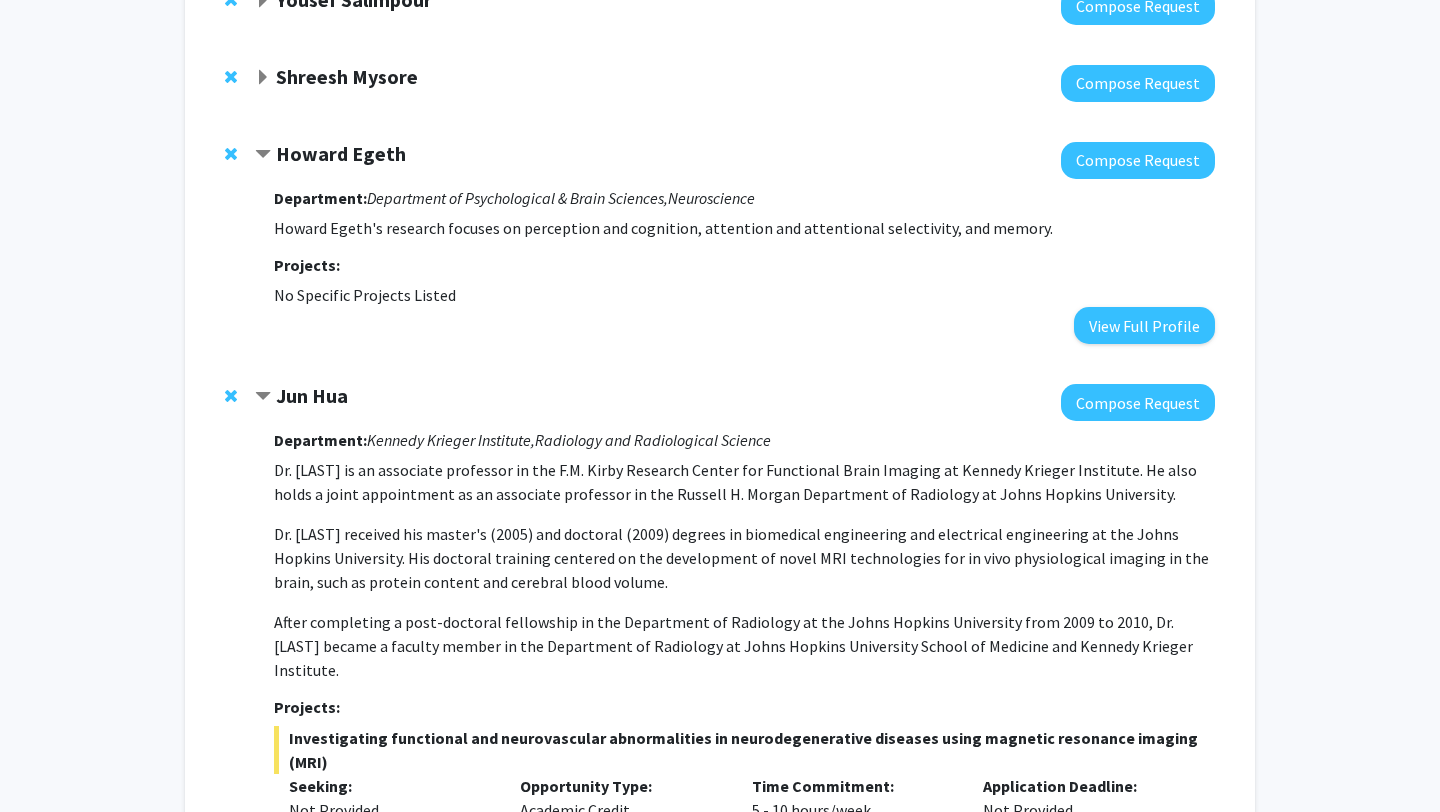 click on "Shreesh Mysore" 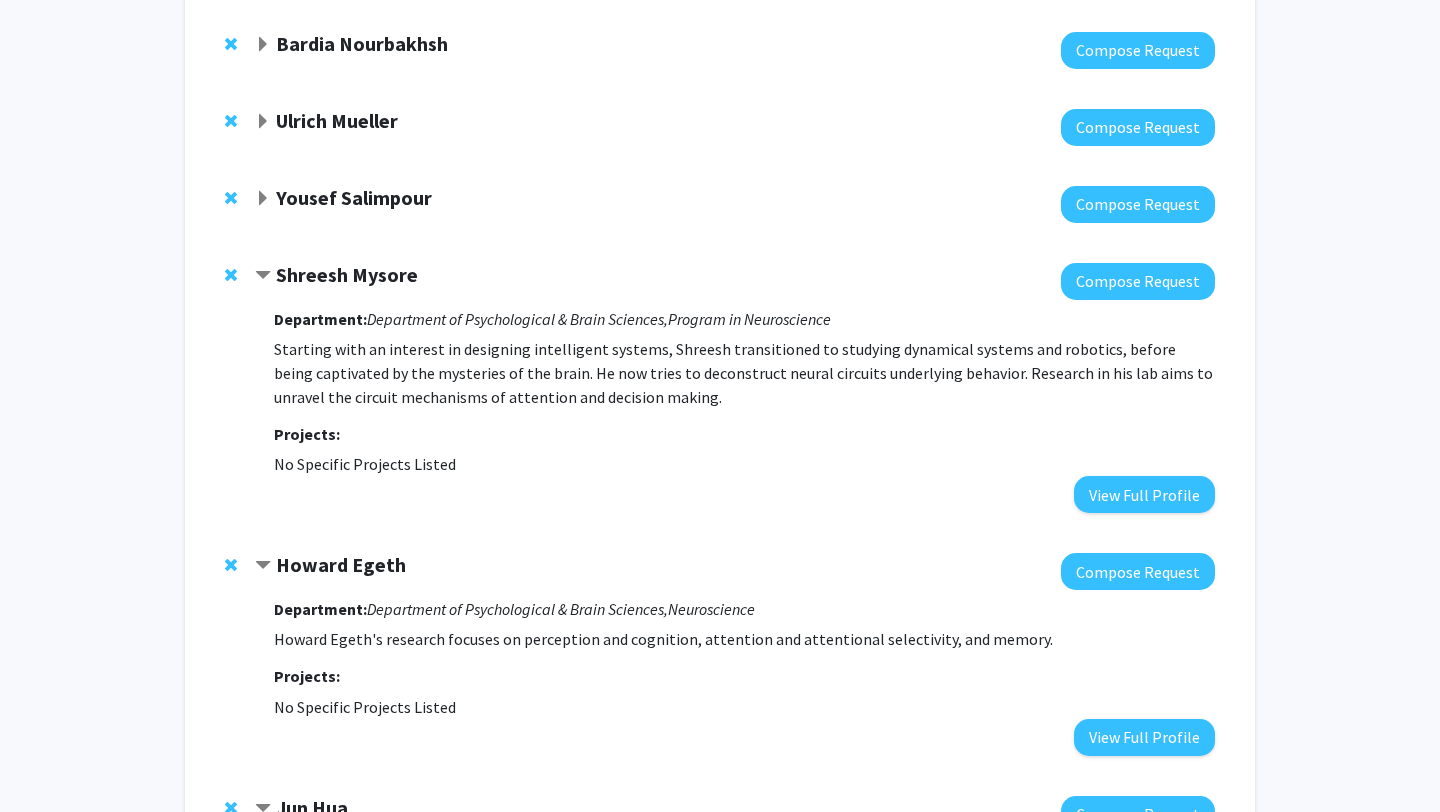 scroll, scrollTop: 736, scrollLeft: 0, axis: vertical 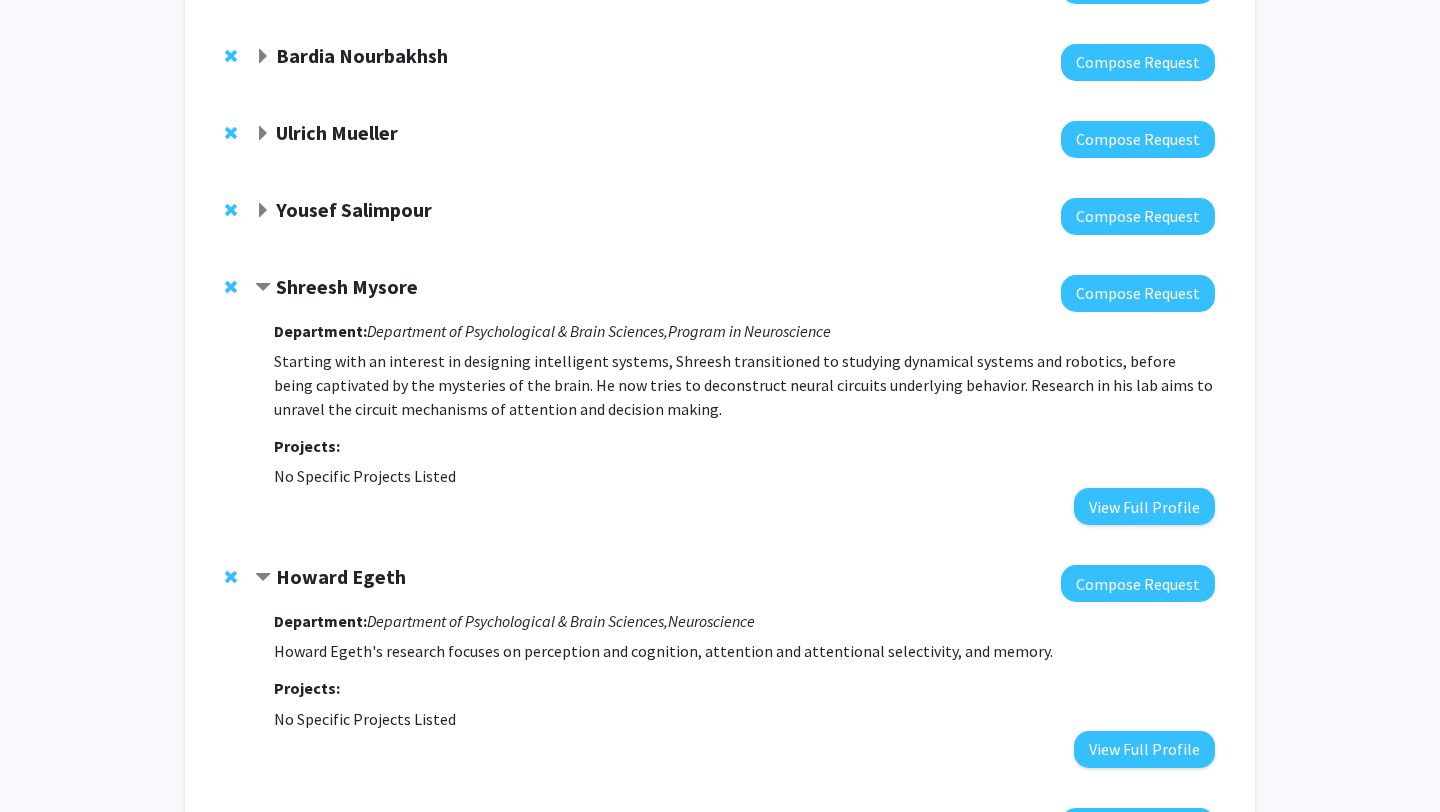 click on "Yousef Salimpour" 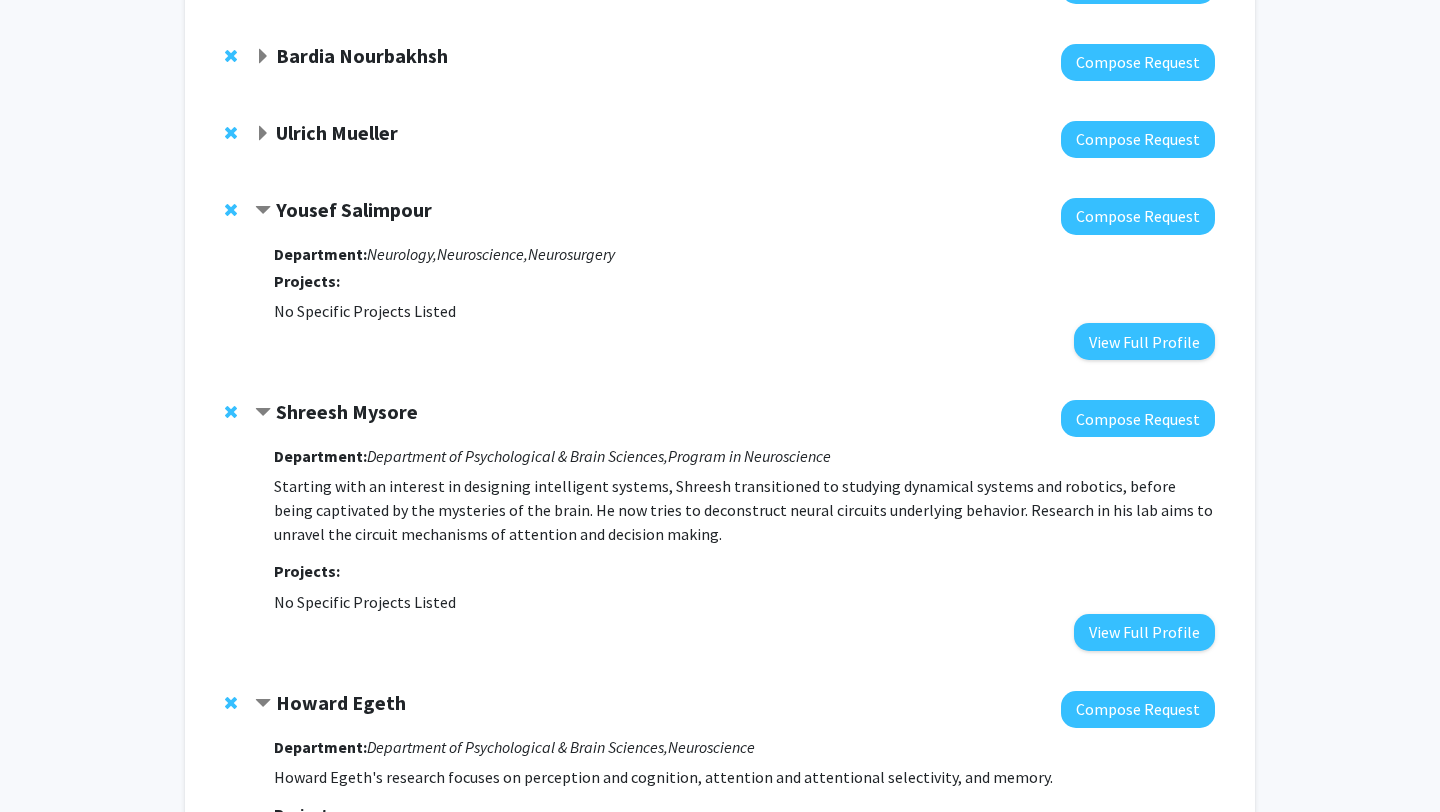 scroll, scrollTop: 726, scrollLeft: 0, axis: vertical 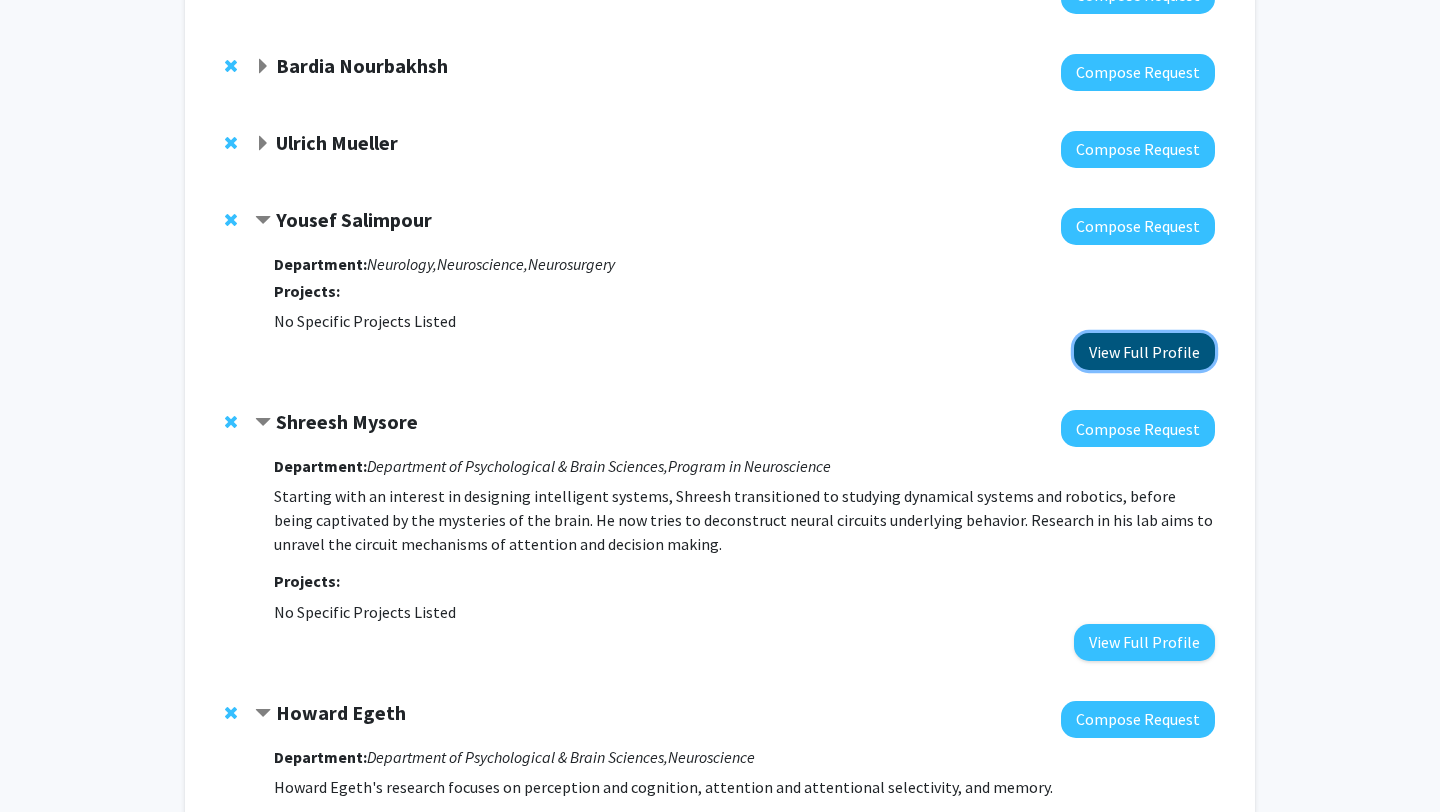 click on "View Full Profile" at bounding box center [1144, 351] 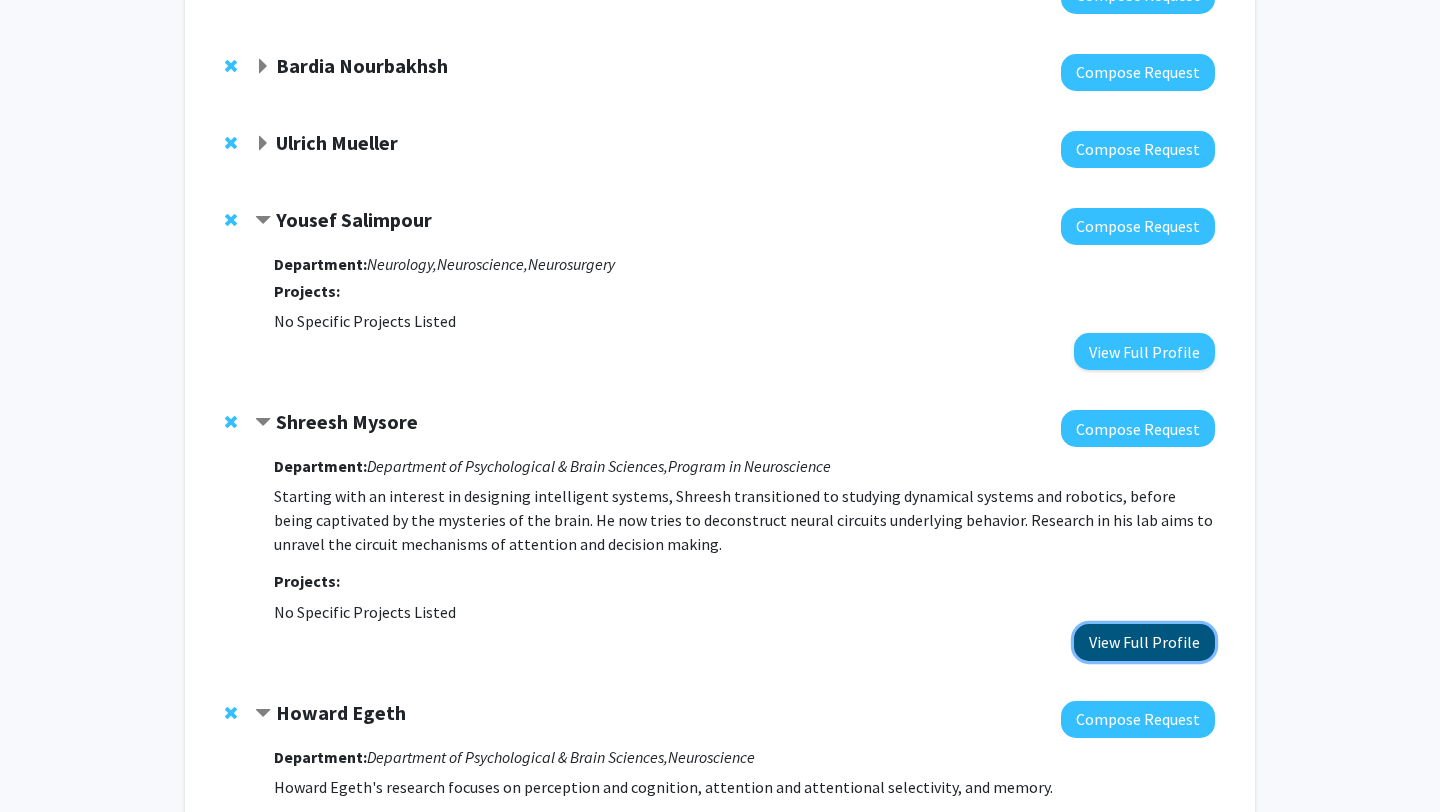 click on "View Full Profile" at bounding box center [1144, 642] 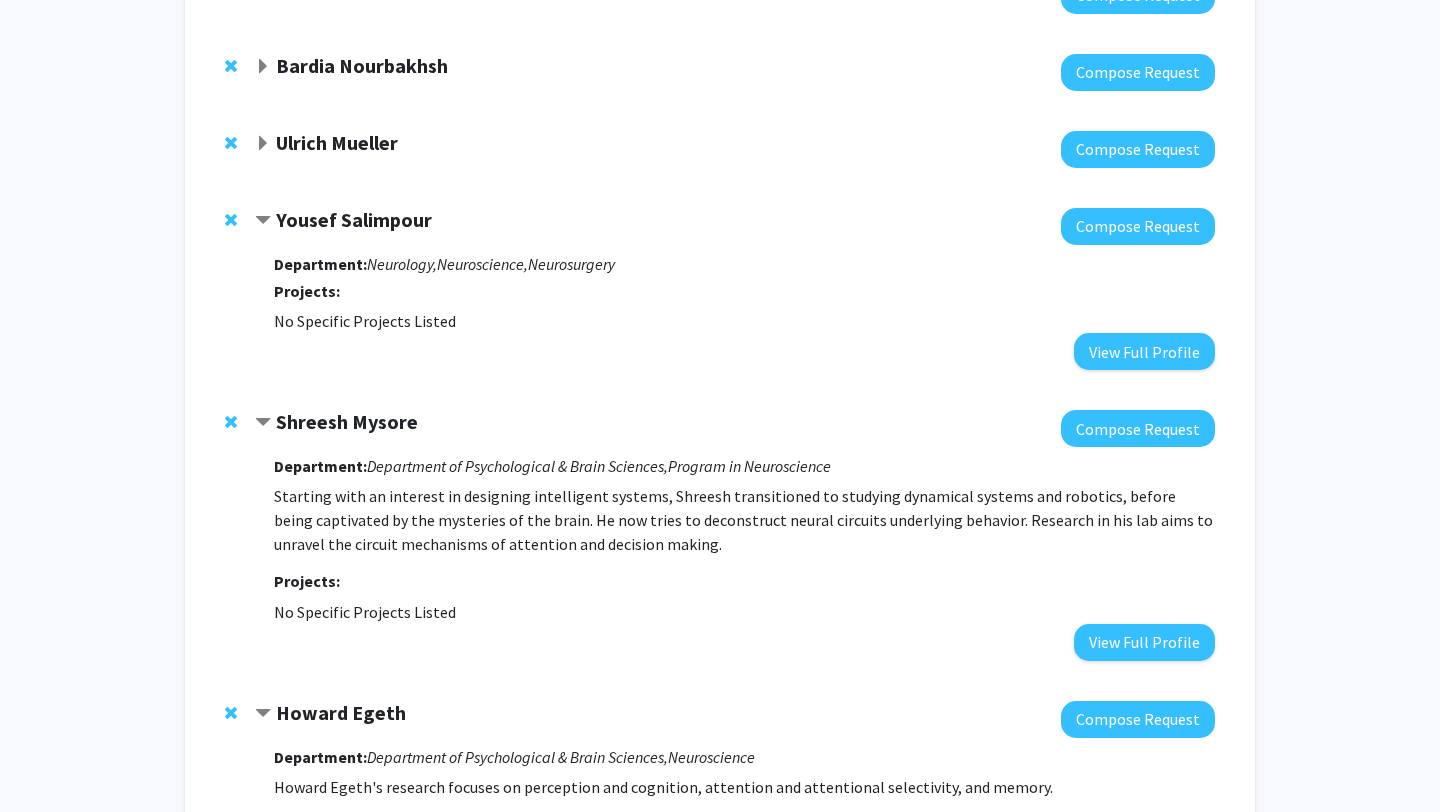 click 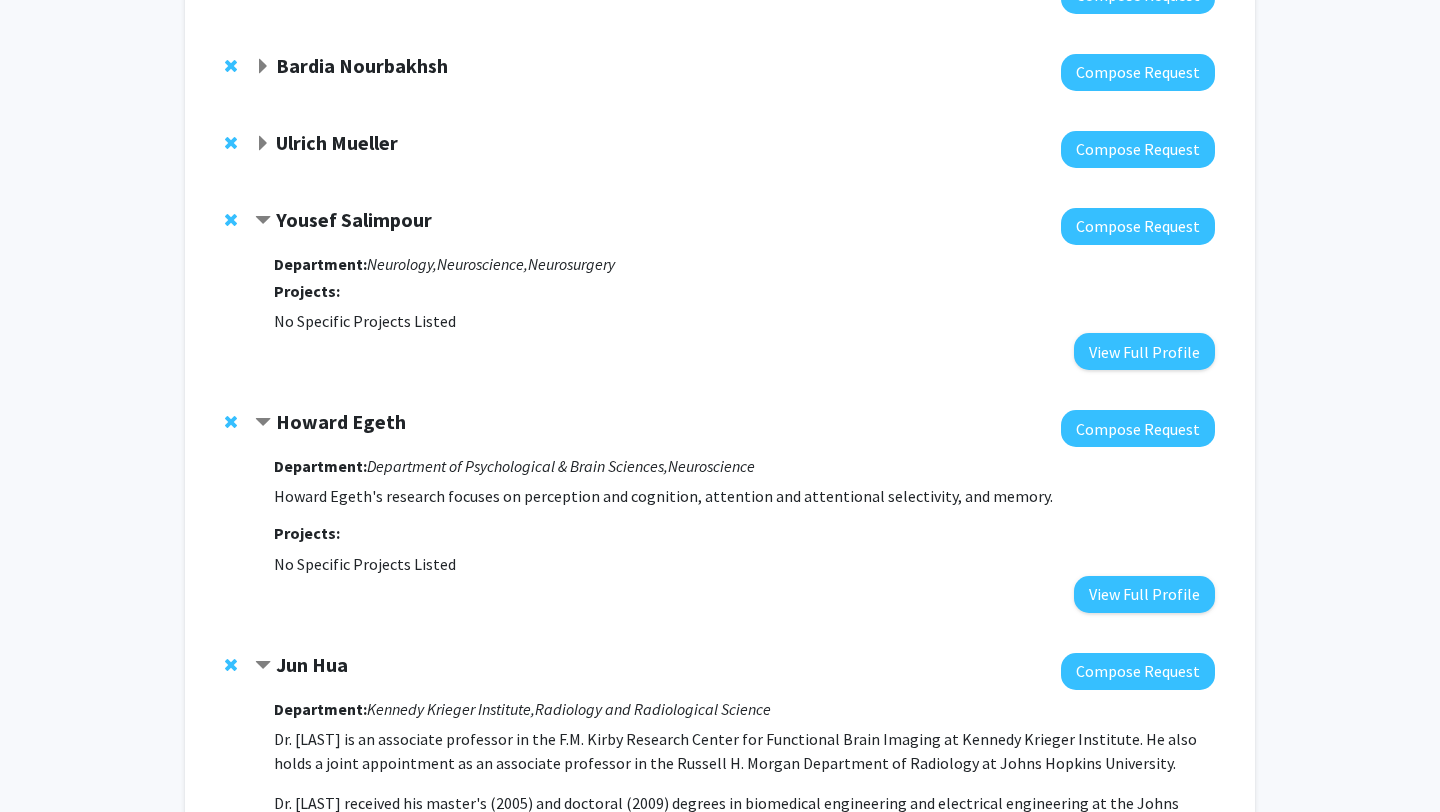 click on "Yousef Salimpour" 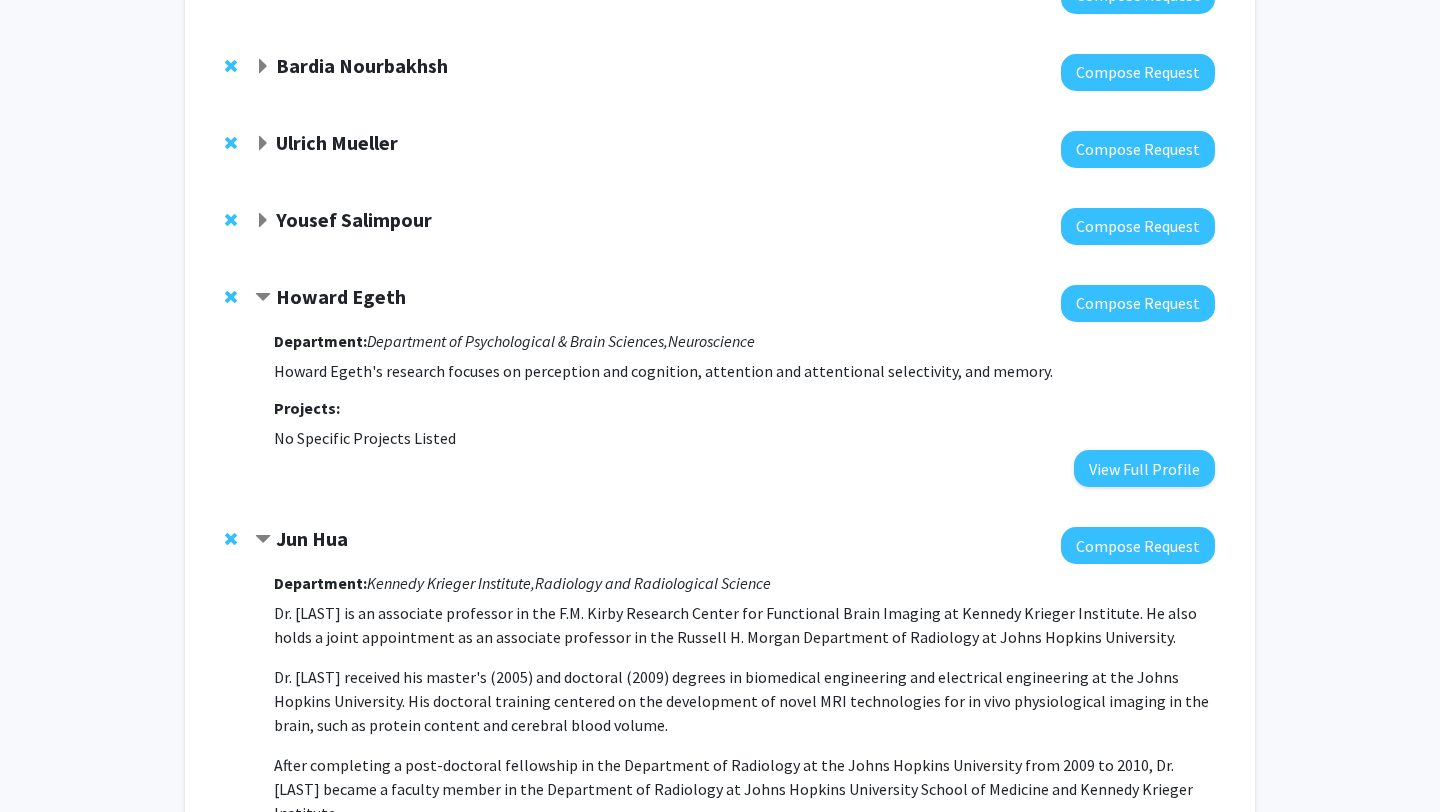 click on "Howard Egeth" 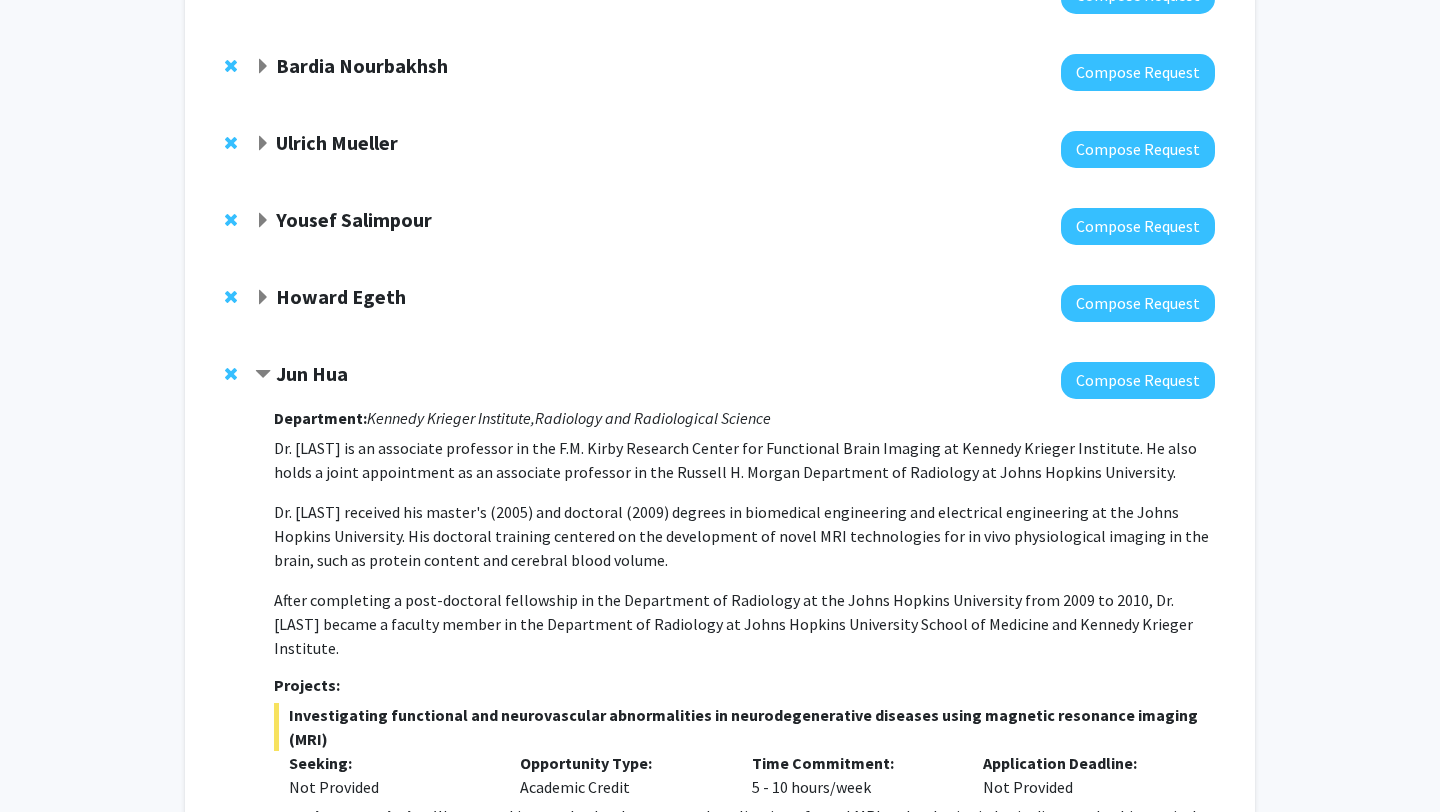 click on "Jun Hua" 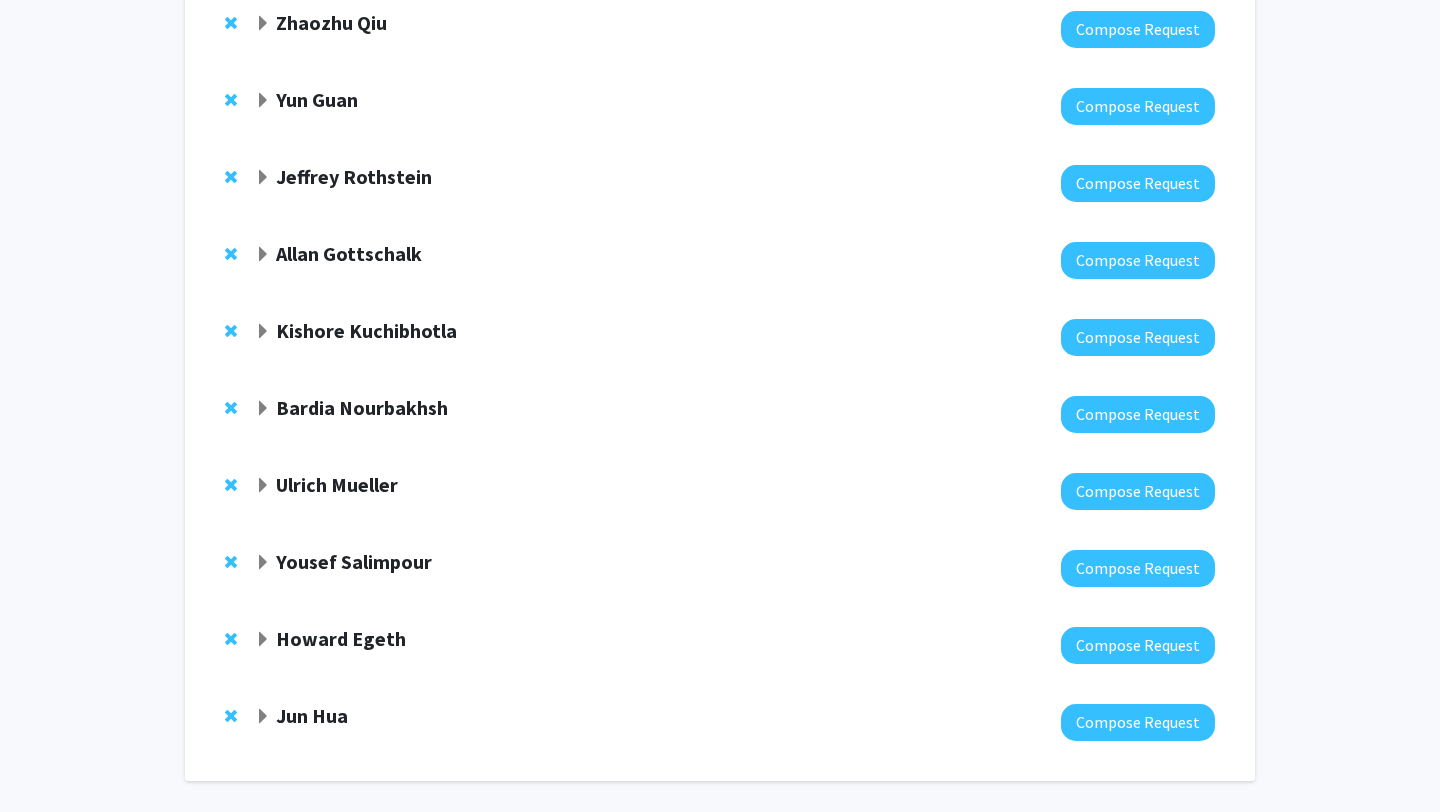 scroll, scrollTop: 406, scrollLeft: 0, axis: vertical 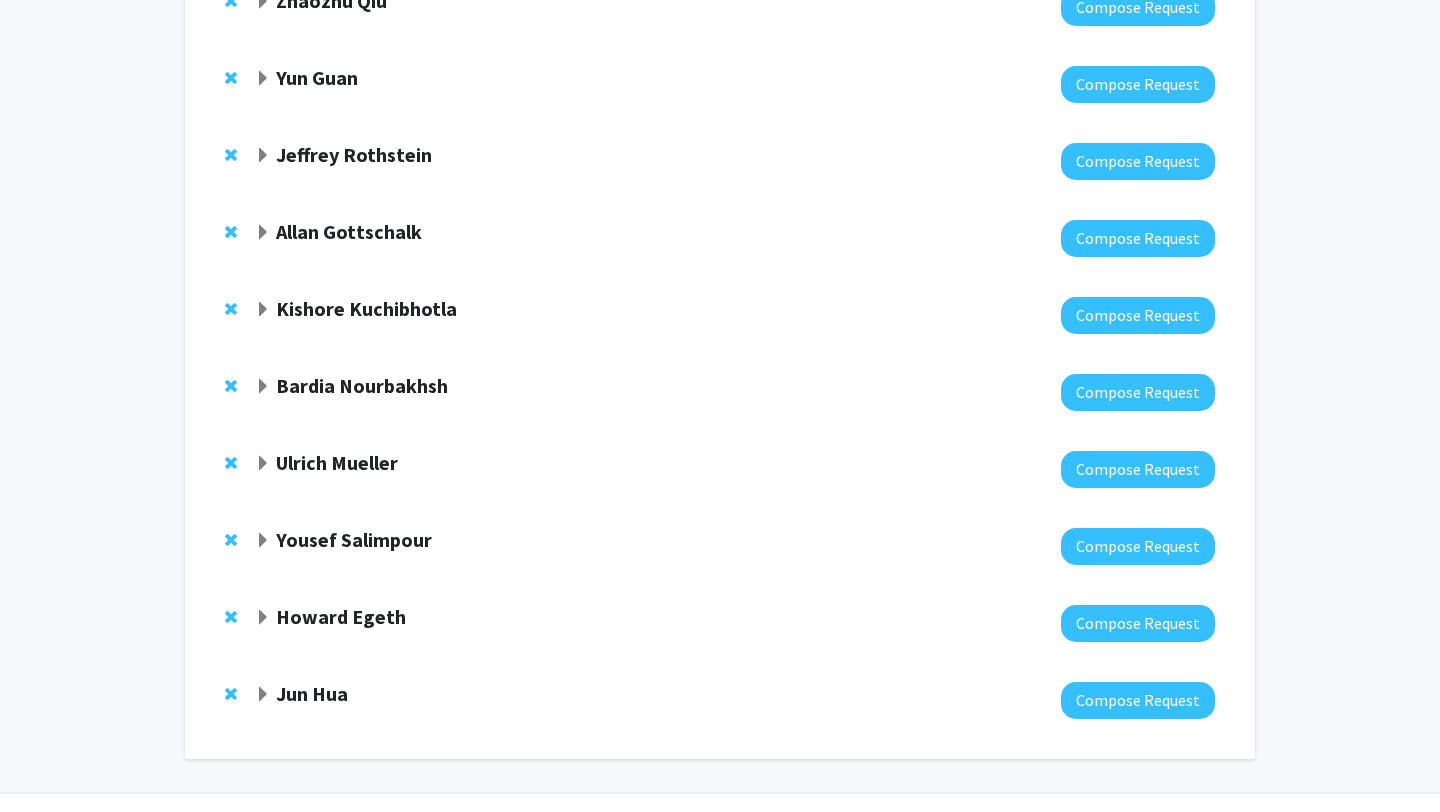 click on "Ulrich Mueller" 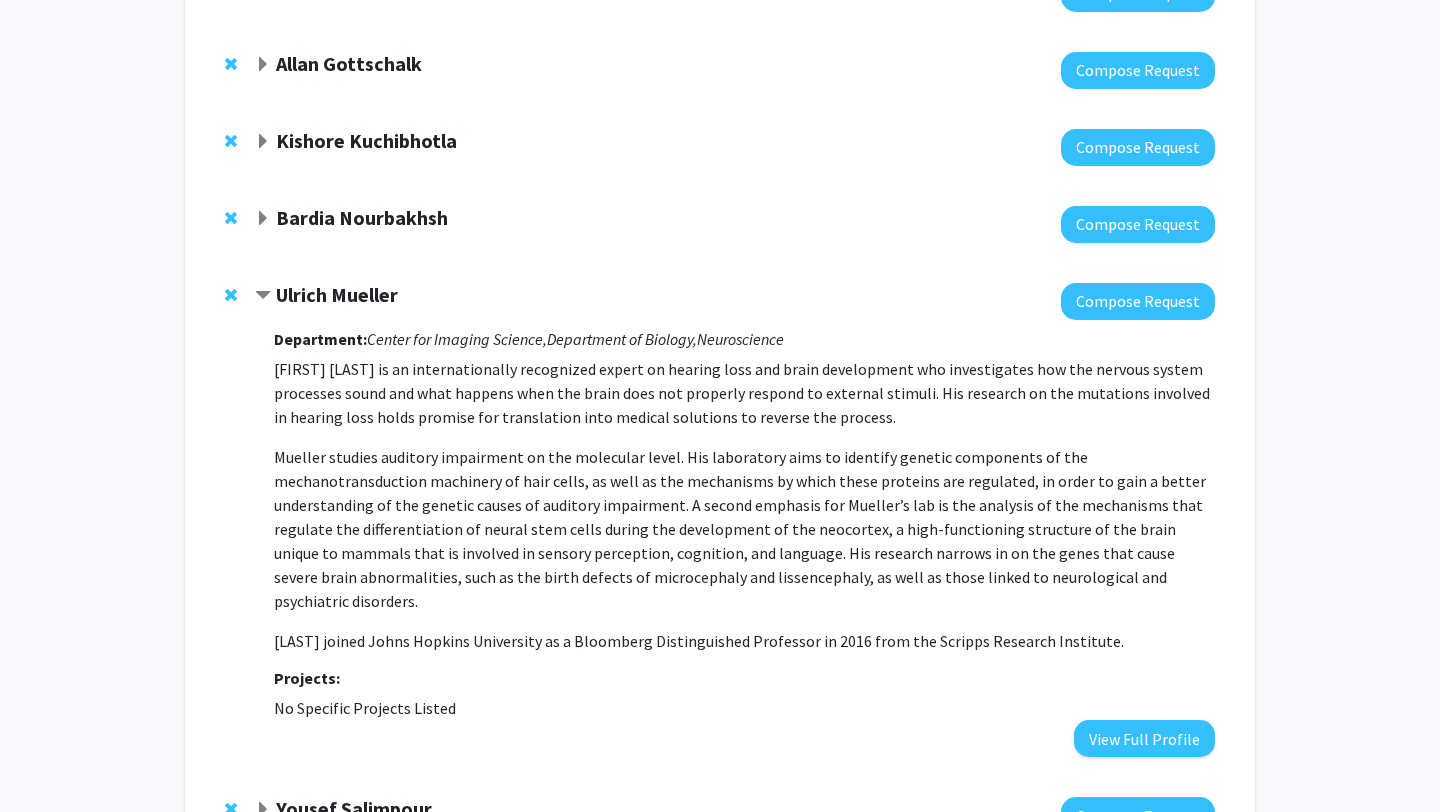 scroll, scrollTop: 575, scrollLeft: 0, axis: vertical 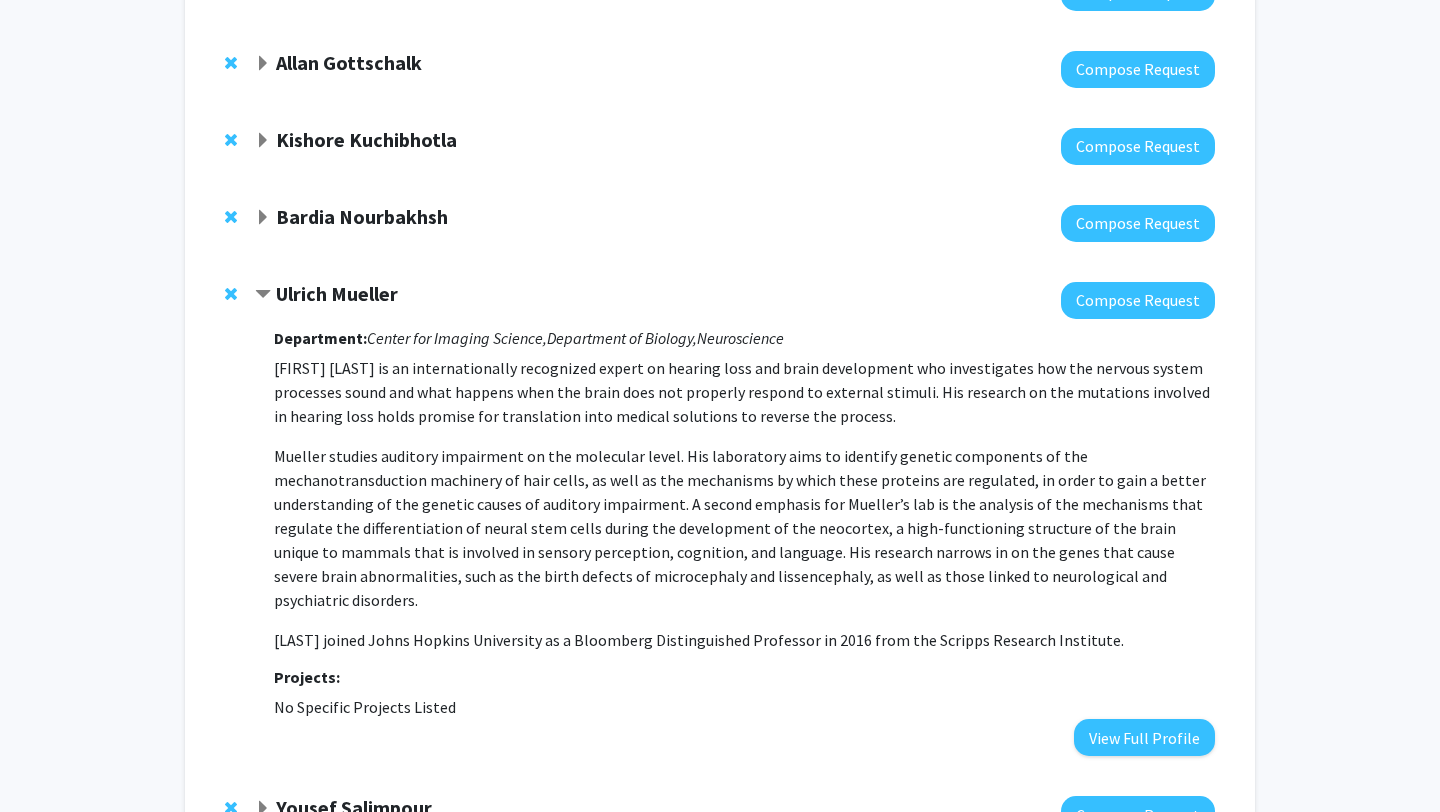 click on "Ulrich Mueller" 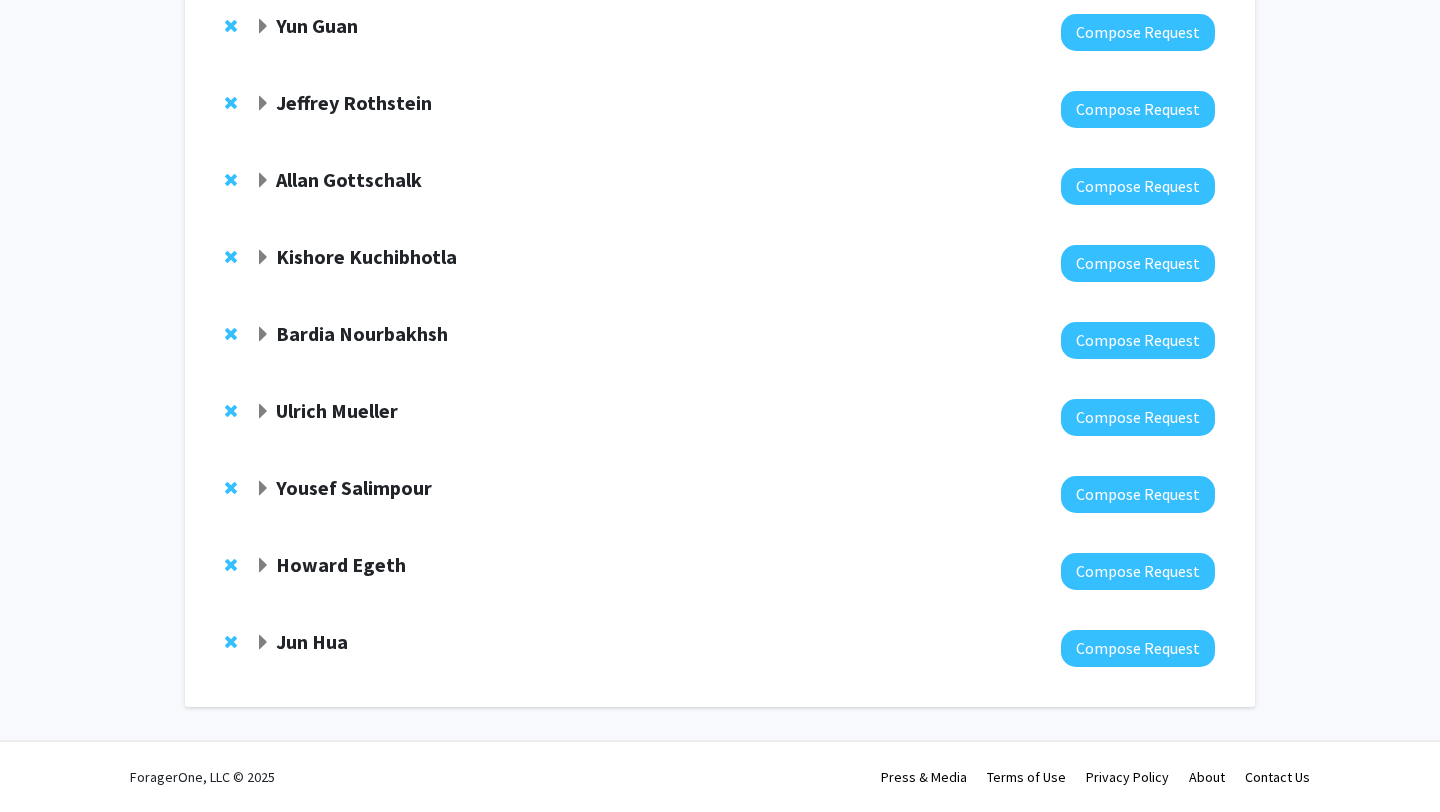 scroll, scrollTop: 458, scrollLeft: 0, axis: vertical 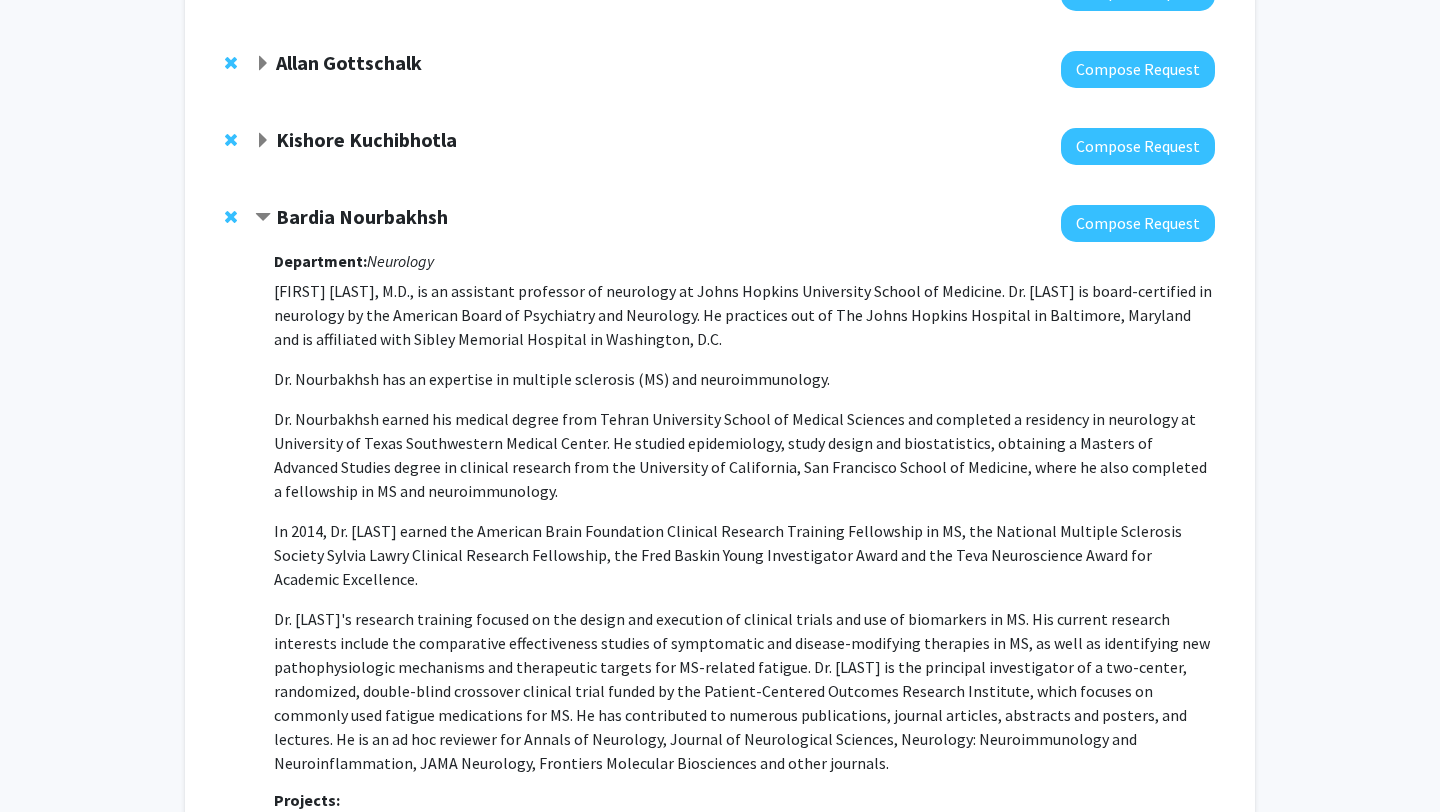 click on "Bardia Nourbakhsh" 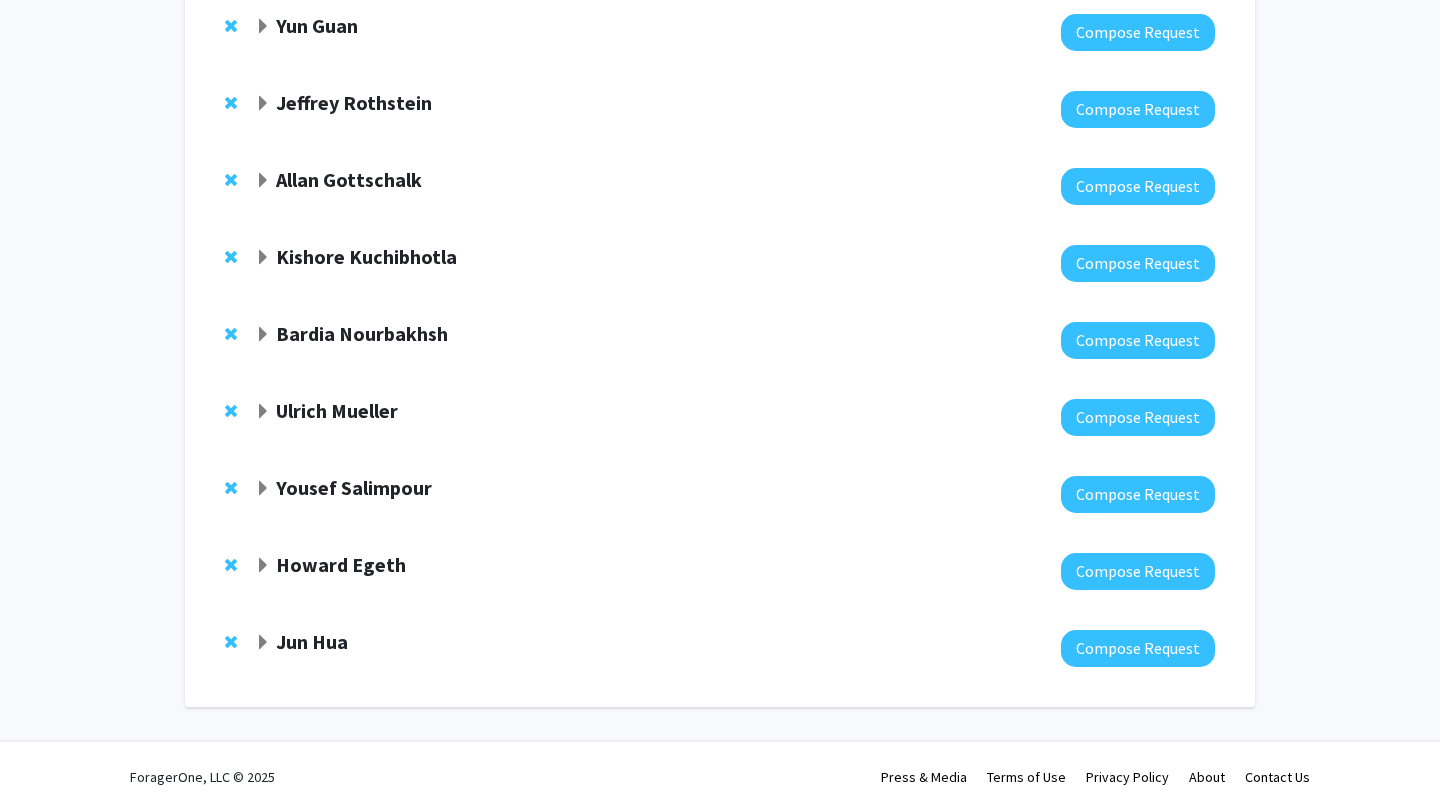 click on "Kishore Kuchibhotla" 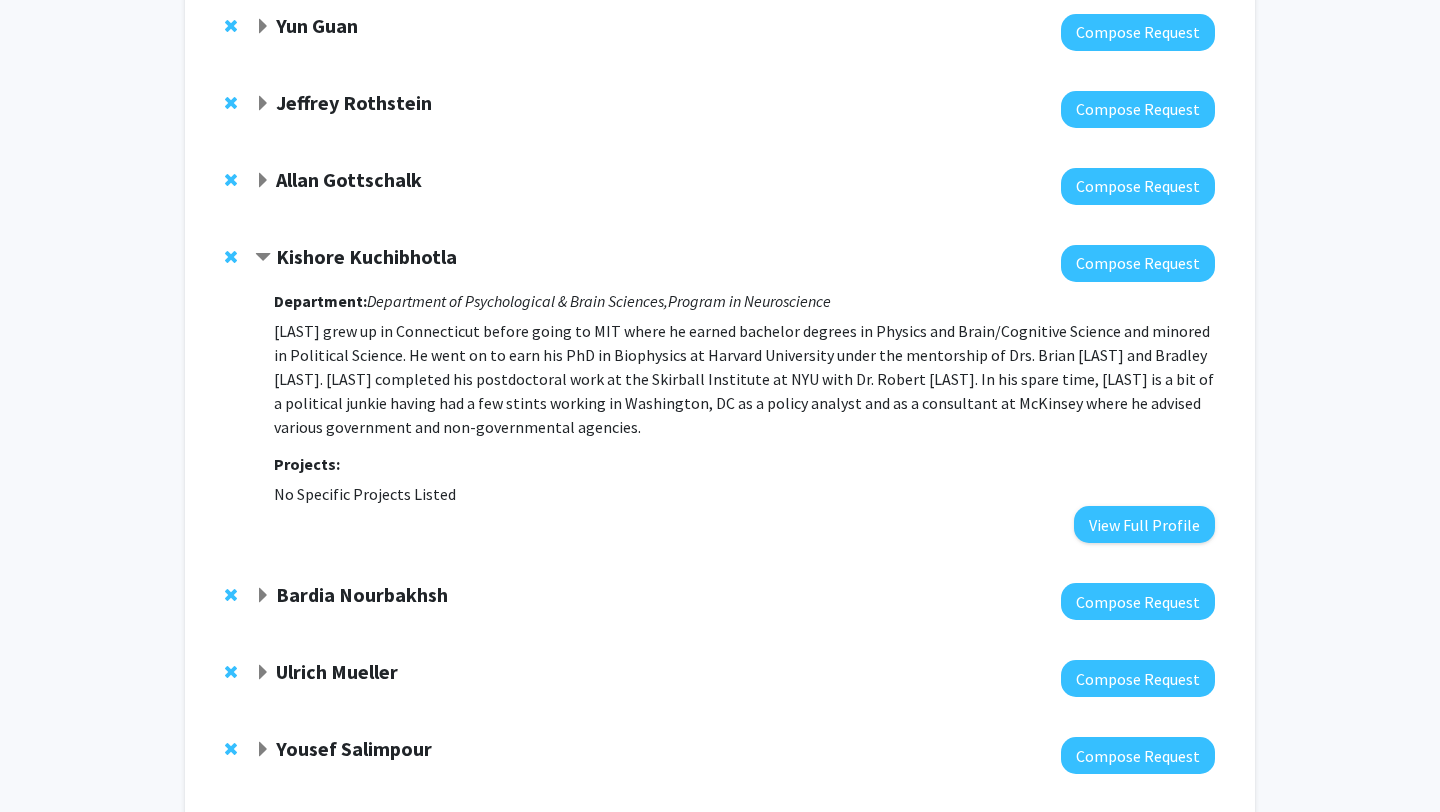 scroll, scrollTop: 575, scrollLeft: 0, axis: vertical 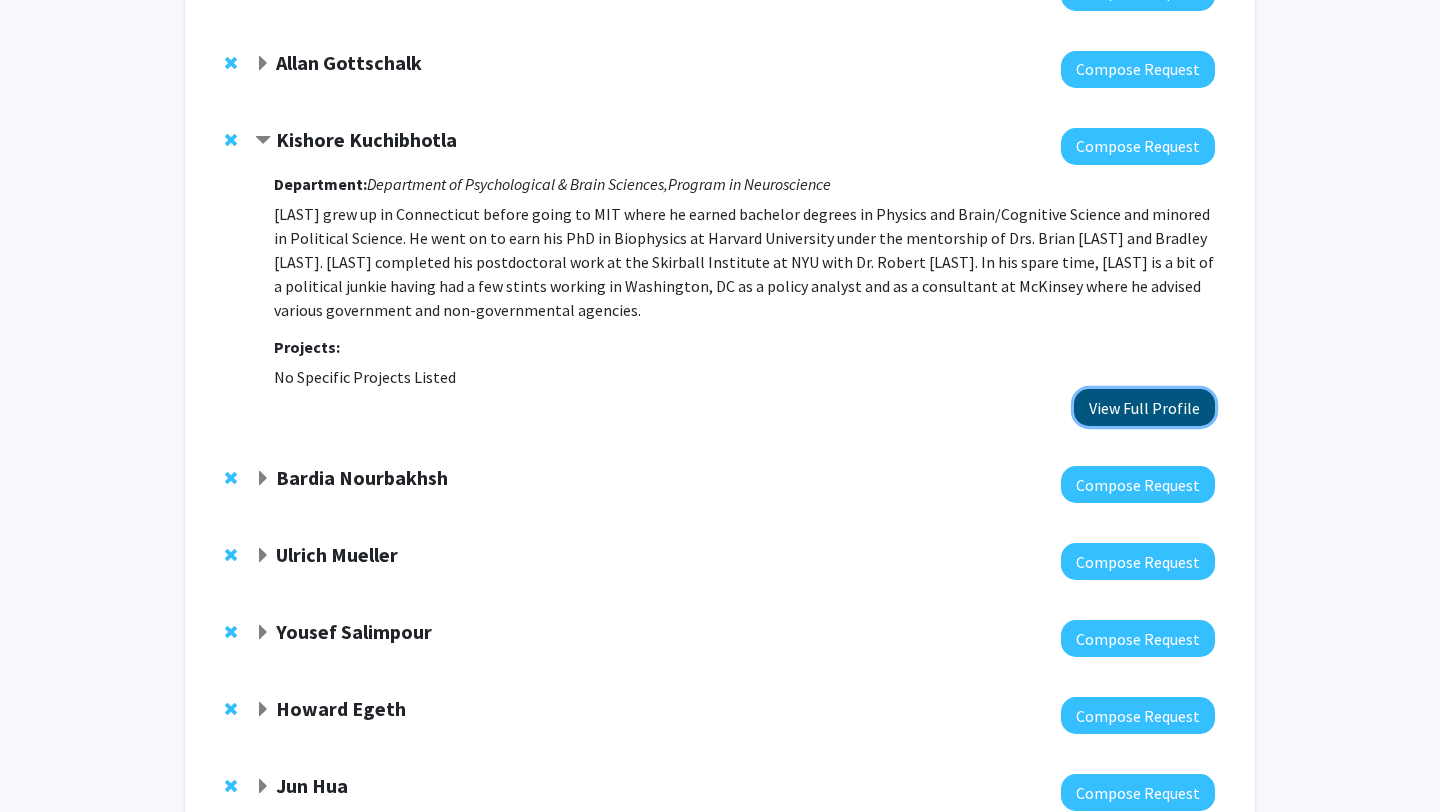 click on "View Full Profile" at bounding box center (1144, 407) 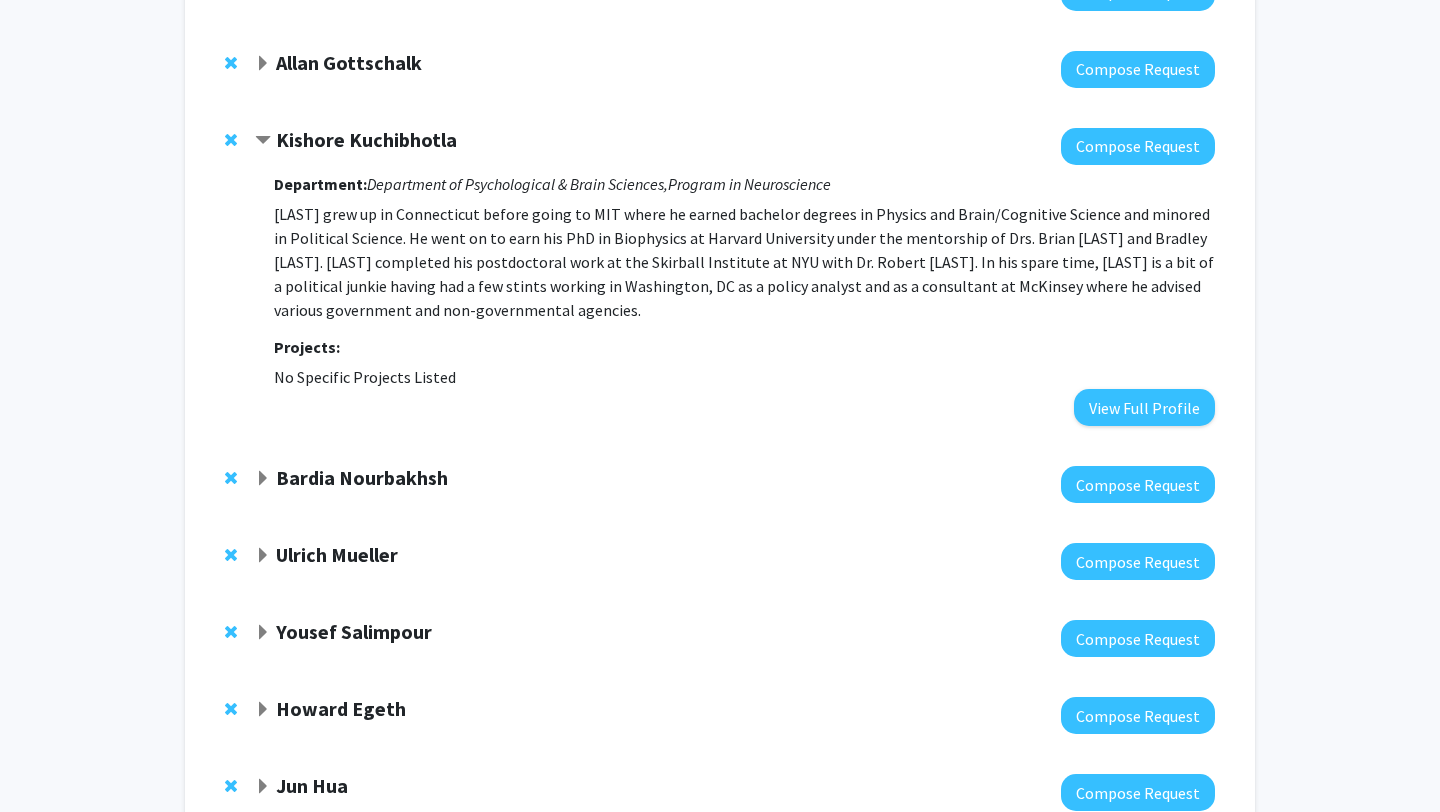 click on "Howard Egeth" 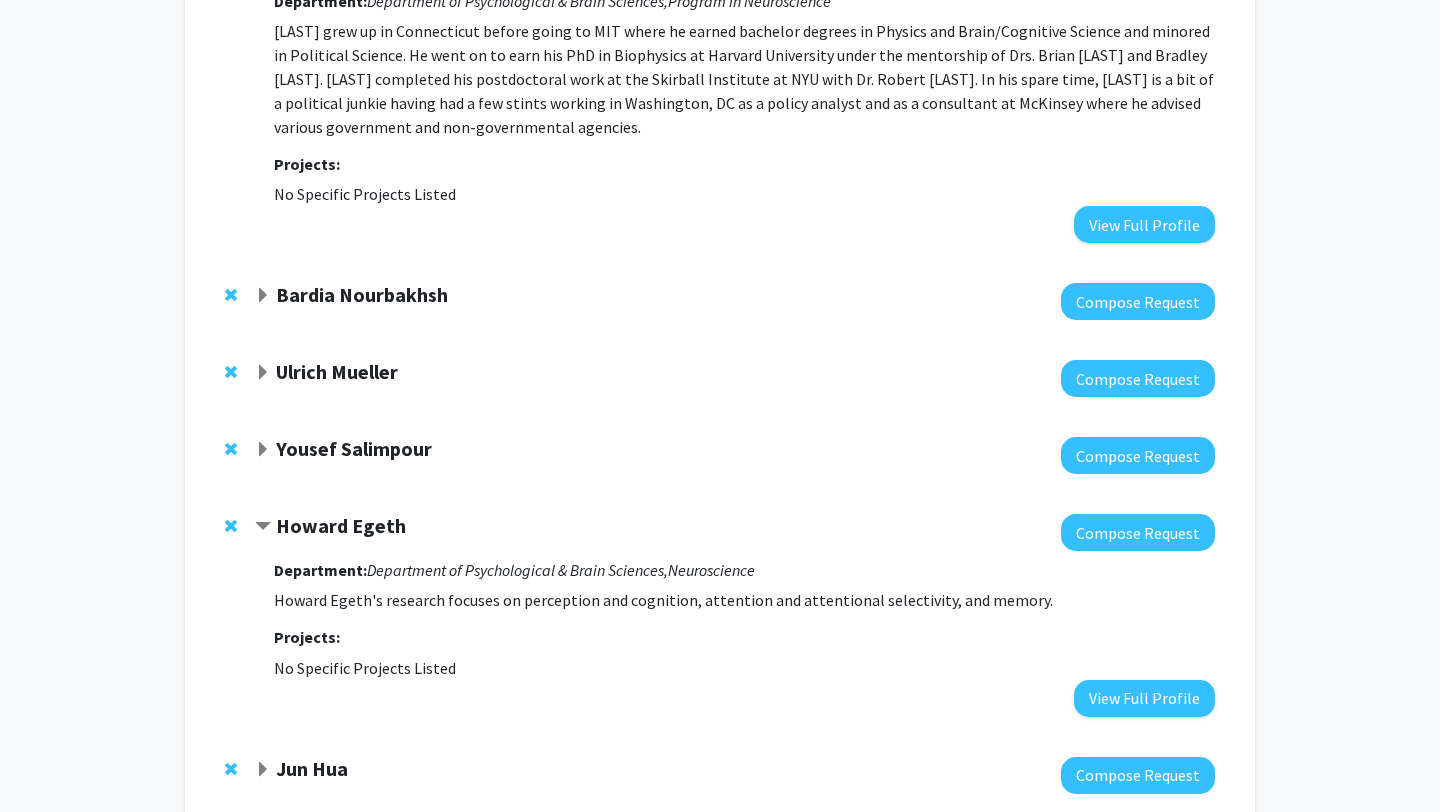 scroll, scrollTop: 884, scrollLeft: 0, axis: vertical 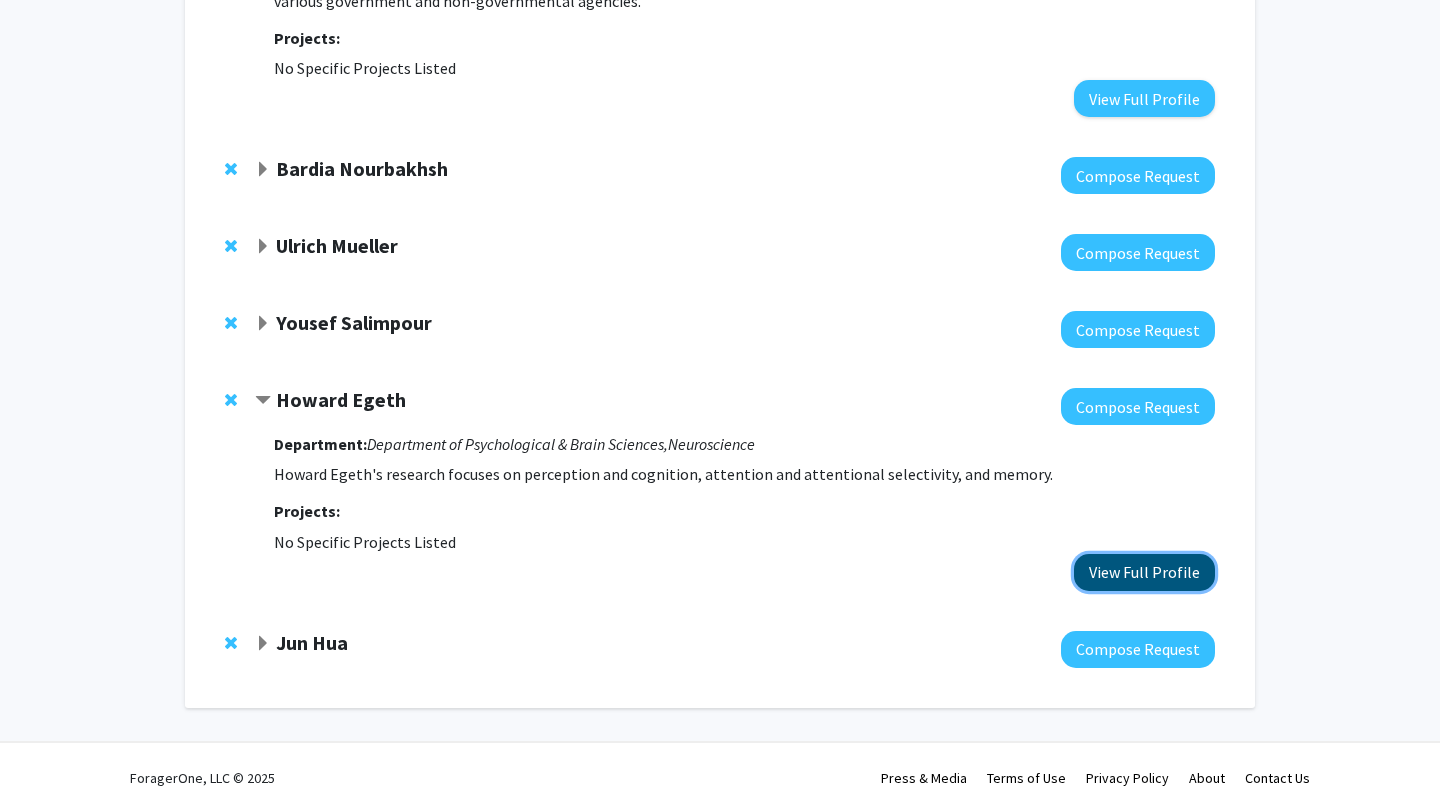 click on "View Full Profile" at bounding box center [1144, 572] 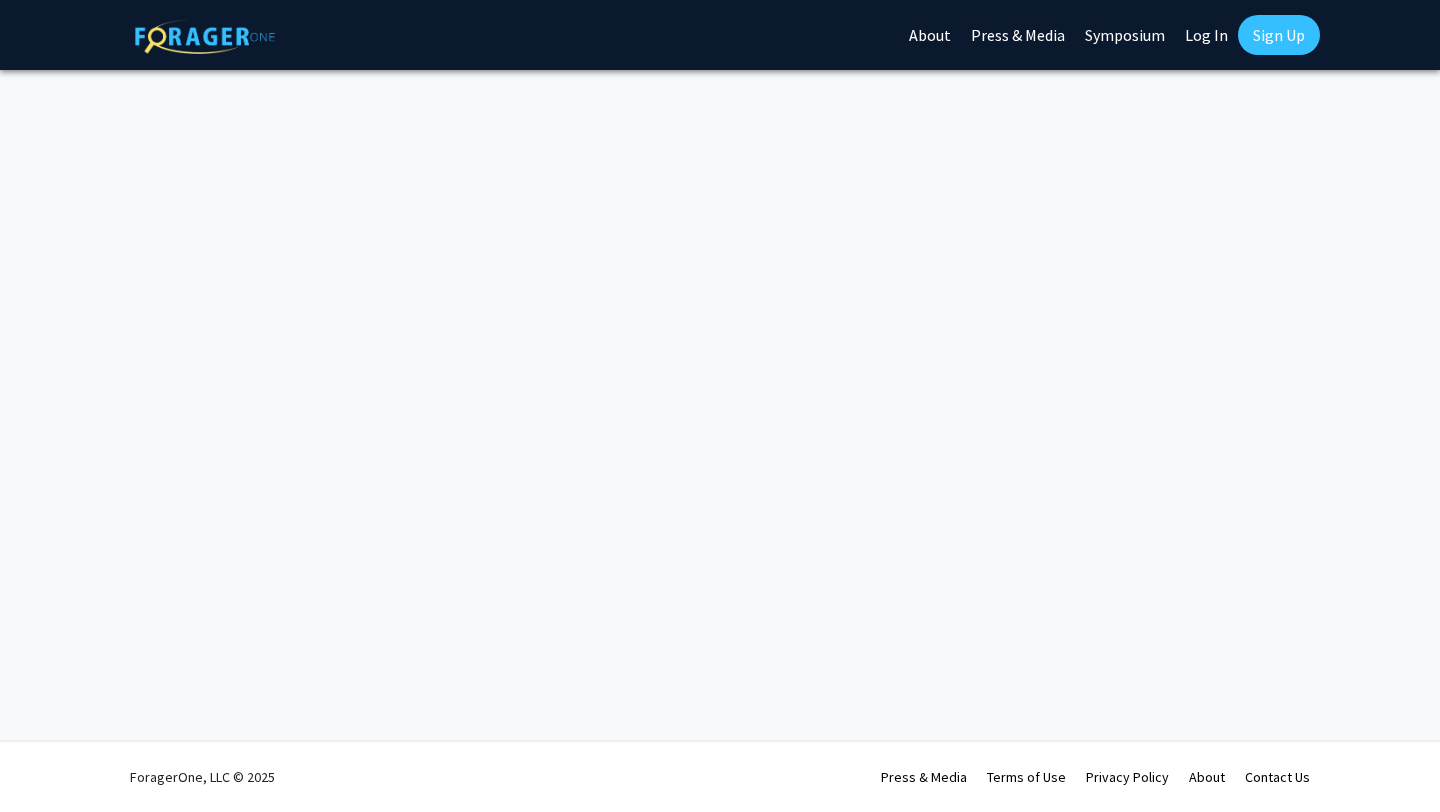 scroll, scrollTop: 0, scrollLeft: 0, axis: both 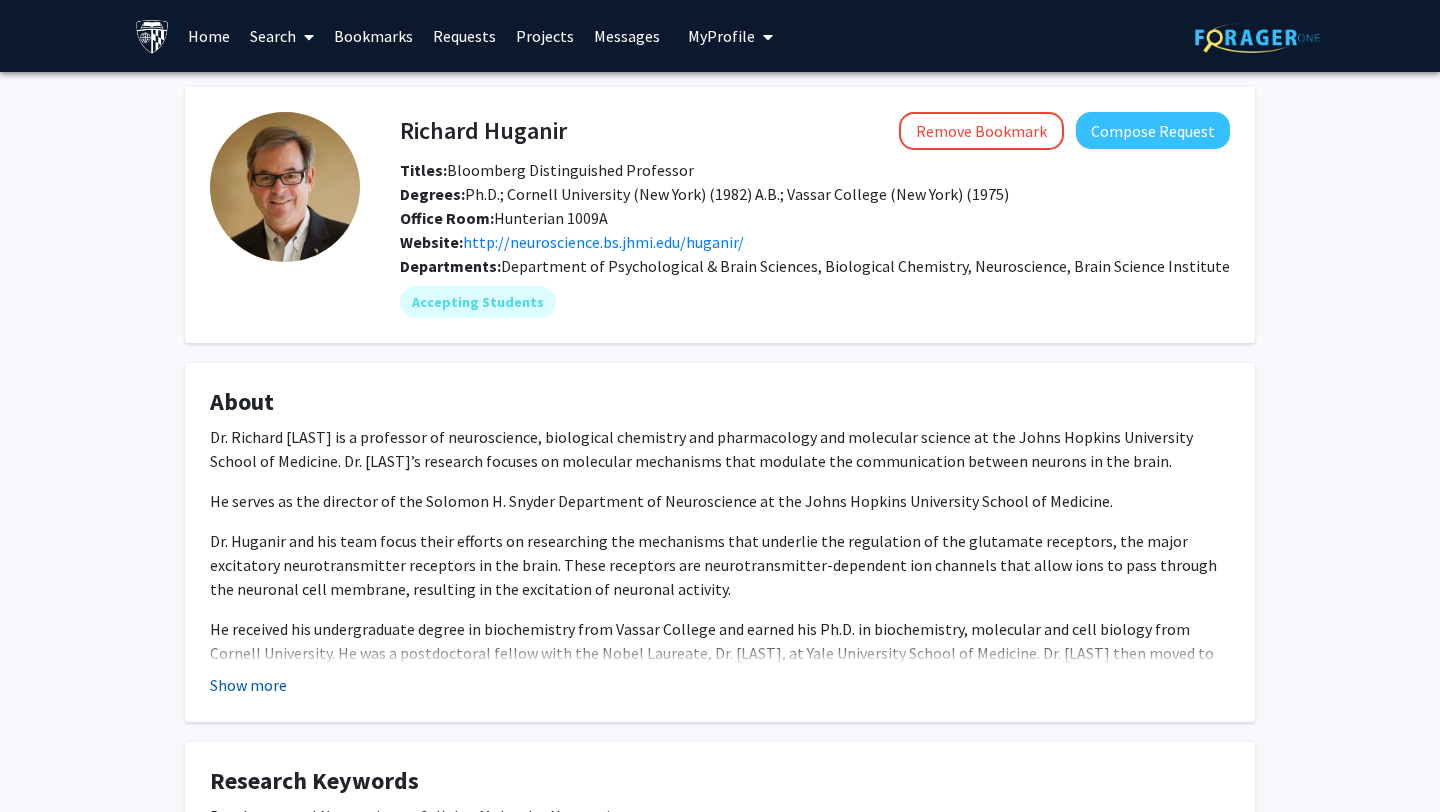 click on "Show more" 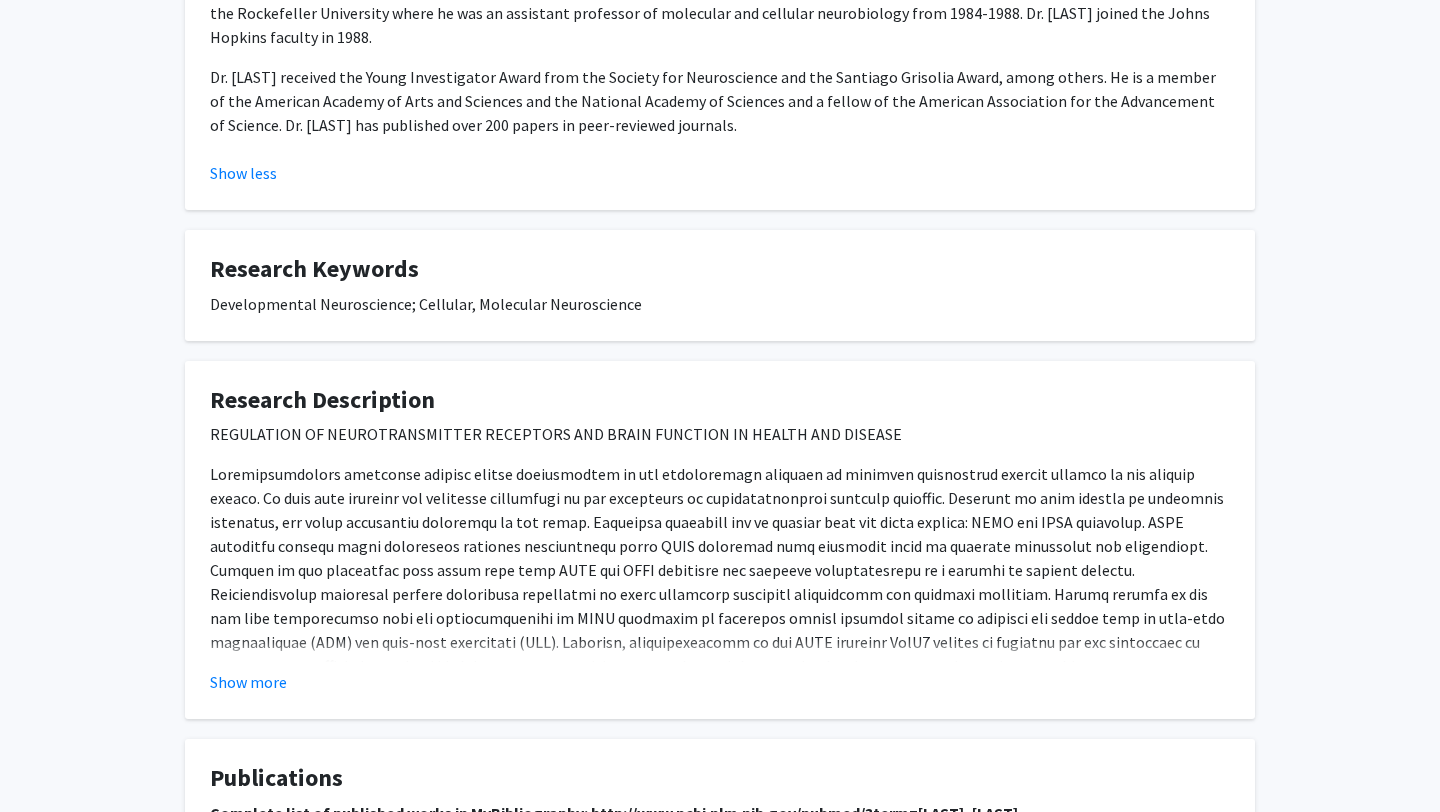 scroll, scrollTop: 668, scrollLeft: 0, axis: vertical 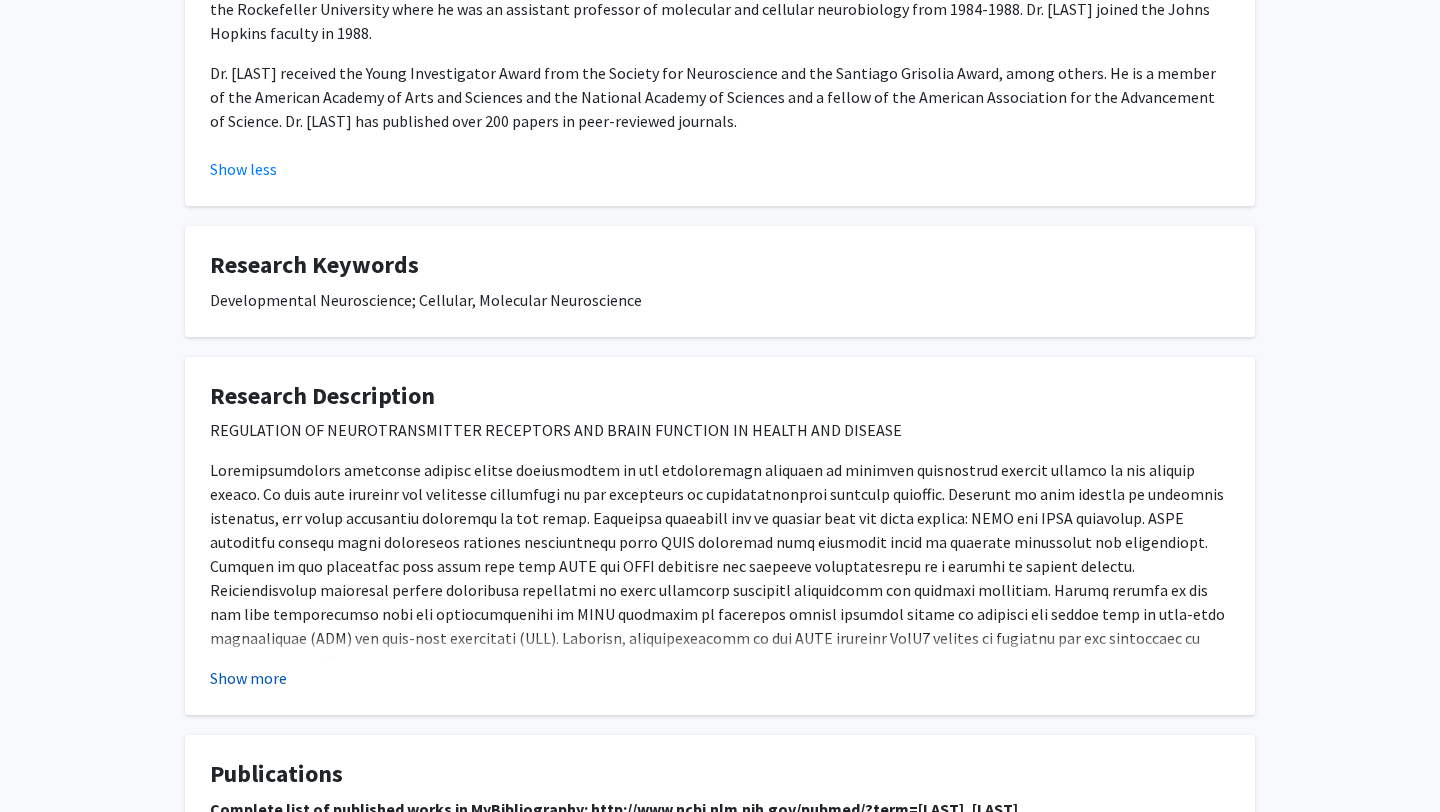 click on "Show more" 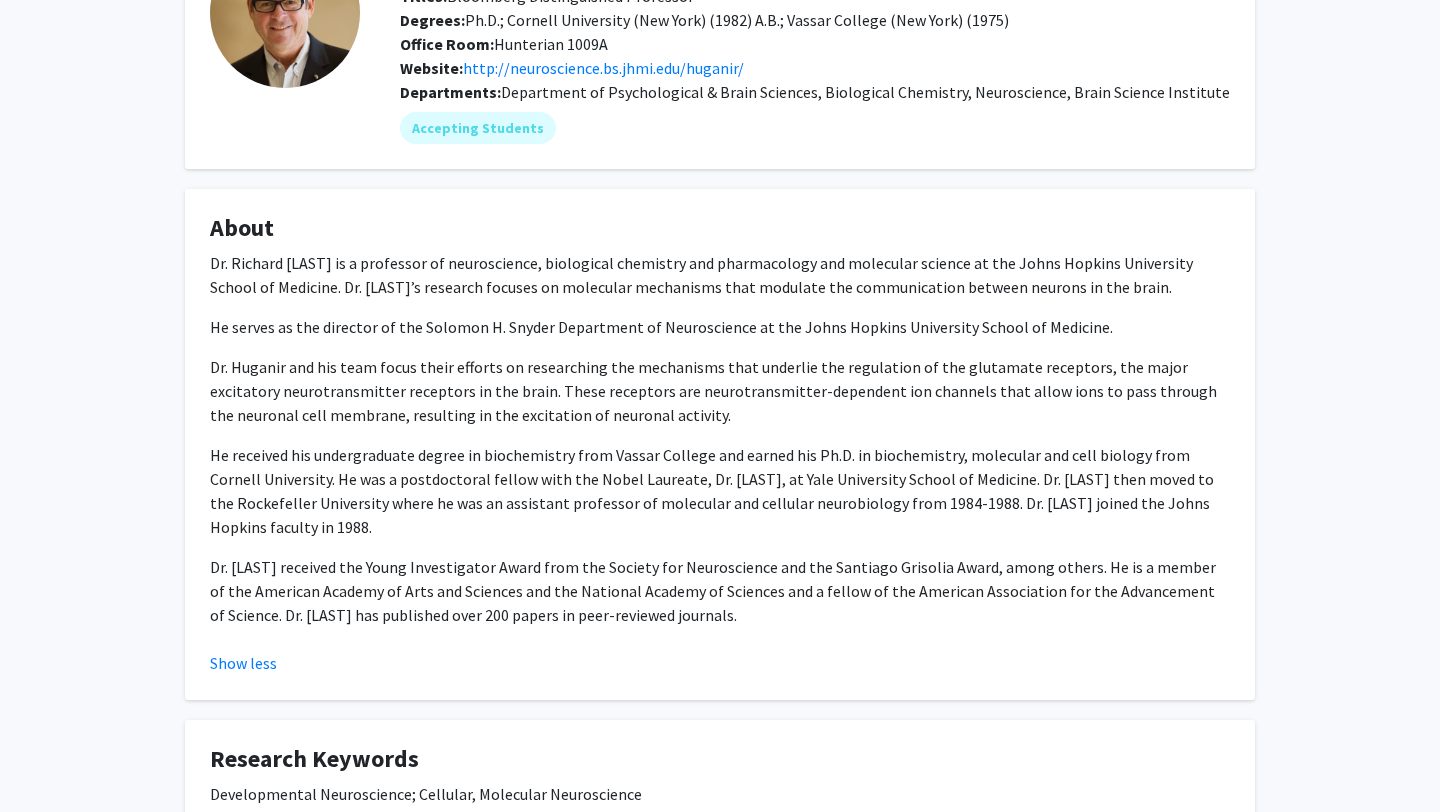 scroll, scrollTop: 0, scrollLeft: 0, axis: both 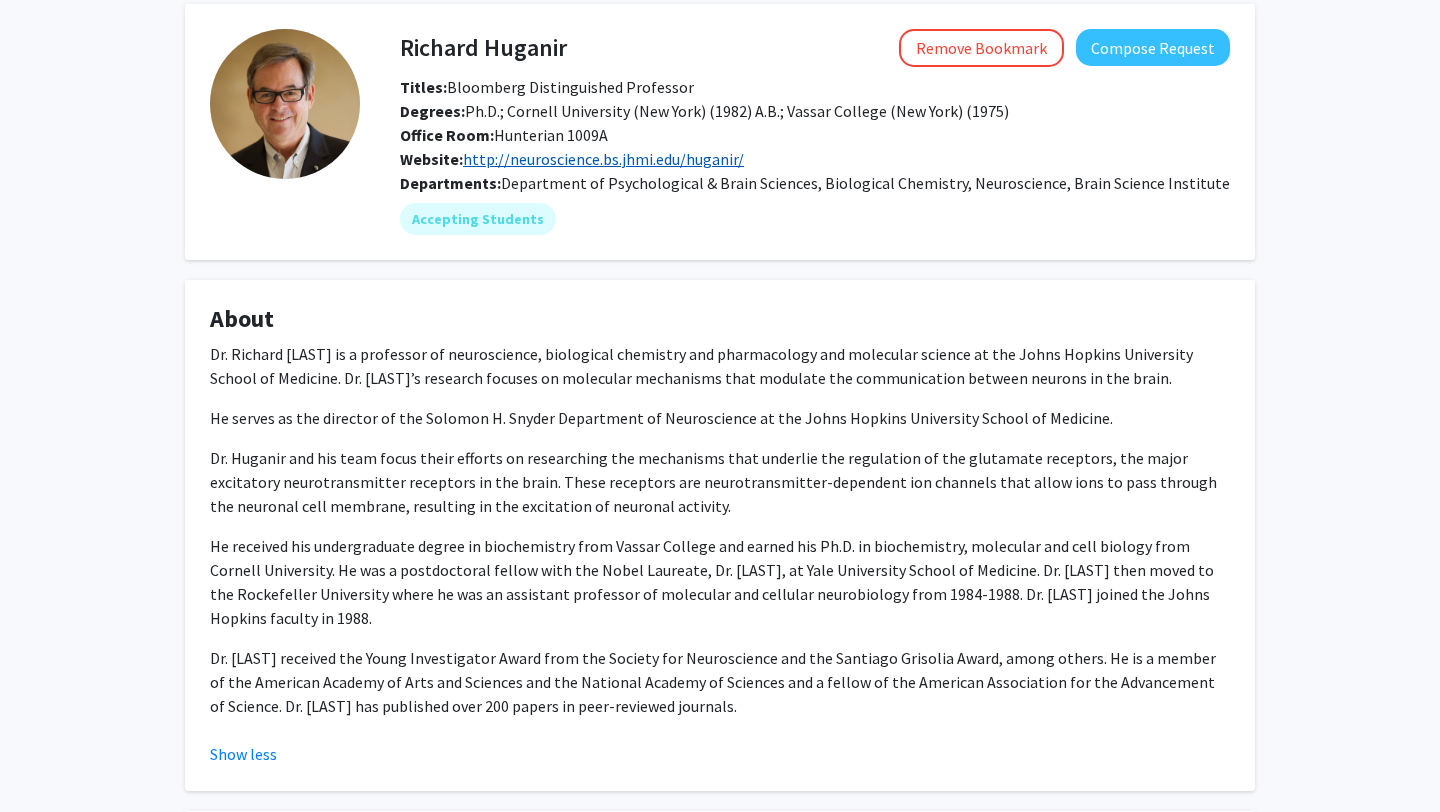 click on "http://neuroscience.bs.jhmi.edu/huganir/" 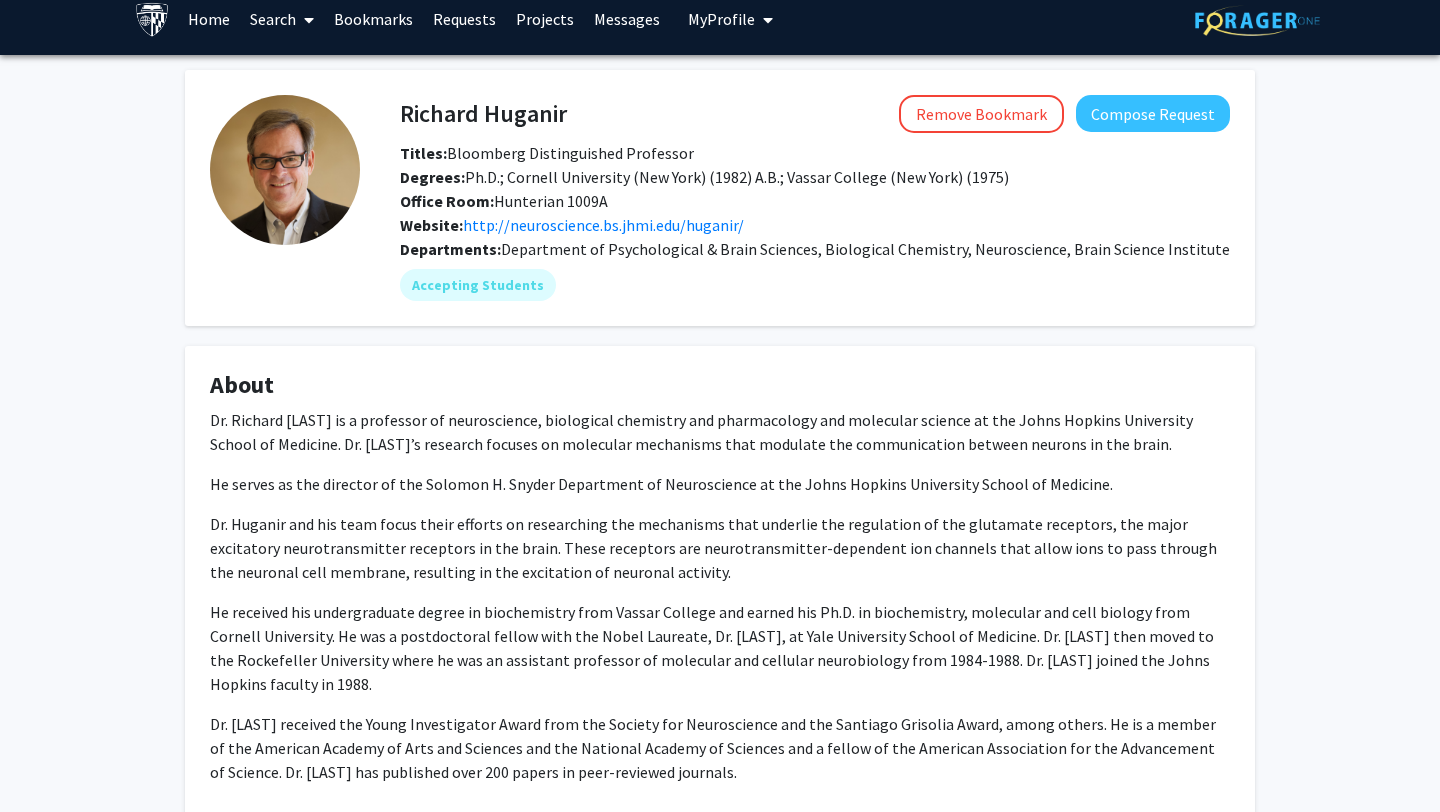 scroll, scrollTop: 0, scrollLeft: 0, axis: both 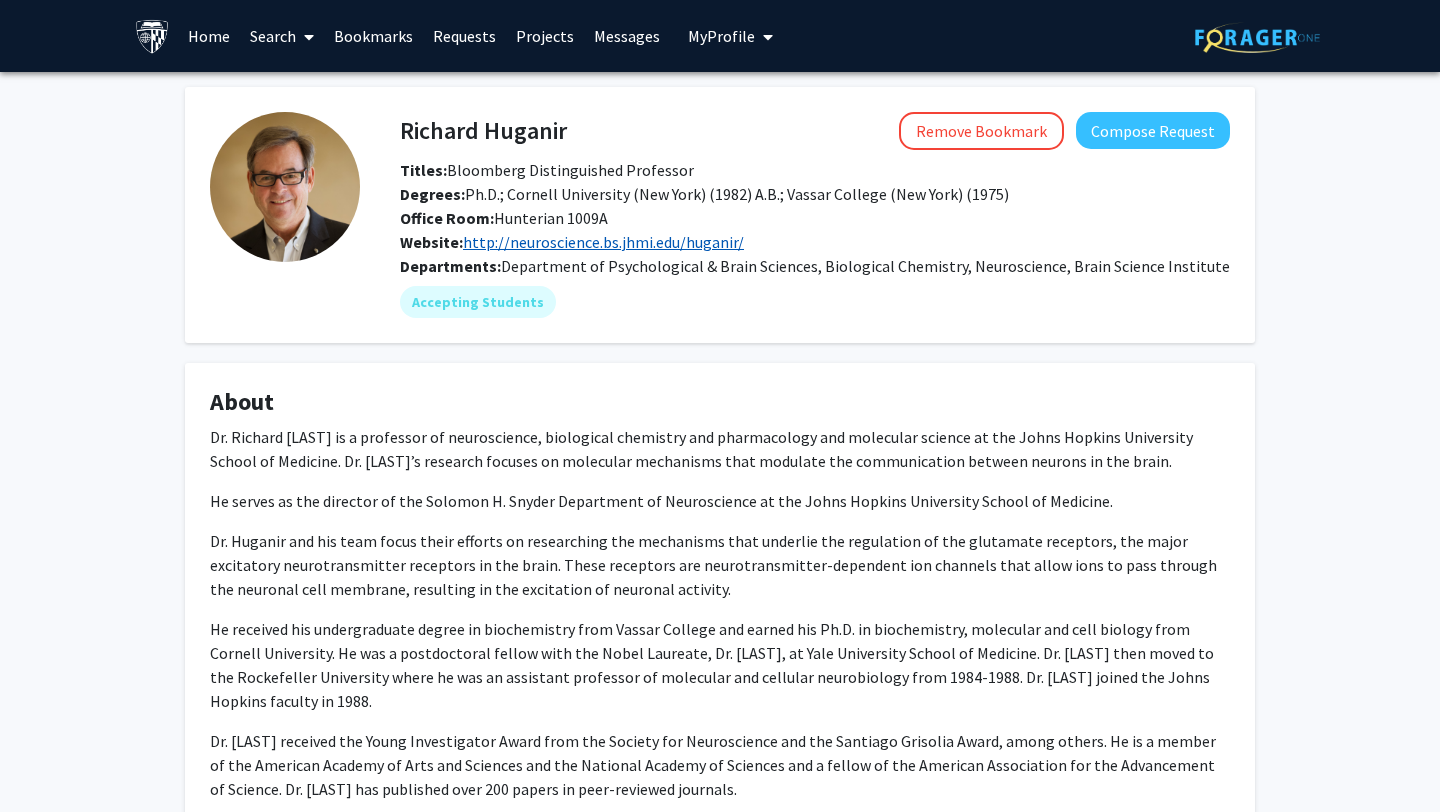 click on "http://neuroscience.bs.jhmi.edu/huganir/" 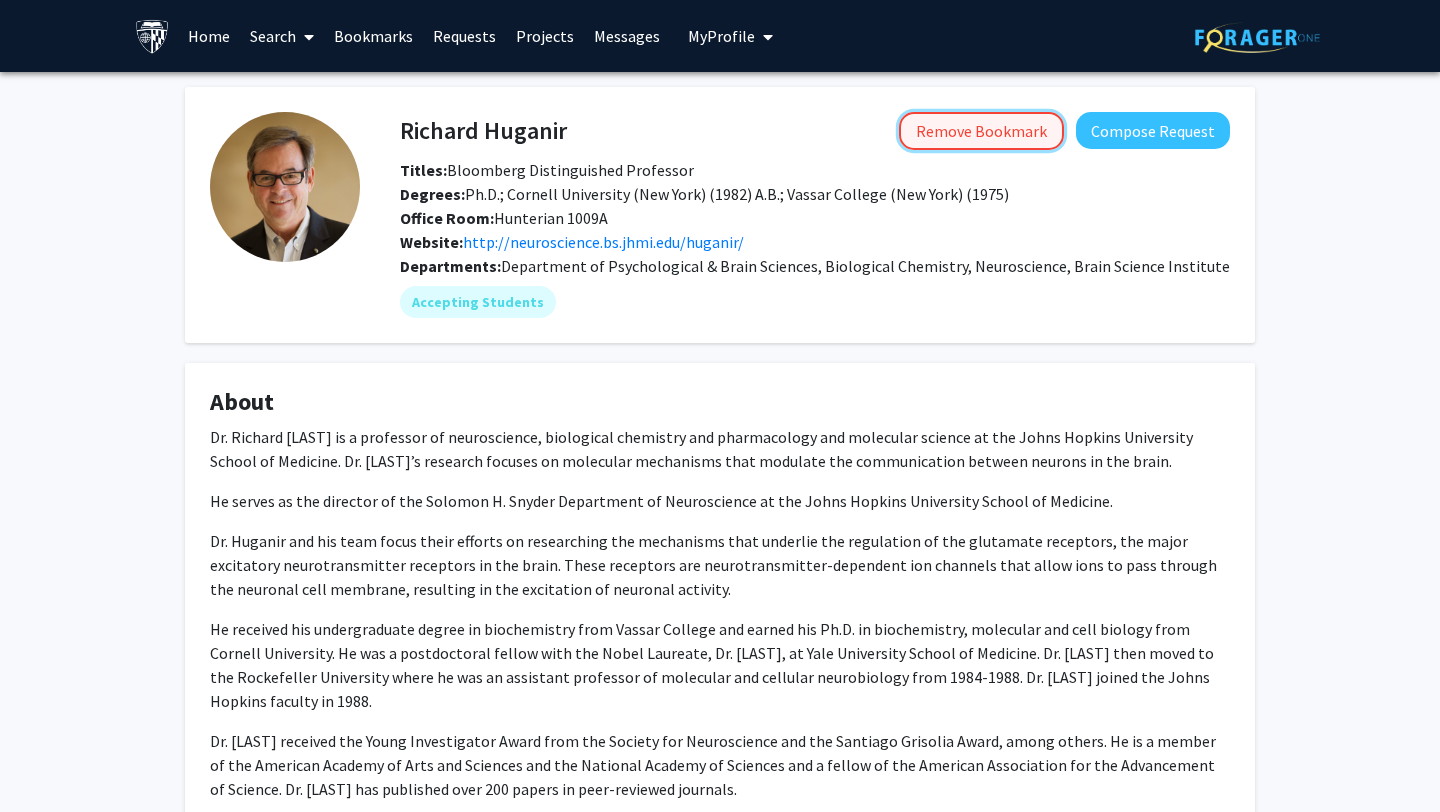 click on "Remove Bookmark" 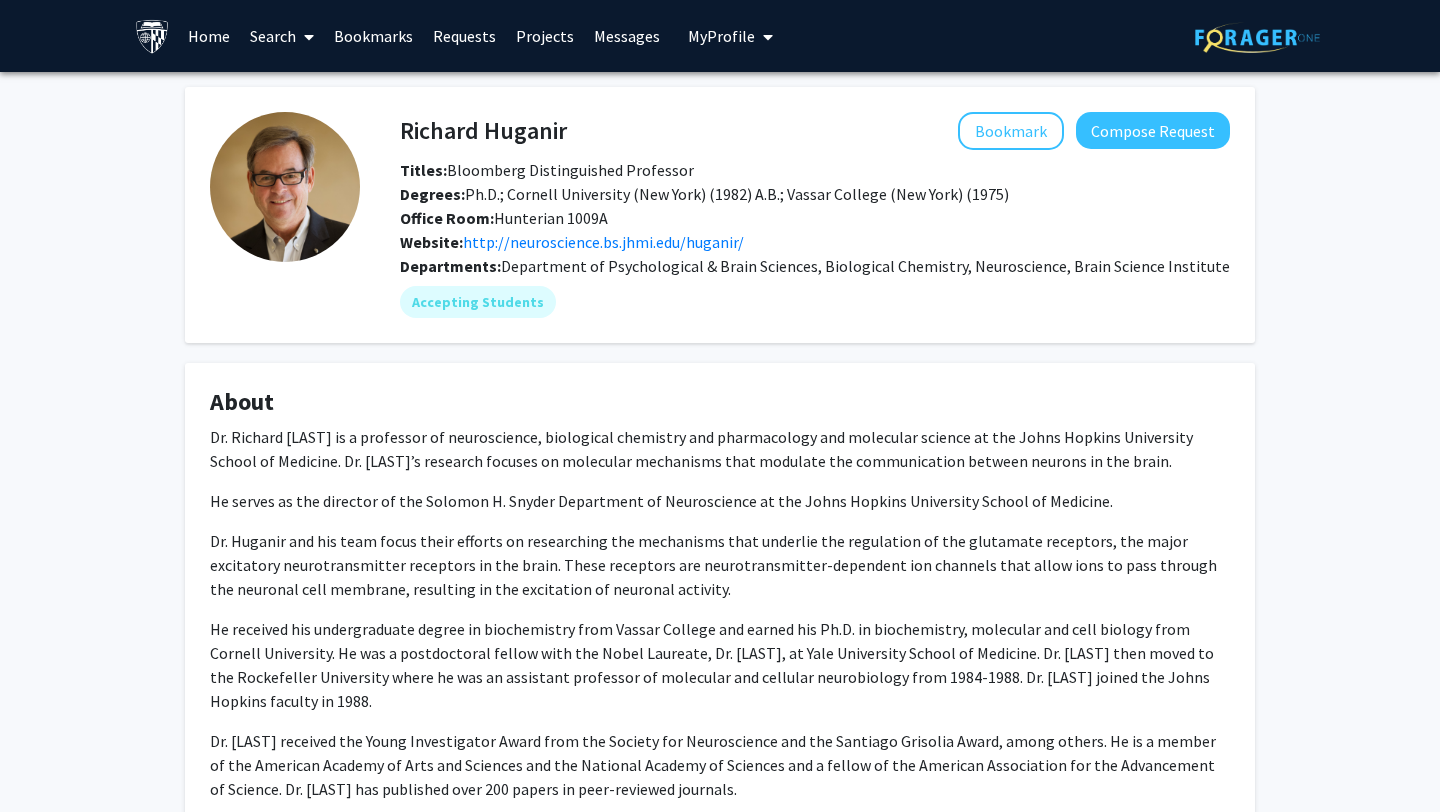 click on "Bookmarks" at bounding box center (373, 36) 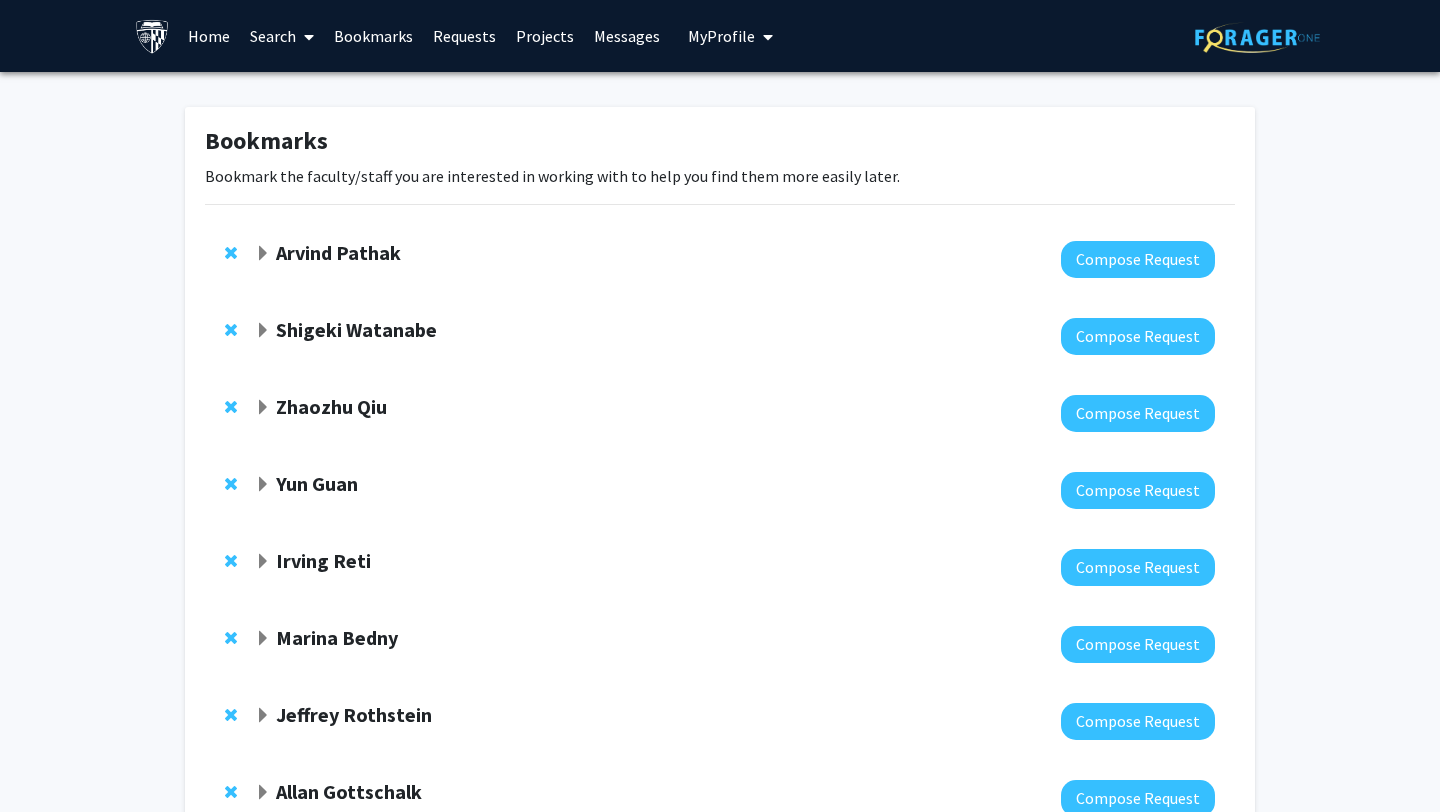 click on "Zhaozhu Qiu" 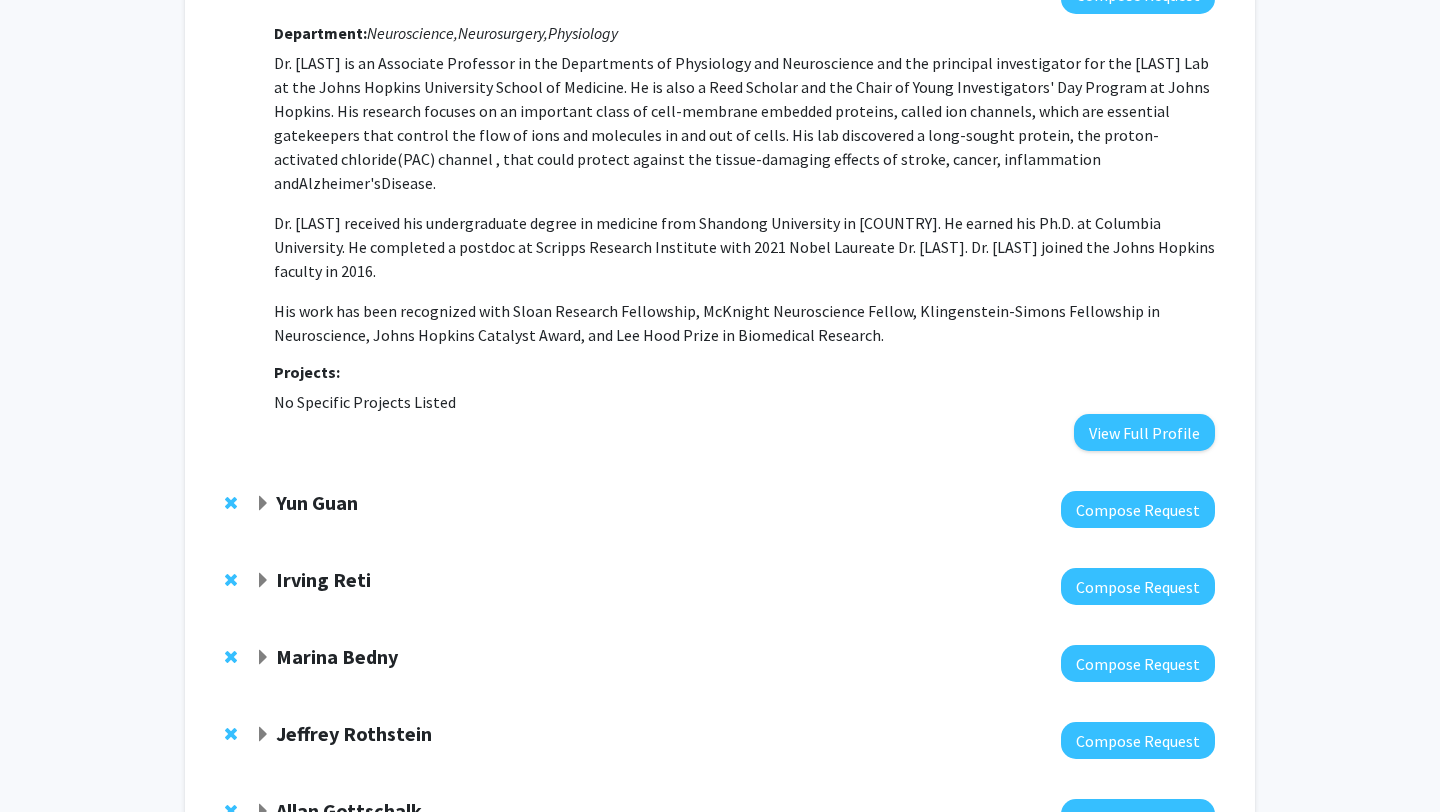 scroll, scrollTop: 425, scrollLeft: 0, axis: vertical 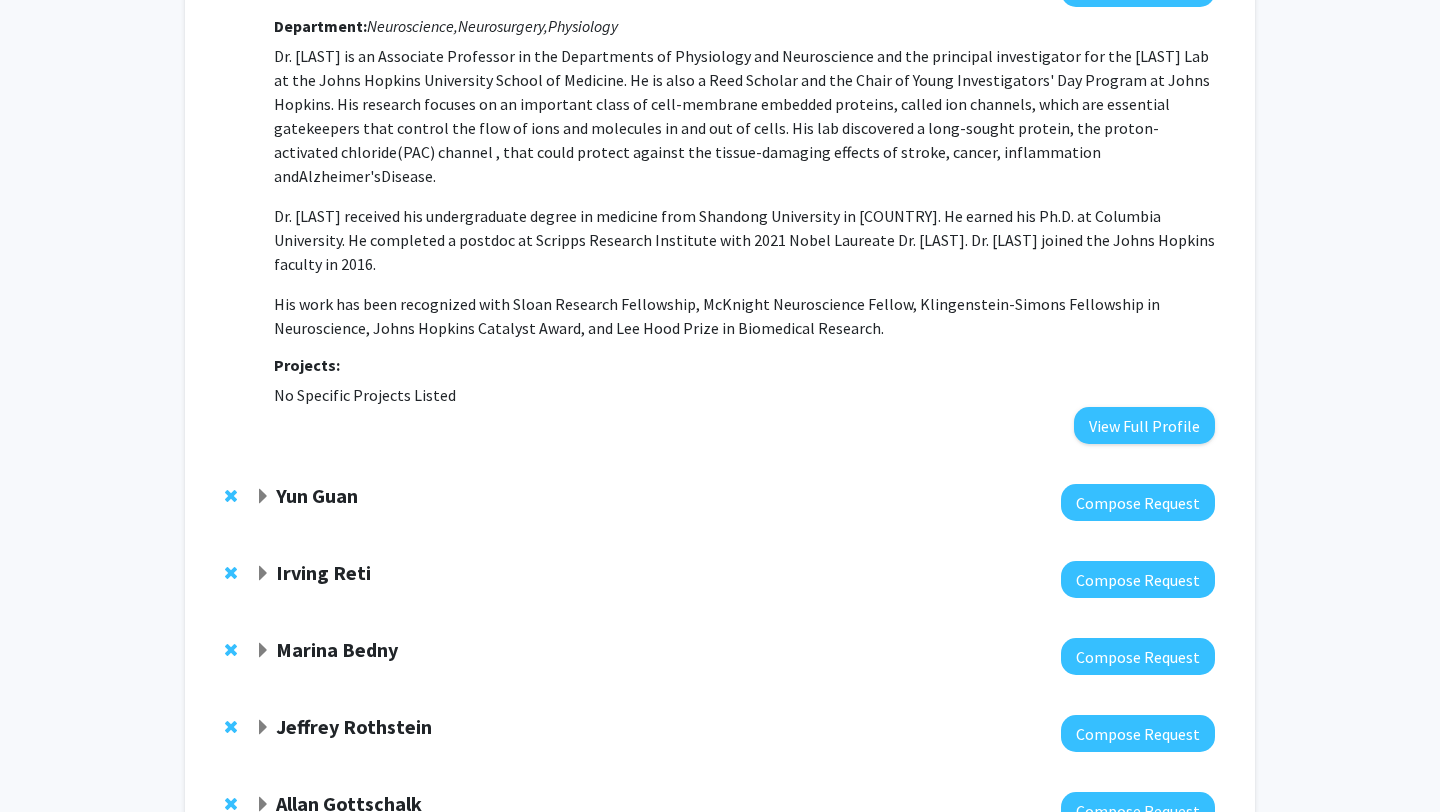 click on "Yun Guan" 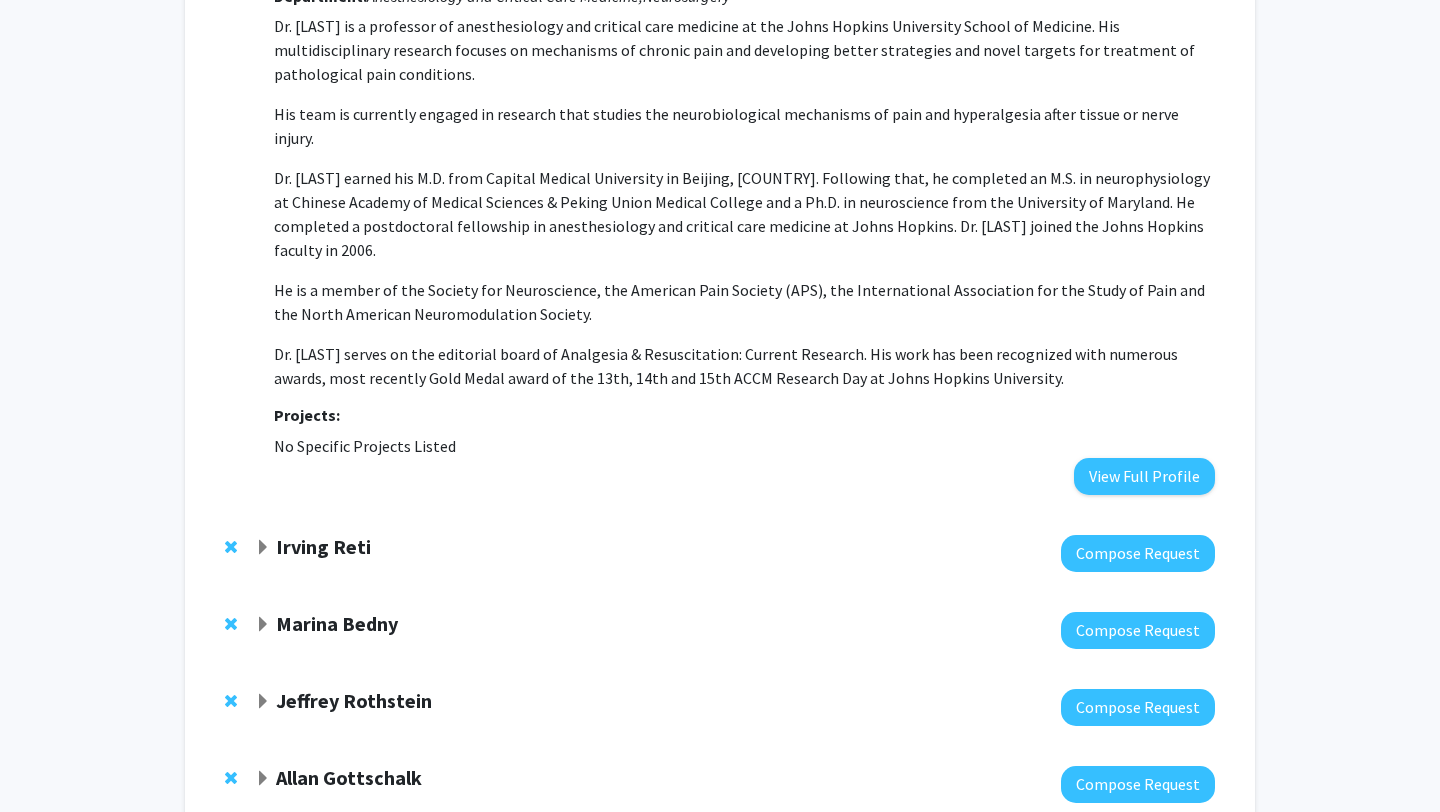 scroll, scrollTop: 977, scrollLeft: 0, axis: vertical 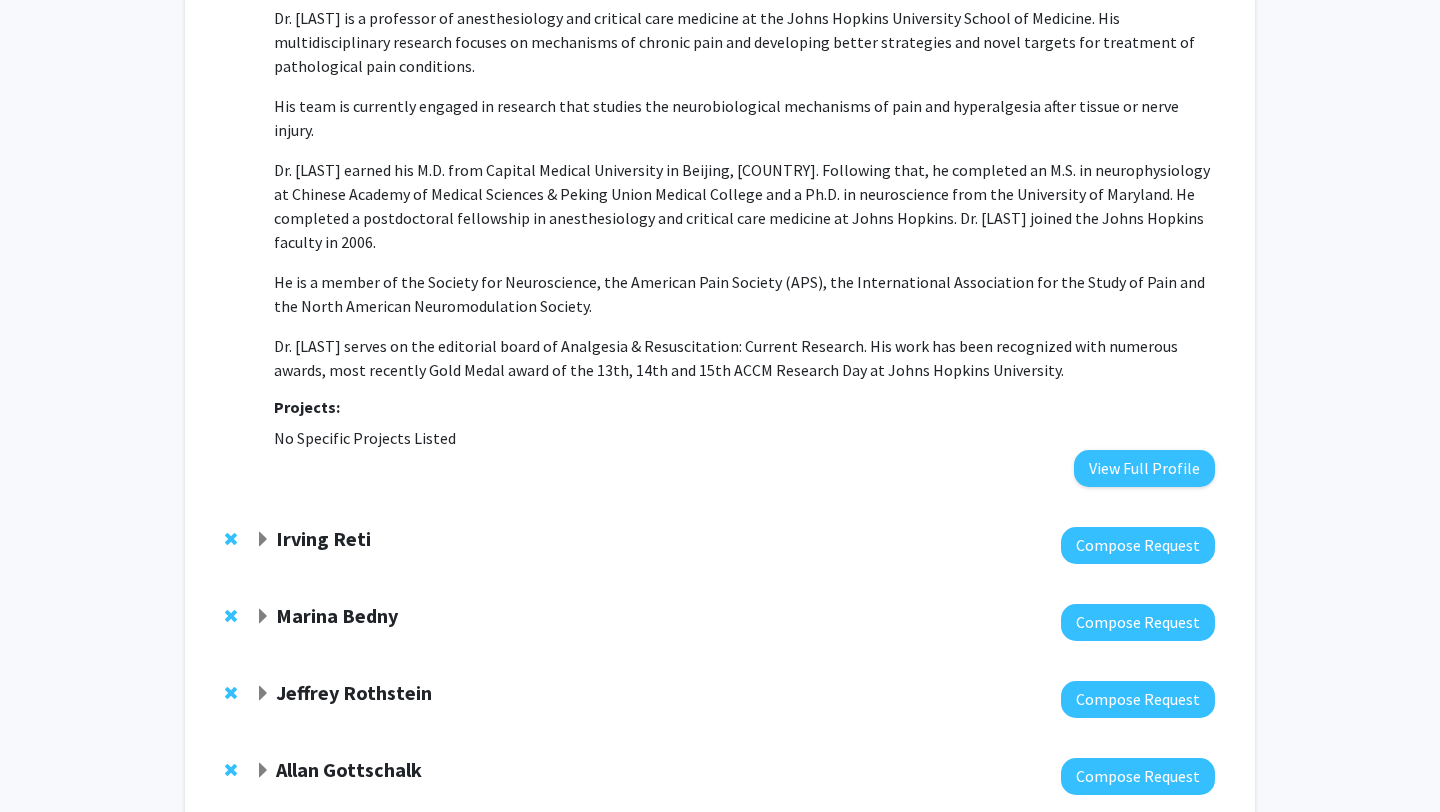 click on "Irving Reti" 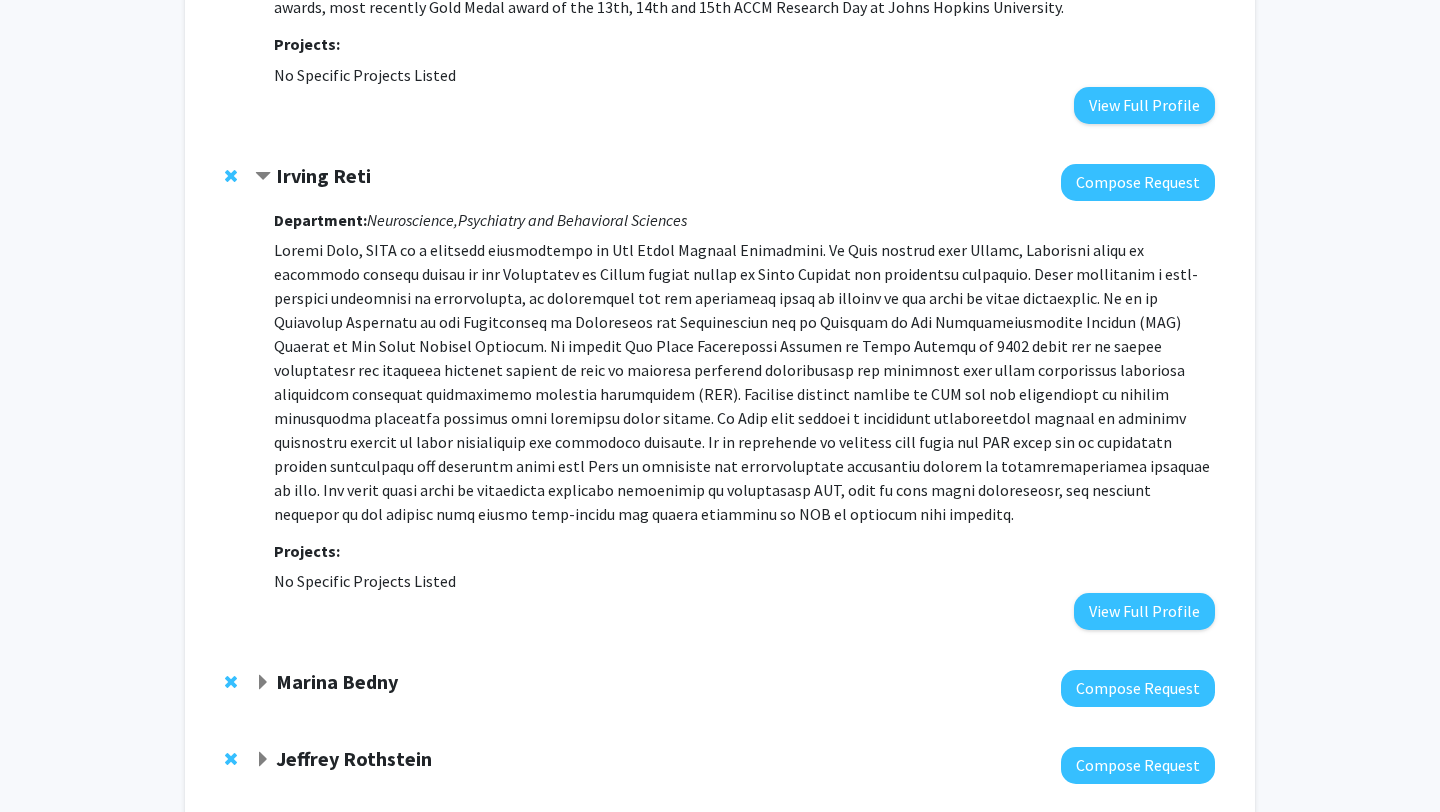 scroll, scrollTop: 1342, scrollLeft: 0, axis: vertical 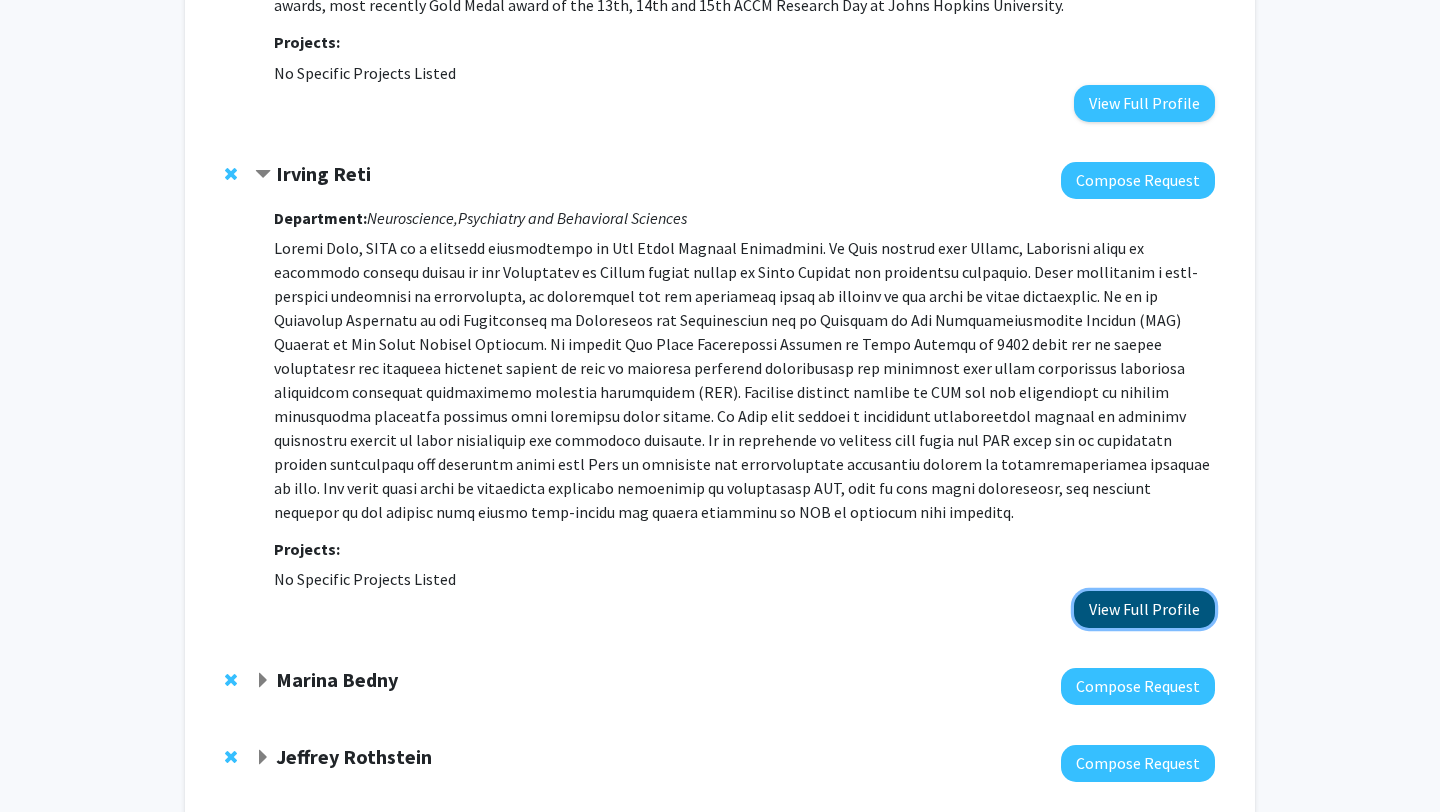click on "View Full Profile" at bounding box center (1144, 609) 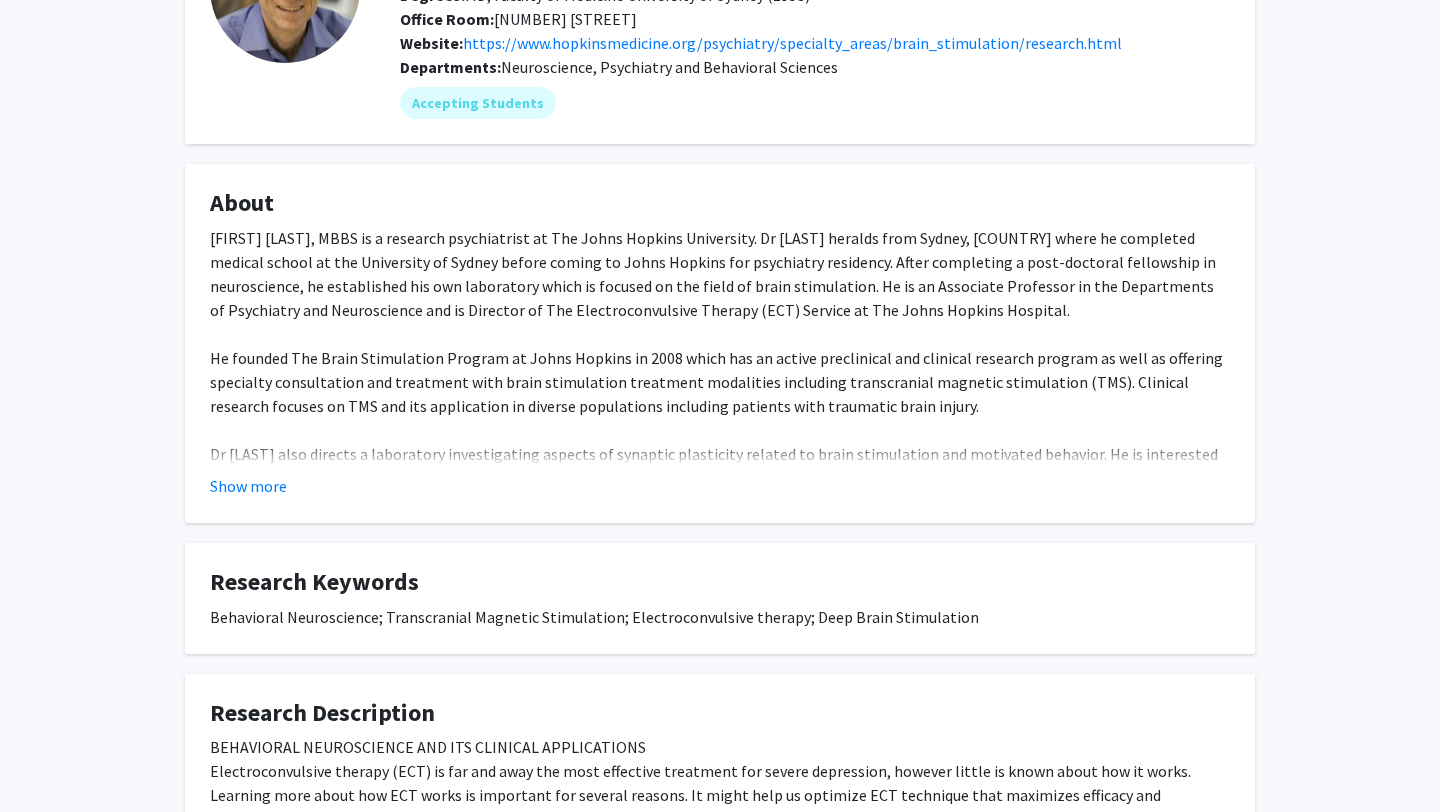 scroll, scrollTop: 259, scrollLeft: 0, axis: vertical 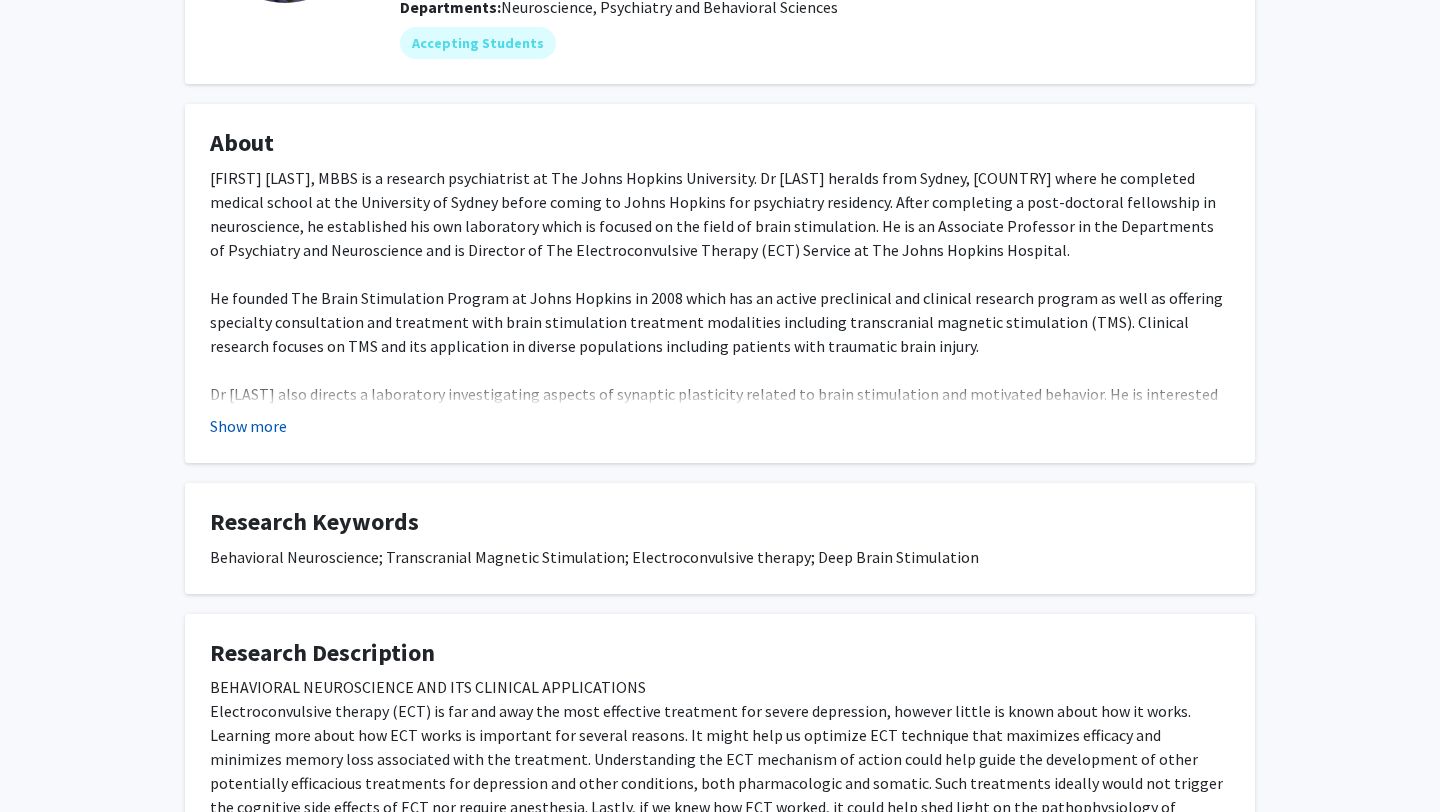 click on "Show more" 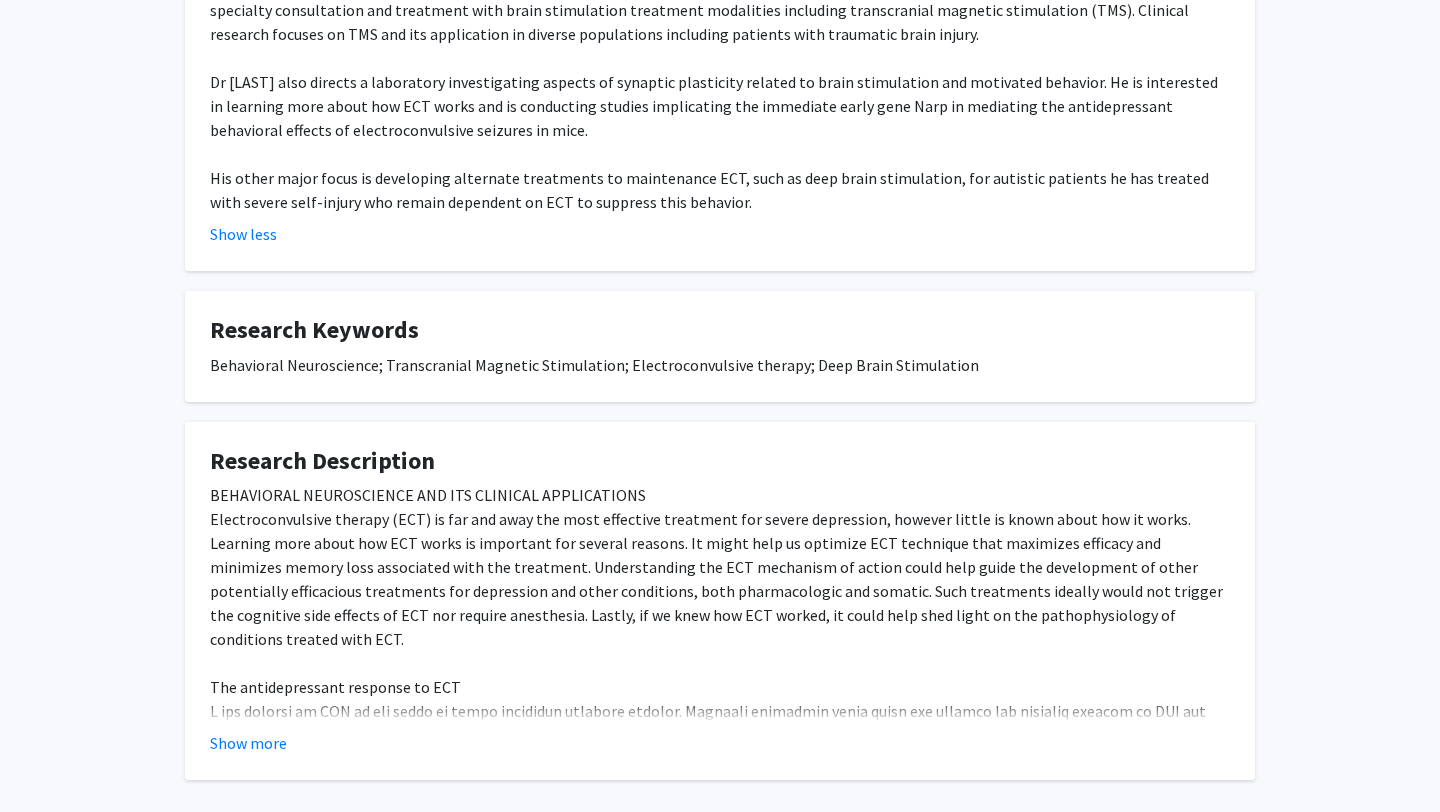 scroll, scrollTop: 664, scrollLeft: 0, axis: vertical 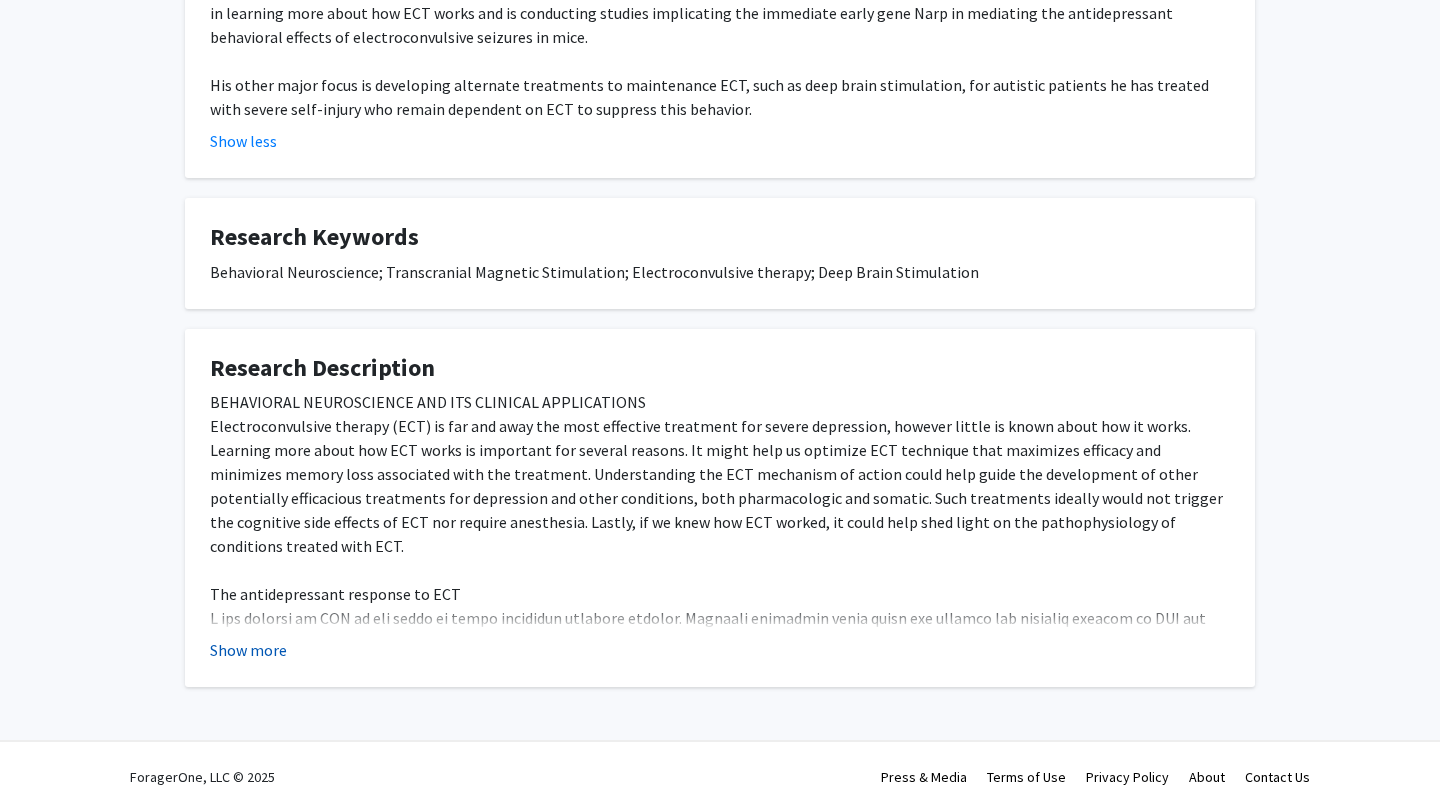 click on "Show more" 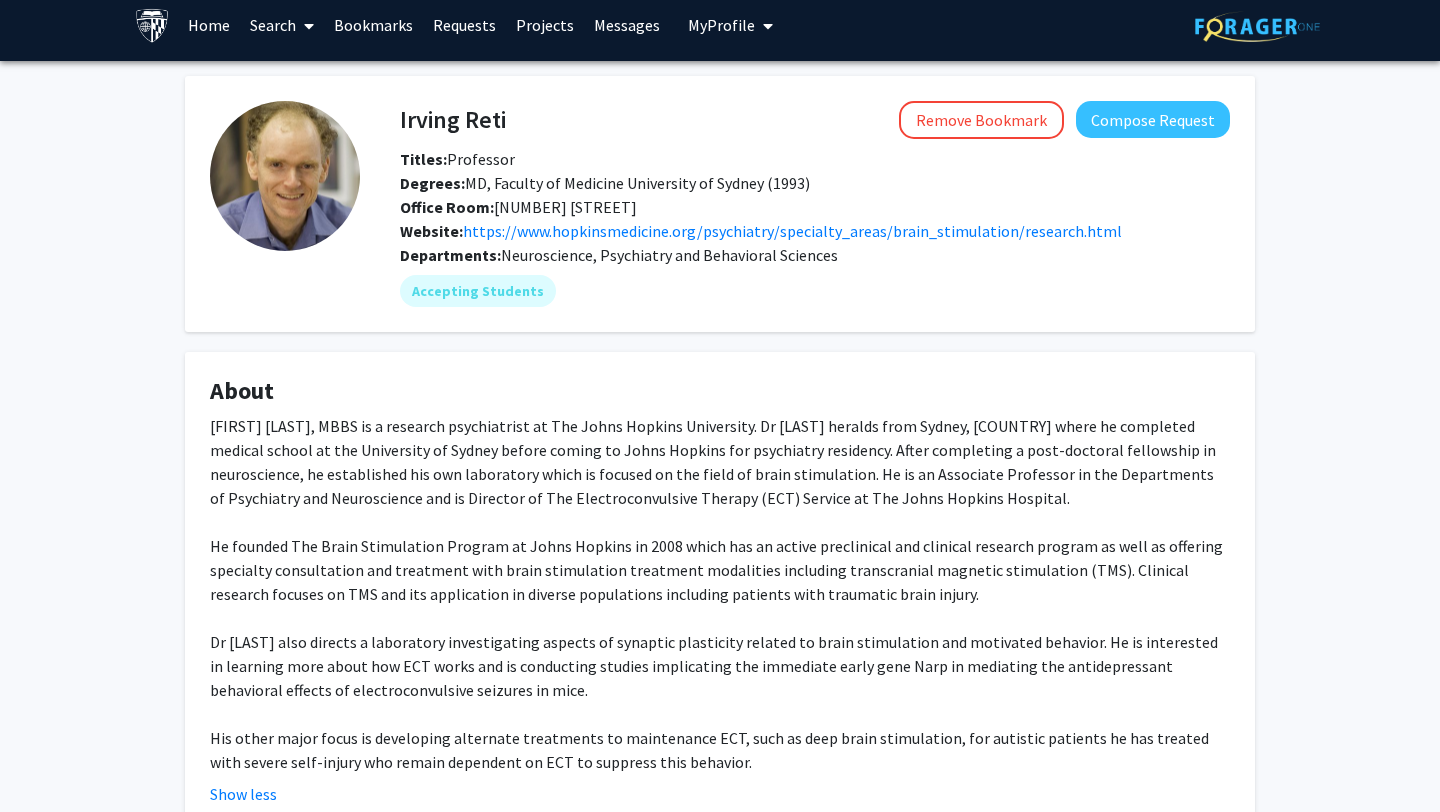 scroll, scrollTop: 0, scrollLeft: 0, axis: both 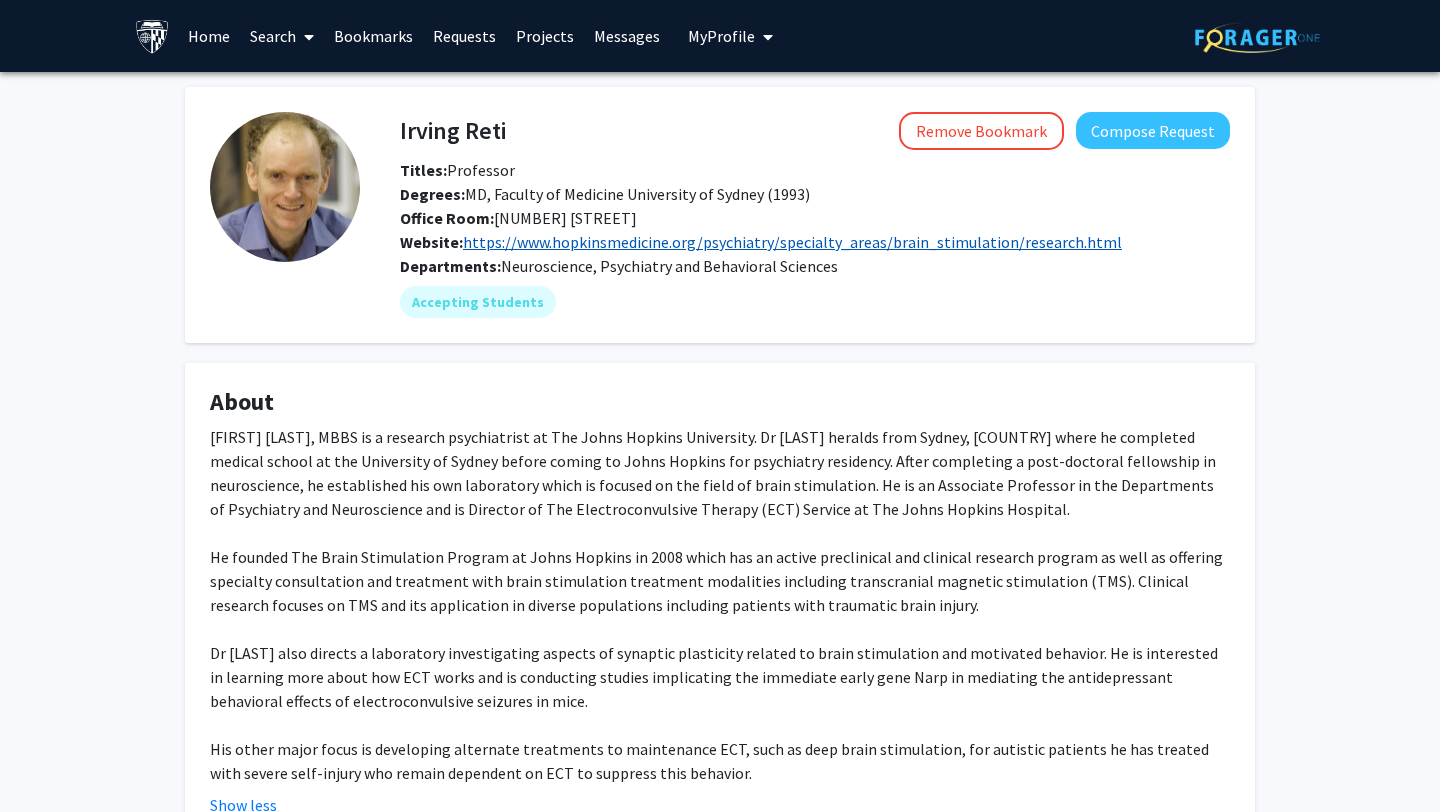 click on "https://www.hopkinsmedicine.org/psychiatry/specialty_areas/brain_stimulation/research.html" 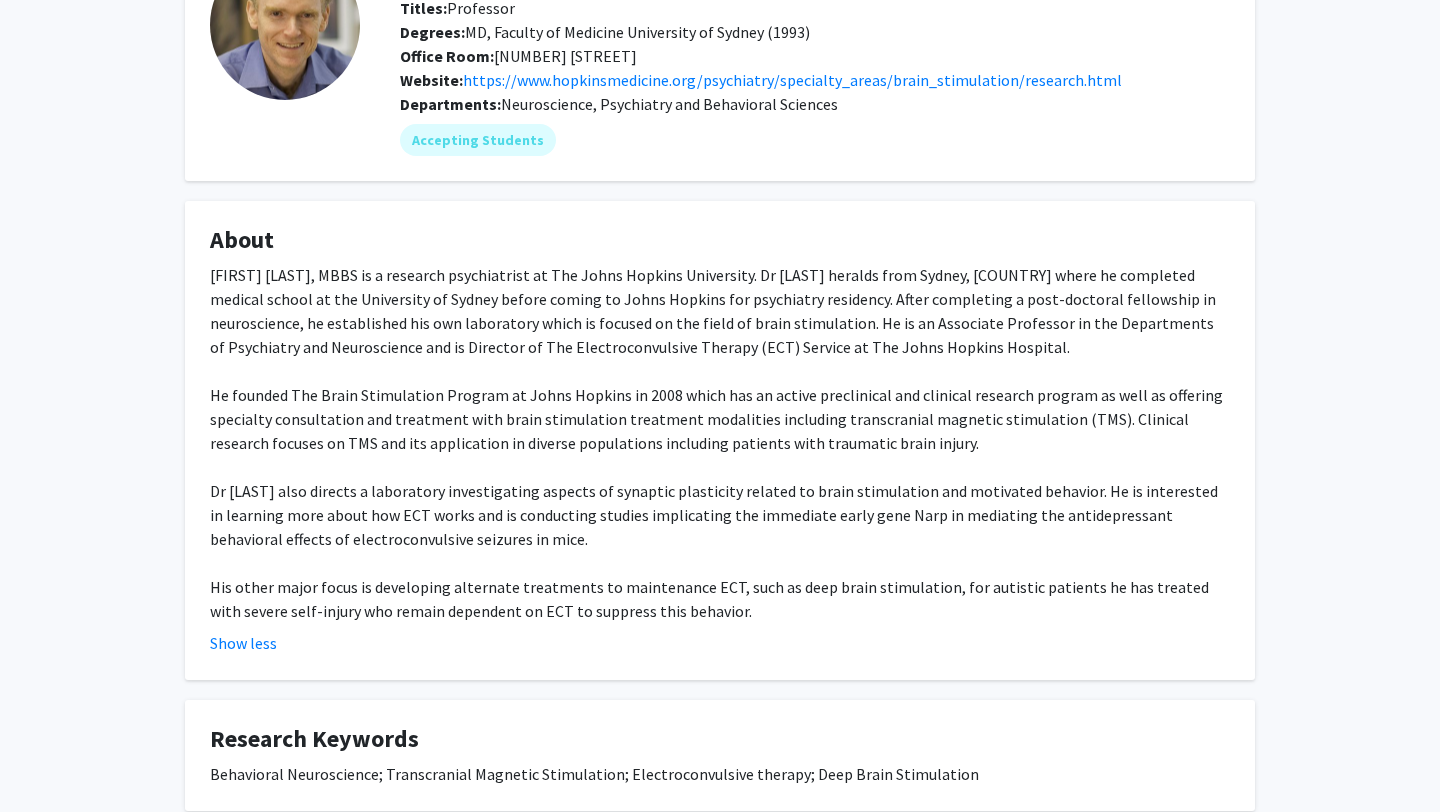 scroll, scrollTop: 9, scrollLeft: 0, axis: vertical 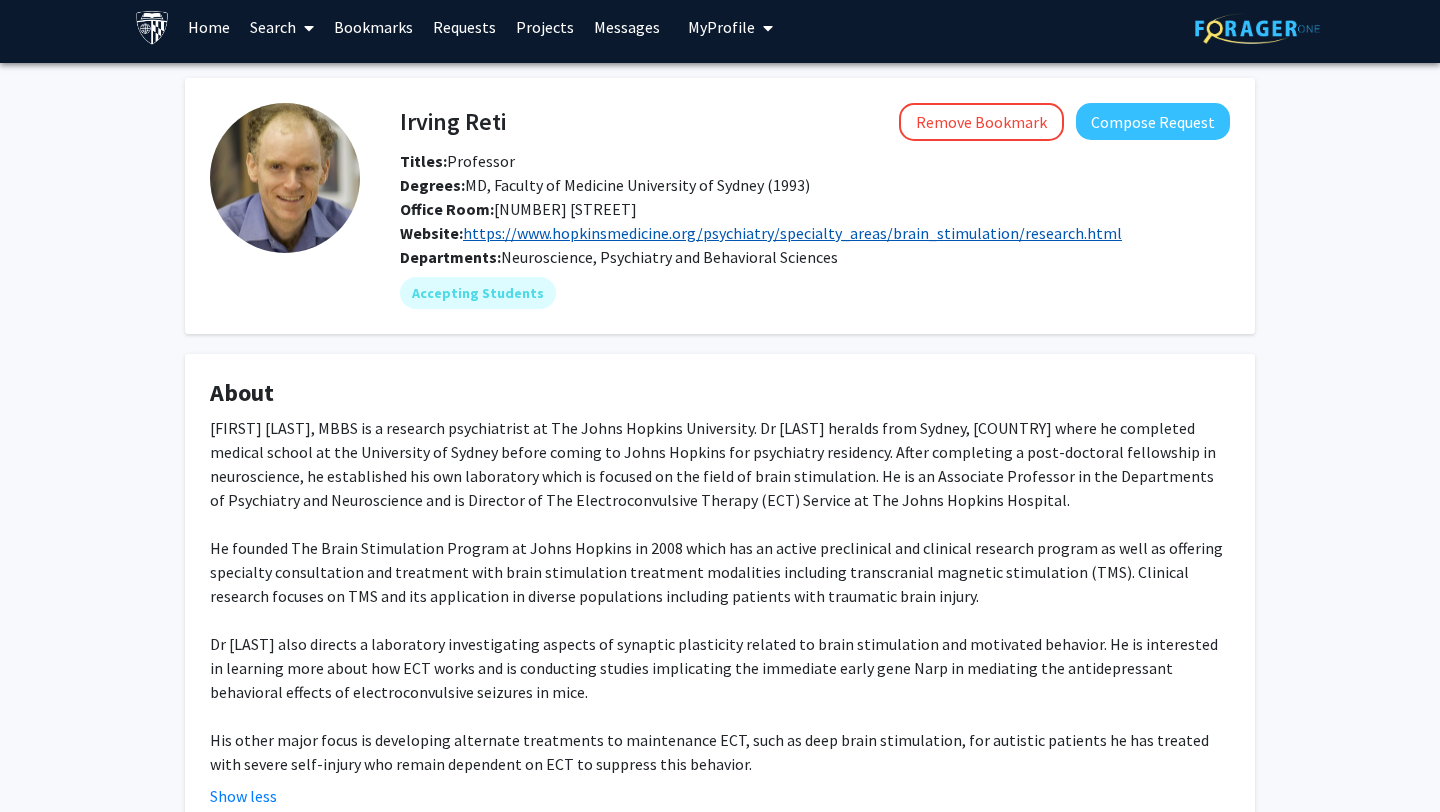 click on "https://www.hopkinsmedicine.org/psychiatry/specialty_areas/brain_stimulation/research.html" 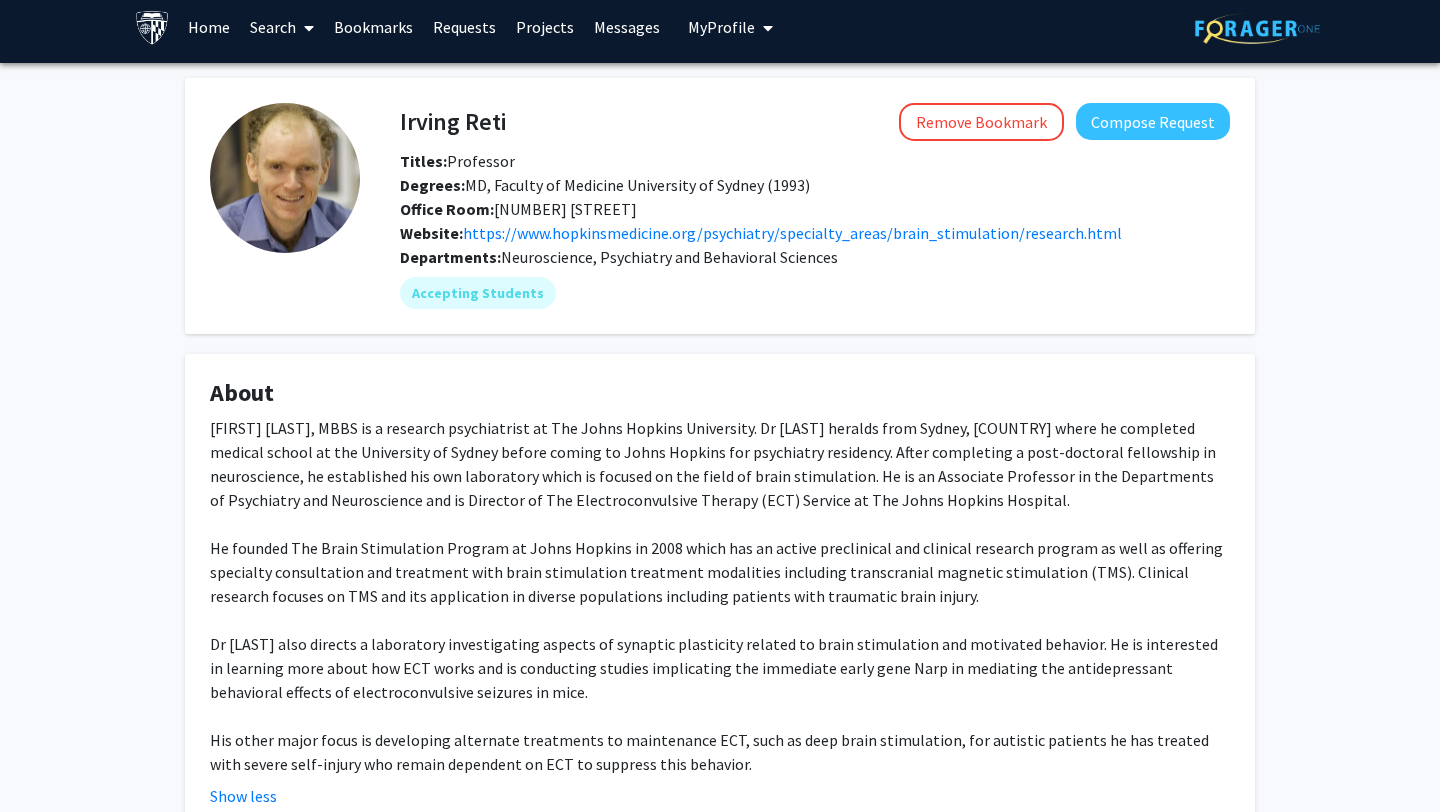 scroll, scrollTop: 16, scrollLeft: 0, axis: vertical 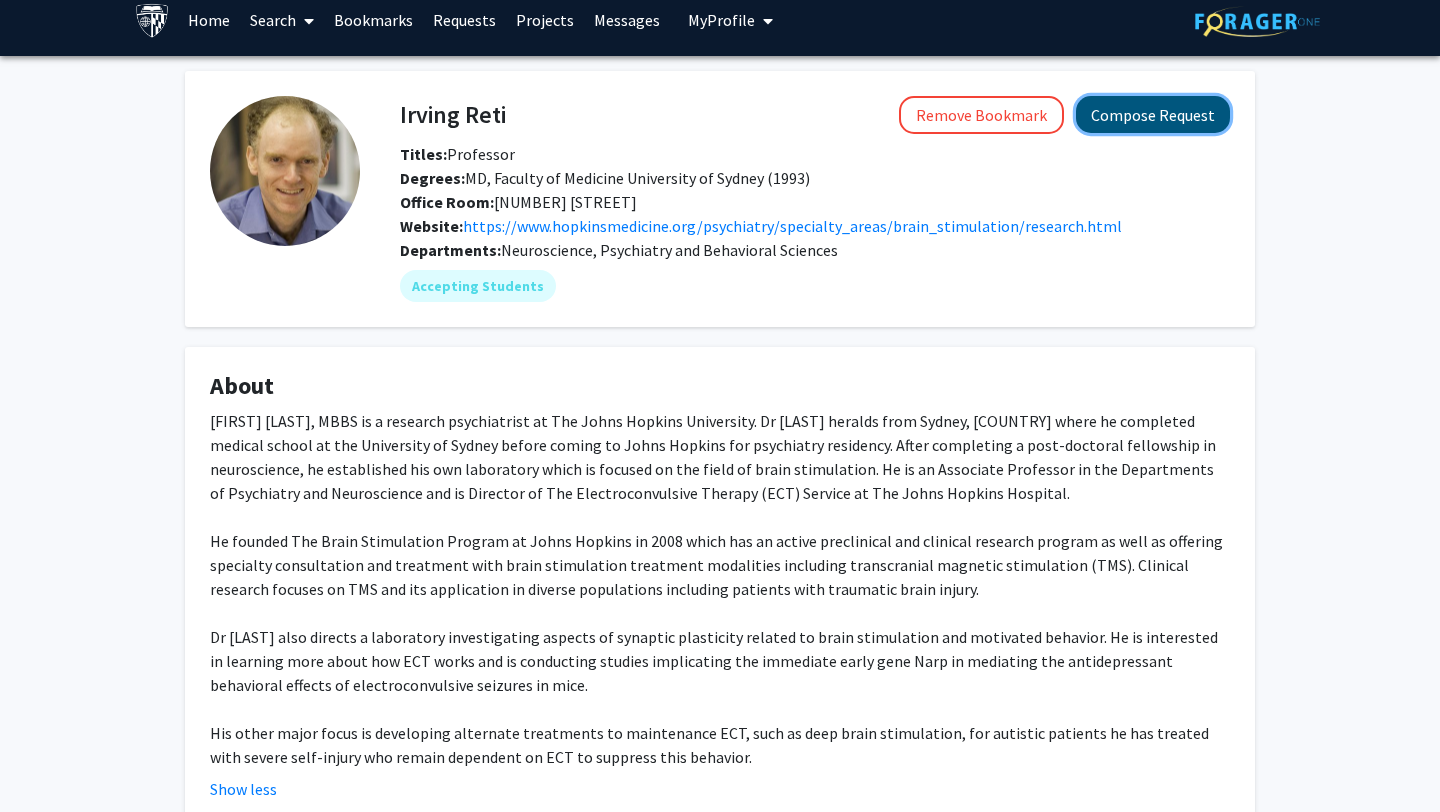 click on "Compose Request" 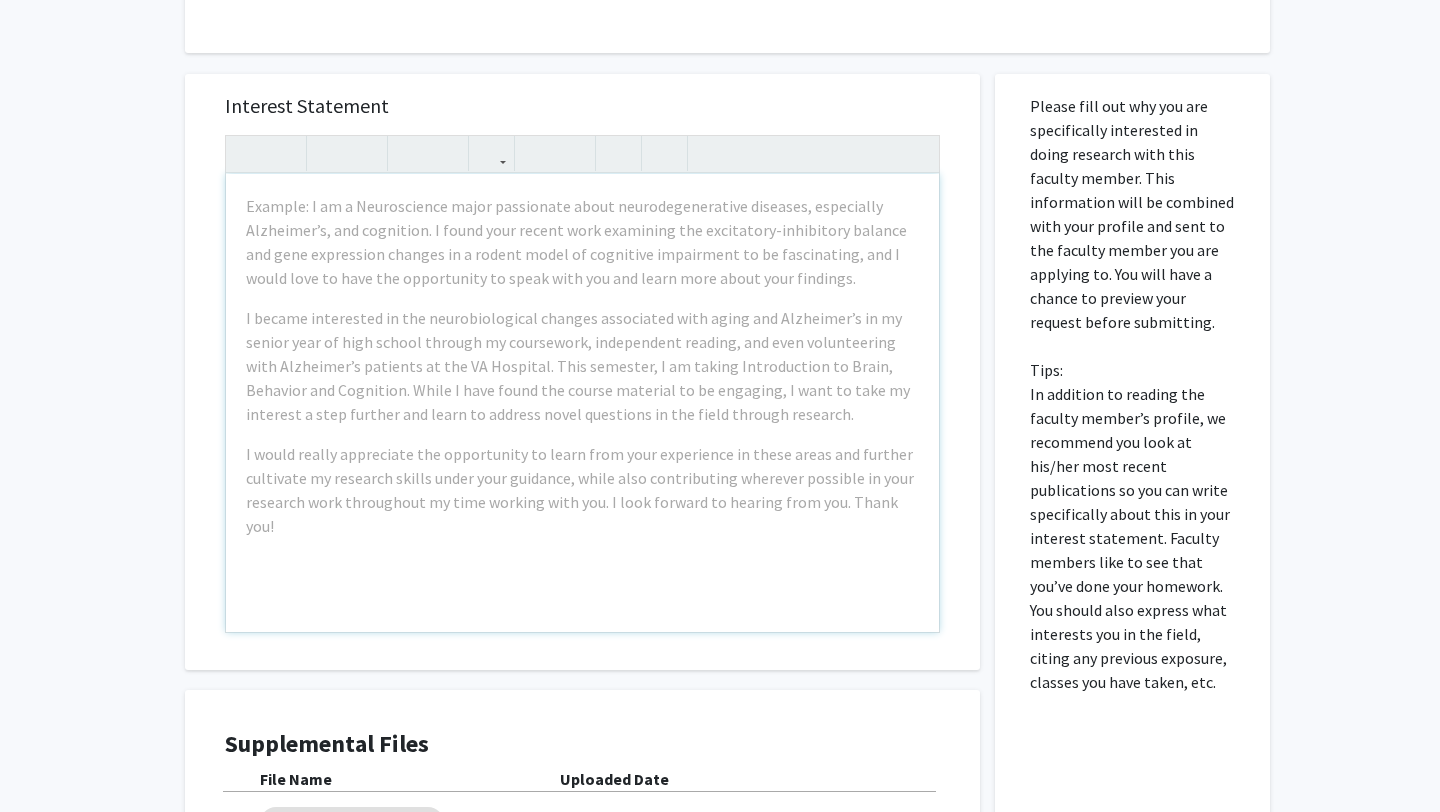 scroll, scrollTop: 1044, scrollLeft: 0, axis: vertical 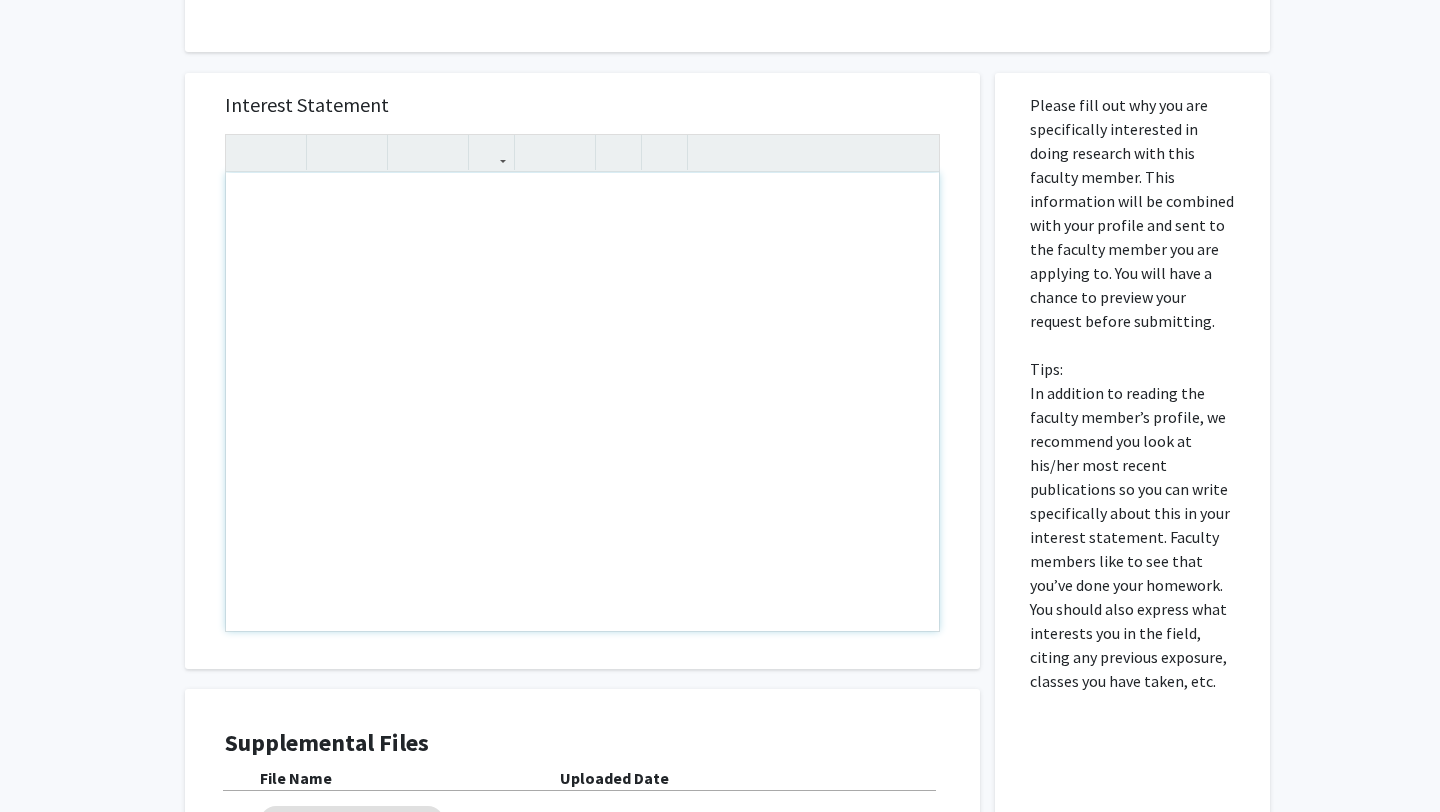 click at bounding box center (582, 402) 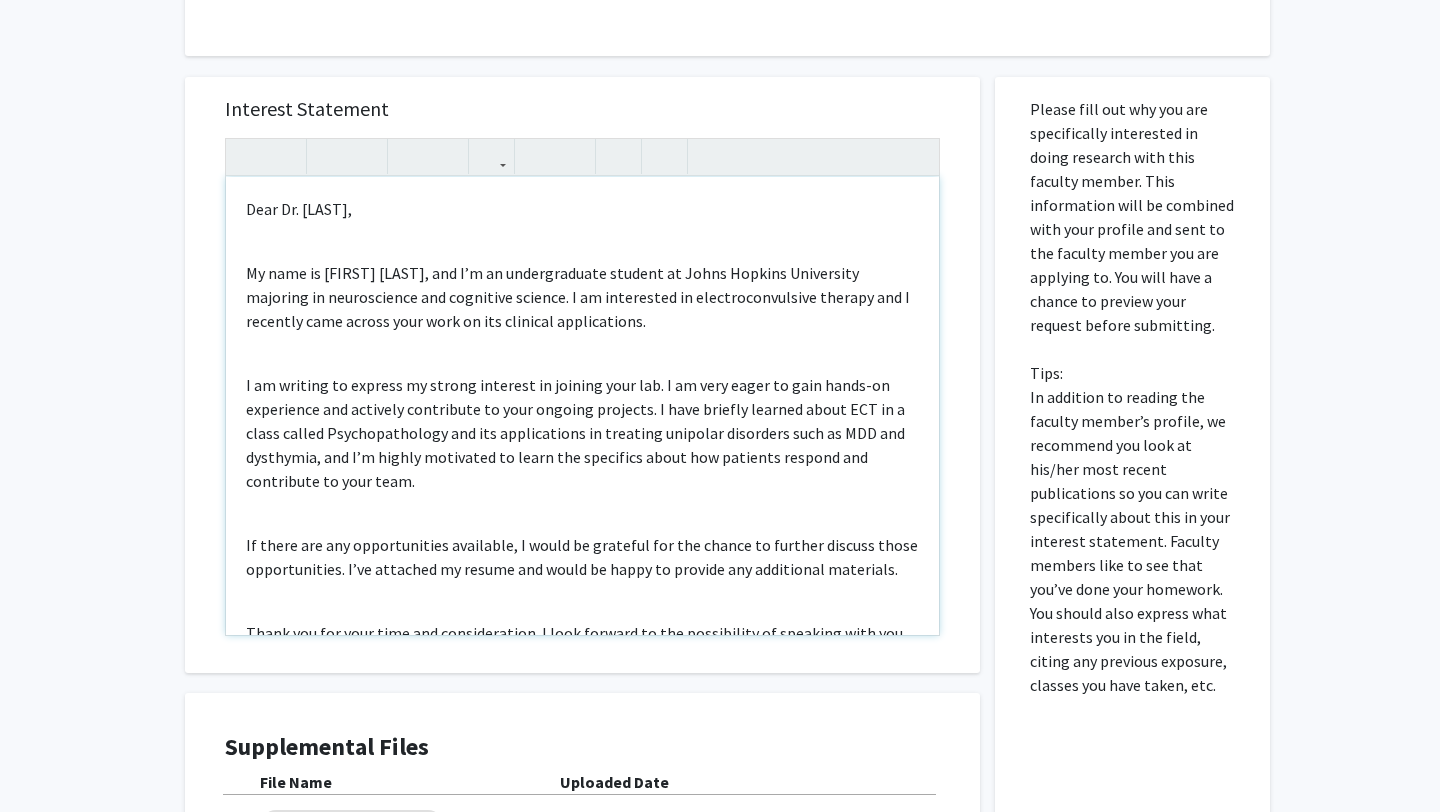 scroll, scrollTop: 926, scrollLeft: 0, axis: vertical 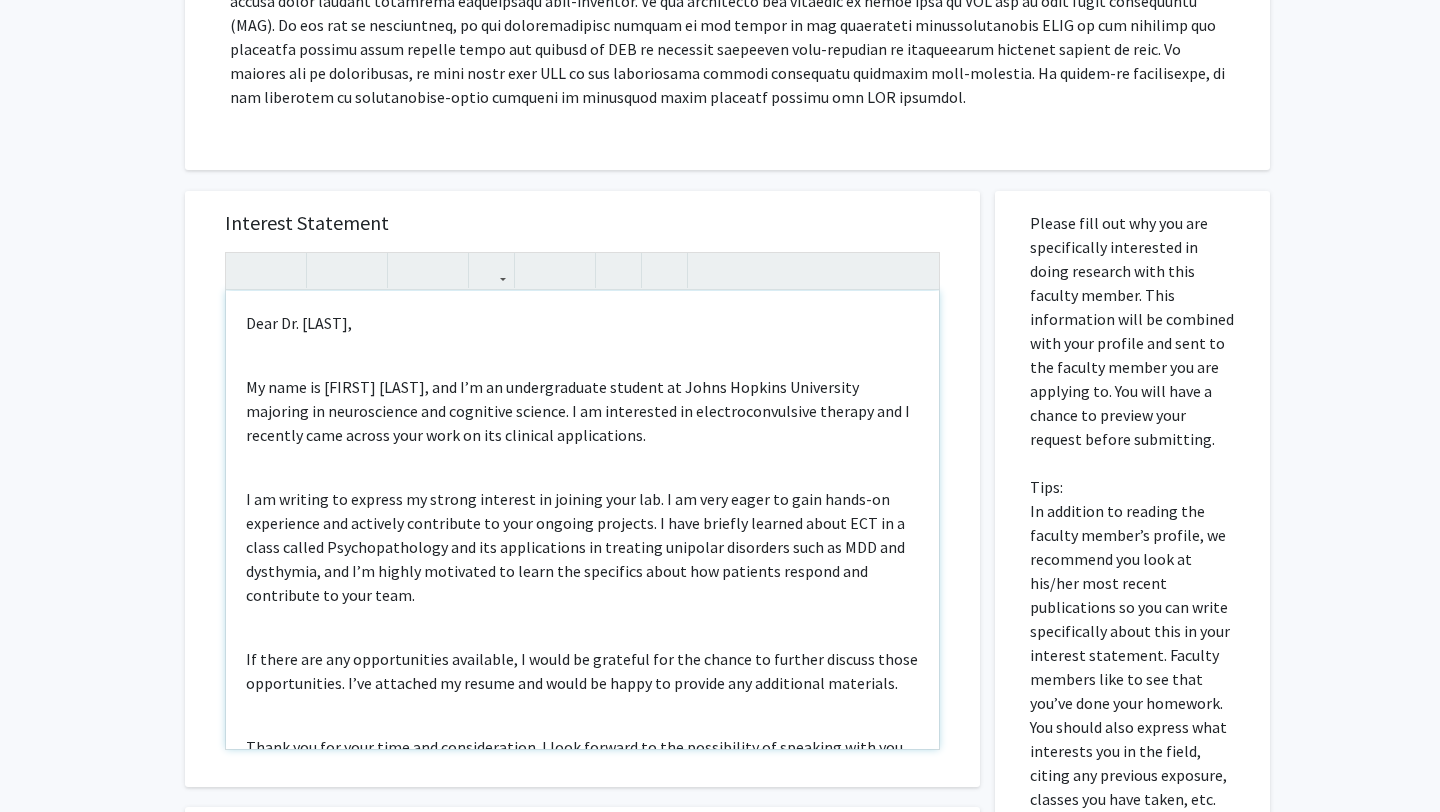 click on "Dear Dr. Tibbs," at bounding box center [582, 323] 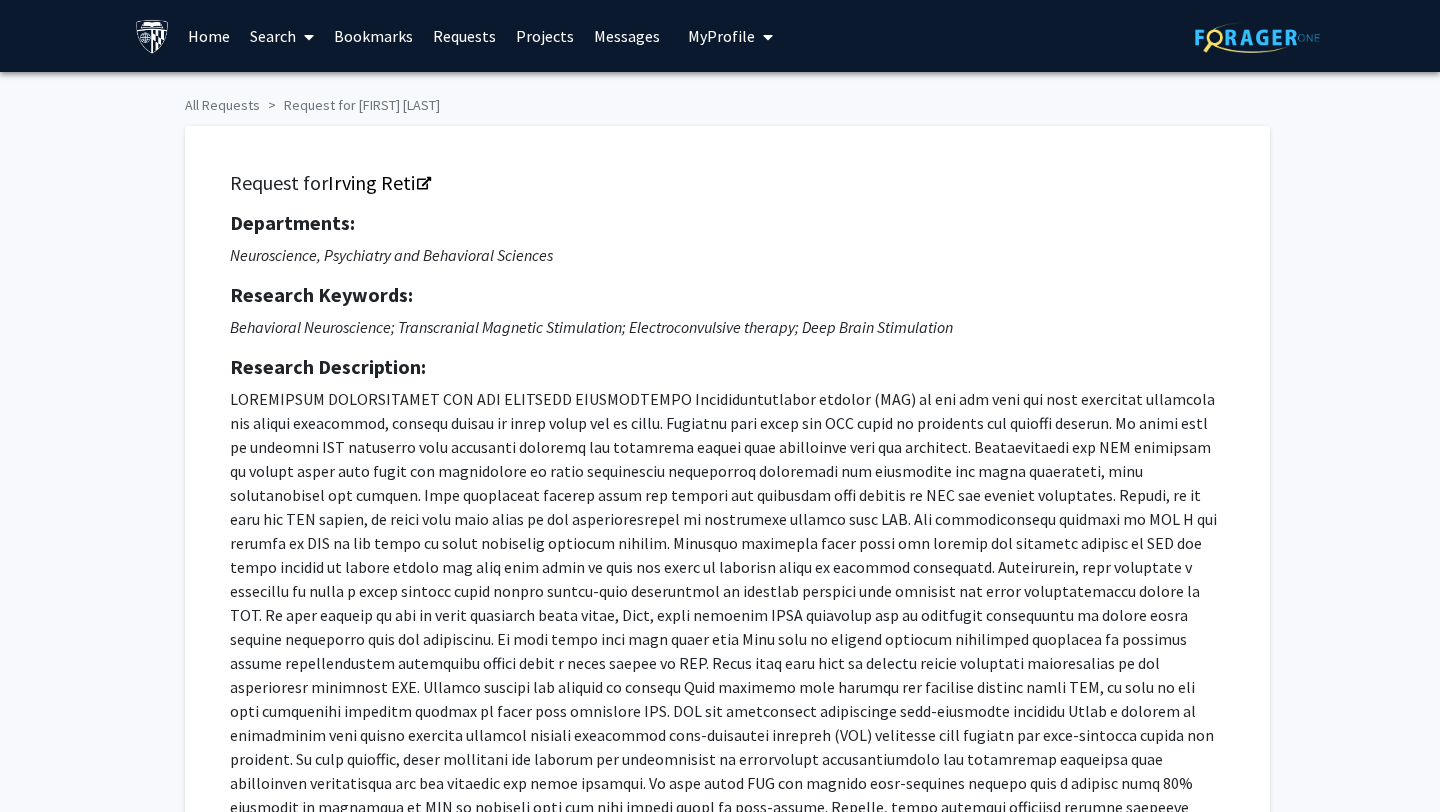 scroll, scrollTop: 423, scrollLeft: 0, axis: vertical 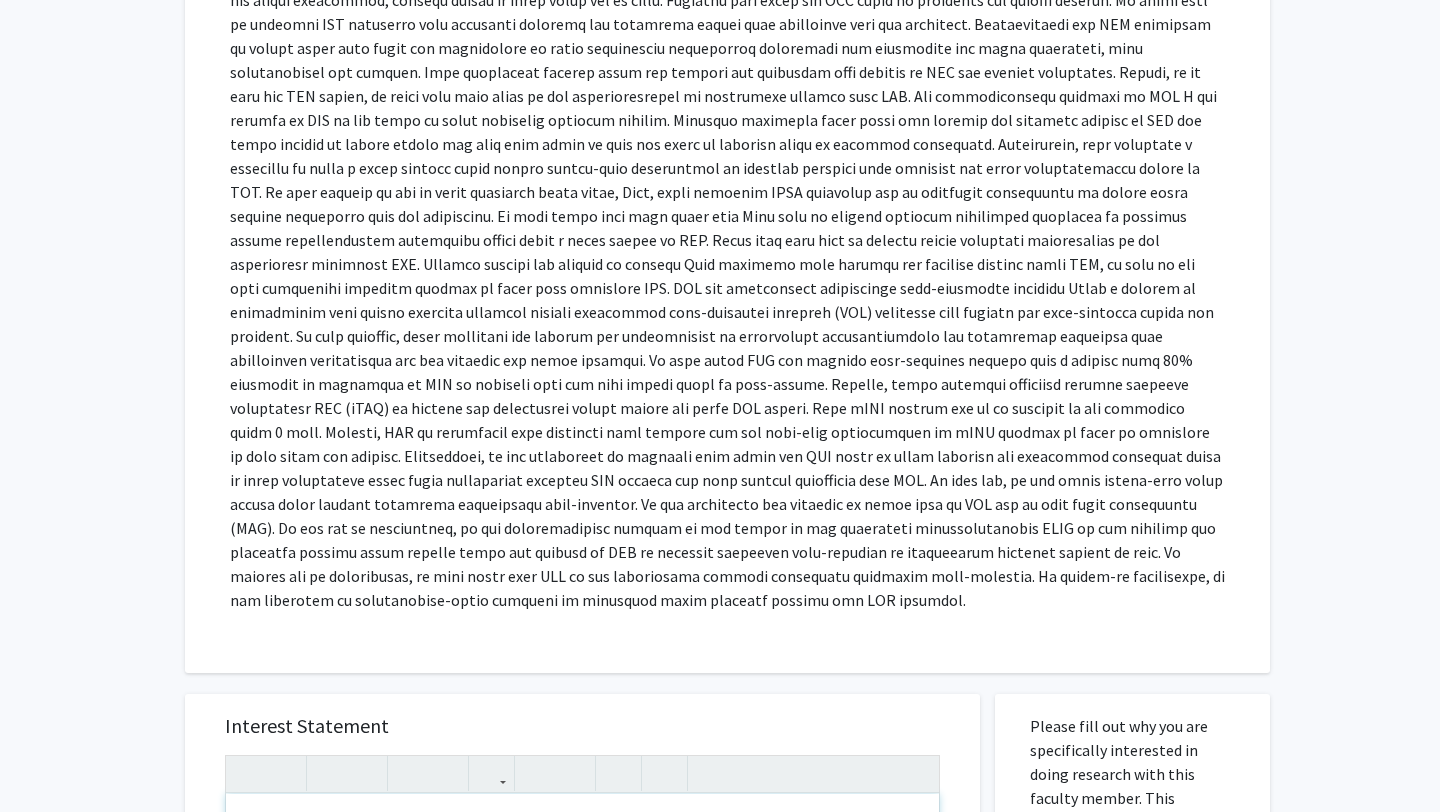 type on "<p>Dear Dr. Reti,</p><br><p>My name is Kathlyn Yan, and I’m an undergraduate student at Johns Hopkins University majoring in neuroscience and cognitive science. I am interested in electroconvulsive therapy and I recently came across your work on its clinical applications.</p><br><p>I am writing to express my strong interest in joining your lab. I am very eager to gain hands-on experience and actively contribute to your ongoing projects. I have briefly learned about ECT in a class called Psychopathology and its applications in treating unipolar disorders such as MDD and dysthymia, and I’m highly motivated to learn the specifics about how patients respond and contribute to your team.</p><br><p>If there are any opportunities available, I would be grateful for the chance to further discuss those opportunities. I’ve attached my resume and would be happy to provide any additional materials.</p><br><p>Thank you for your time and consideration. I look forward to the possibility of speaking with you further!</p><br..." 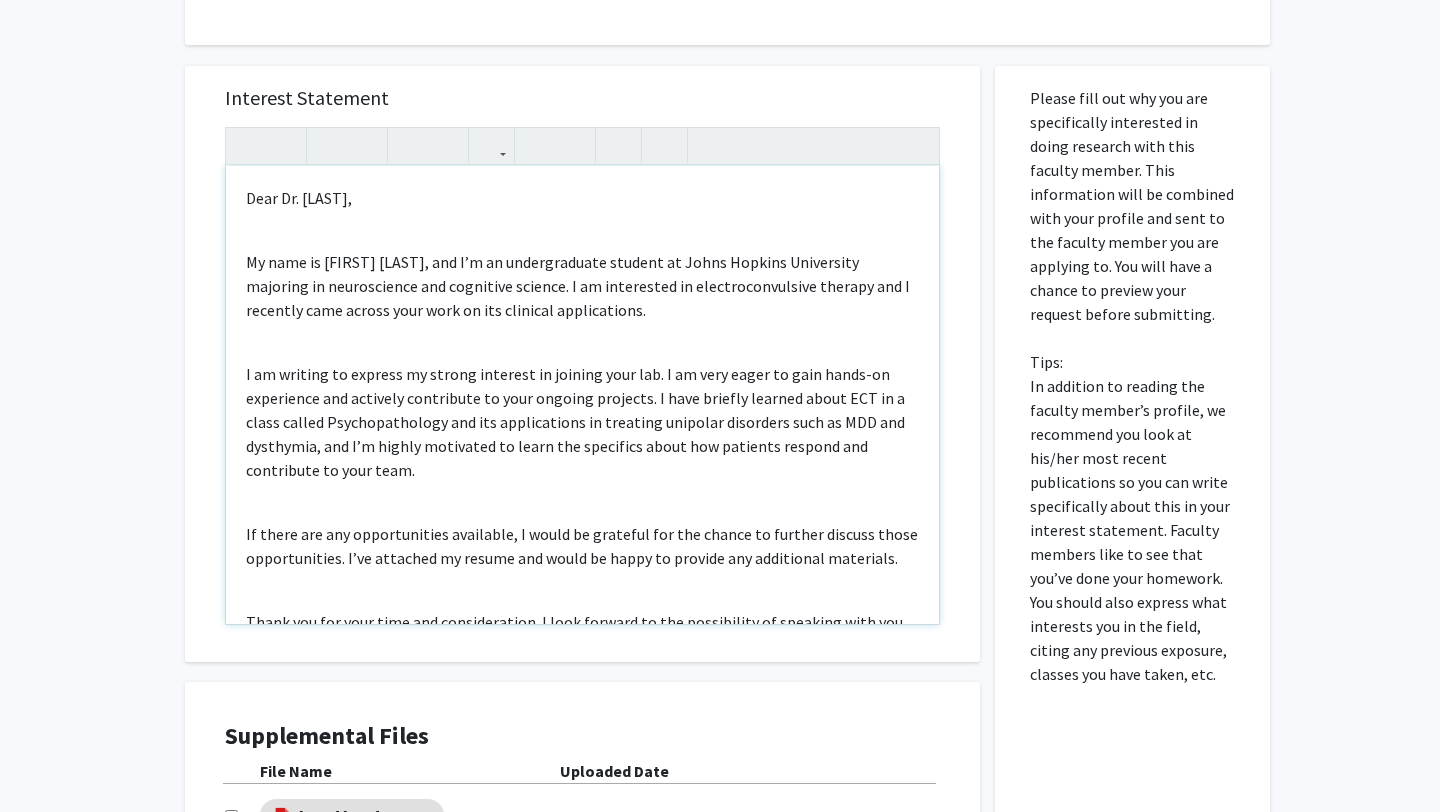 scroll, scrollTop: 1067, scrollLeft: 0, axis: vertical 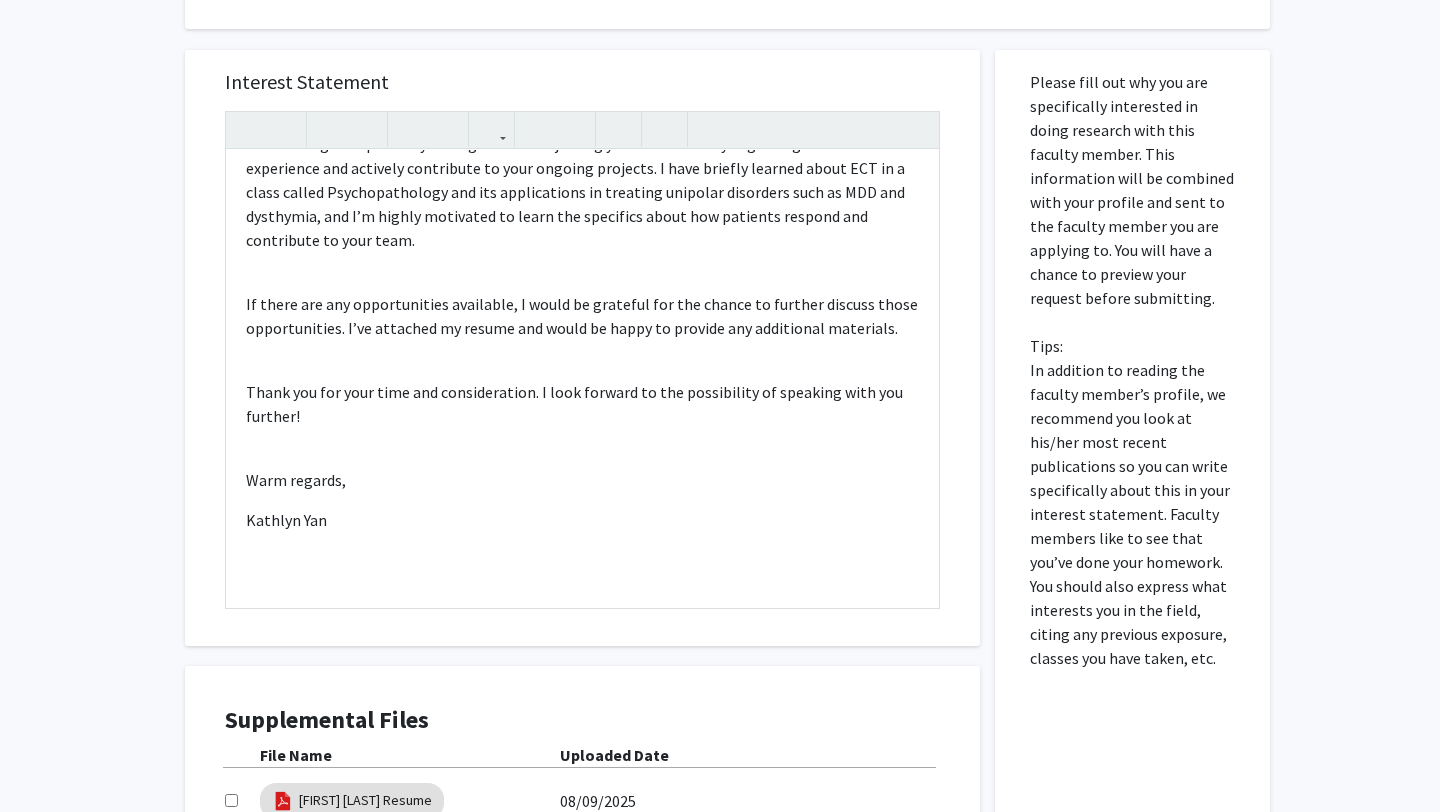 click at bounding box center [231, 800] 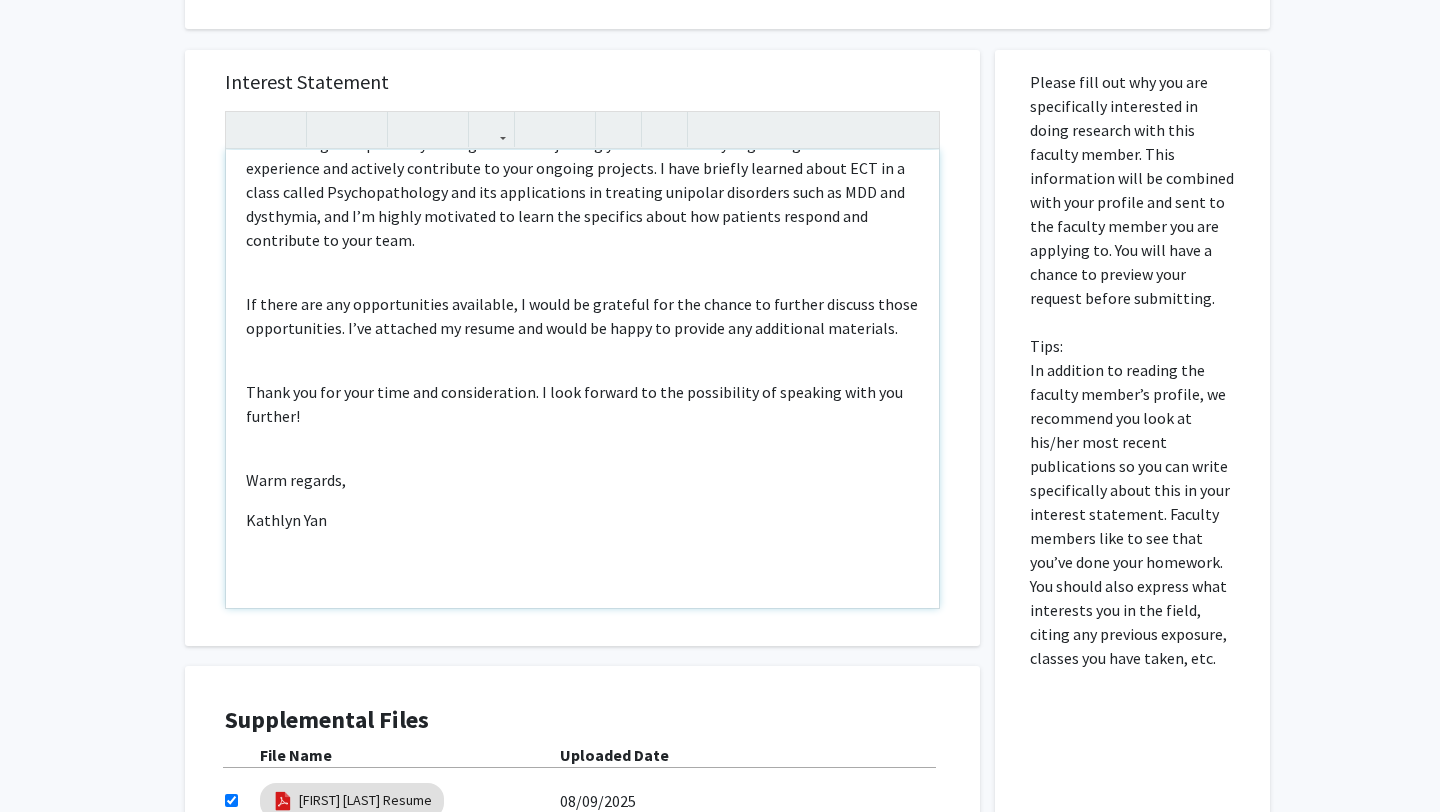 scroll, scrollTop: 1303, scrollLeft: 0, axis: vertical 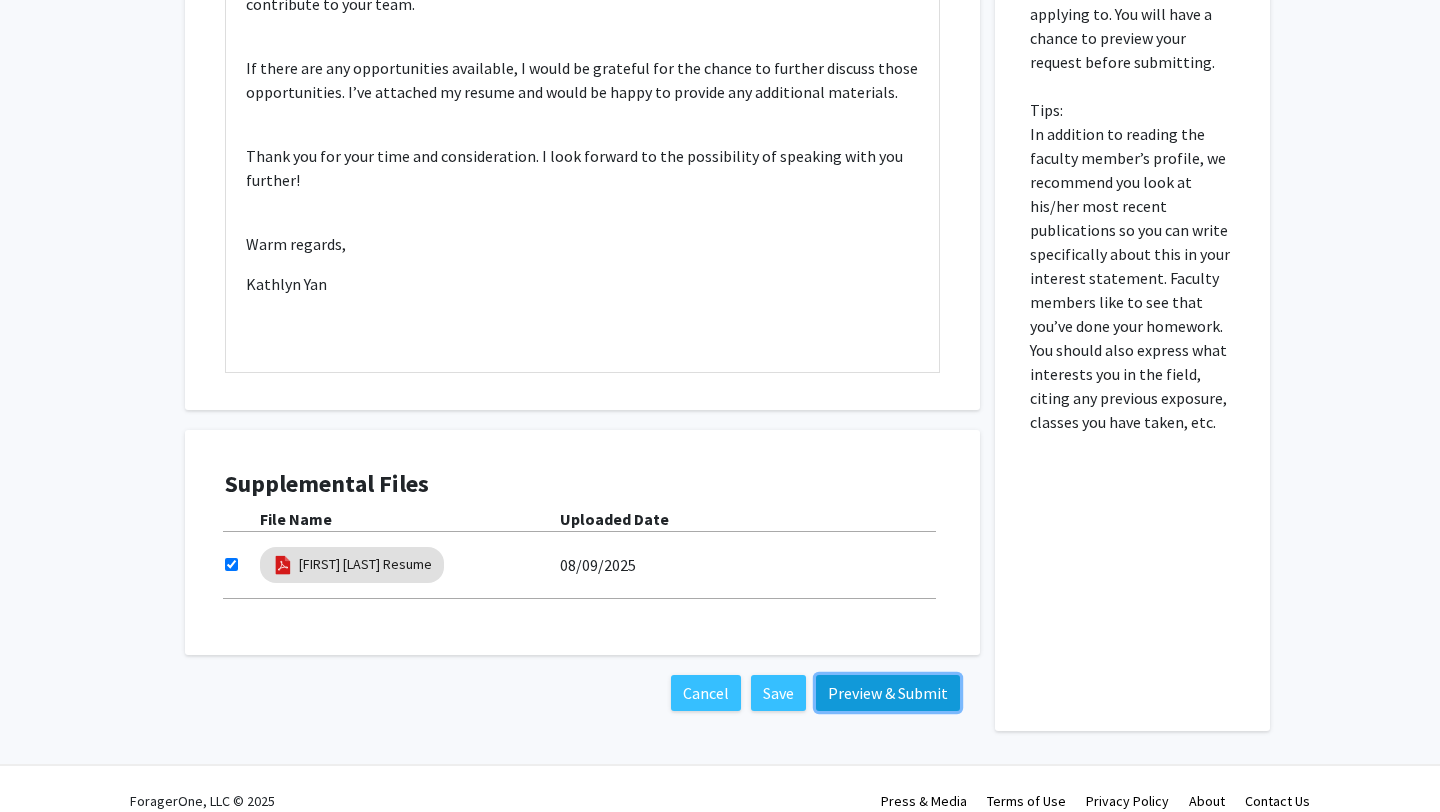 click on "Preview & Submit" at bounding box center (888, 693) 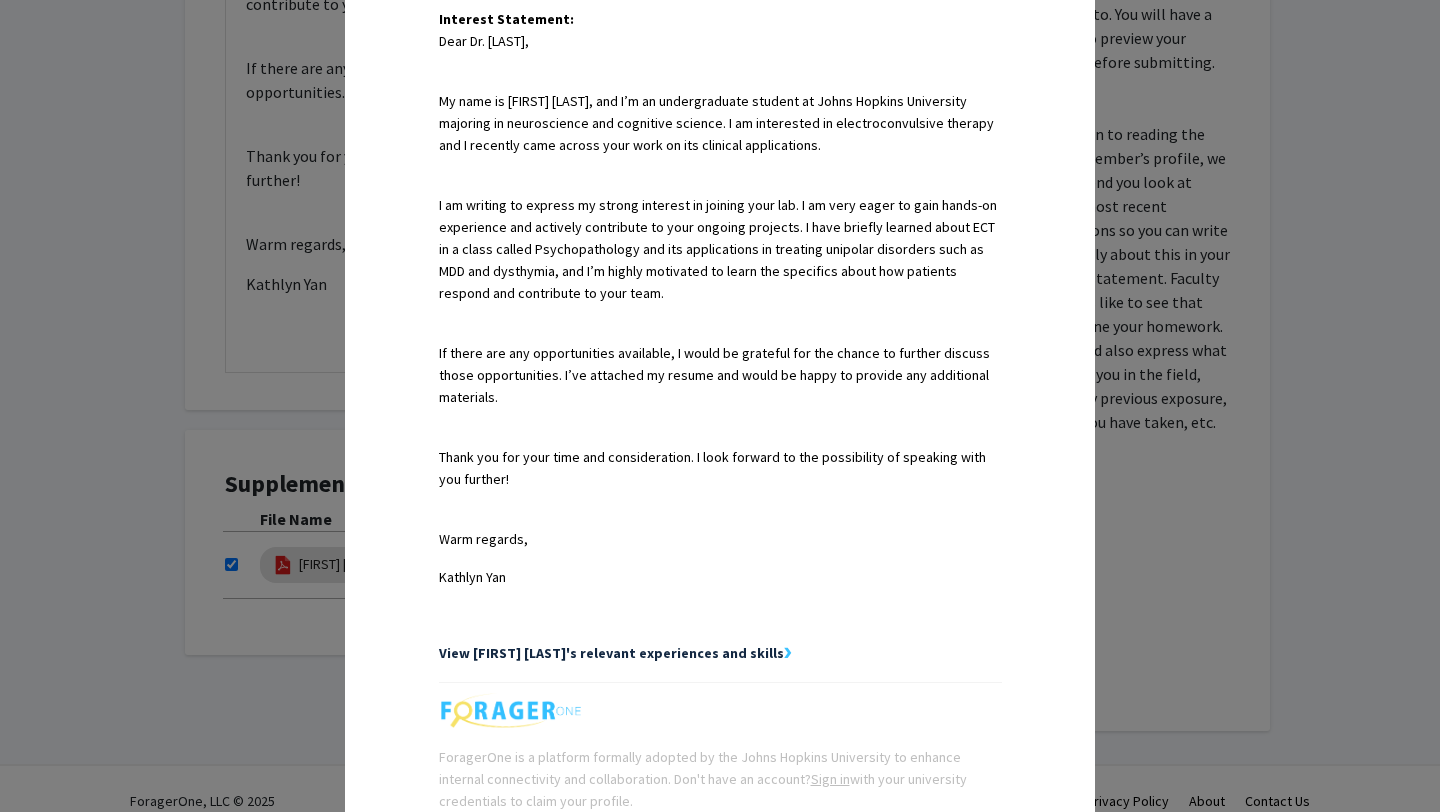 scroll, scrollTop: 699, scrollLeft: 0, axis: vertical 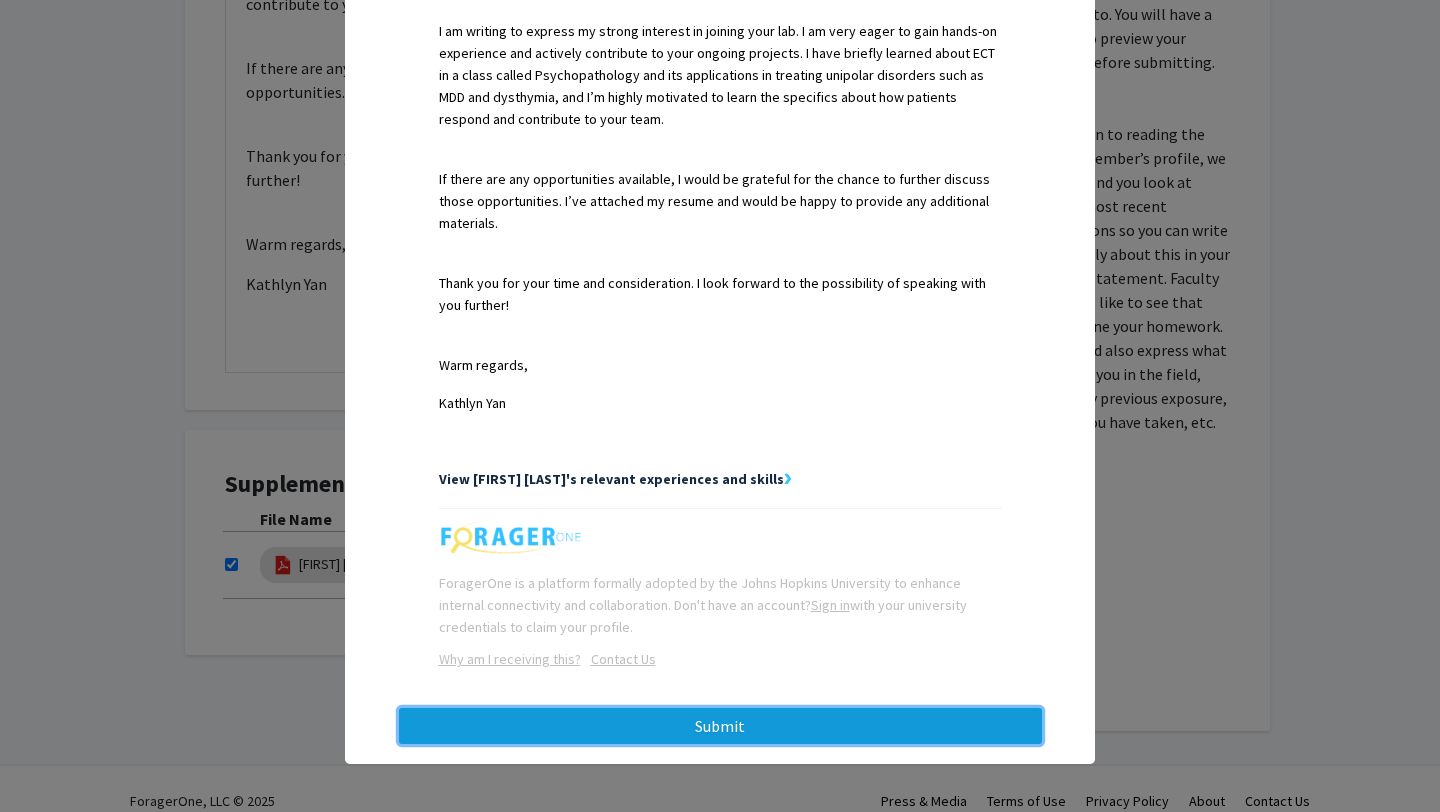 click on "Submit" at bounding box center [720, 726] 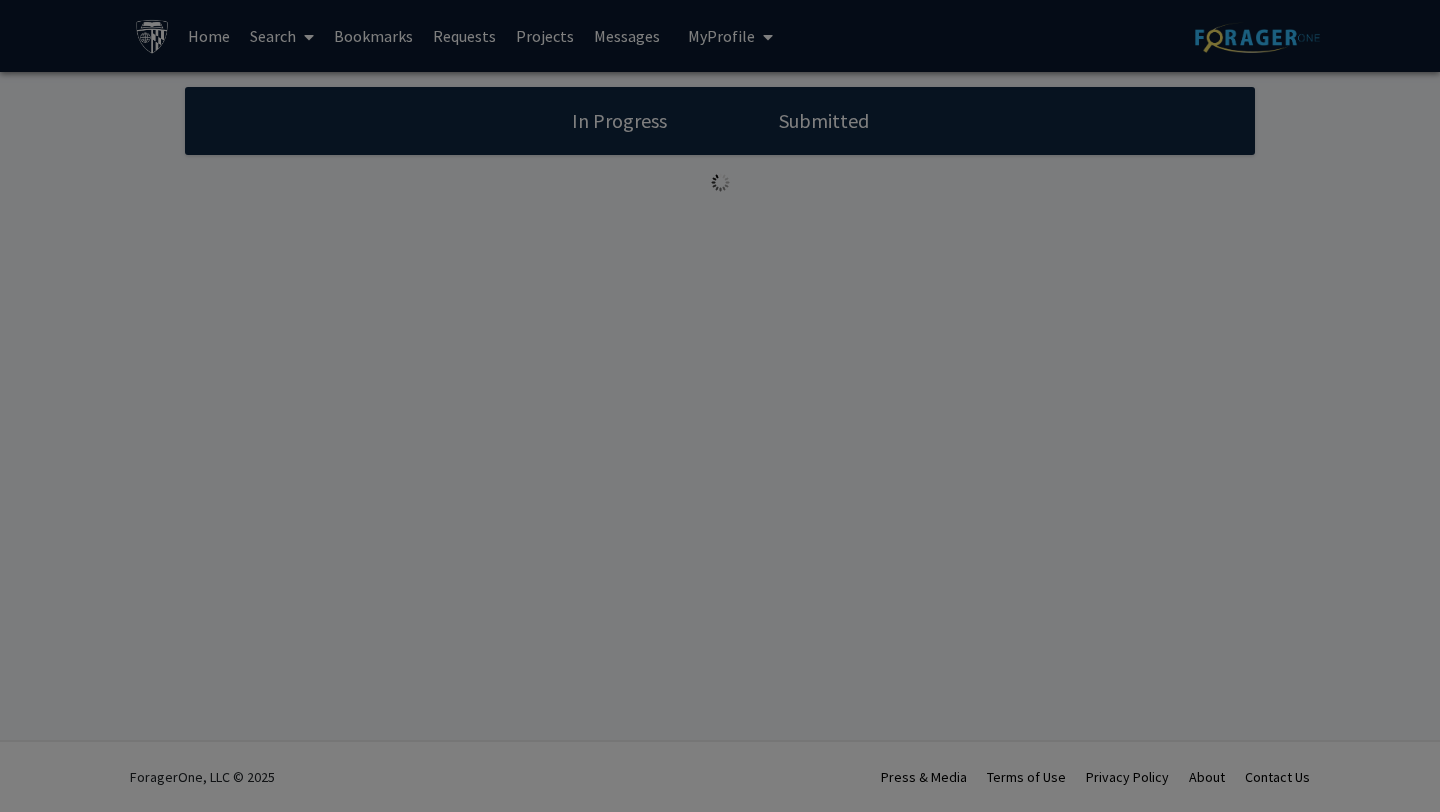 scroll, scrollTop: 0, scrollLeft: 0, axis: both 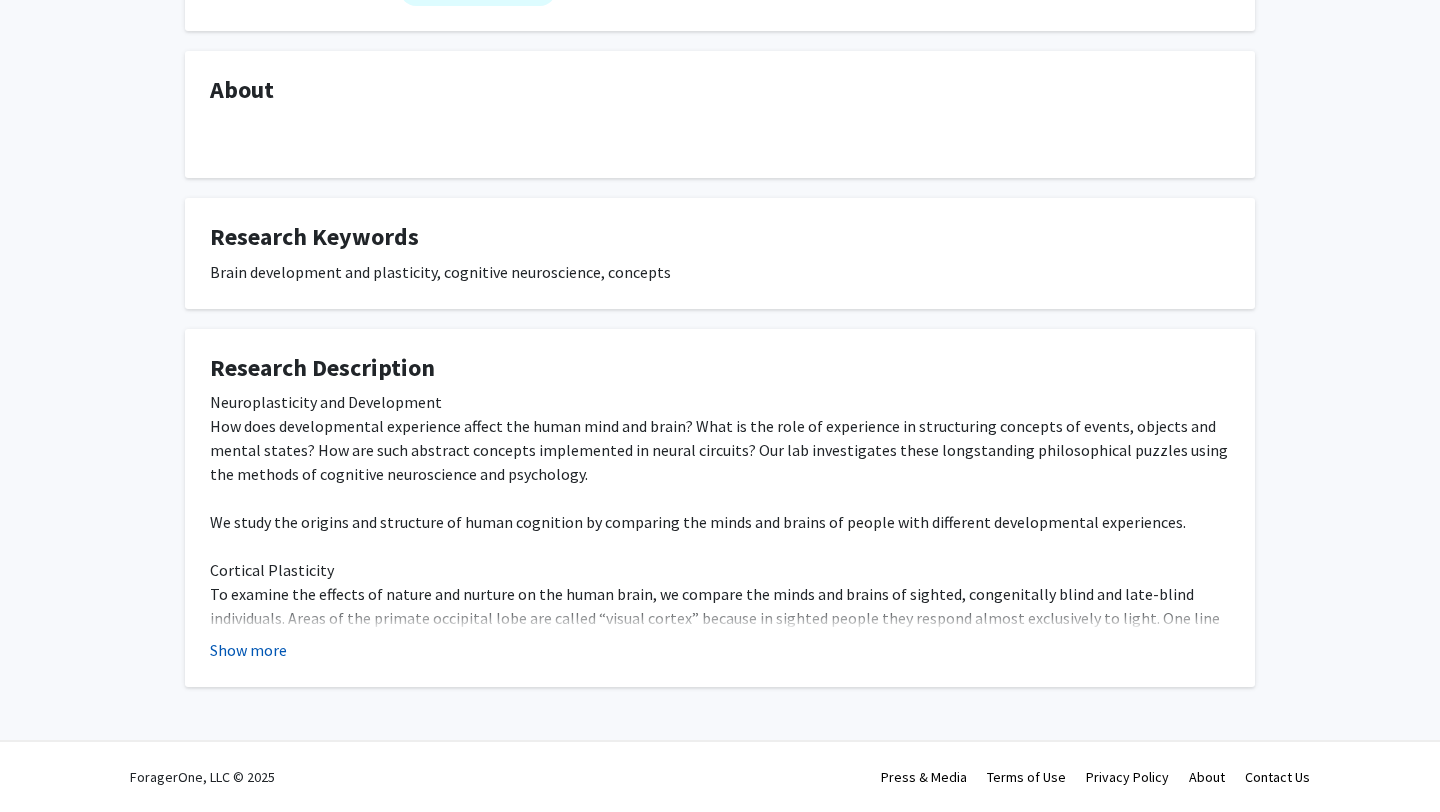 click on "Show more" 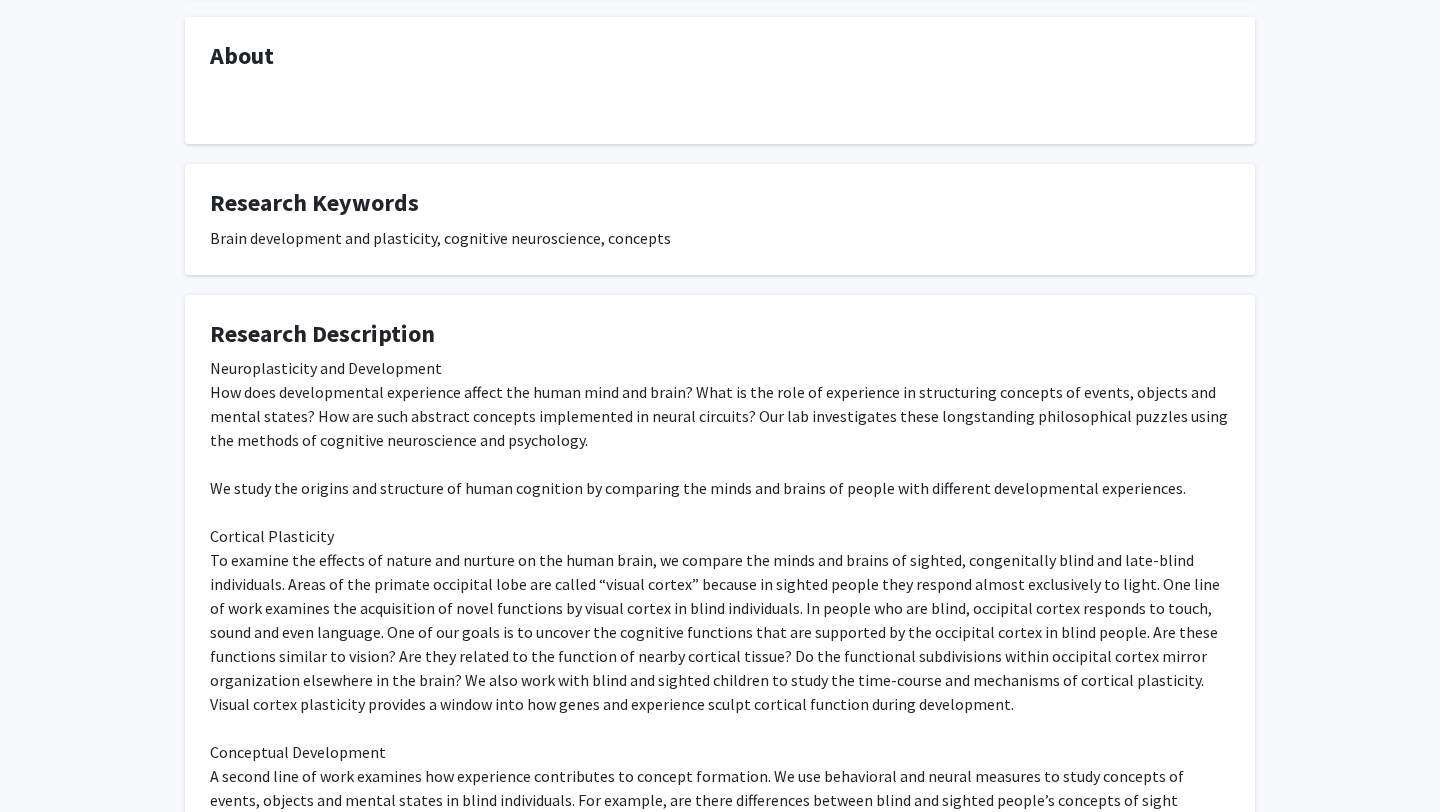 scroll, scrollTop: 0, scrollLeft: 0, axis: both 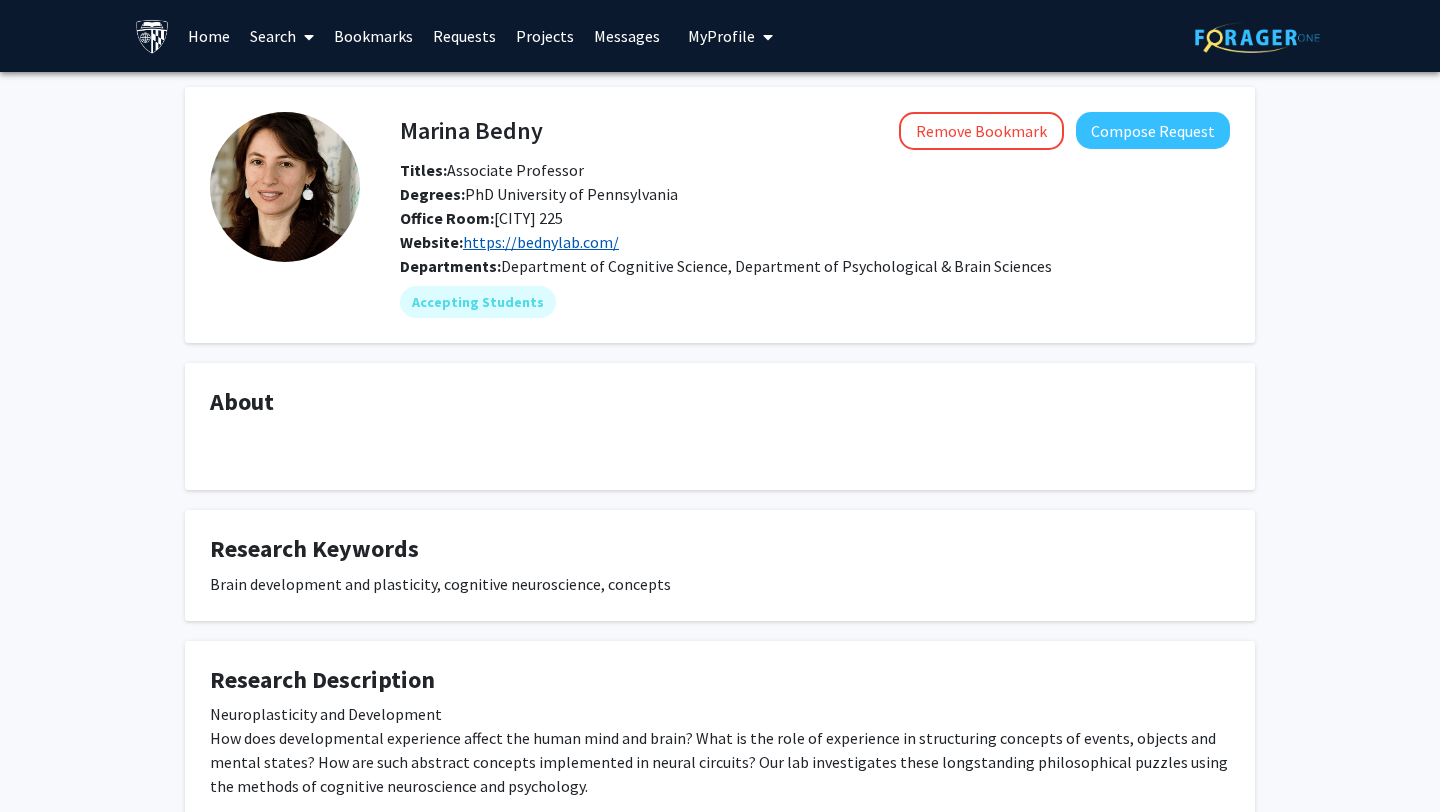 click on "https://bednylab.com/" 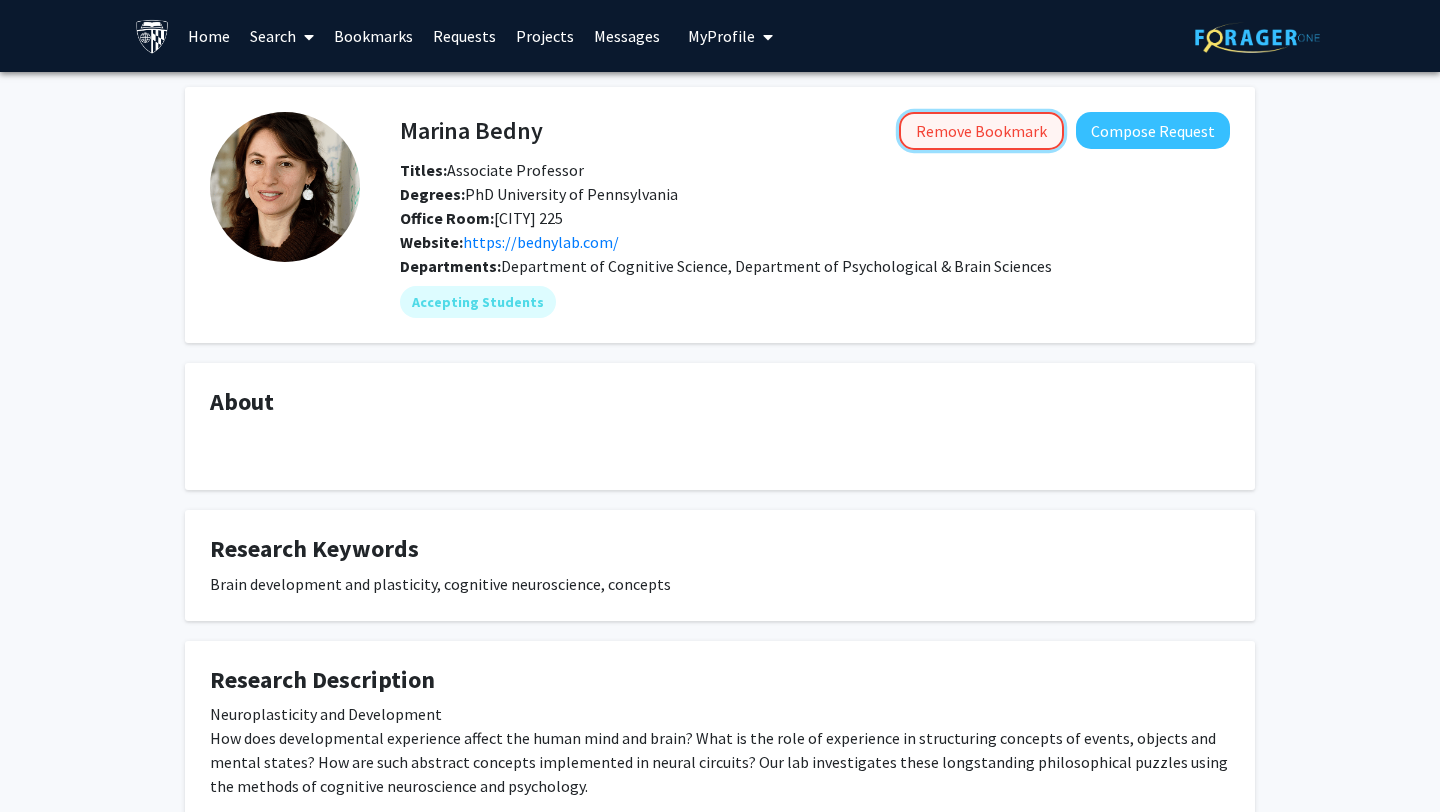 click on "Remove Bookmark" 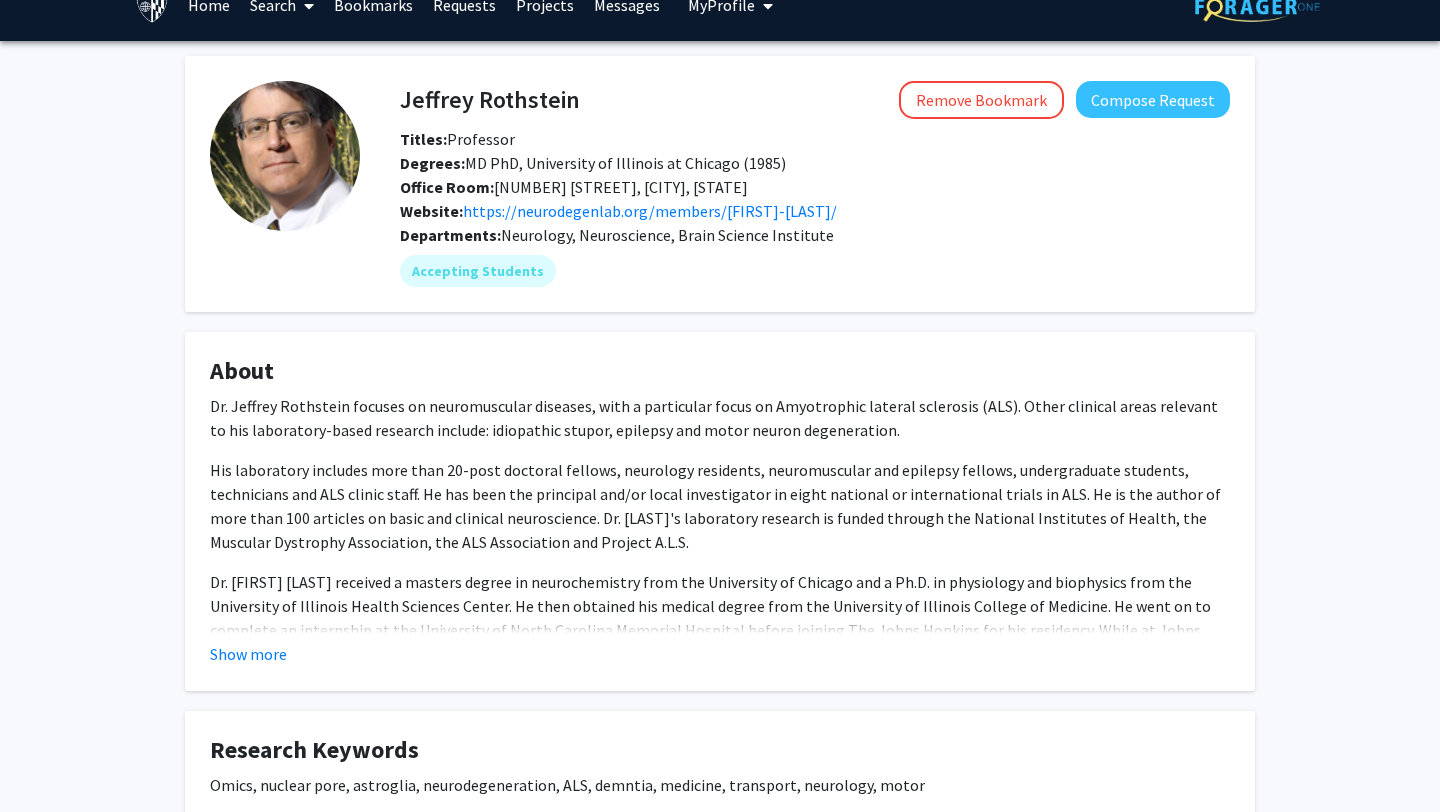scroll, scrollTop: 34, scrollLeft: 0, axis: vertical 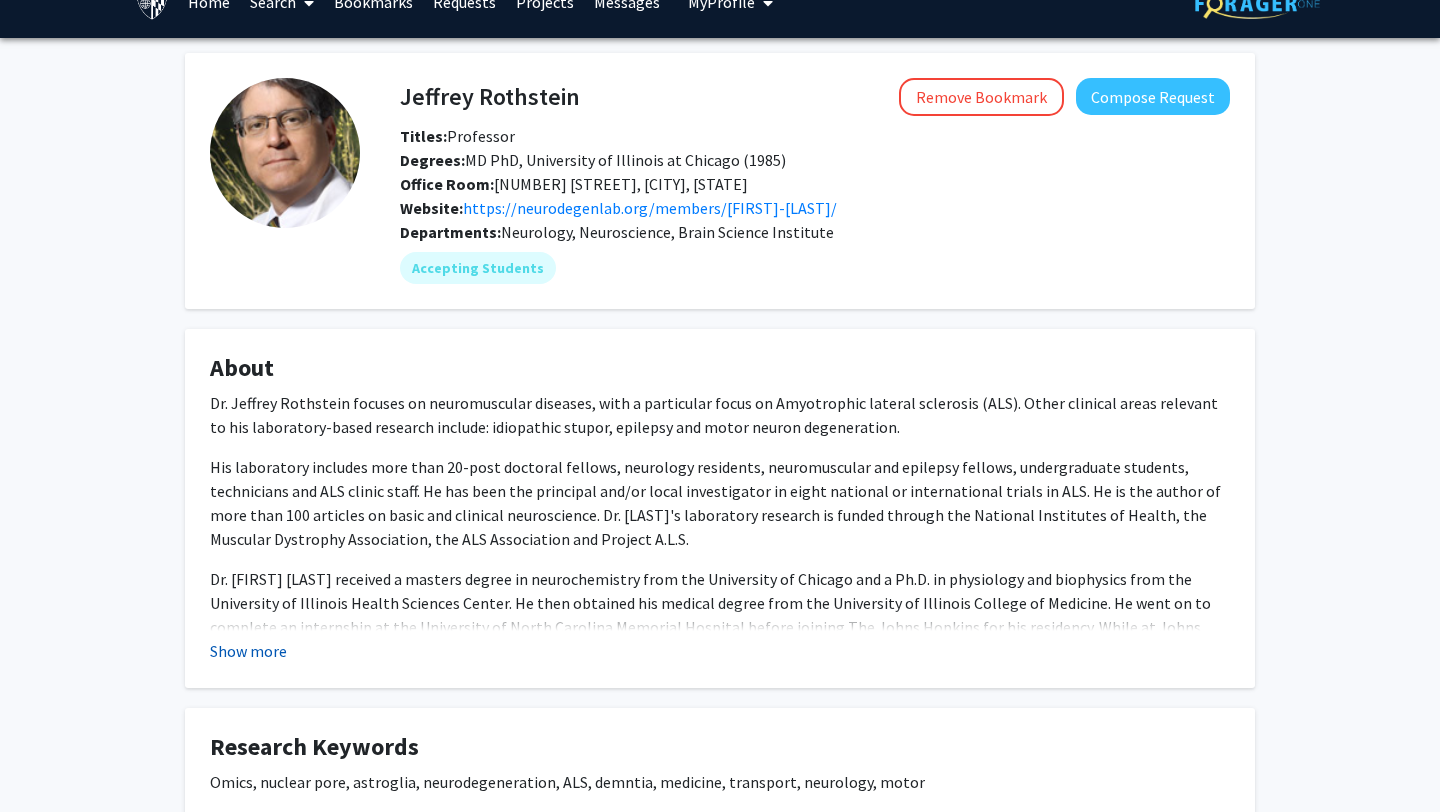 click on "Show more" 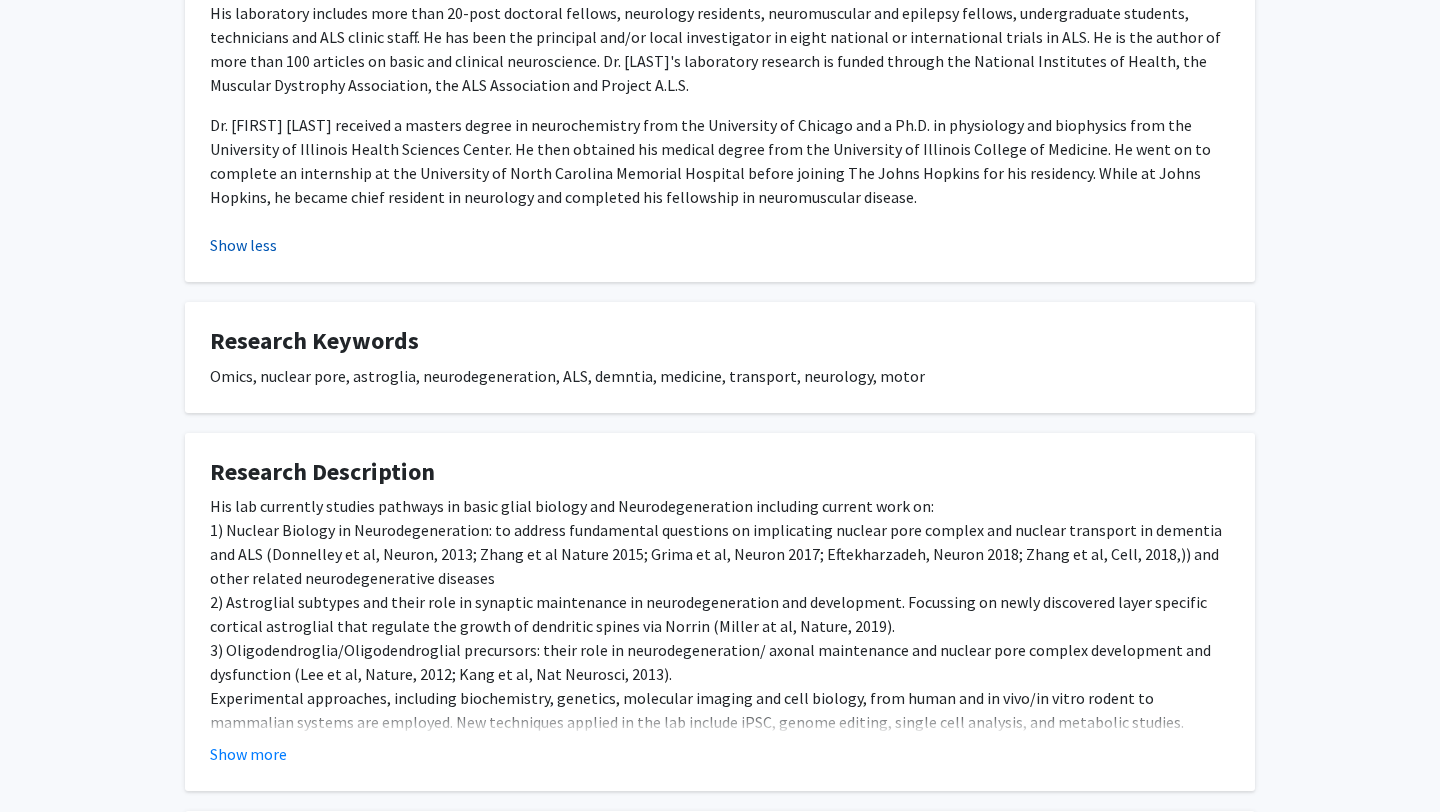 scroll, scrollTop: 569, scrollLeft: 0, axis: vertical 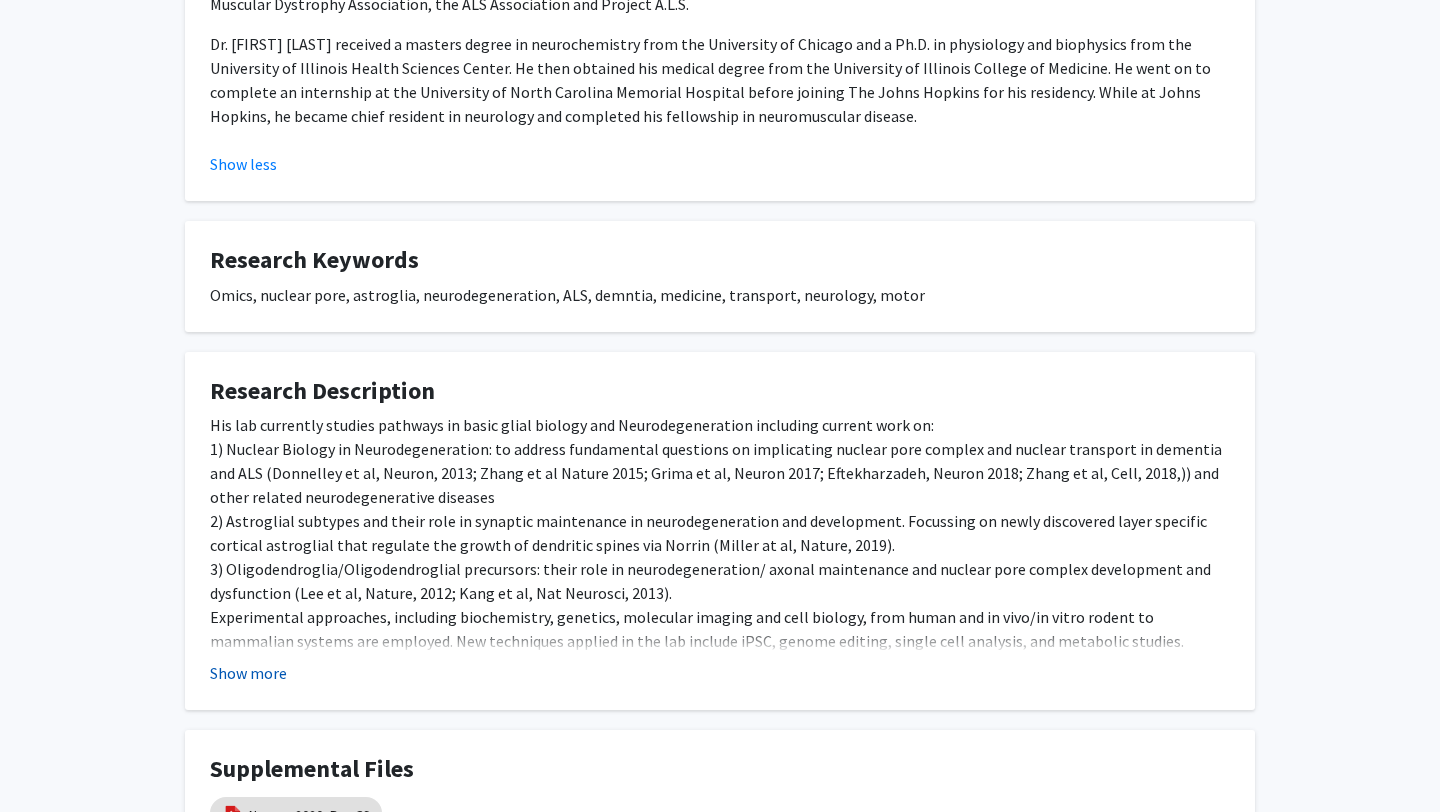 click on "Show more" 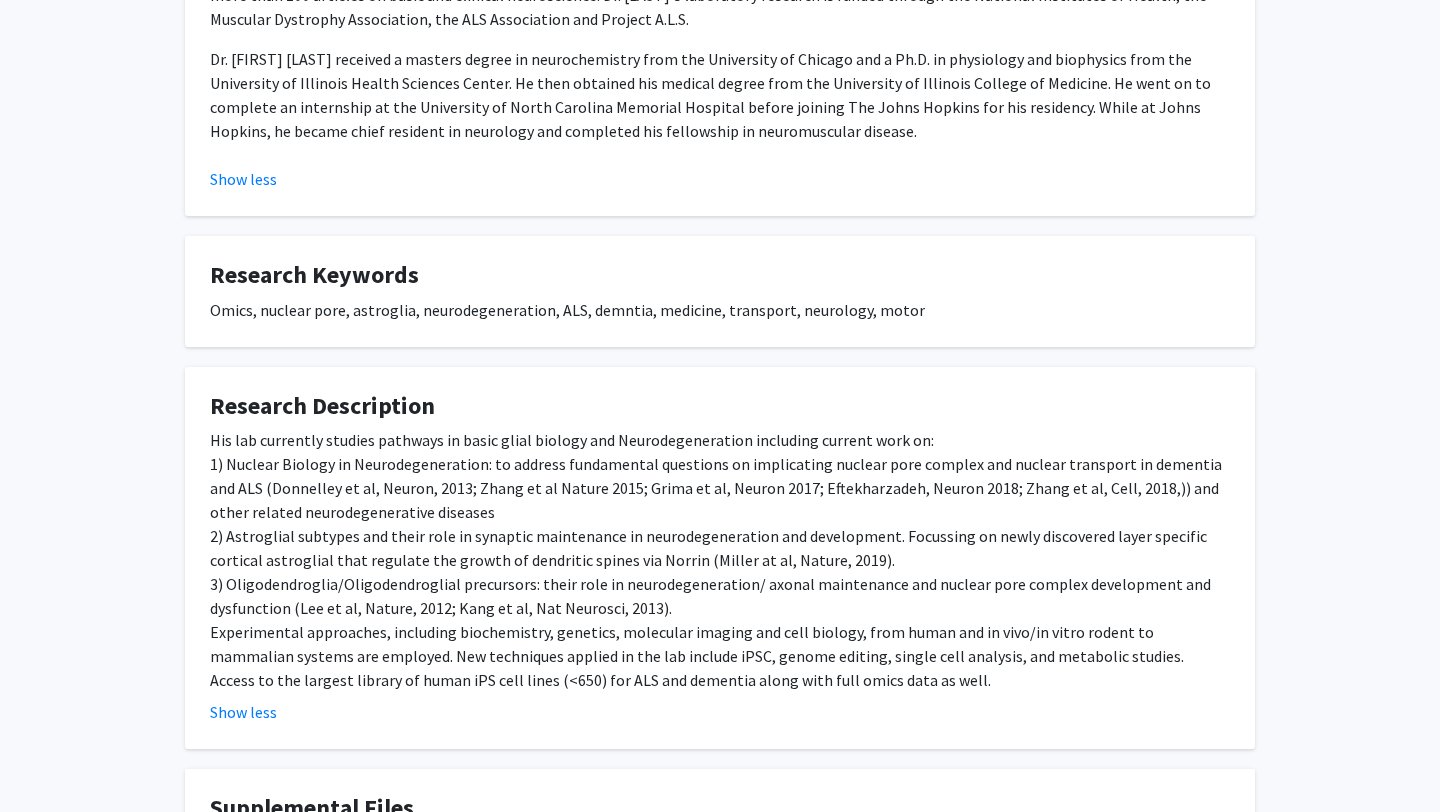 scroll, scrollTop: 556, scrollLeft: 0, axis: vertical 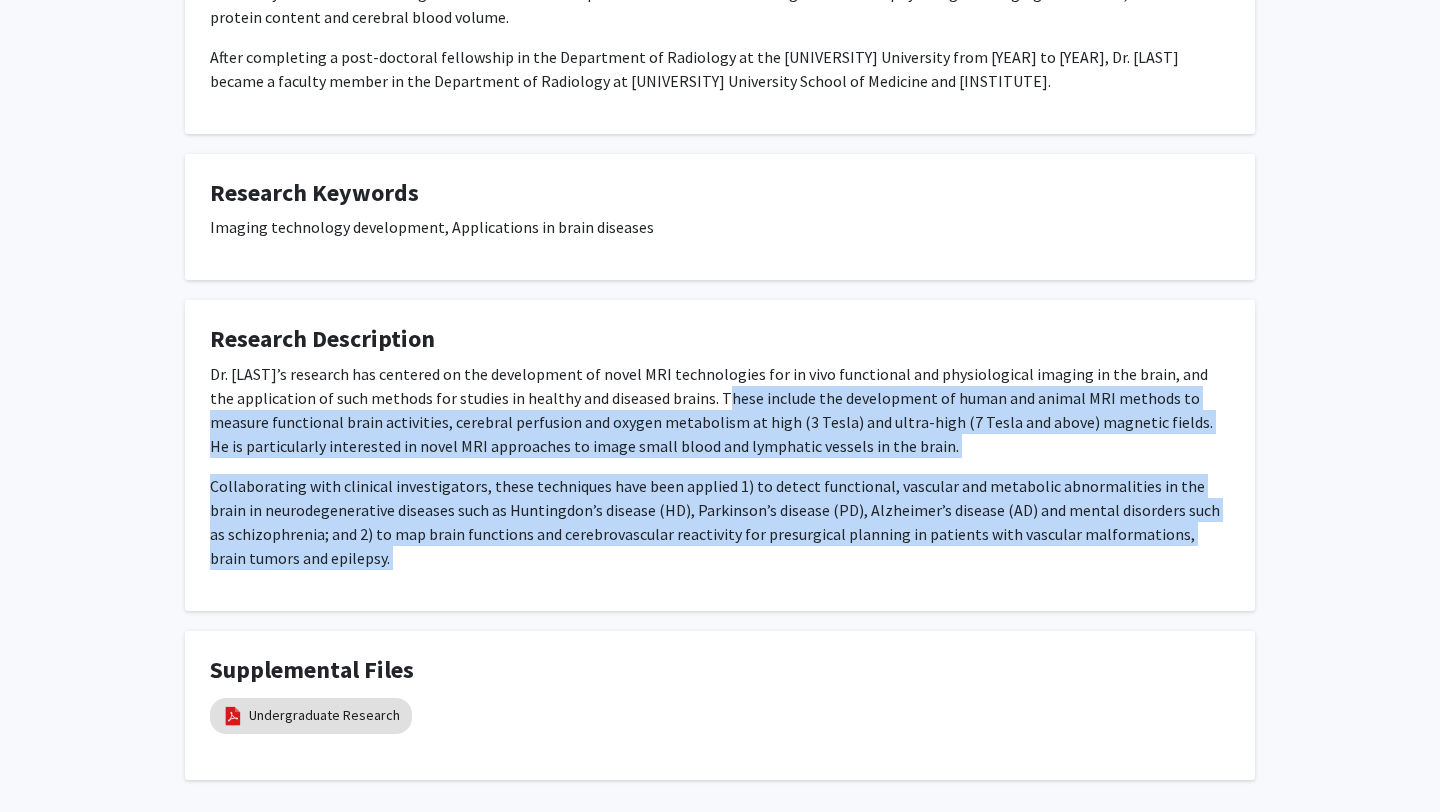 drag, startPoint x: 897, startPoint y: 645, endPoint x: 700, endPoint y: 312, distance: 386.90826 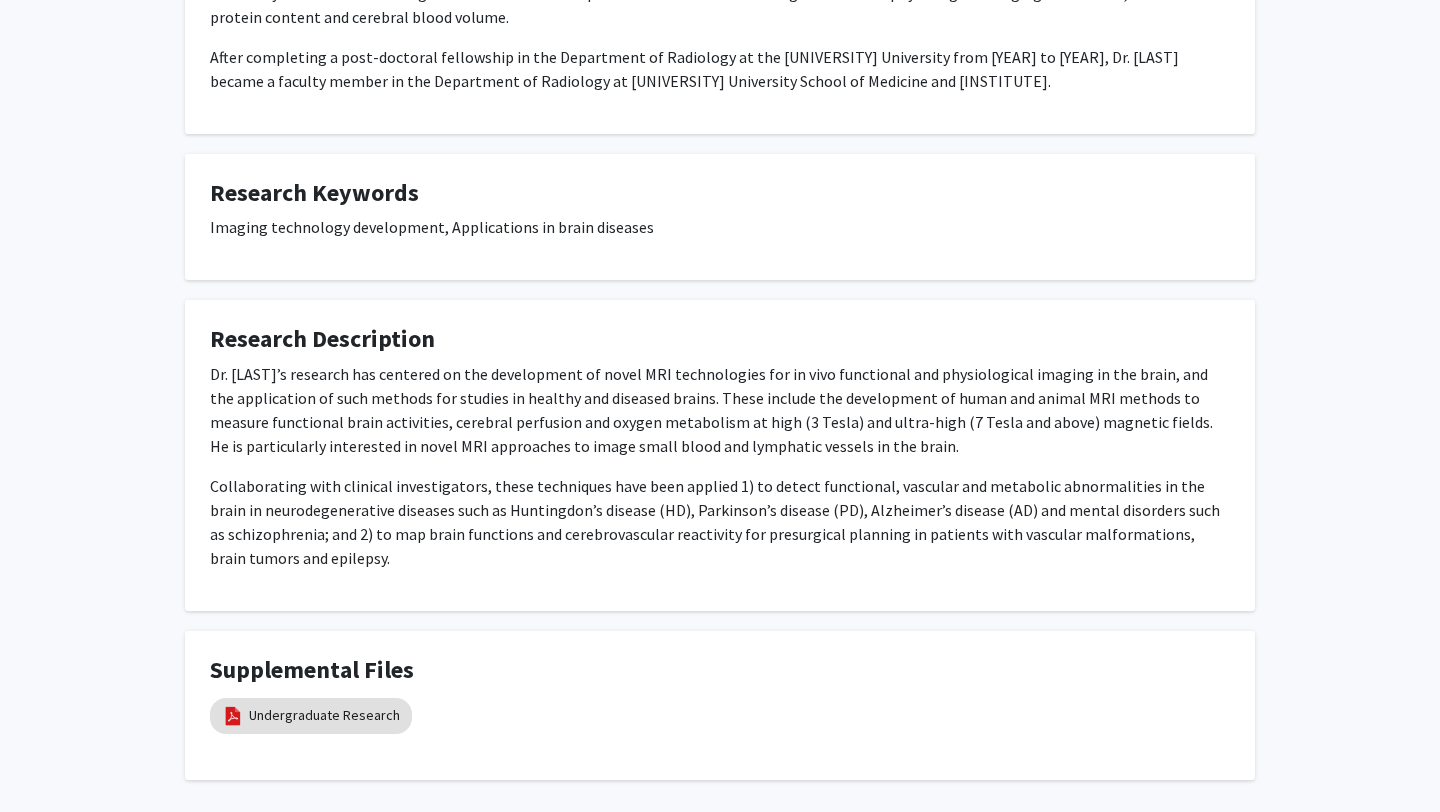 click on "After completing a post-doctoral fellowship in the Department of Radiology at the Johns Hopkins University from 2009 to 2010, Dr. Hua became a faculty member in the Department of Radiology at Johns Hopkins University School of Medicine and Kennedy Krieger Institute." 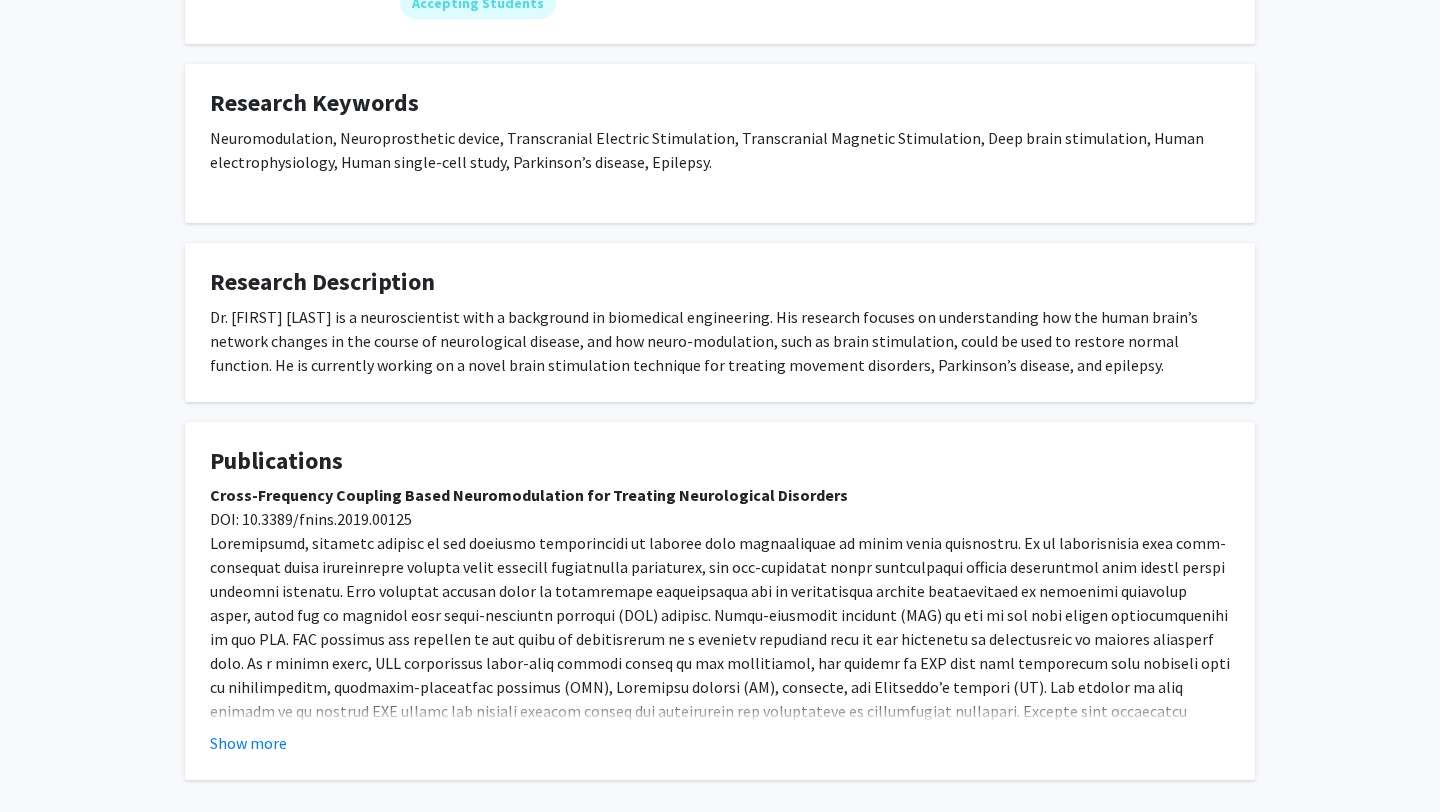 scroll, scrollTop: 296, scrollLeft: 0, axis: vertical 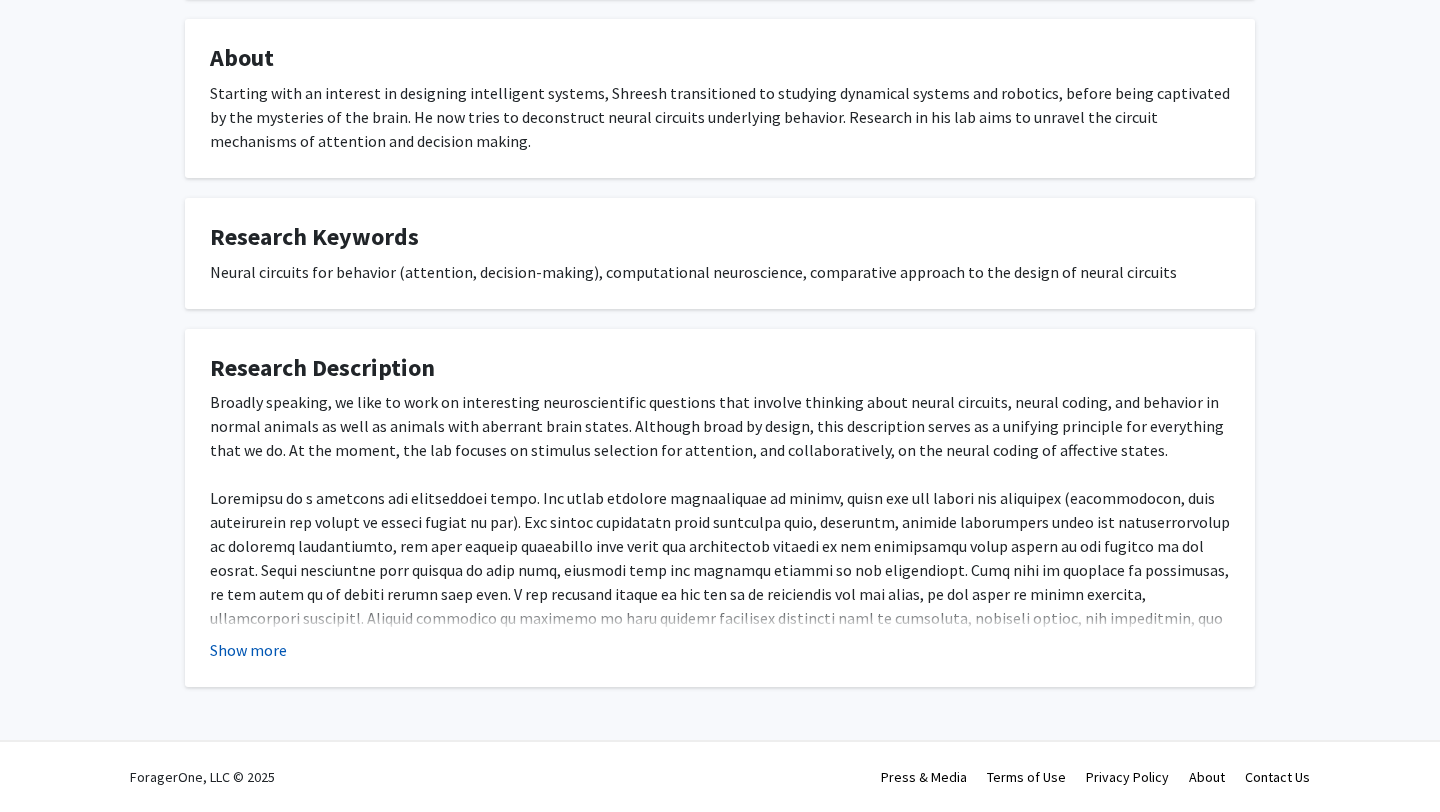 click on "Show more" 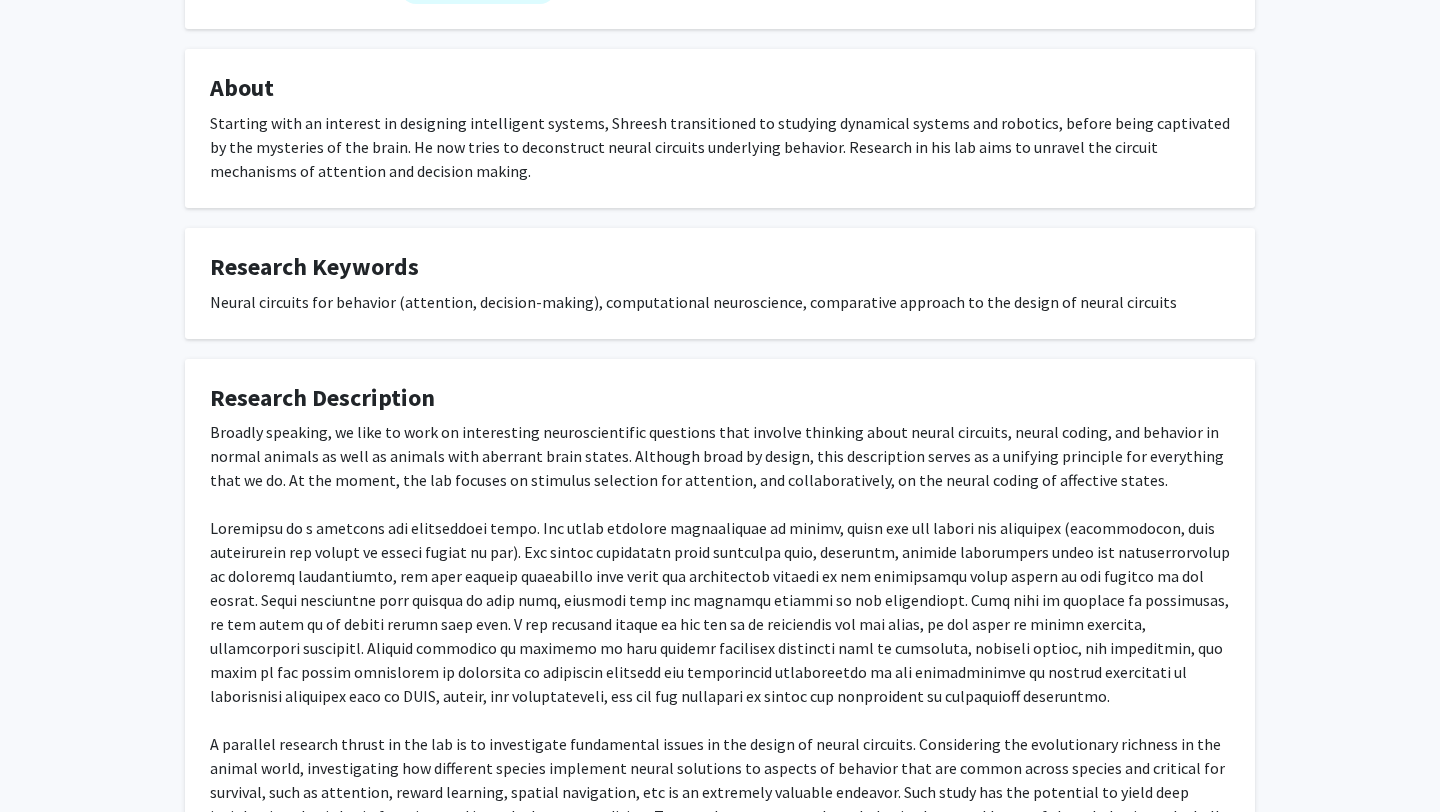 scroll, scrollTop: 0, scrollLeft: 0, axis: both 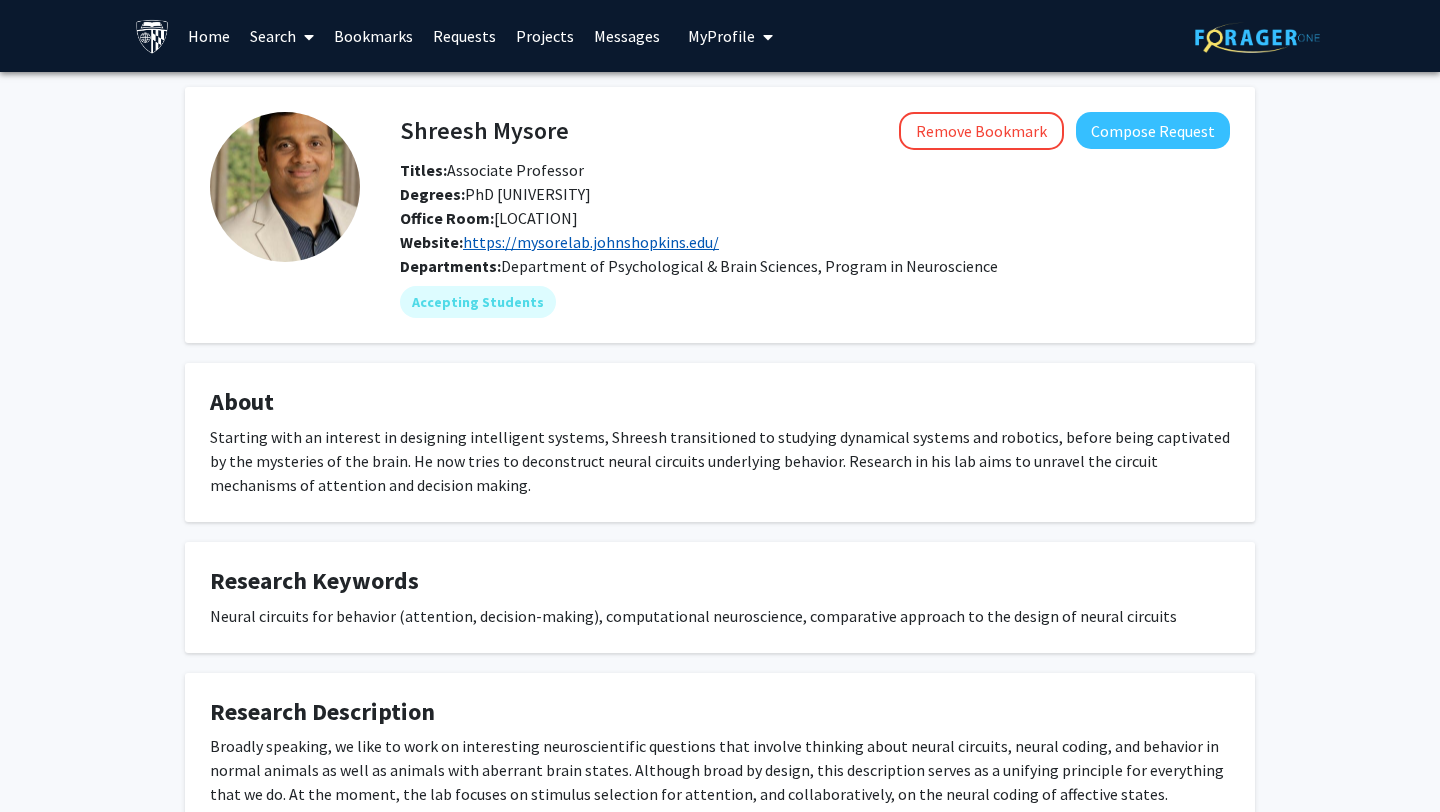 click on "https://mysorelab.johnshopkins.edu/" 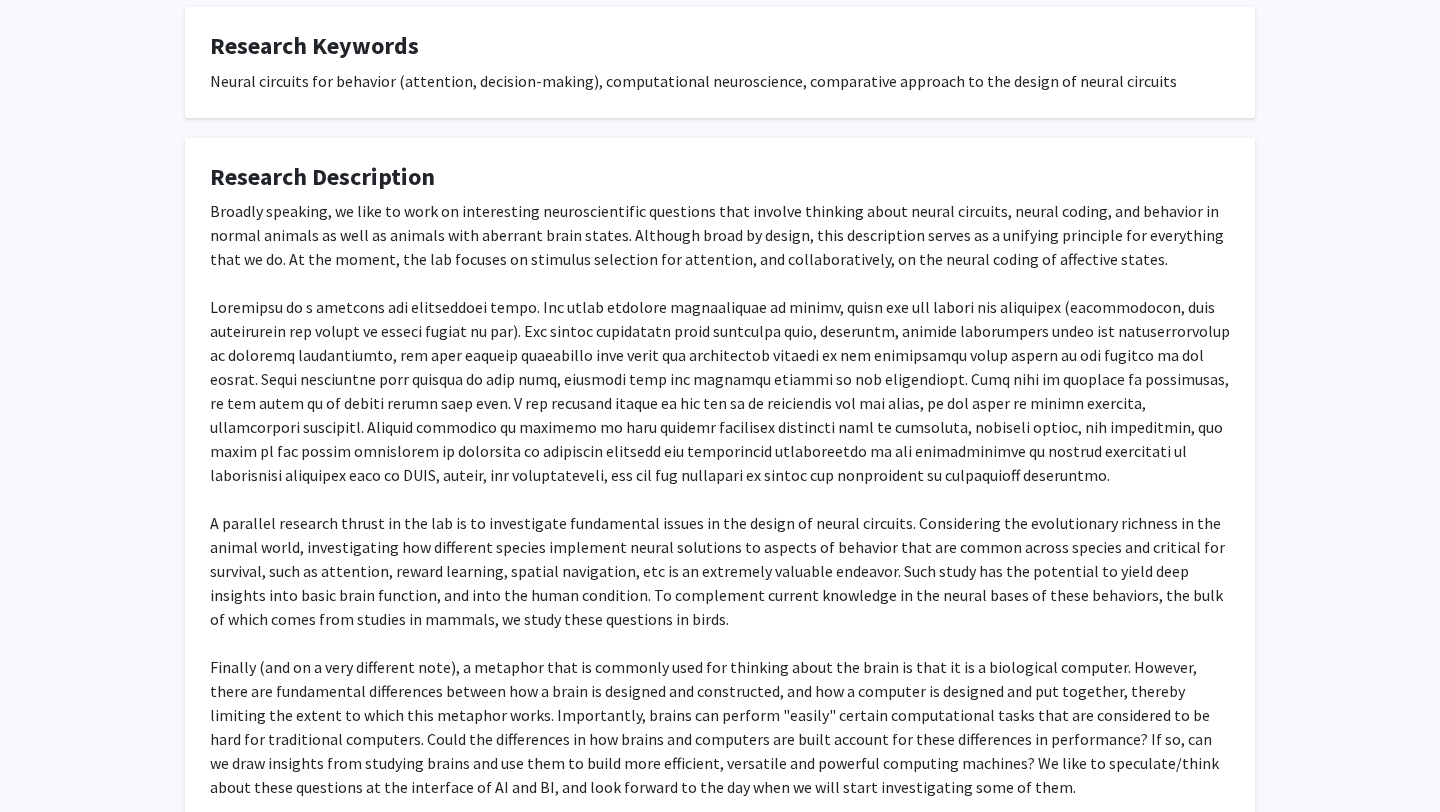 scroll, scrollTop: 541, scrollLeft: 0, axis: vertical 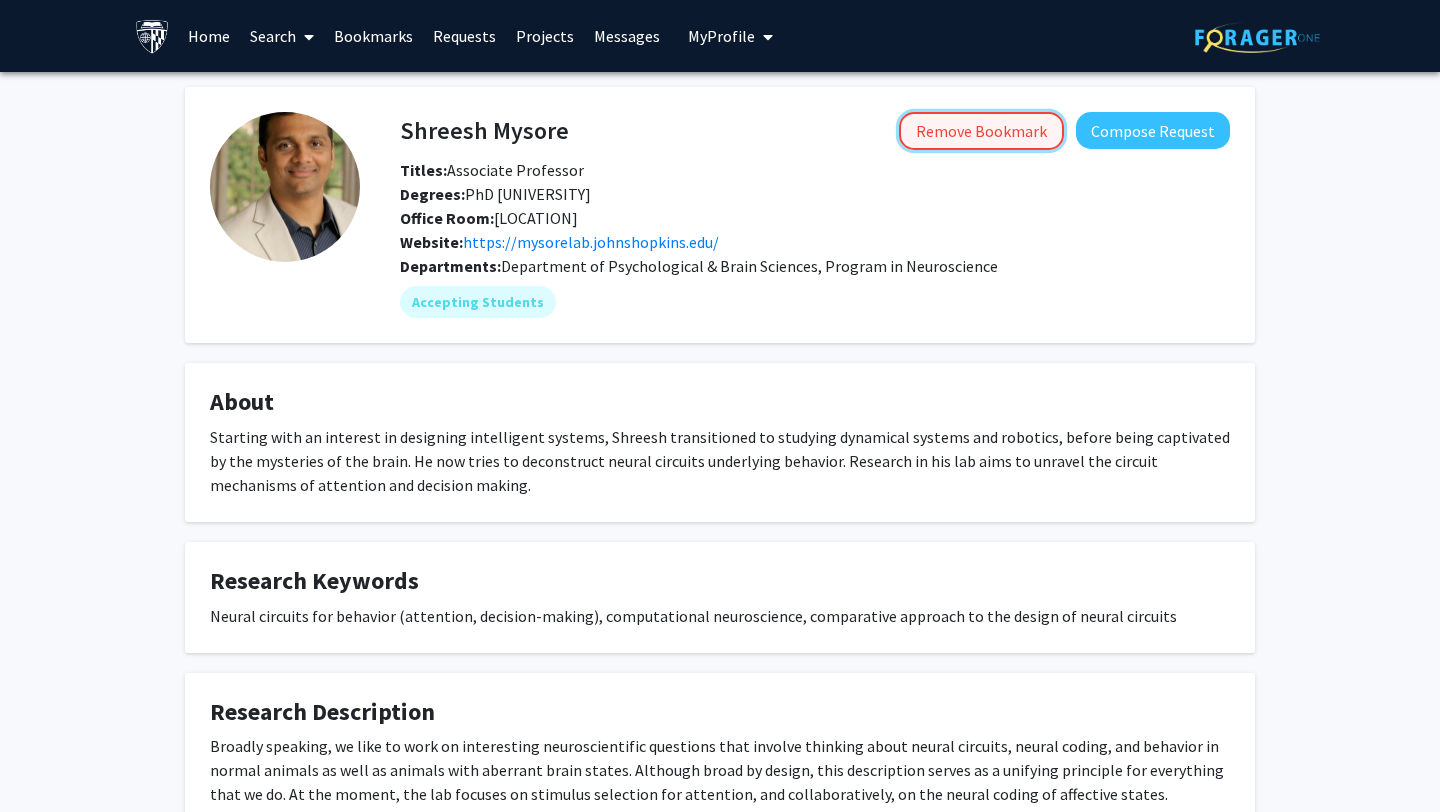 click on "Remove Bookmark" 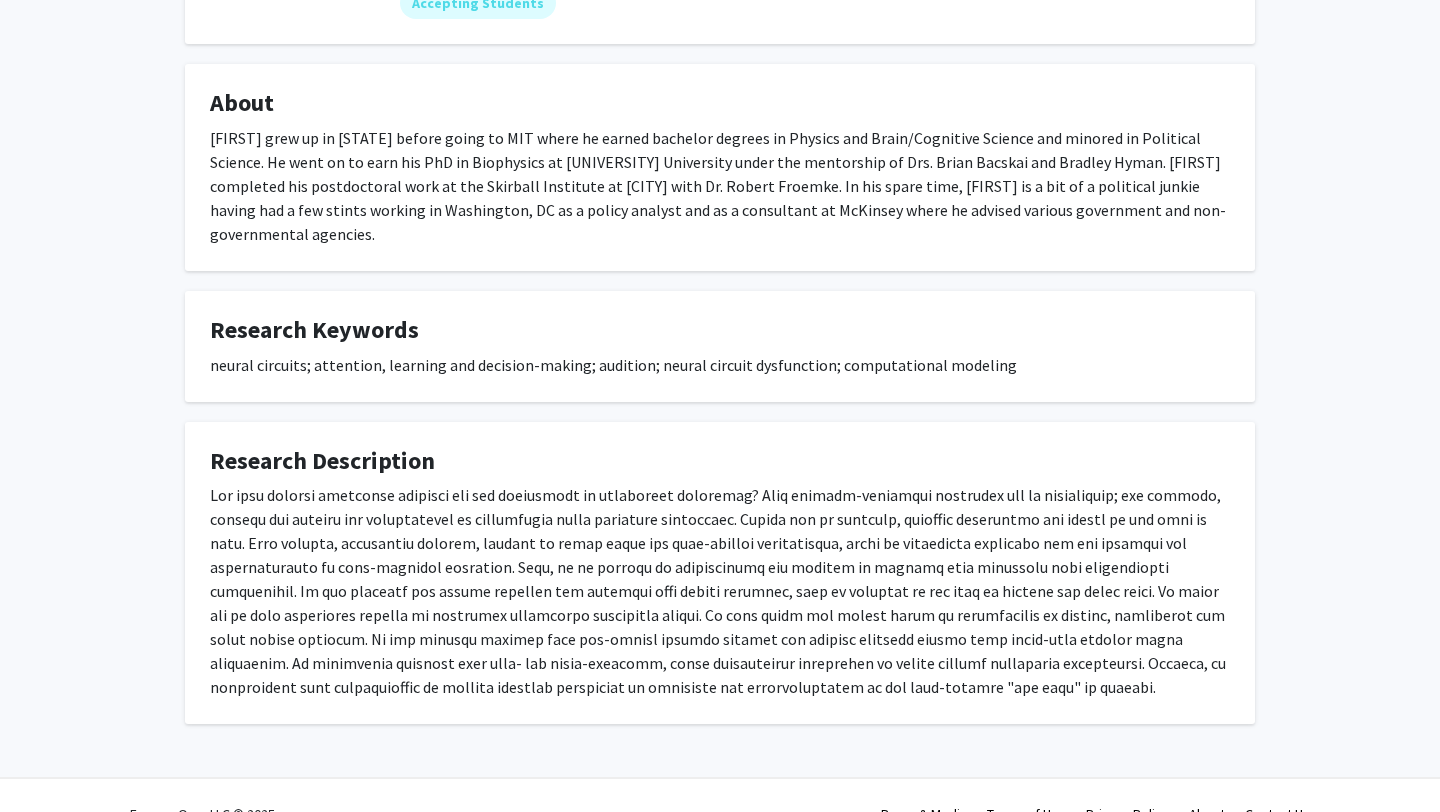 scroll, scrollTop: 336, scrollLeft: 0, axis: vertical 